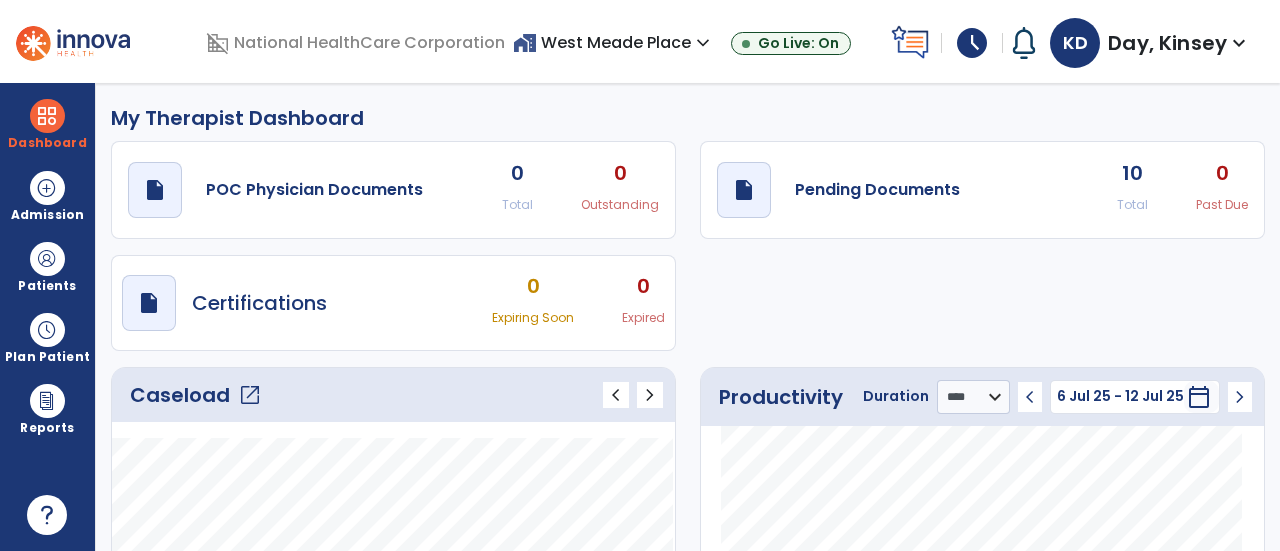 select on "****" 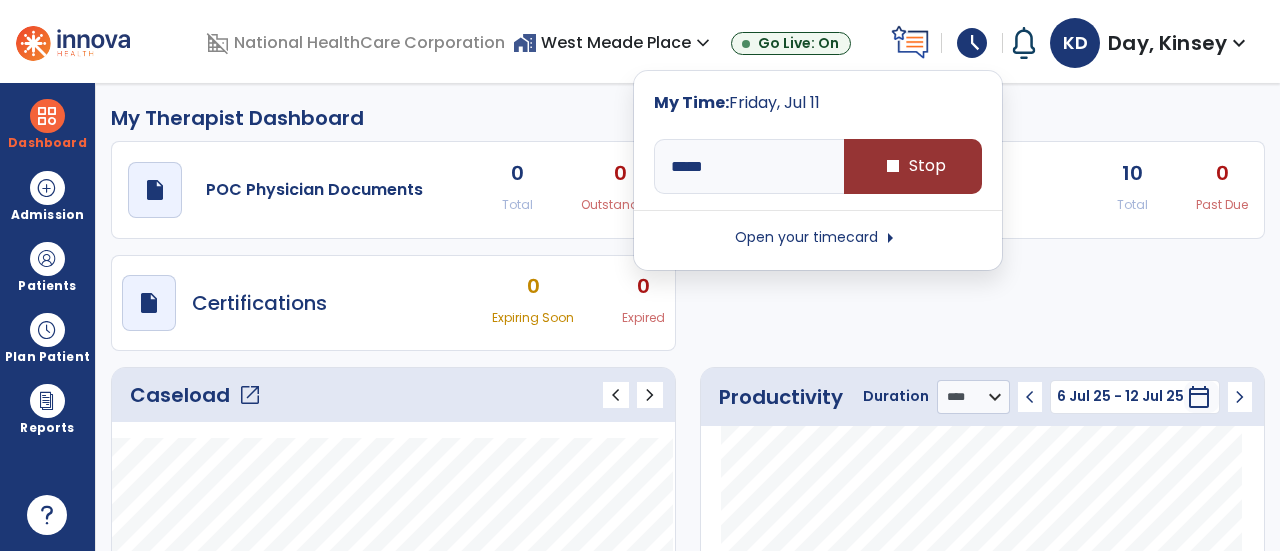 click on "stop  Stop" at bounding box center (913, 166) 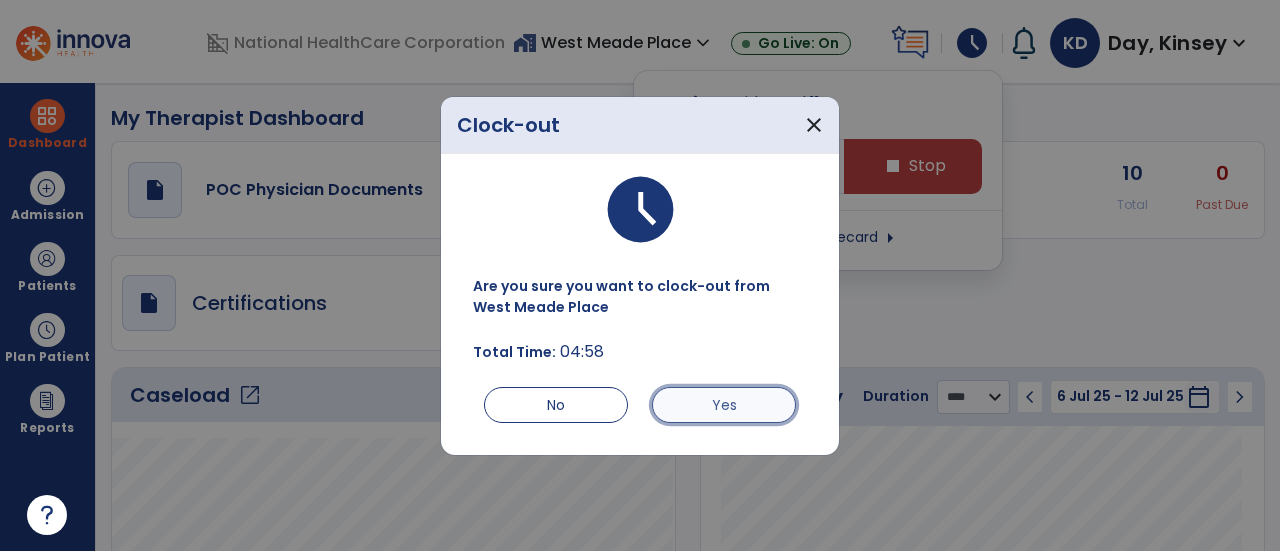 click on "Yes" at bounding box center [724, 405] 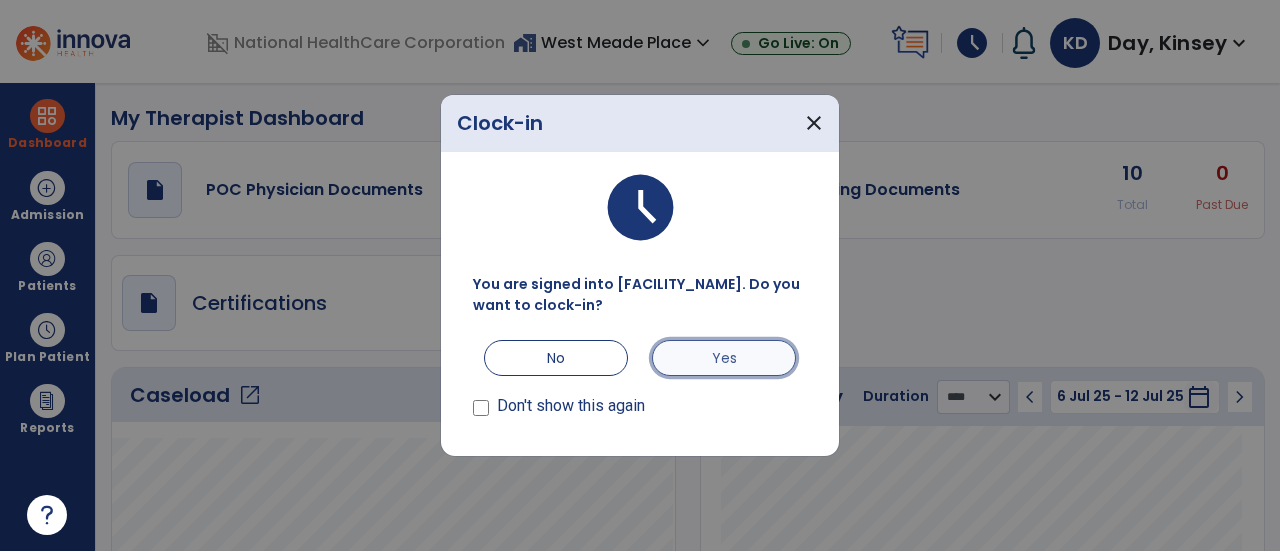 click on "Yes" at bounding box center [724, 358] 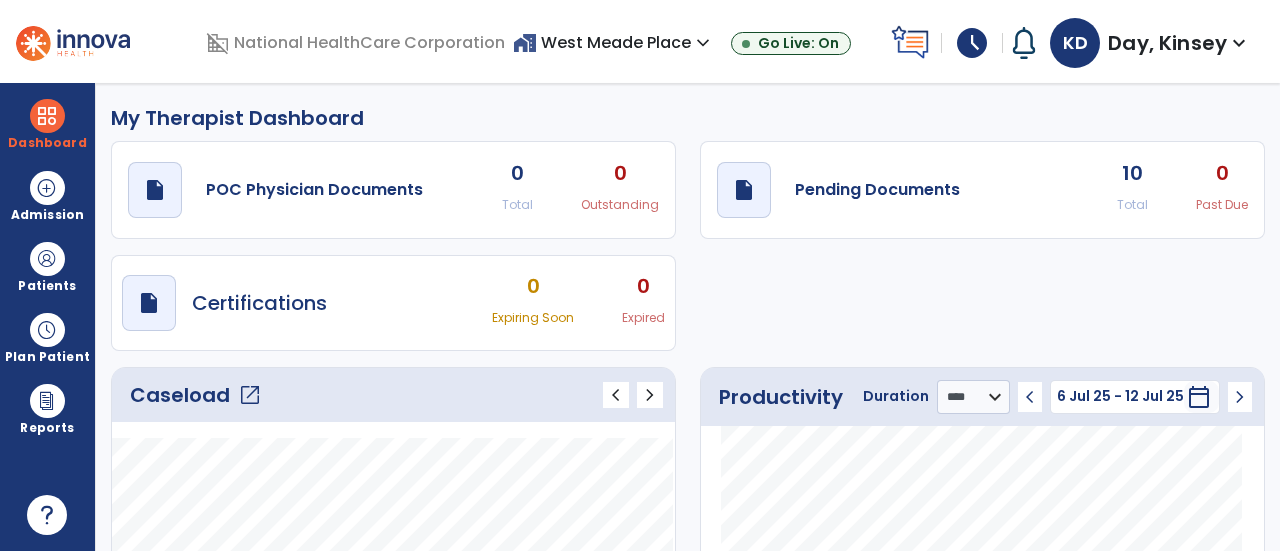 click on "open_in_new" 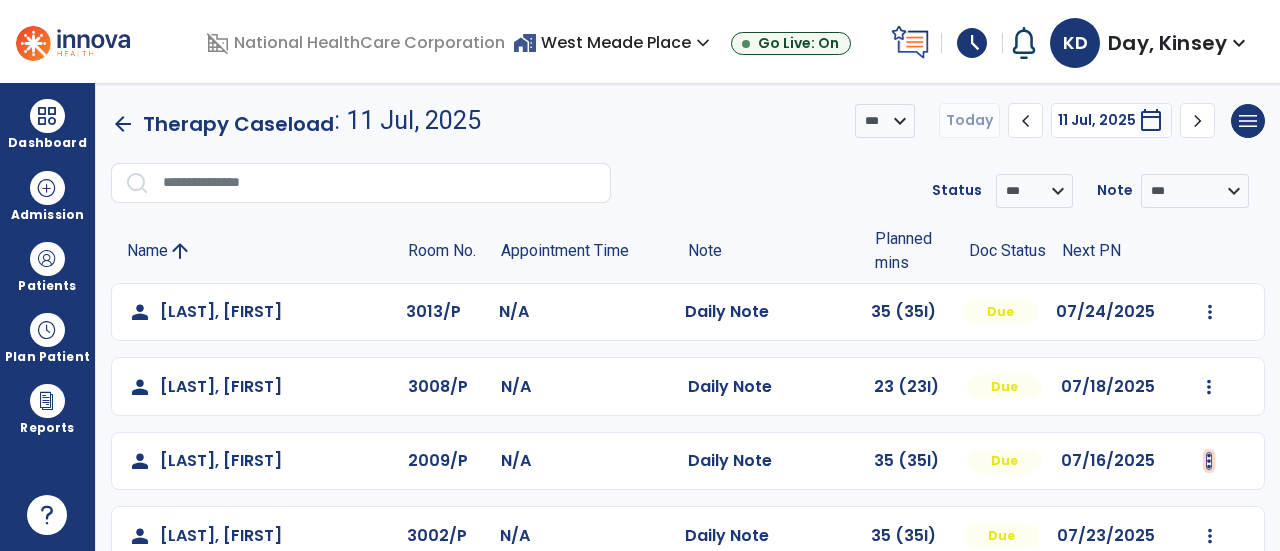 click at bounding box center [1210, 312] 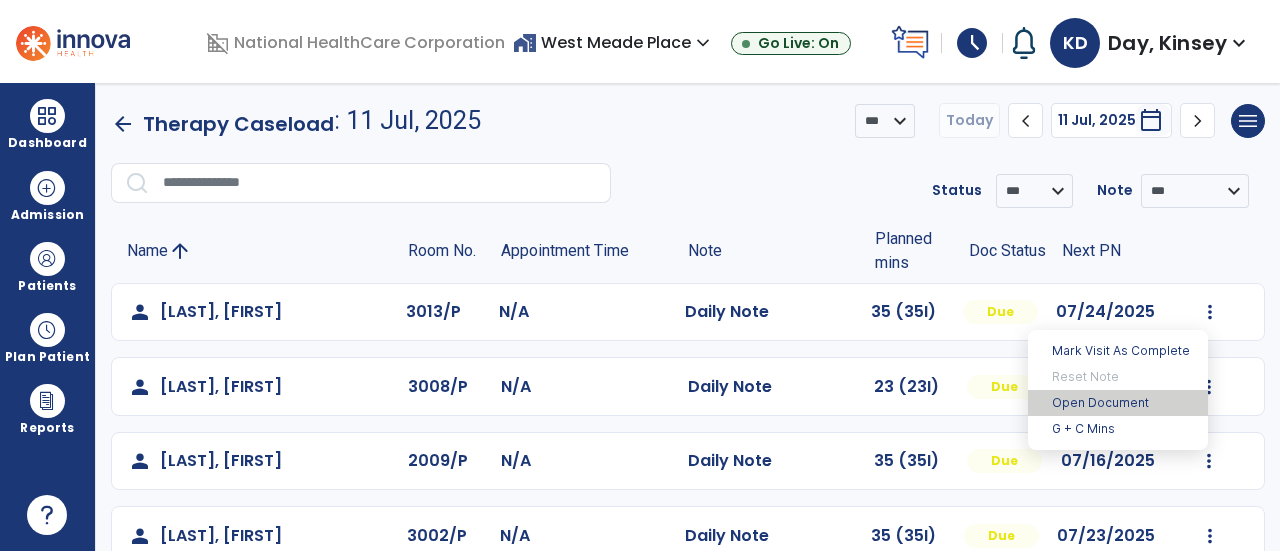 click on "Open Document" at bounding box center [1118, 403] 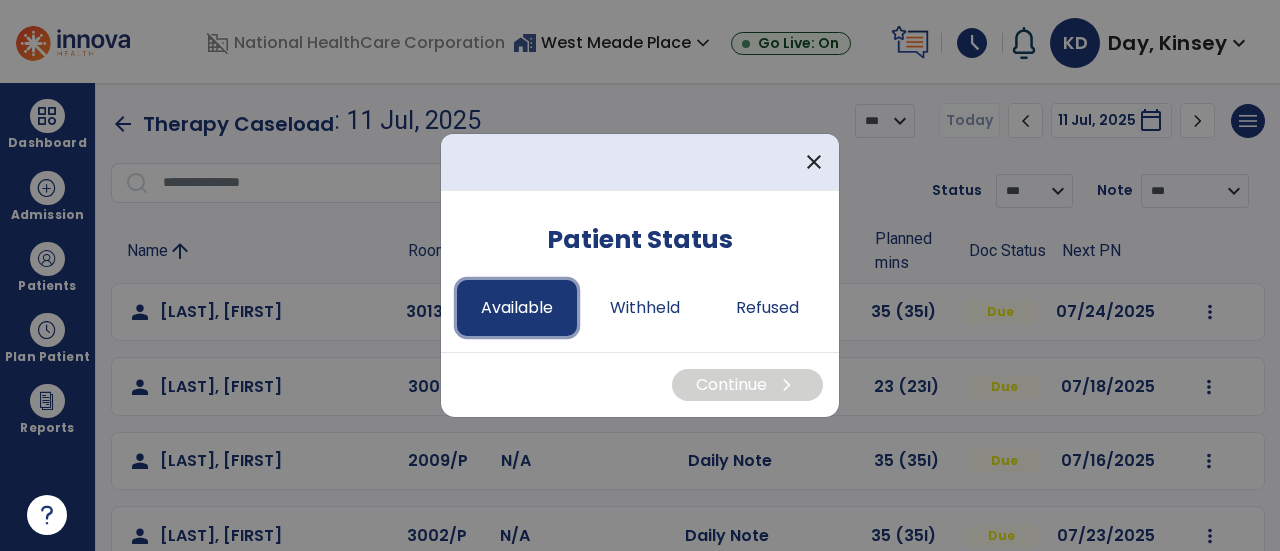 click on "Available" at bounding box center (517, 308) 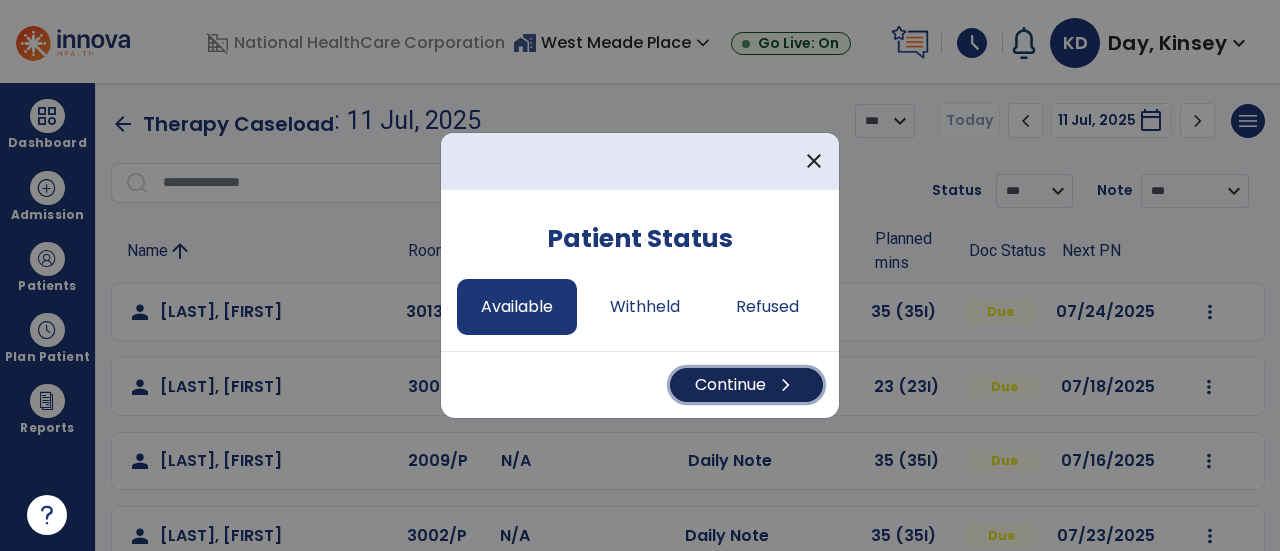 click on "Continue   chevron_right" at bounding box center [746, 385] 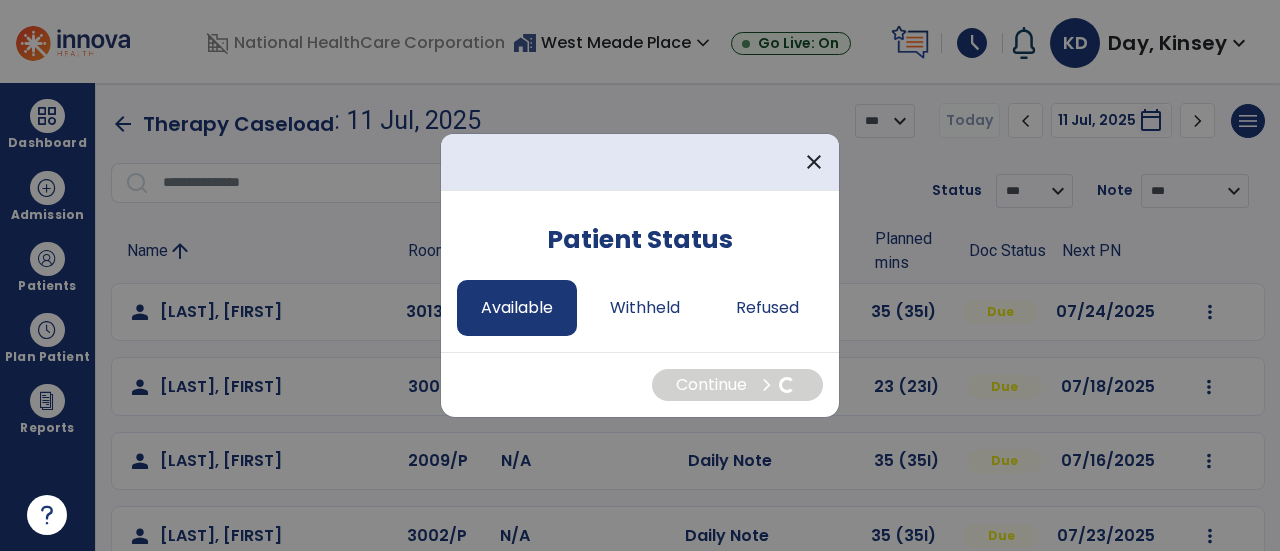 select on "*" 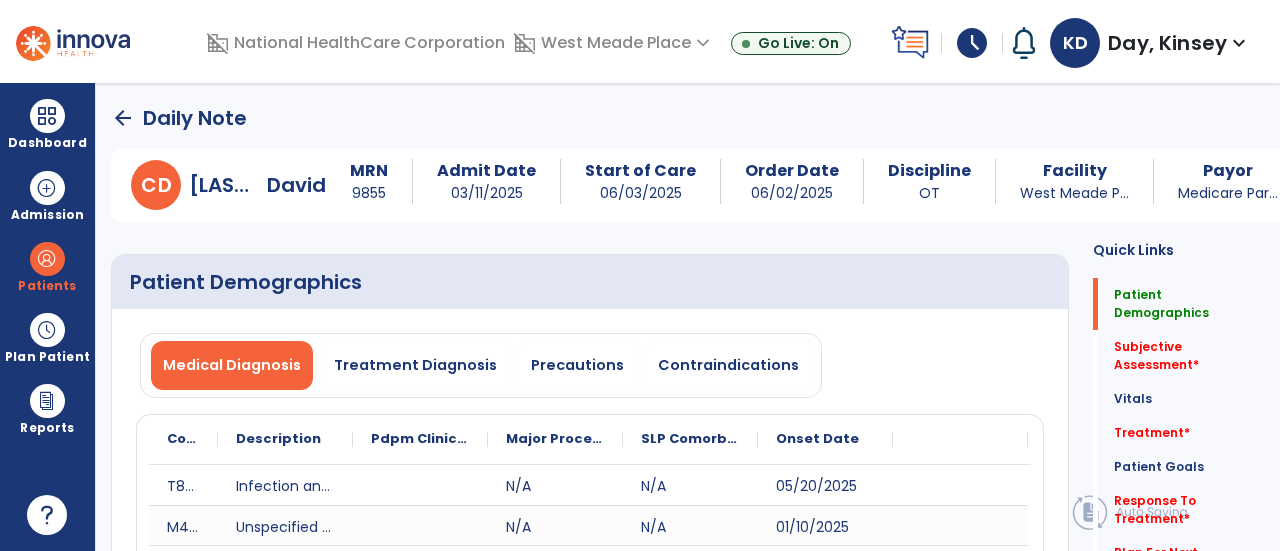 click on "arrow_back" 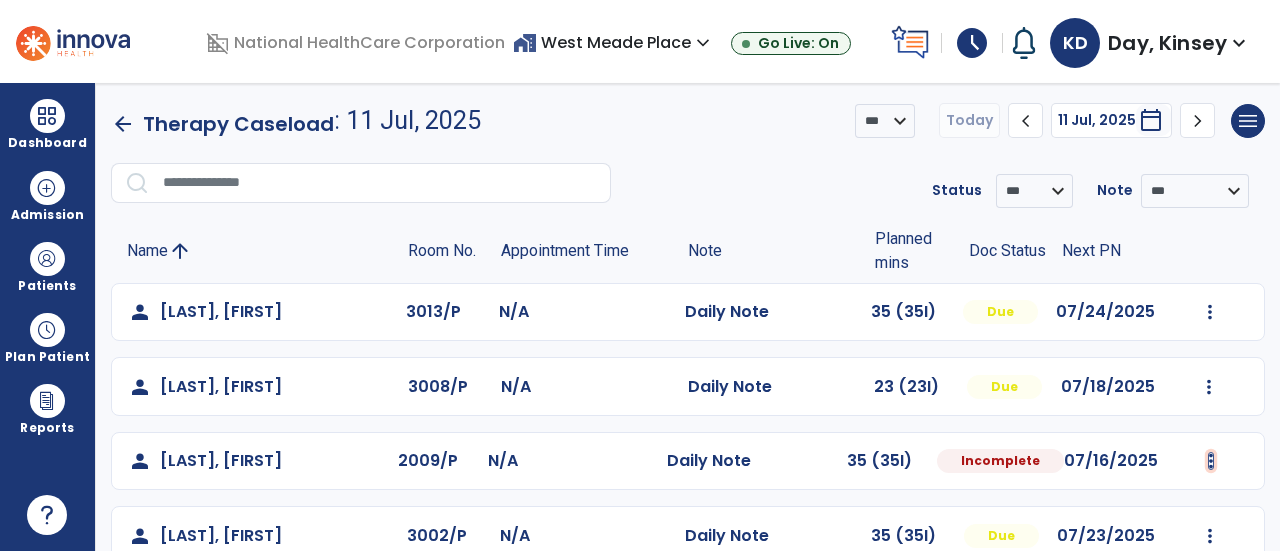 click at bounding box center (1210, 312) 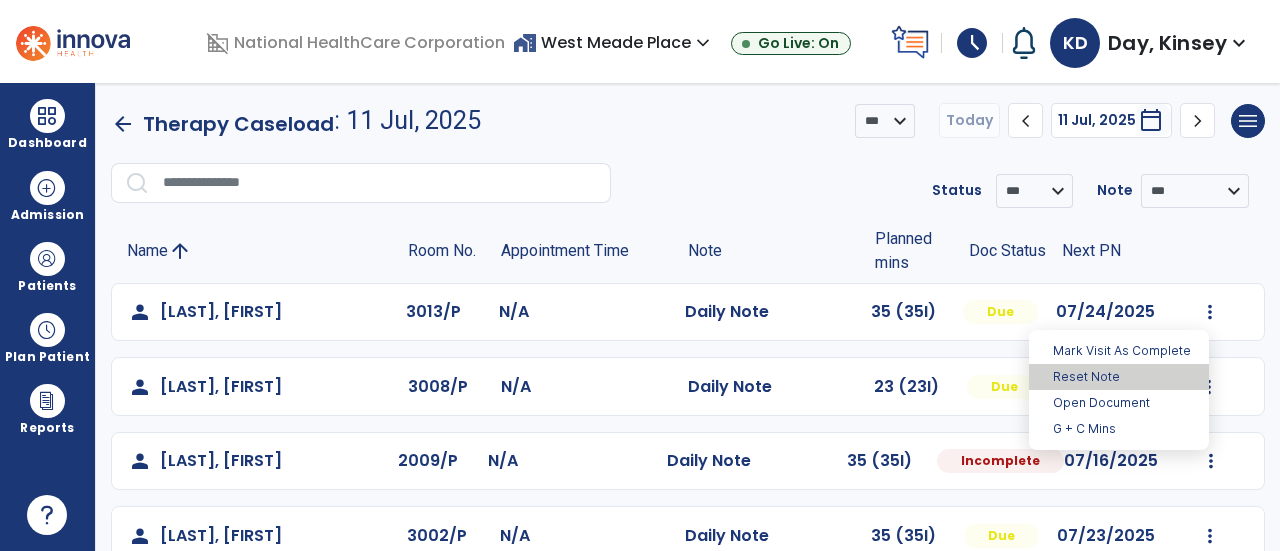 click on "Reset Note" at bounding box center [1119, 377] 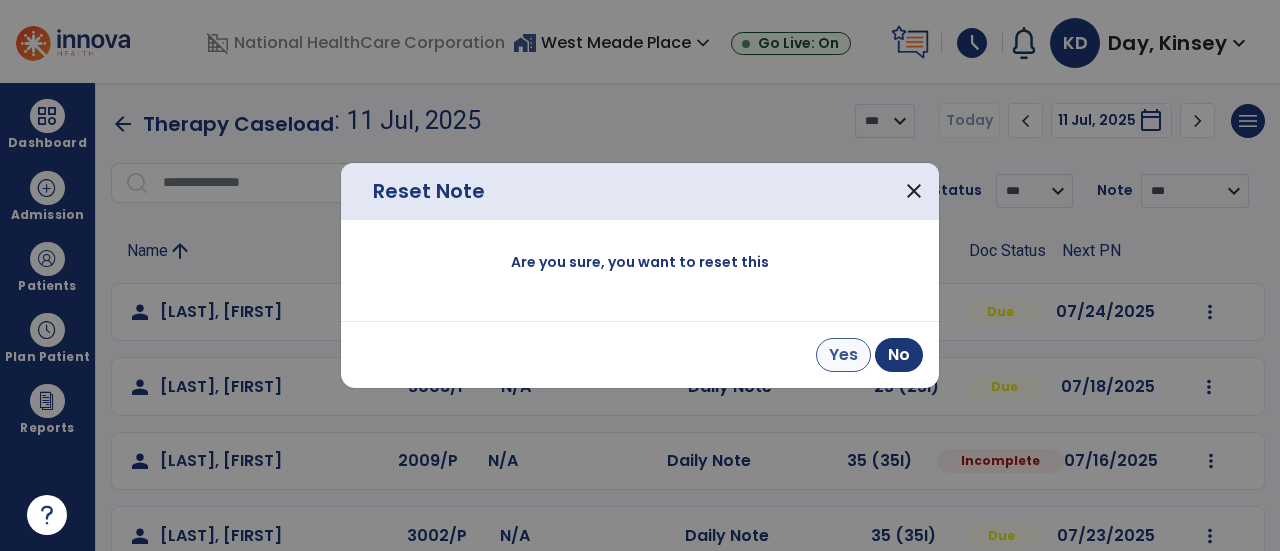 drag, startPoint x: 853, startPoint y: 371, endPoint x: 839, endPoint y: 363, distance: 16.124516 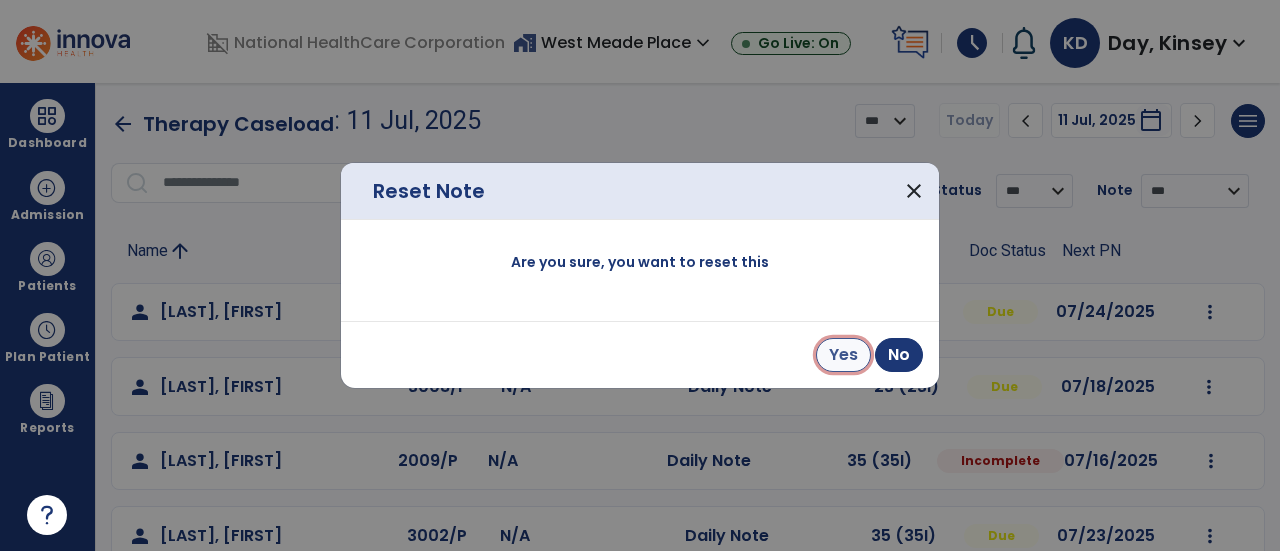 click on "Yes" at bounding box center [843, 355] 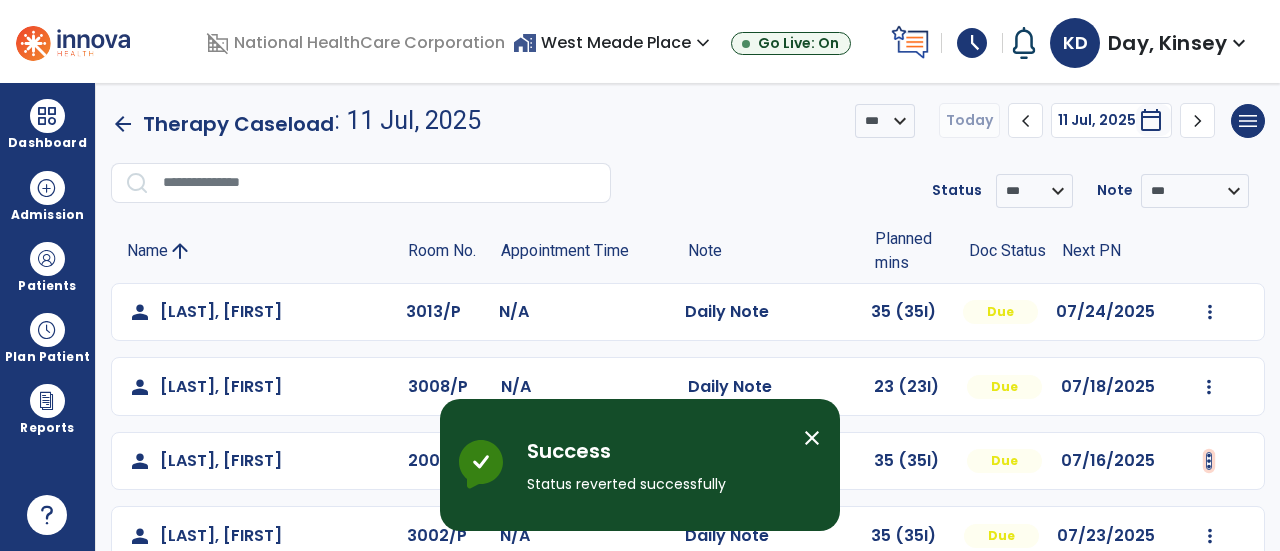 click at bounding box center [1210, 312] 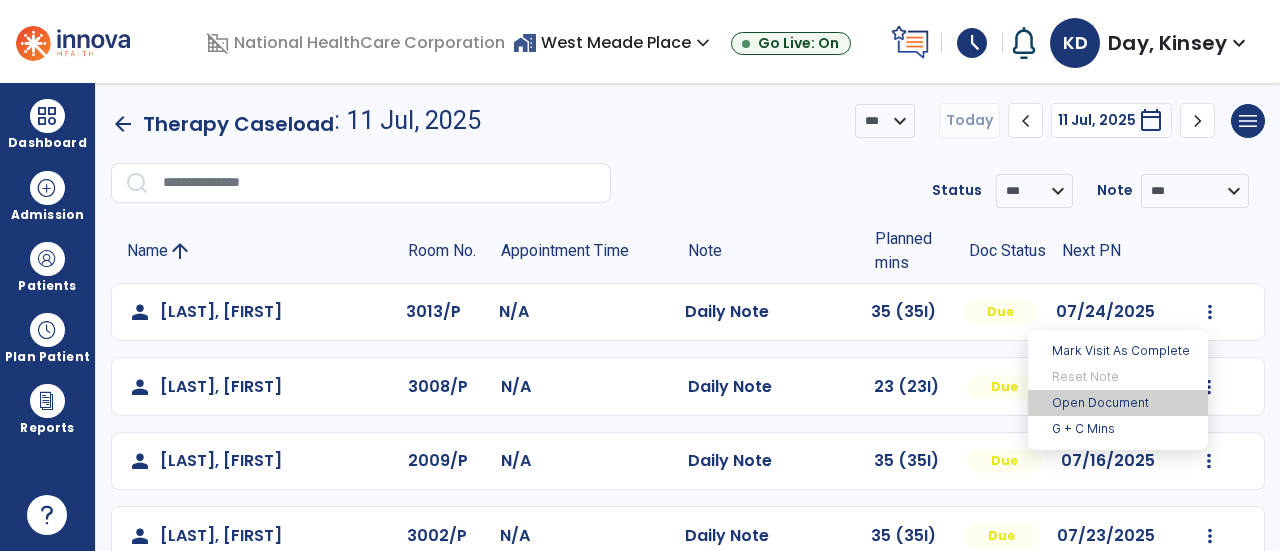 click on "Open Document" at bounding box center (1118, 403) 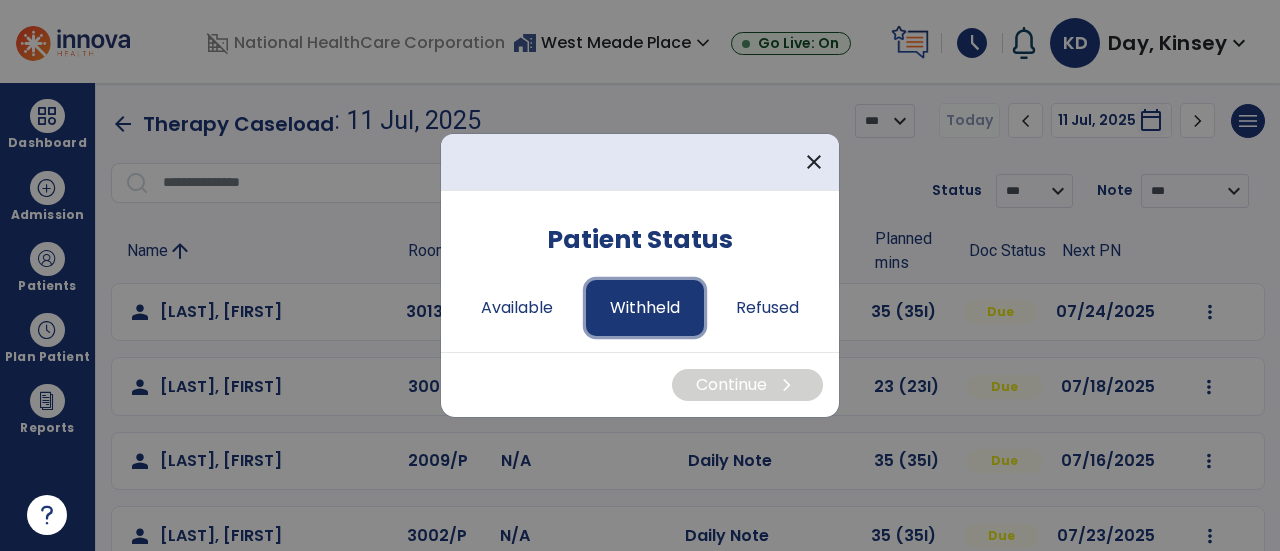 click on "Withheld" at bounding box center [645, 308] 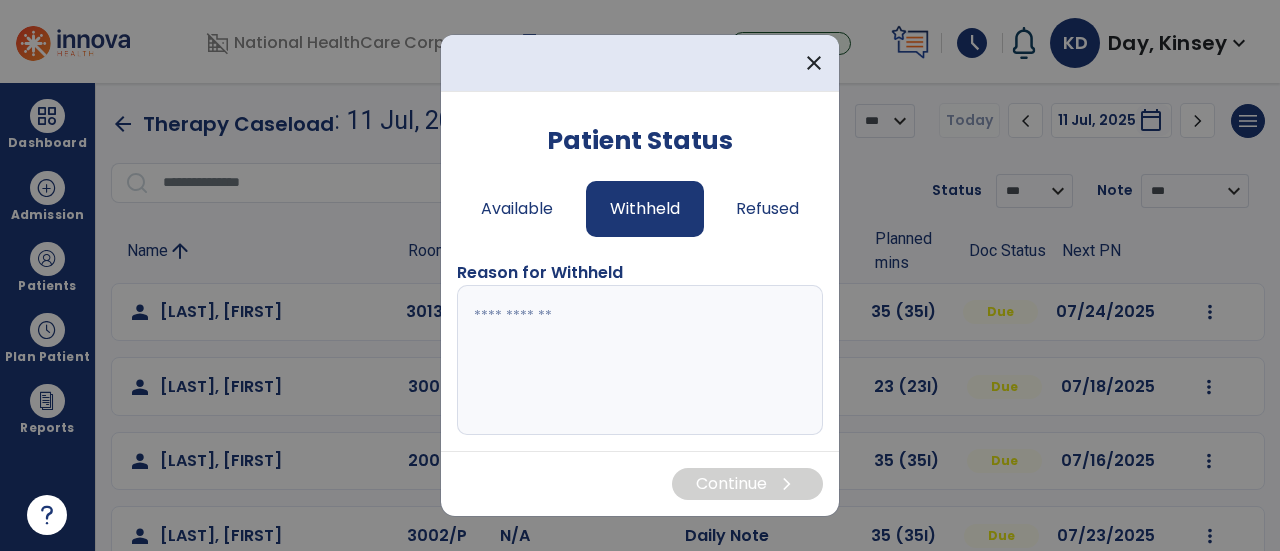 click at bounding box center (640, 360) 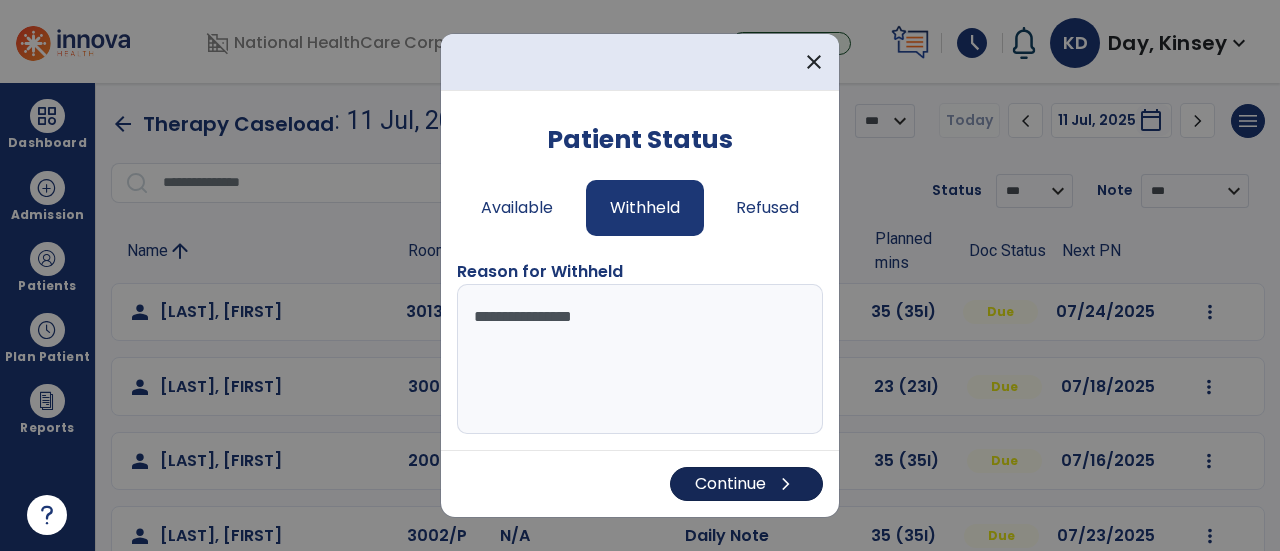 type on "**********" 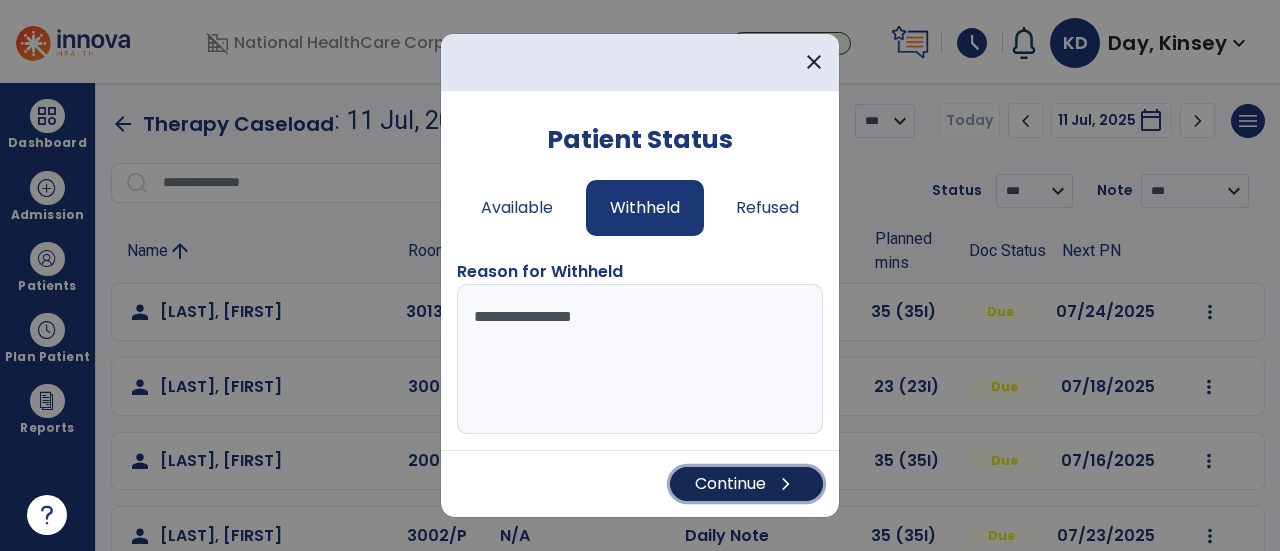 click on "Continue   chevron_right" at bounding box center (746, 484) 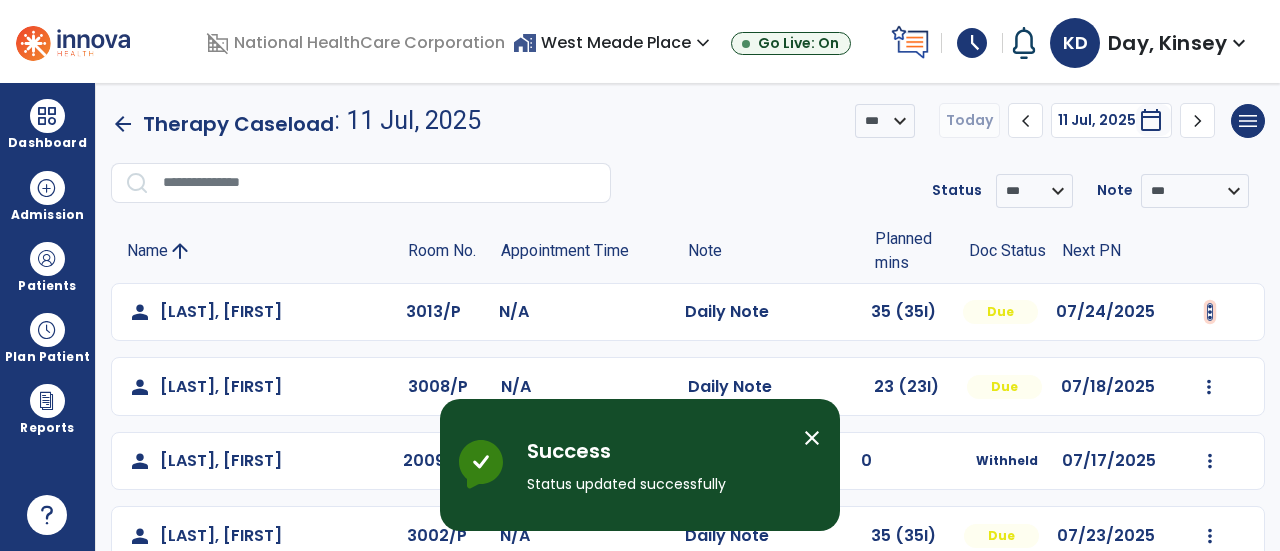 click at bounding box center (1210, 312) 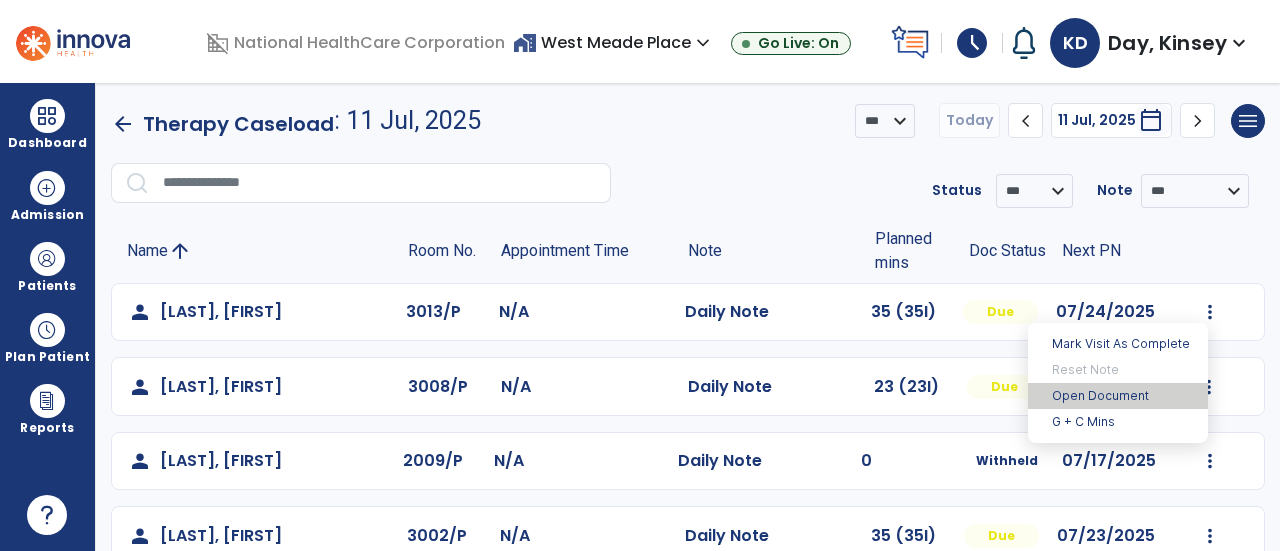 click on "Open Document" at bounding box center [1118, 396] 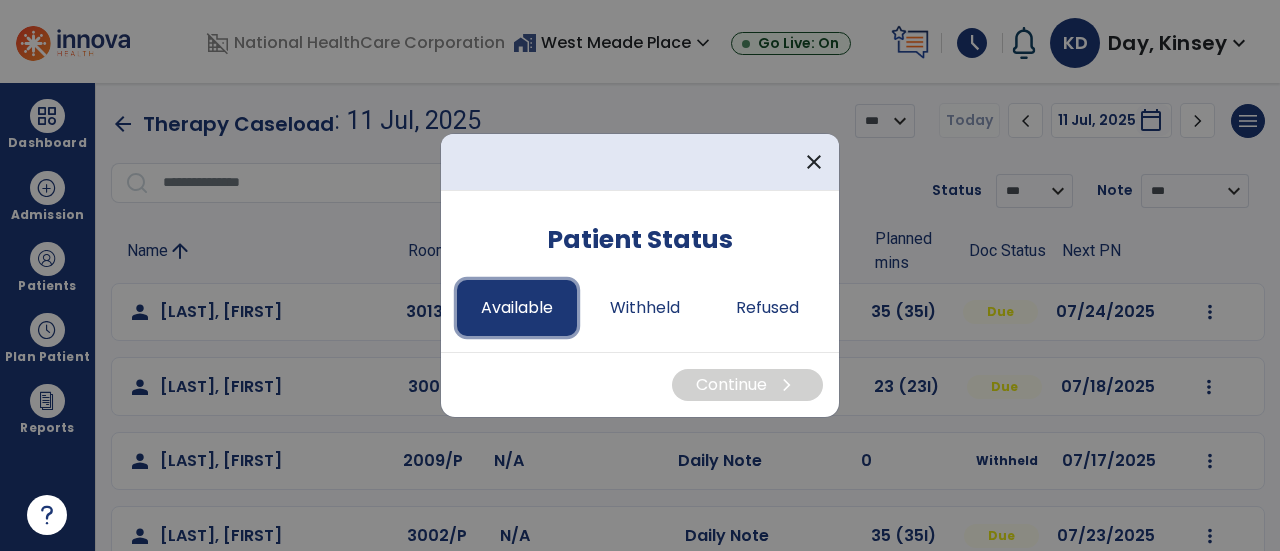 click on "Available" at bounding box center (517, 308) 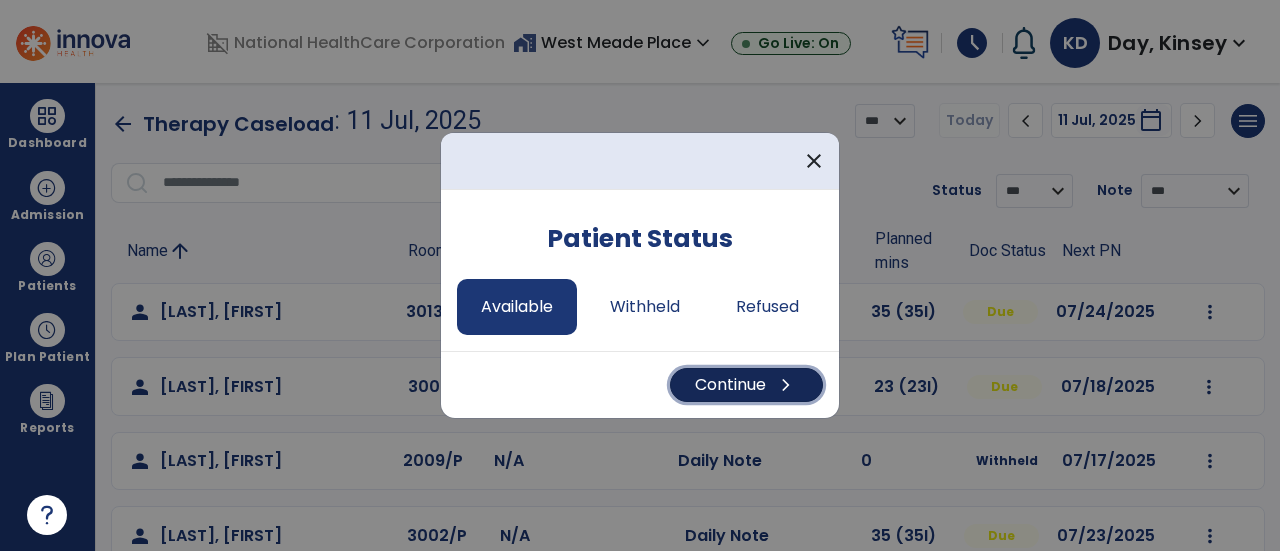 click on "Continue   chevron_right" at bounding box center [746, 385] 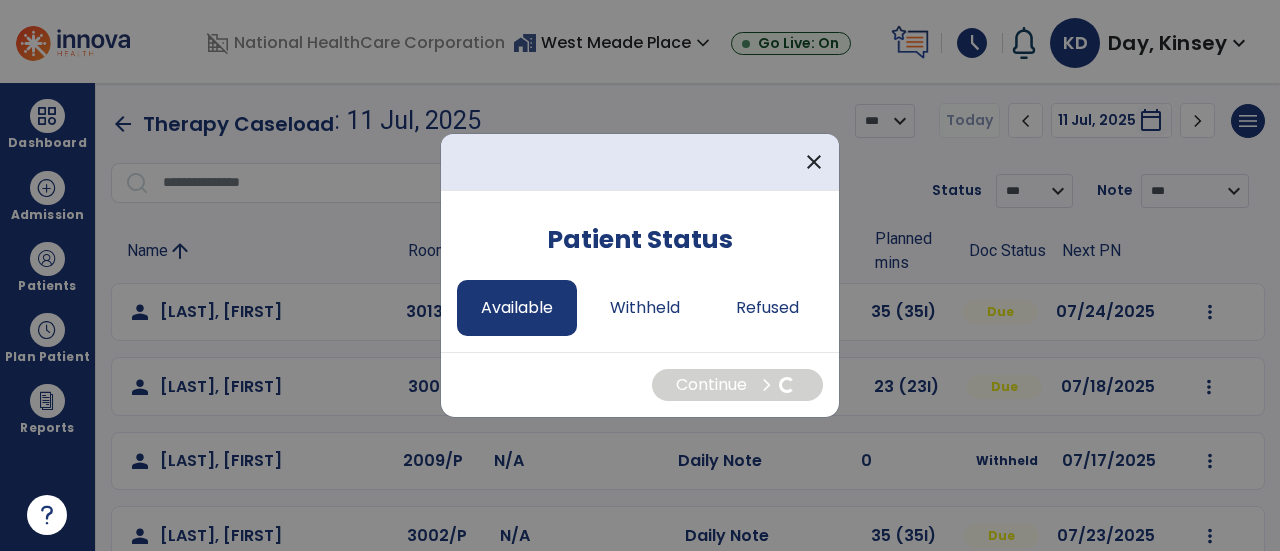 select on "*" 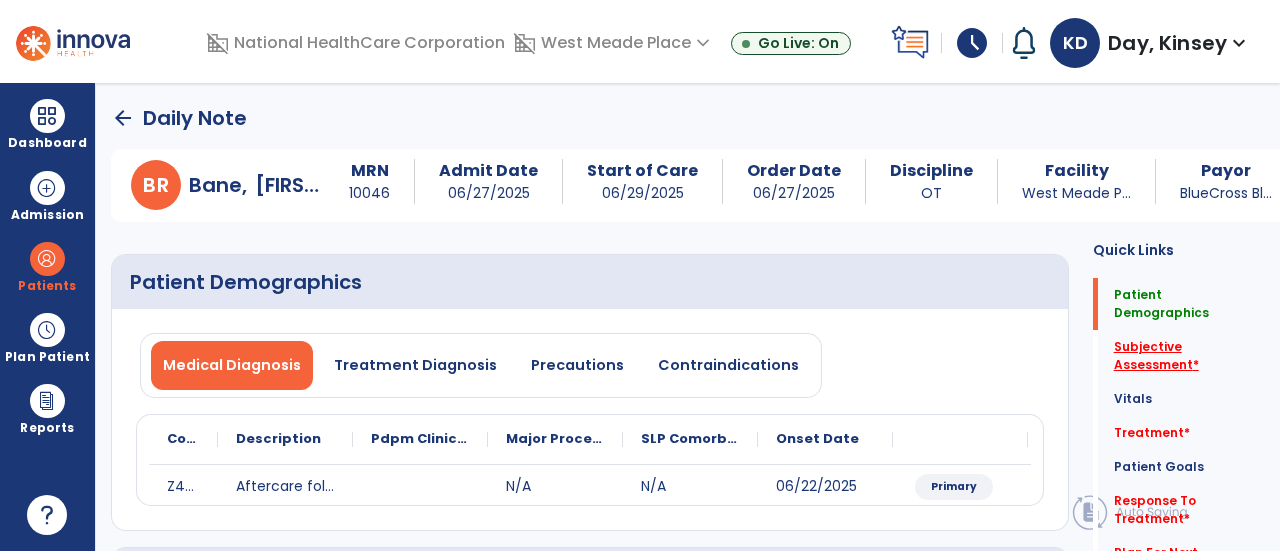 click on "Subjective Assessment   *" 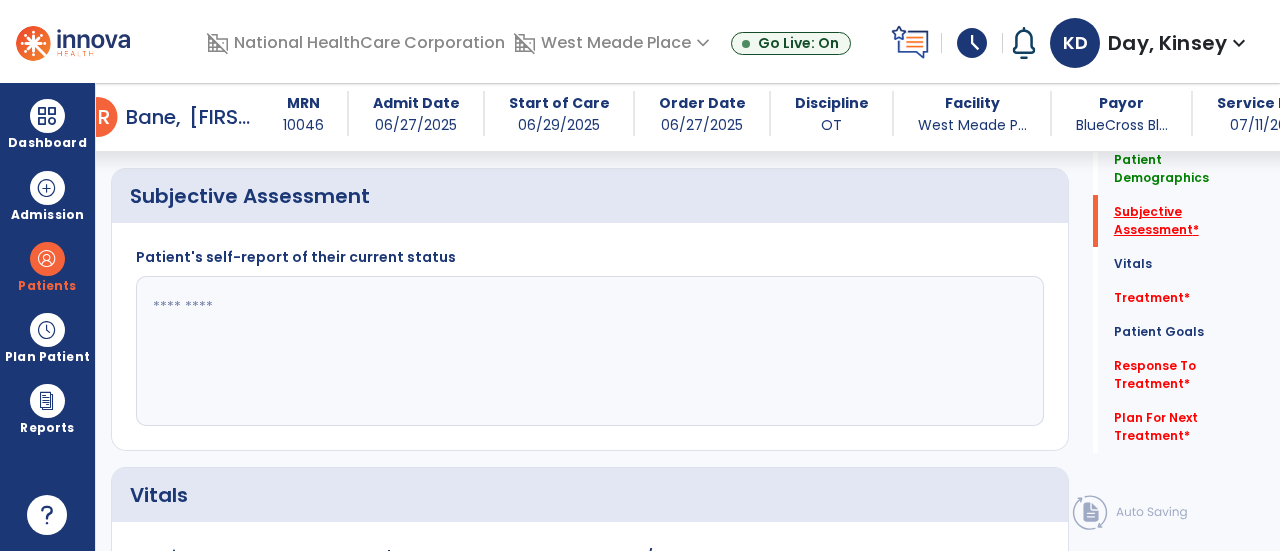 scroll, scrollTop: 369, scrollLeft: 0, axis: vertical 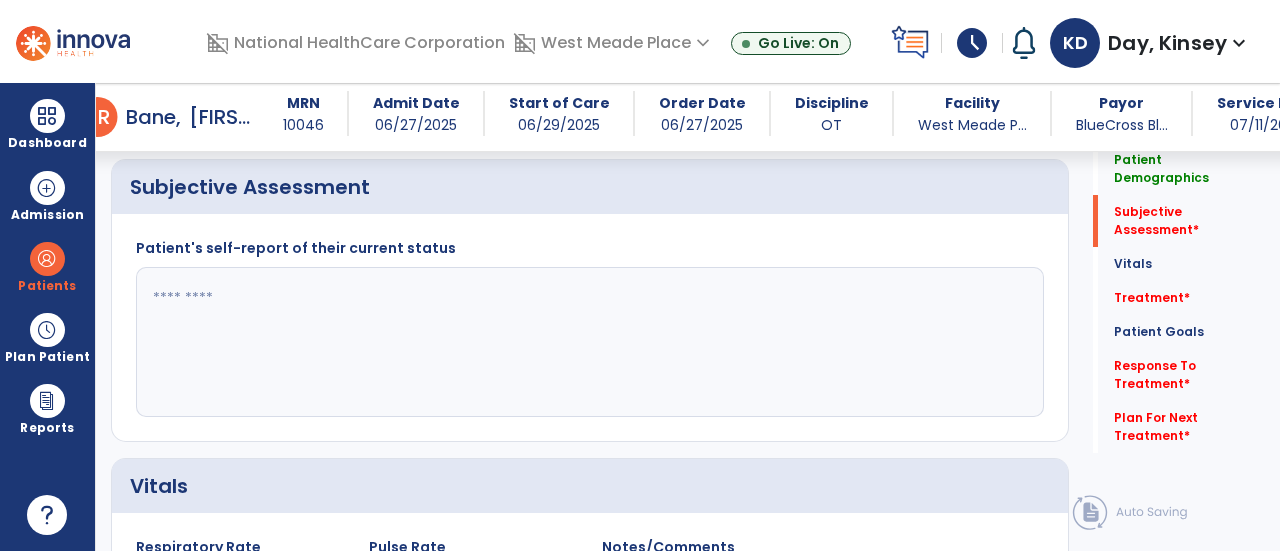 click 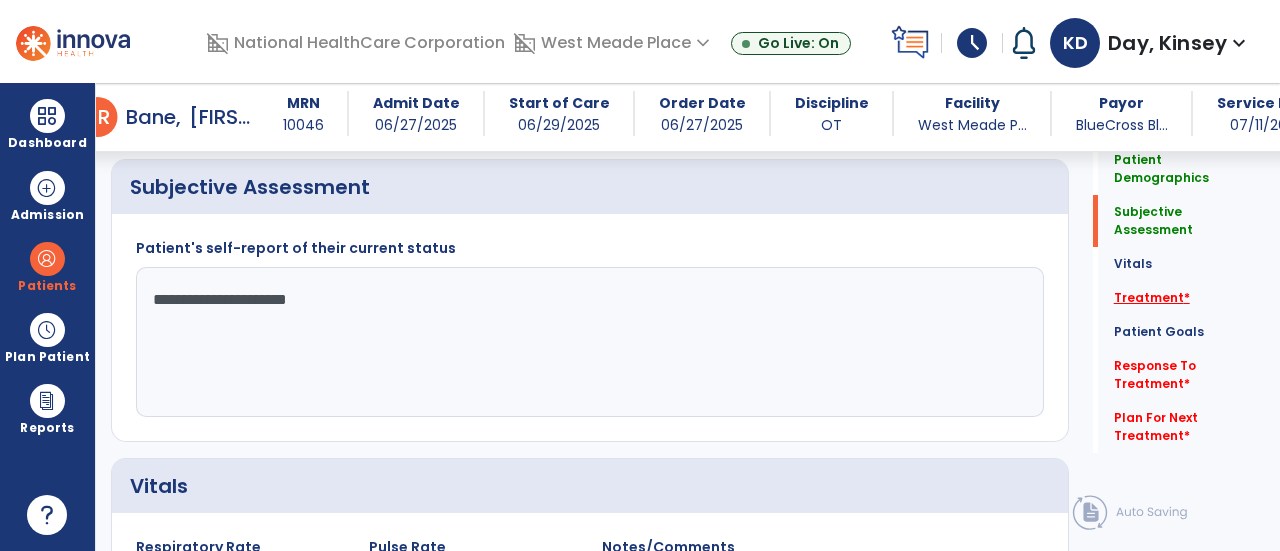type on "**********" 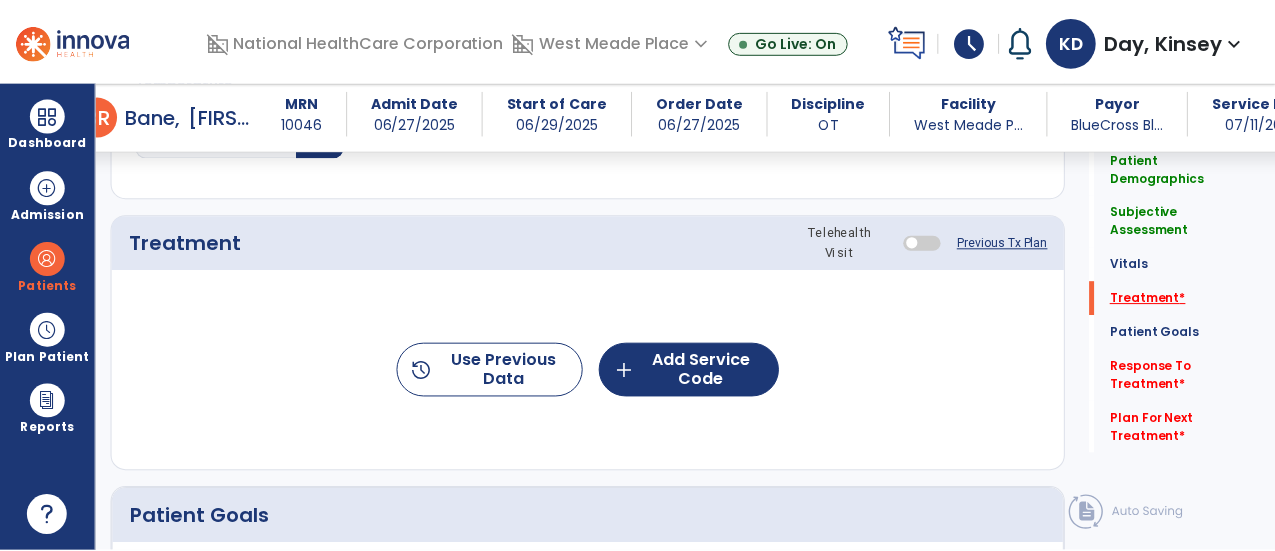 scroll, scrollTop: 1057, scrollLeft: 0, axis: vertical 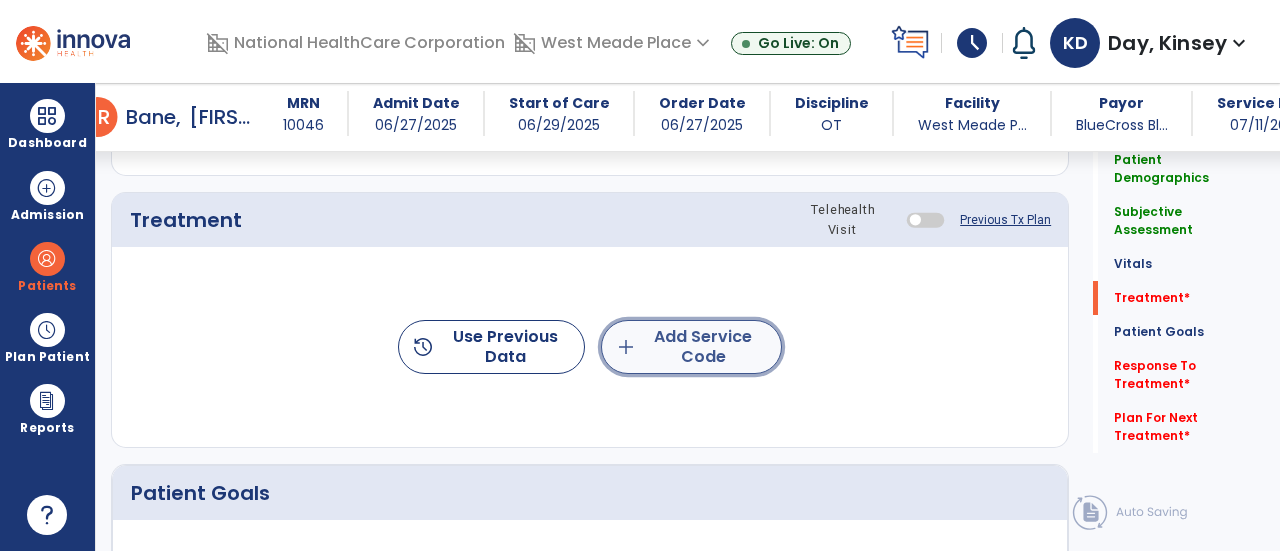 click on "add  Add Service Code" 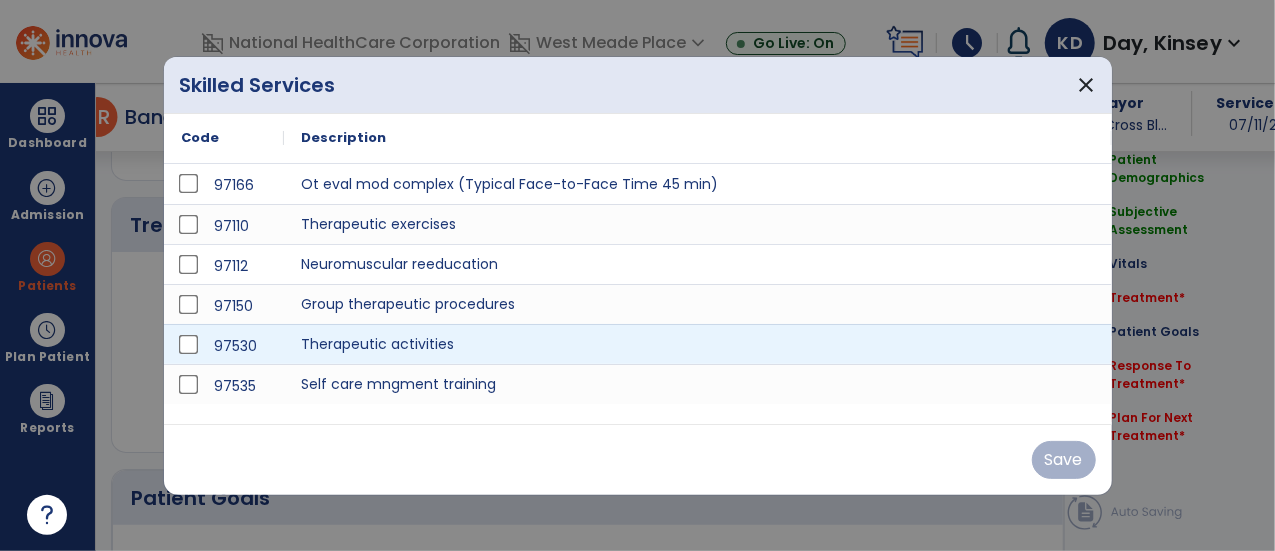 scroll, scrollTop: 1057, scrollLeft: 0, axis: vertical 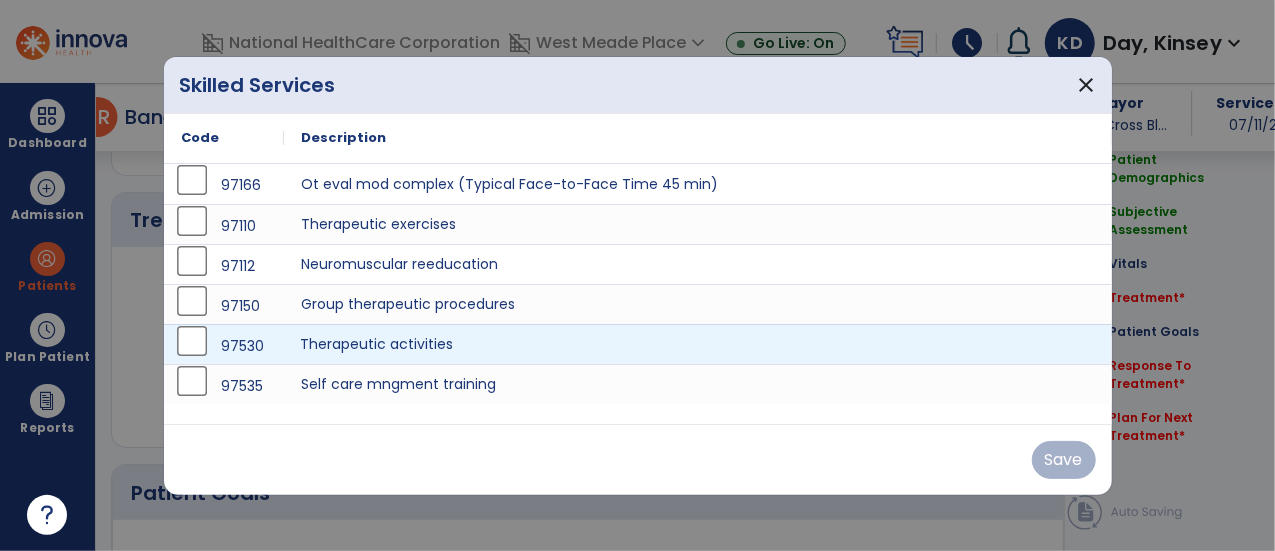 click on "Therapeutic activities" at bounding box center (698, 344) 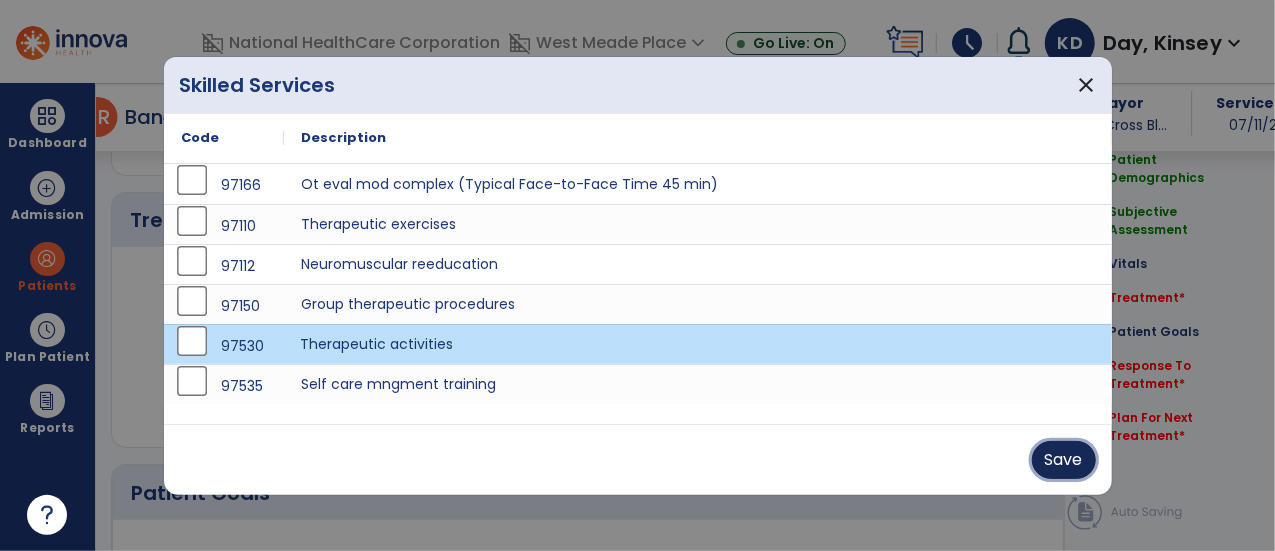 click on "Save" at bounding box center [1064, 460] 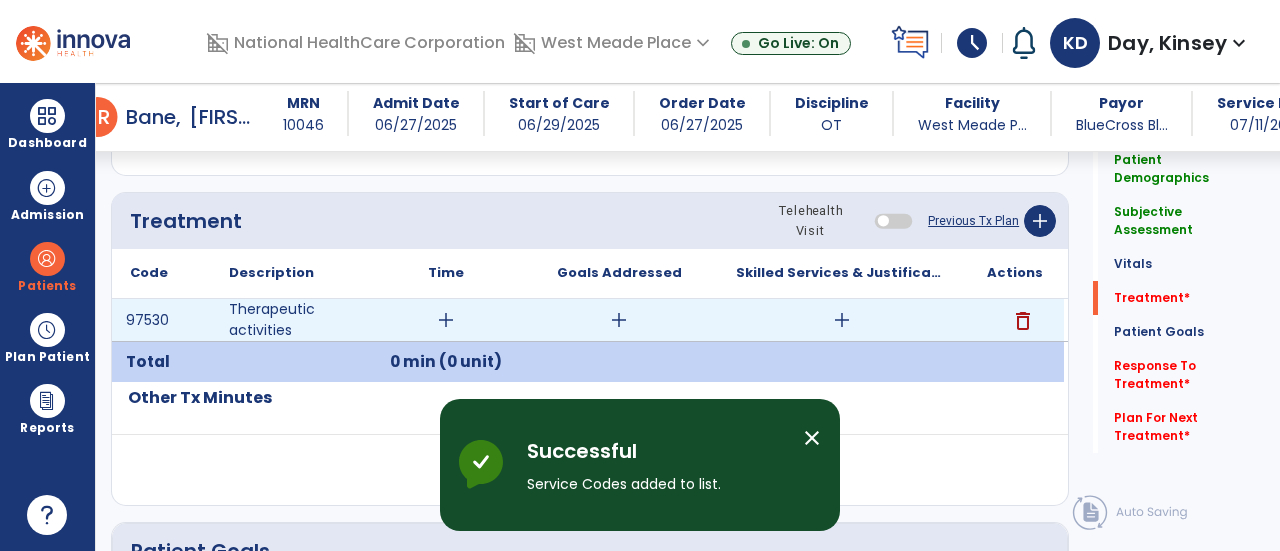 click on "add" at bounding box center (446, 320) 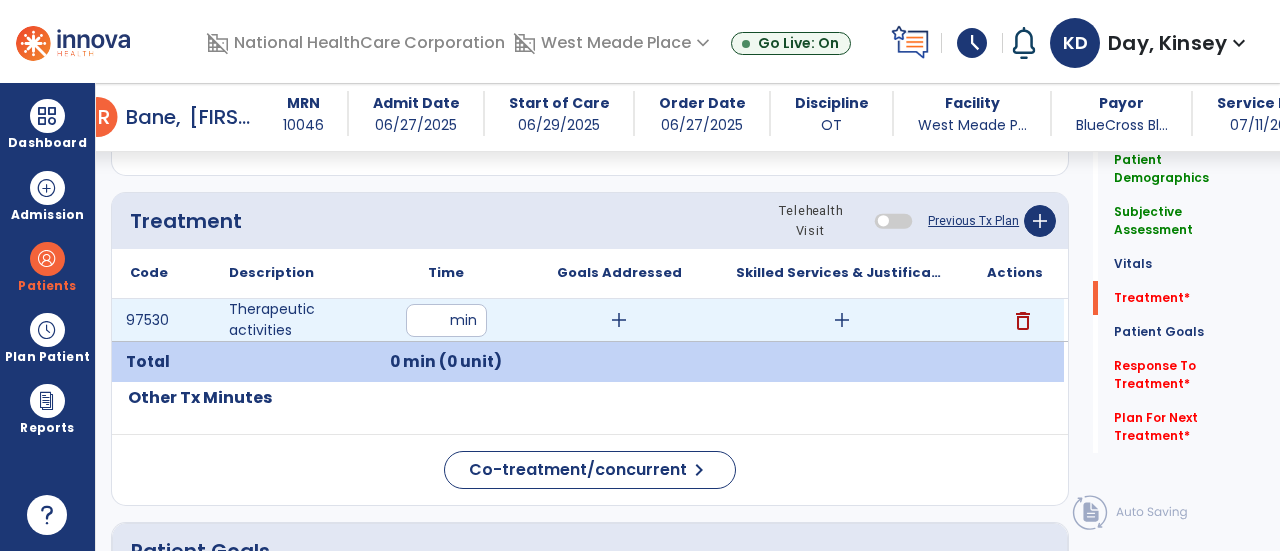 type on "**" 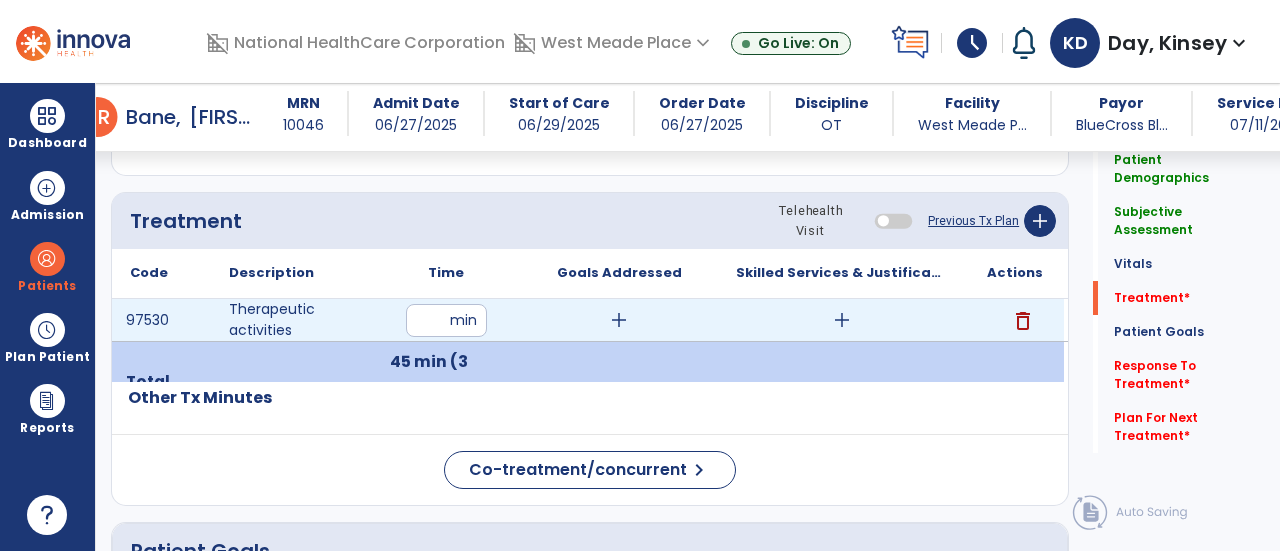 click on "add" at bounding box center [842, 320] 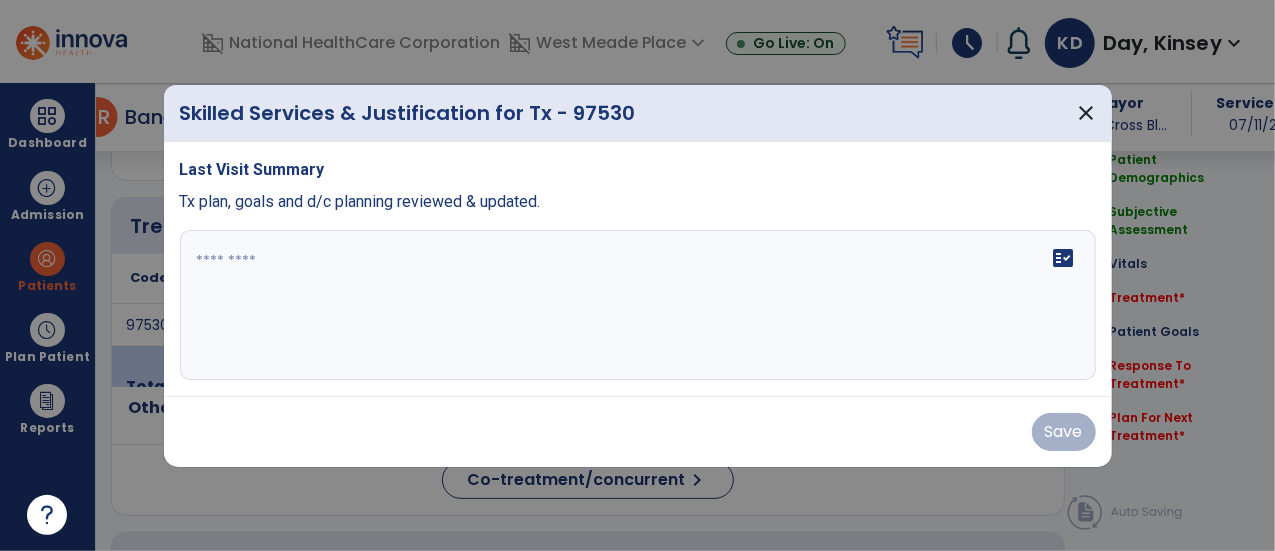 scroll, scrollTop: 1057, scrollLeft: 0, axis: vertical 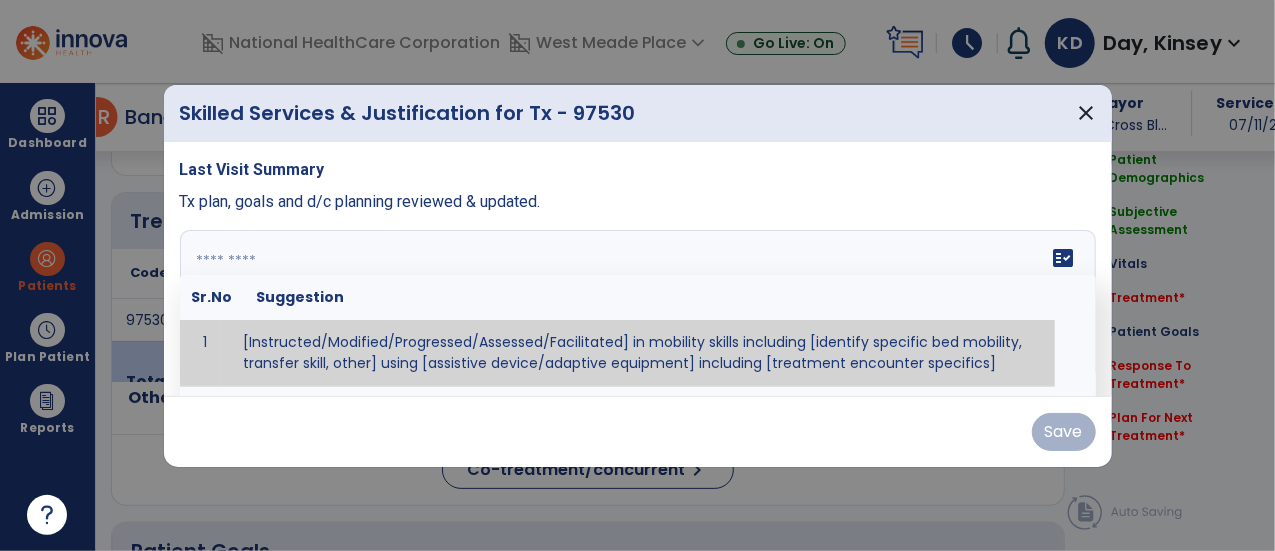 click at bounding box center [636, 305] 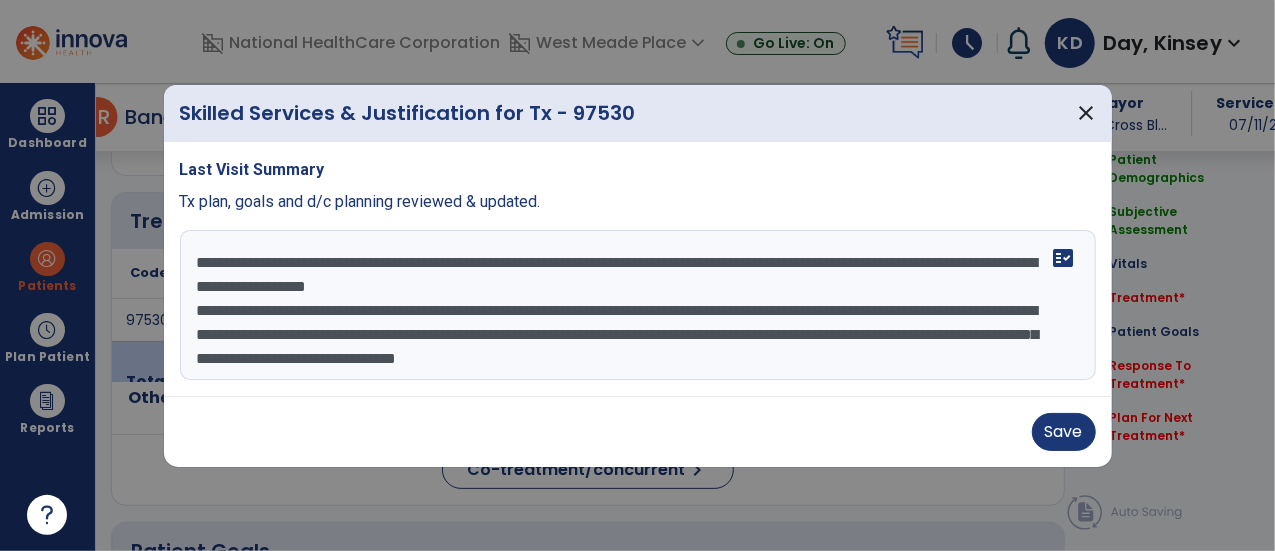 scroll, scrollTop: 14, scrollLeft: 0, axis: vertical 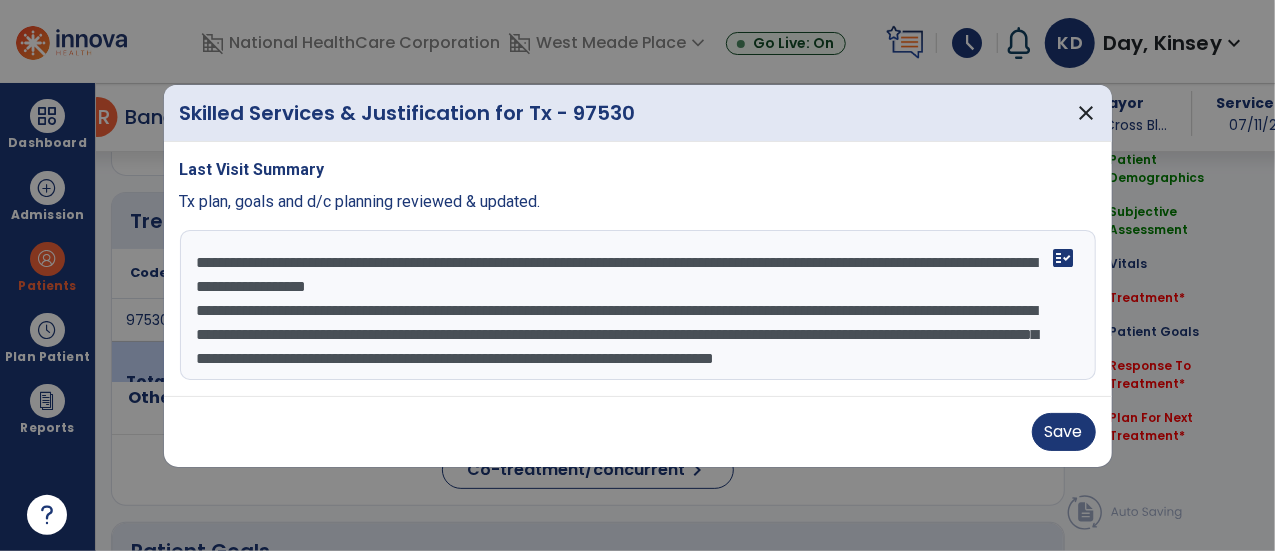 click on "**********" at bounding box center (638, 305) 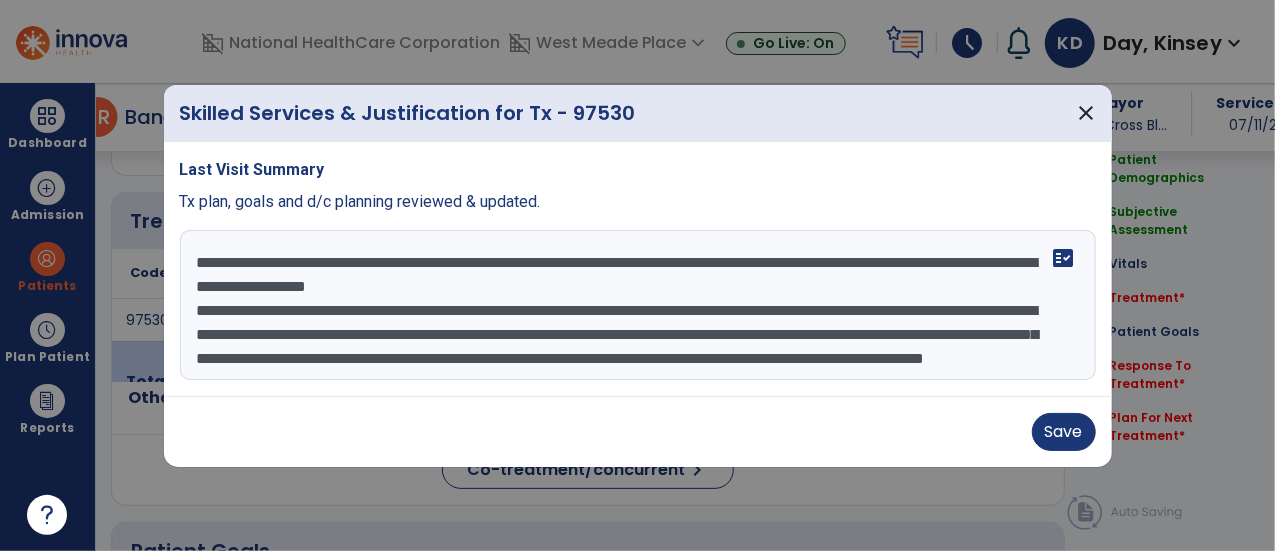 click on "**********" at bounding box center [638, 305] 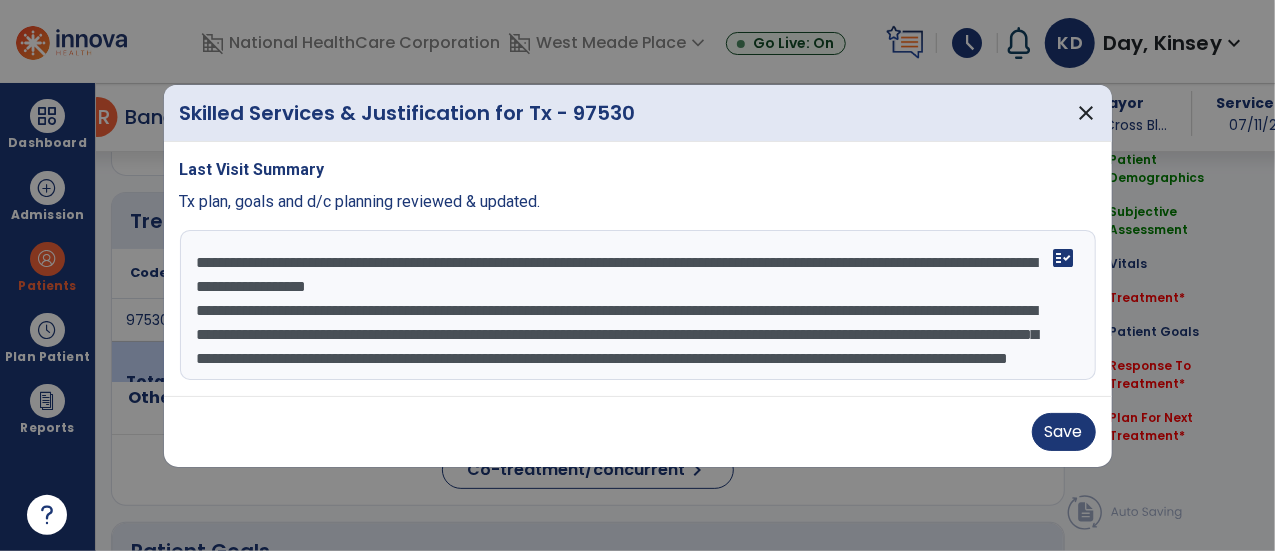 scroll, scrollTop: 38, scrollLeft: 0, axis: vertical 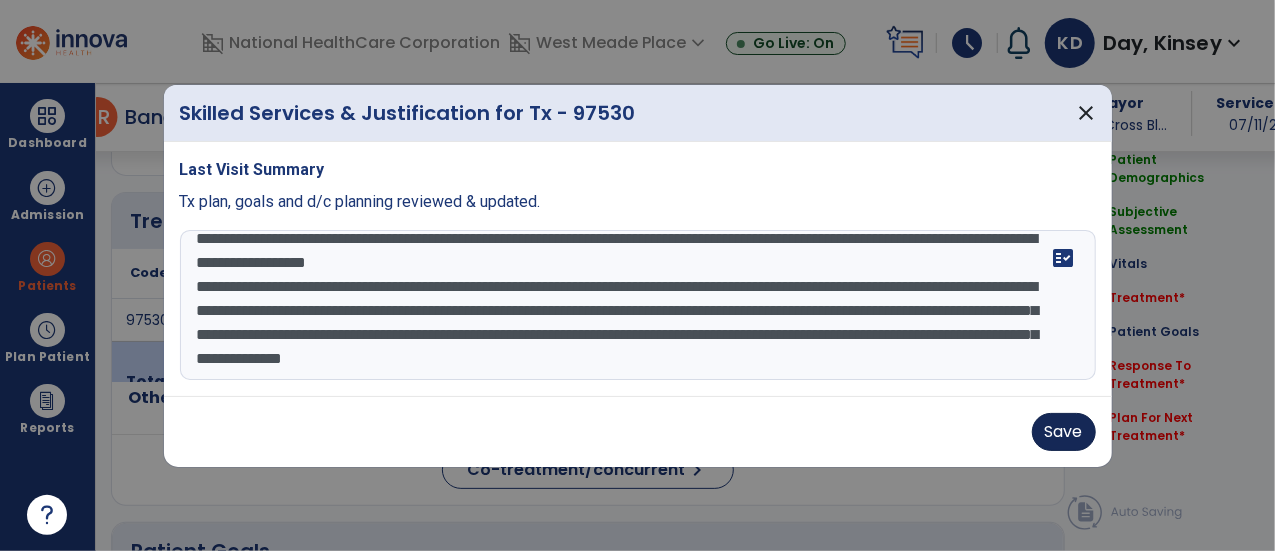 type on "**********" 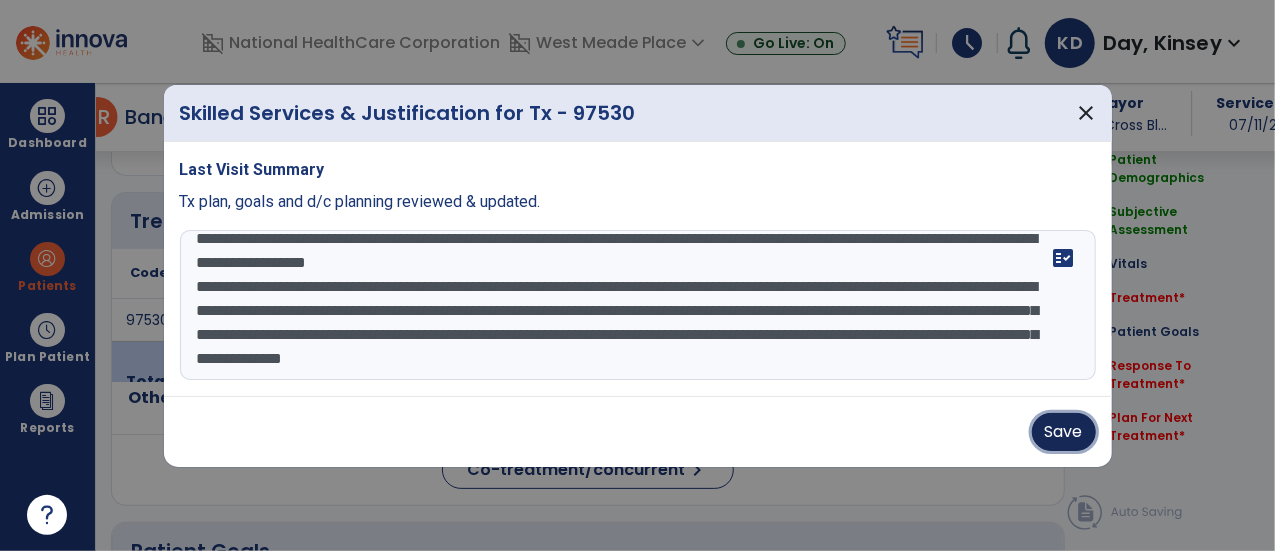 click on "Save" at bounding box center (1064, 432) 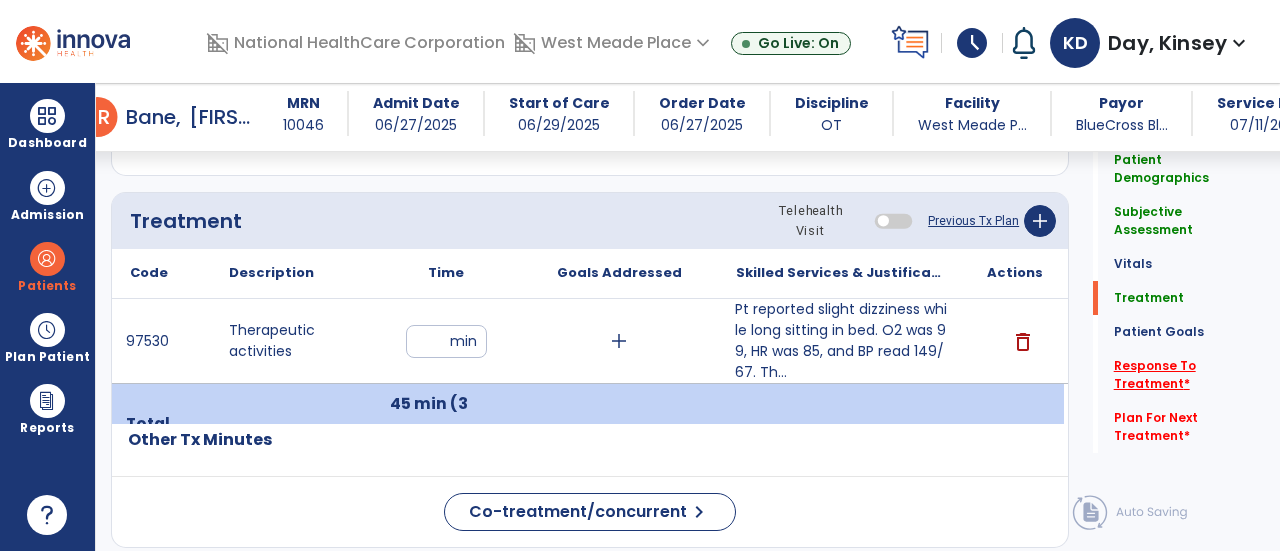 click on "Response To Treatment   *" 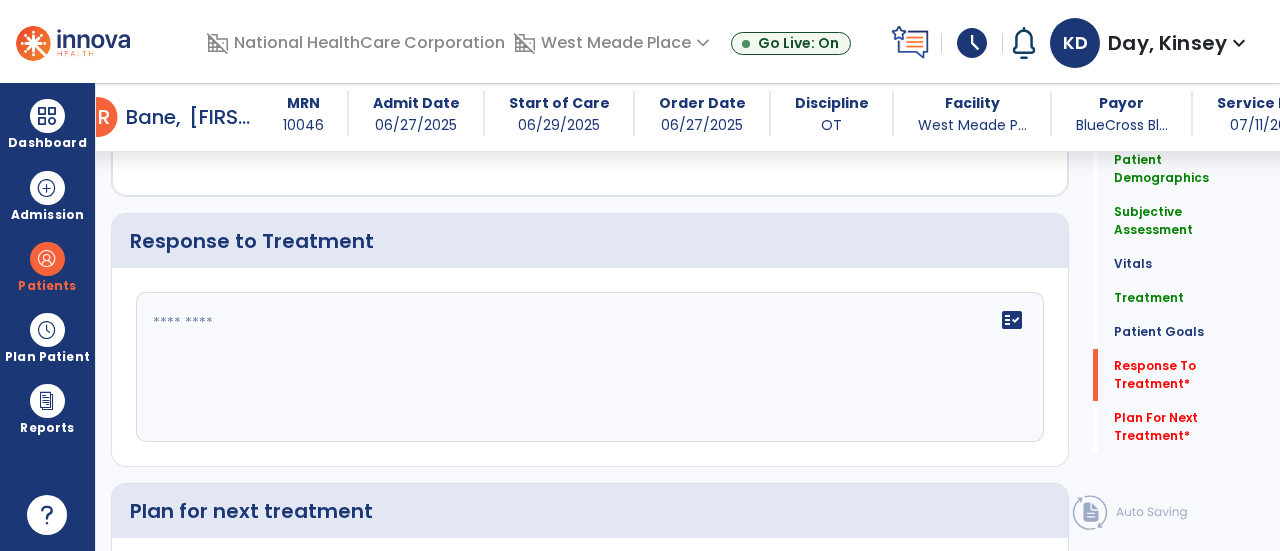 scroll, scrollTop: 2502, scrollLeft: 0, axis: vertical 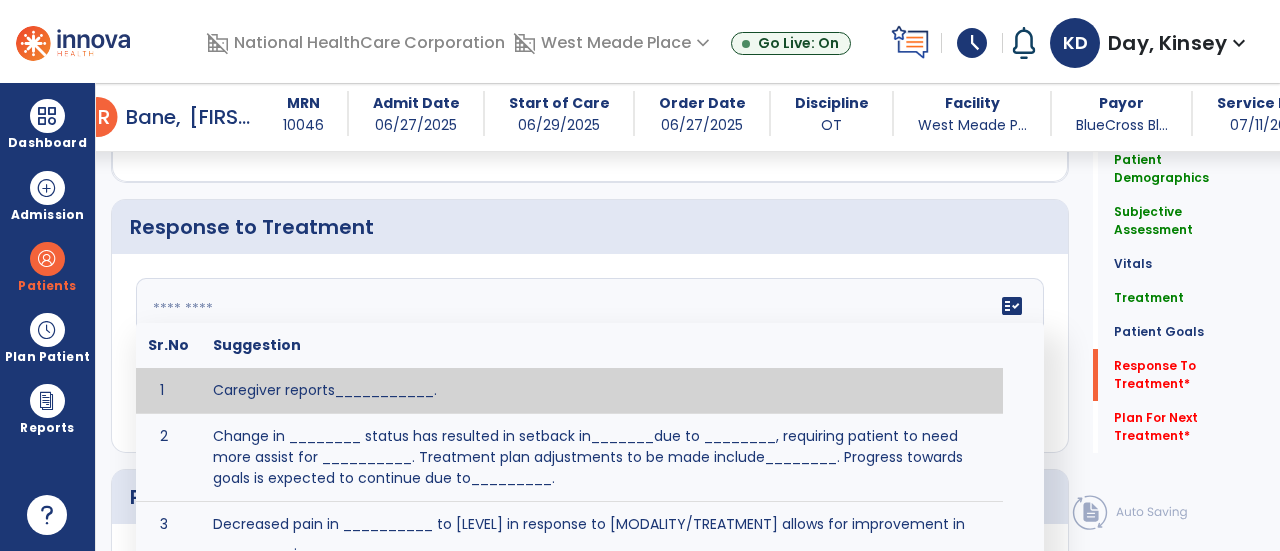 click 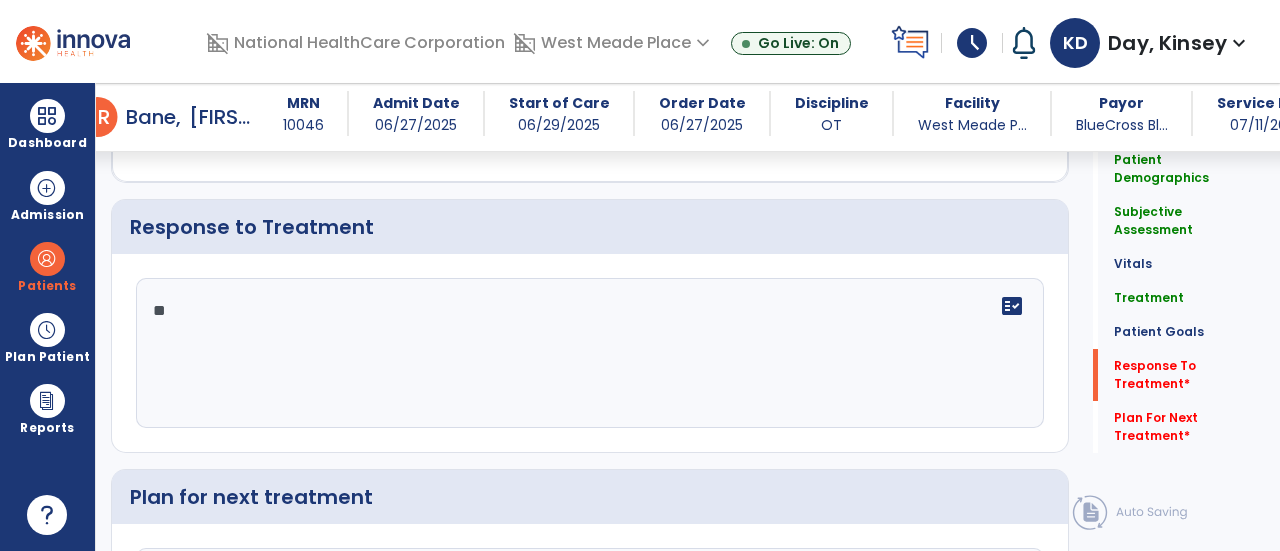 type on "*" 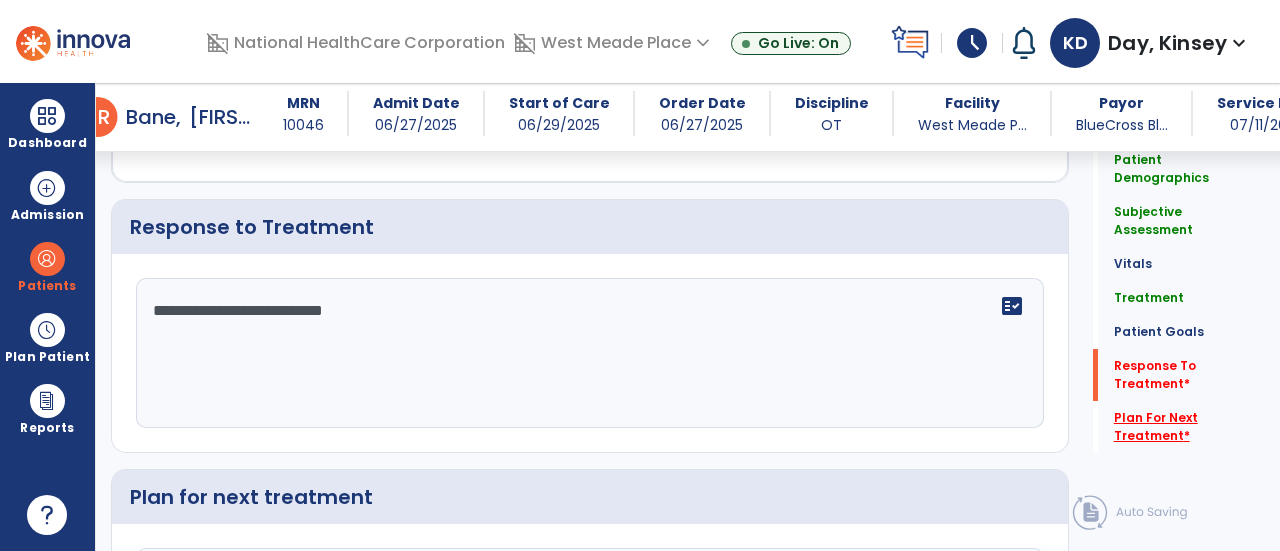 type on "**********" 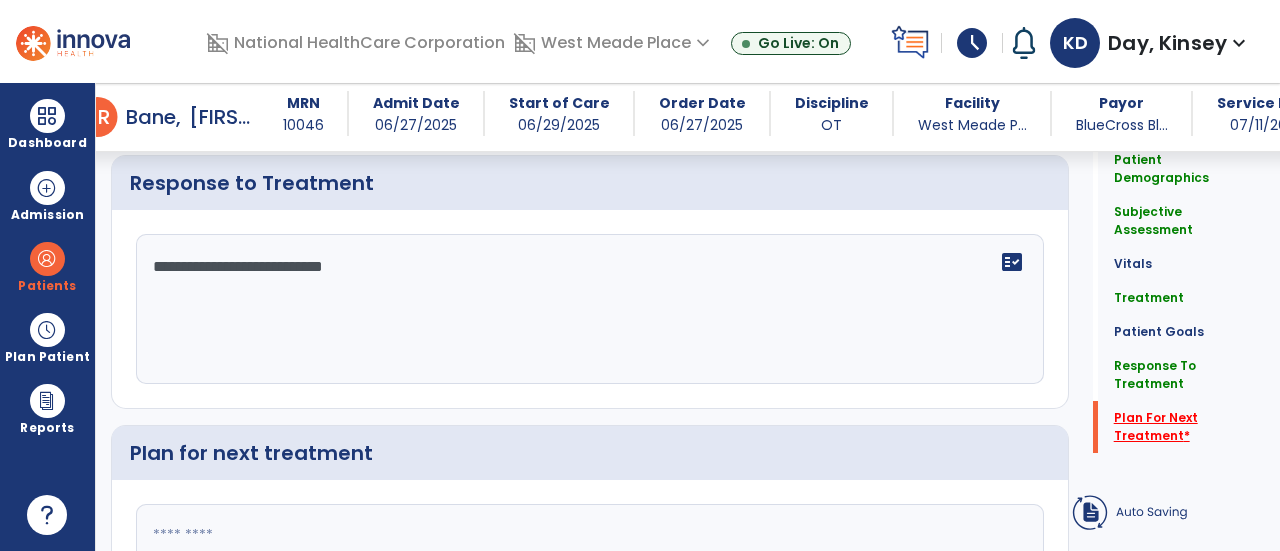 scroll, scrollTop: 2728, scrollLeft: 0, axis: vertical 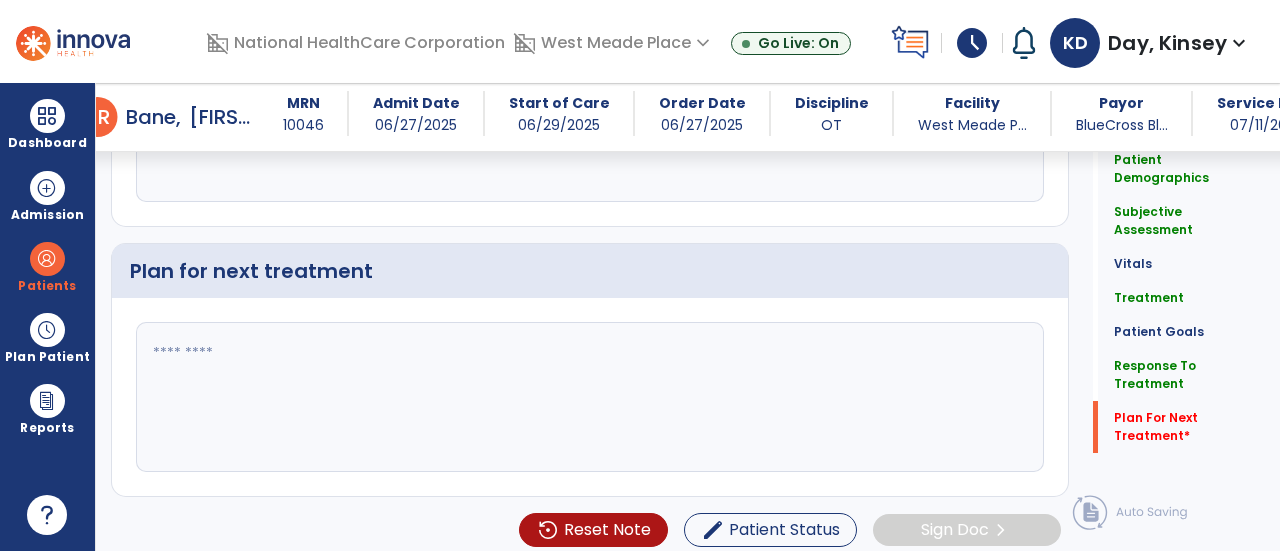 click 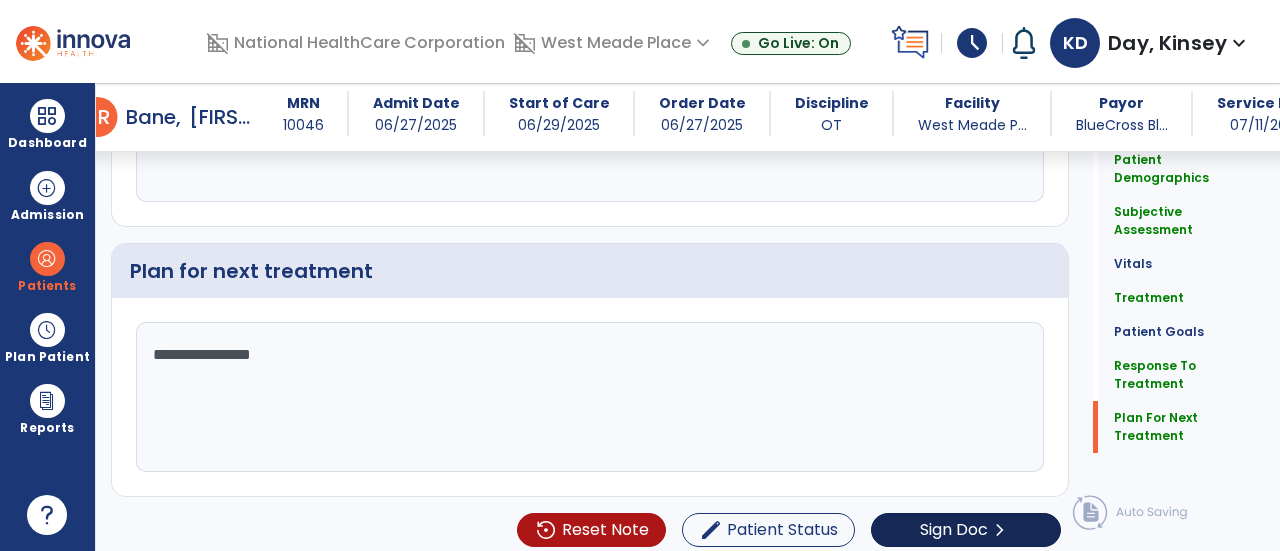 type on "**********" 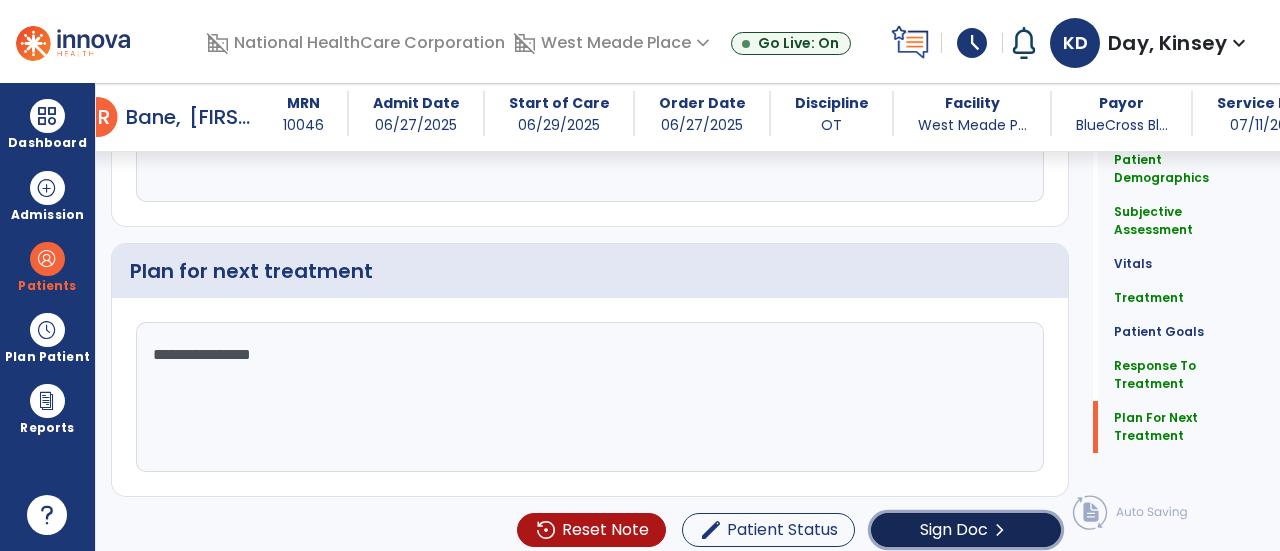 click on "Sign Doc" 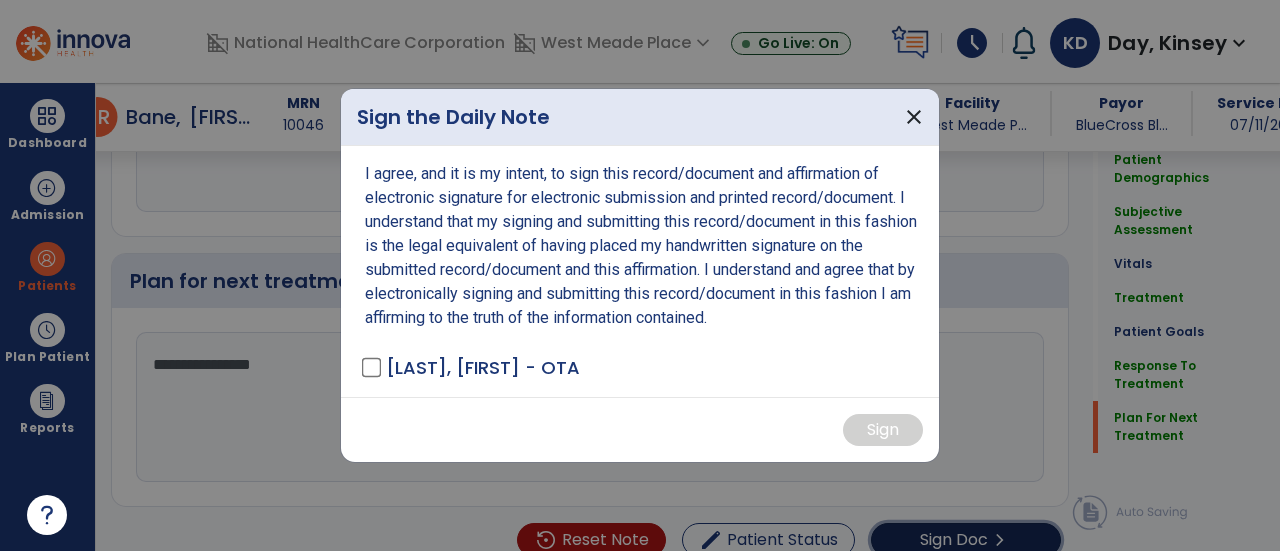 scroll, scrollTop: 2728, scrollLeft: 0, axis: vertical 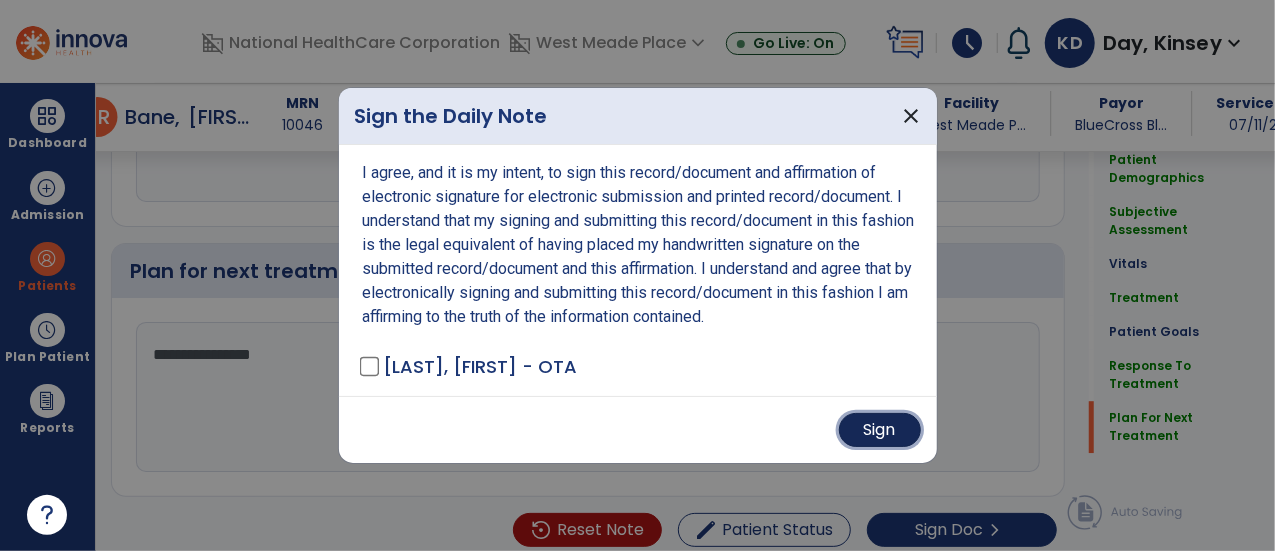 click on "Sign" at bounding box center (880, 430) 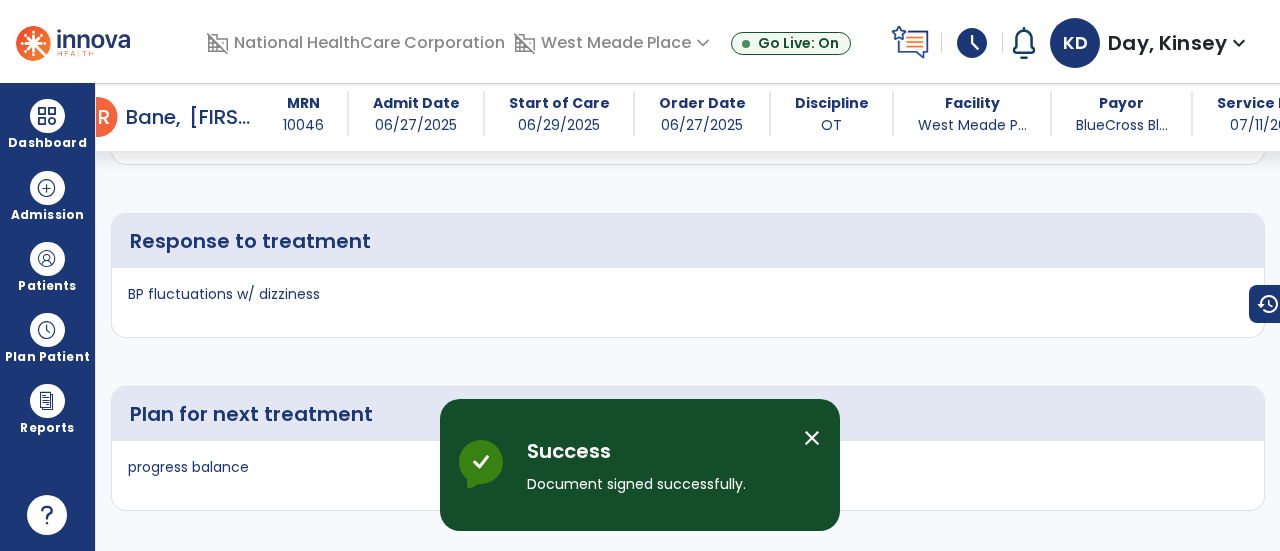 scroll, scrollTop: 3987, scrollLeft: 0, axis: vertical 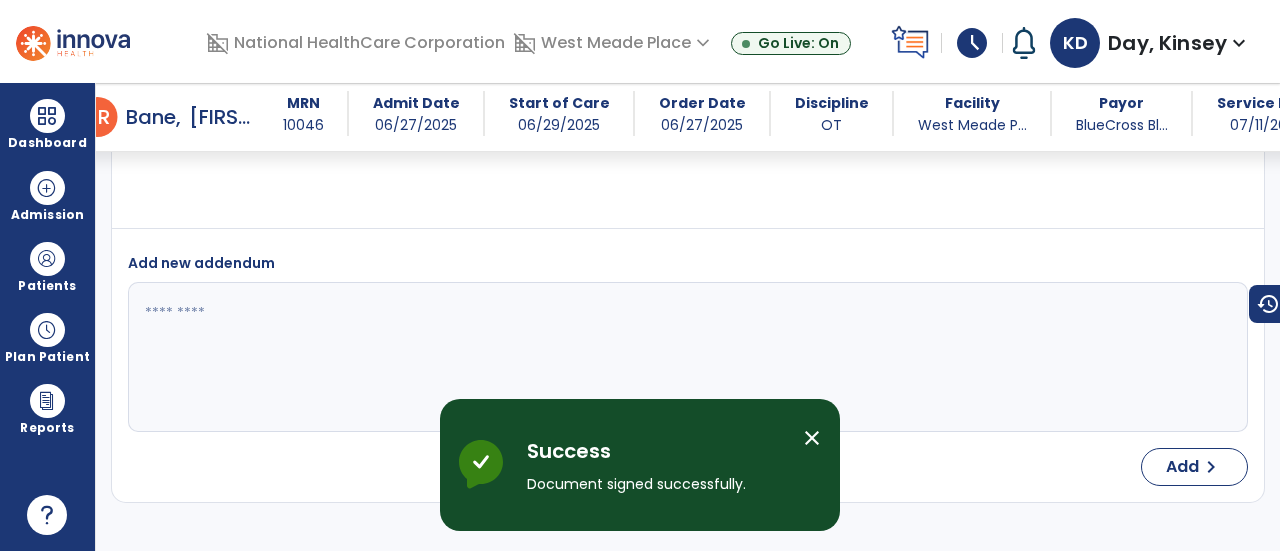 select on "*" 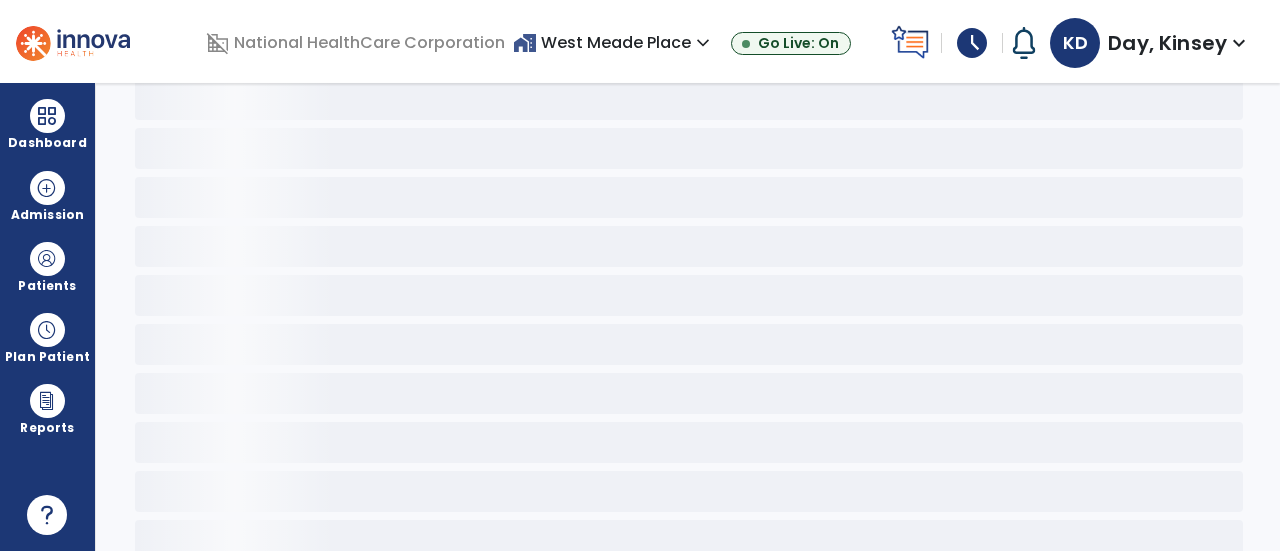scroll, scrollTop: 108, scrollLeft: 0, axis: vertical 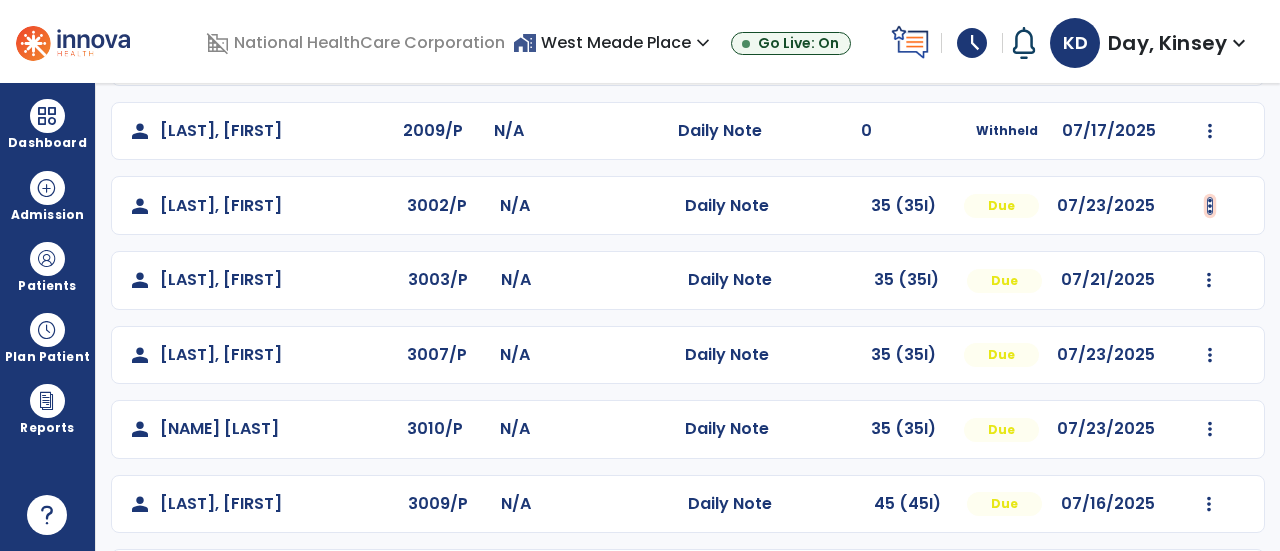 click at bounding box center (1211, -18) 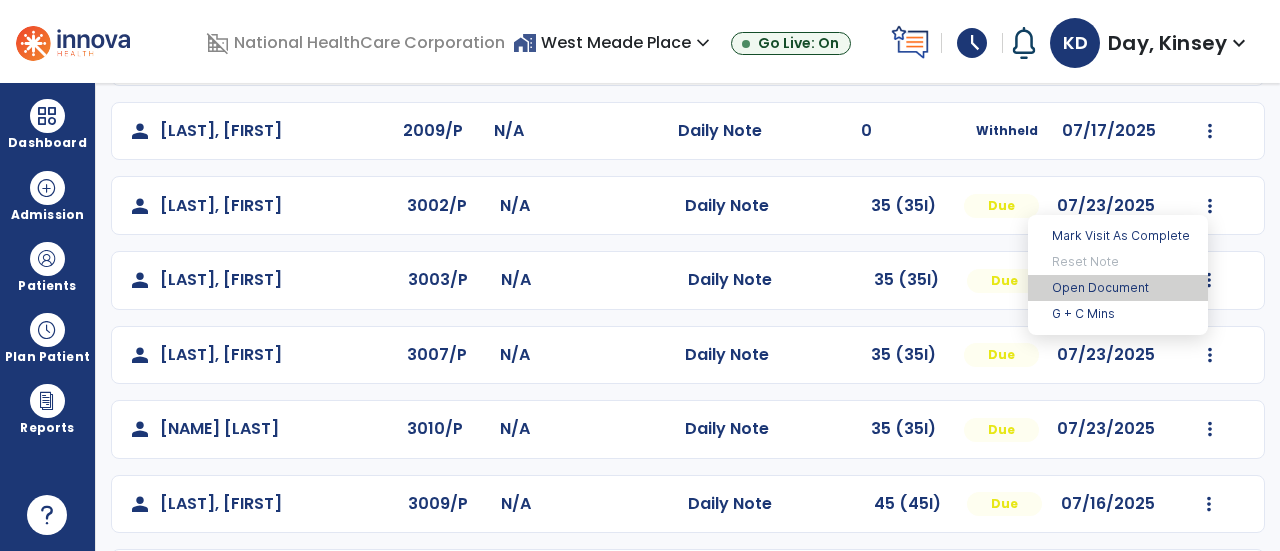 click on "Open Document" at bounding box center (1118, 288) 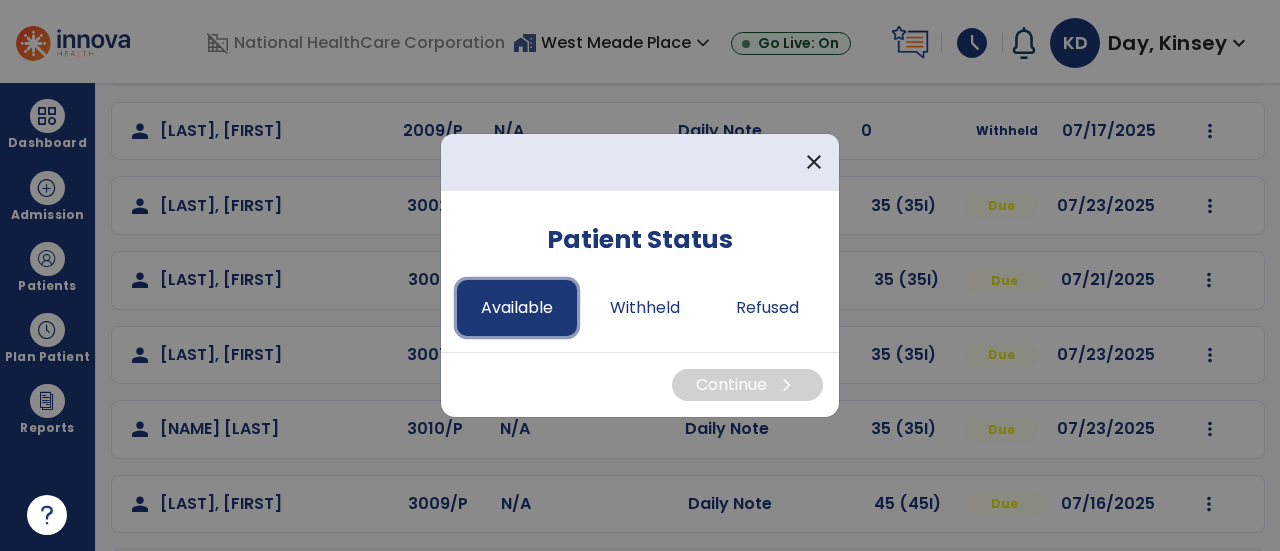 click on "Available" at bounding box center [517, 308] 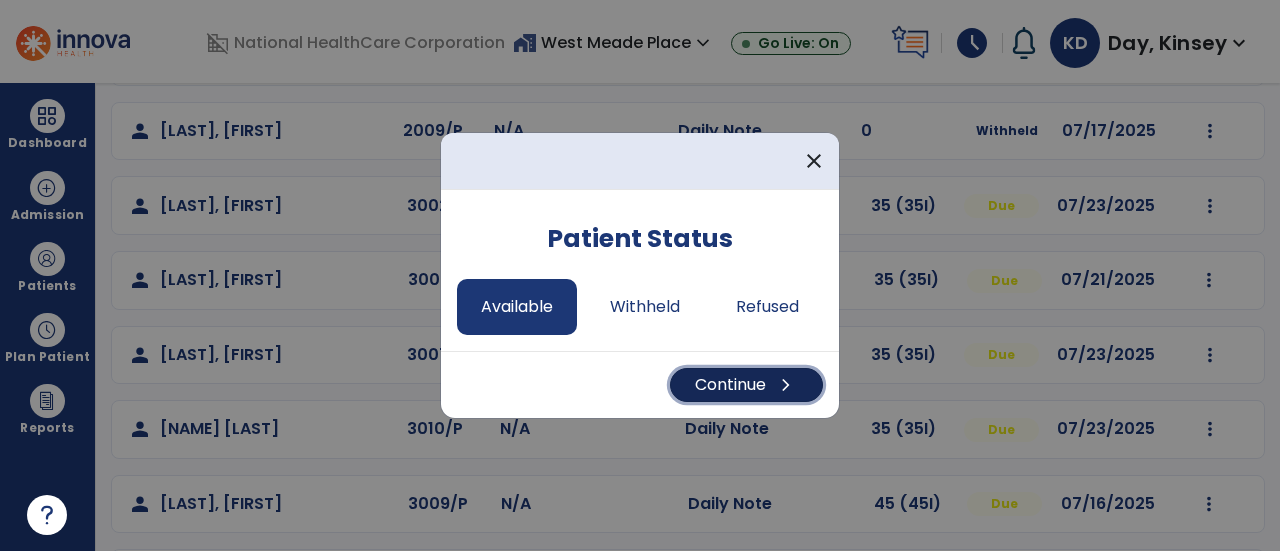 click on "Continue   chevron_right" at bounding box center [746, 385] 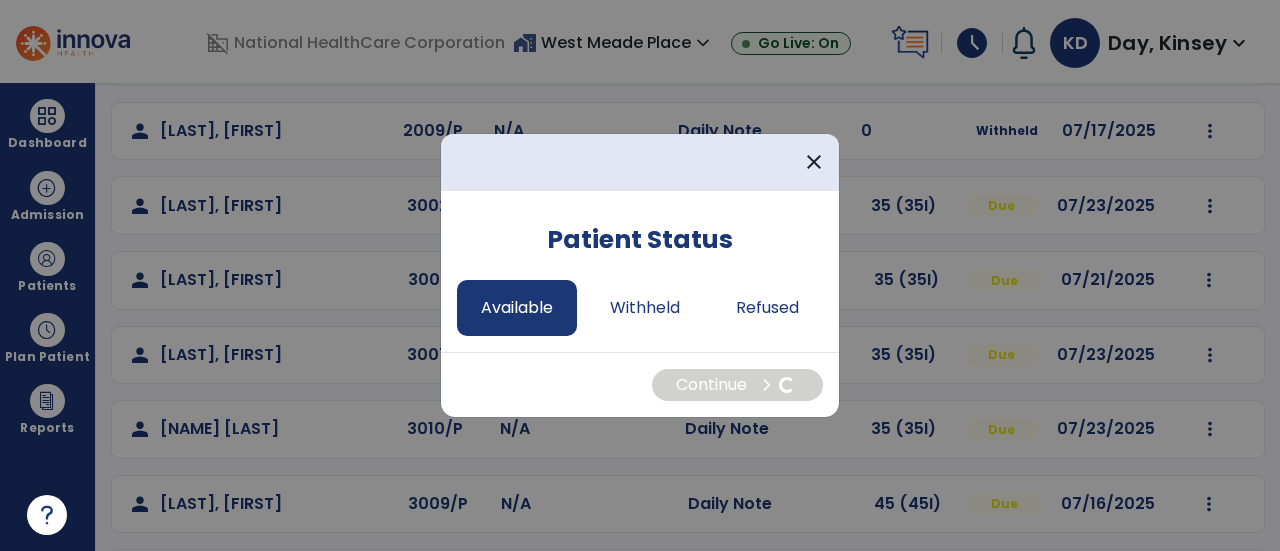 select on "*" 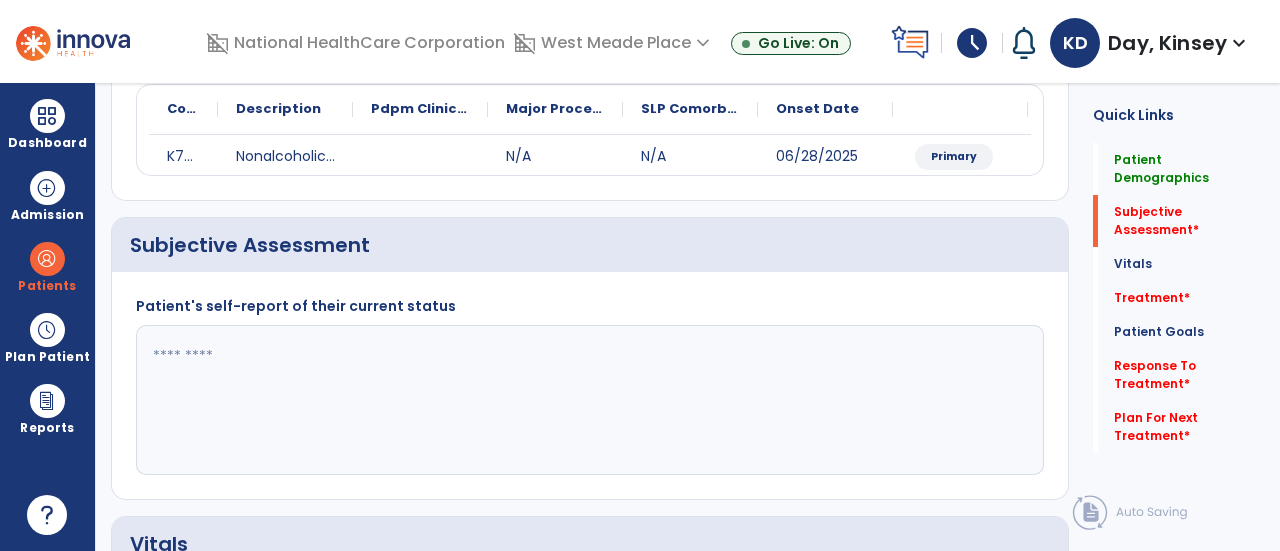 click 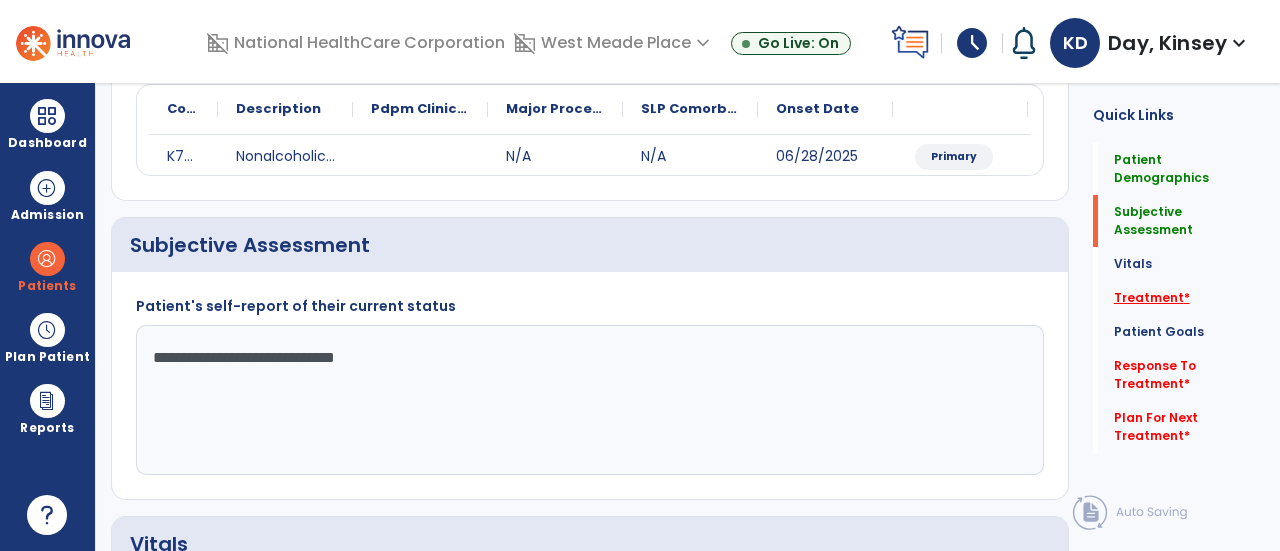 type on "**********" 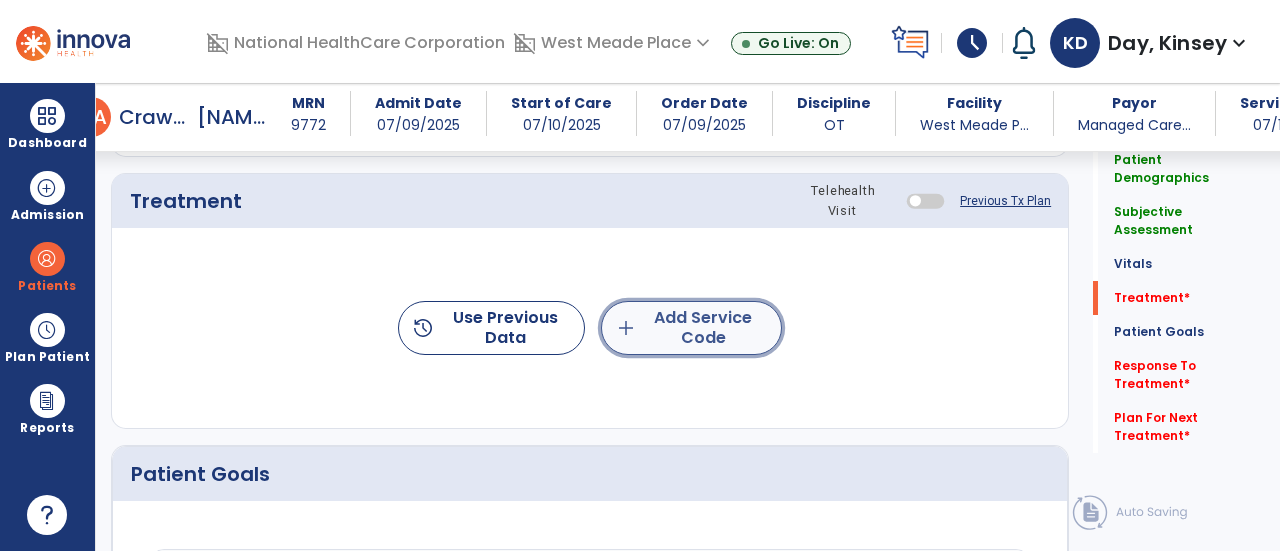 click on "add  Add Service Code" 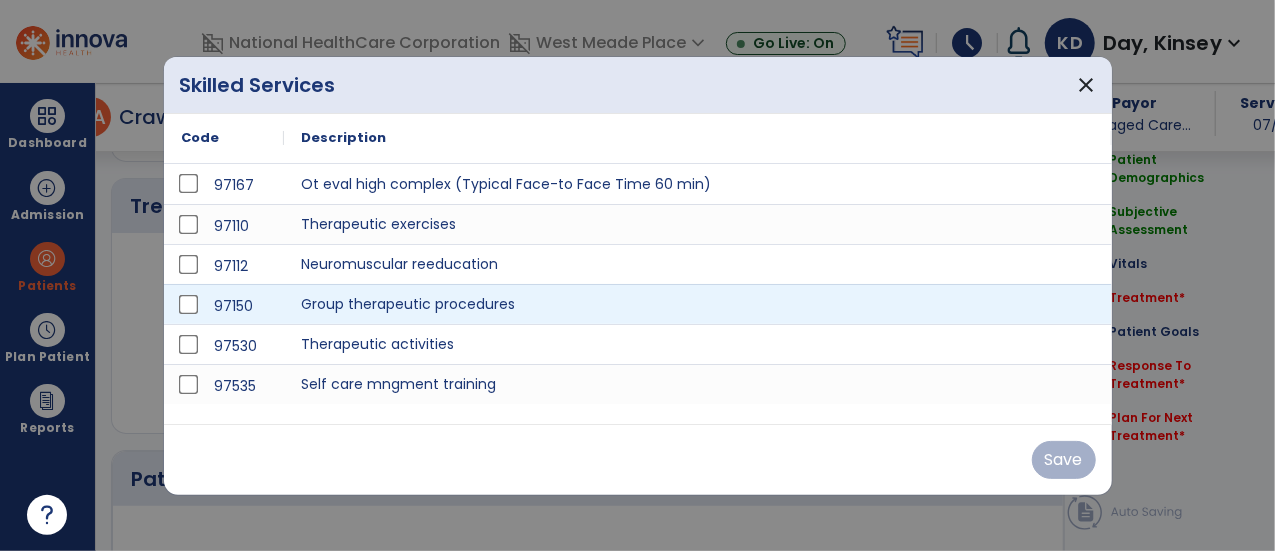 scroll, scrollTop: 1076, scrollLeft: 0, axis: vertical 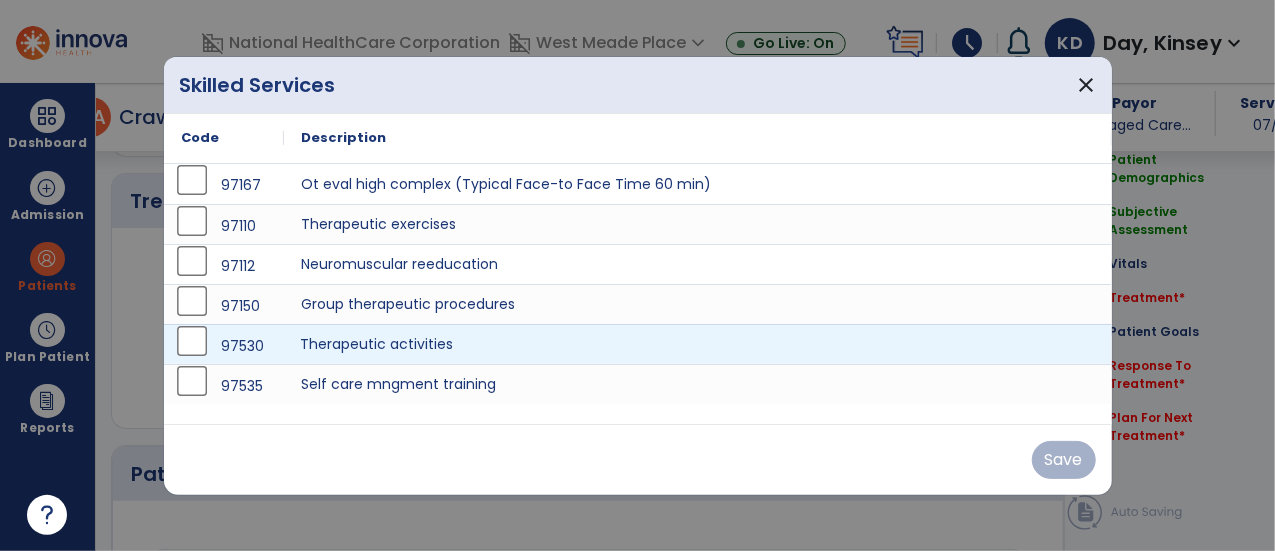 click on "Therapeutic activities" at bounding box center (698, 344) 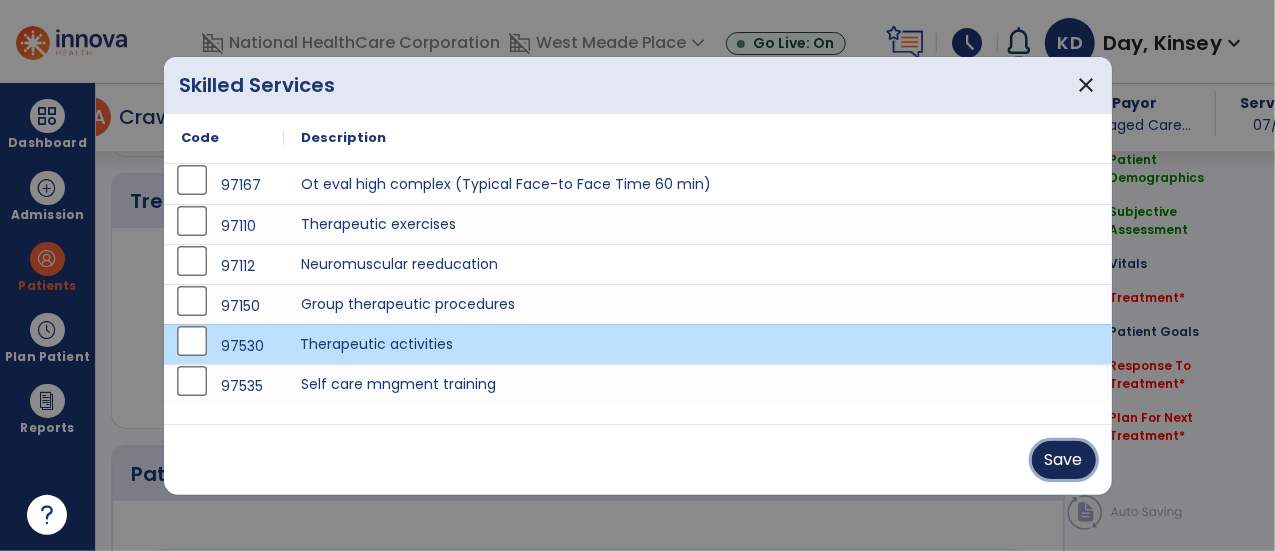 click on "Save" at bounding box center (1064, 460) 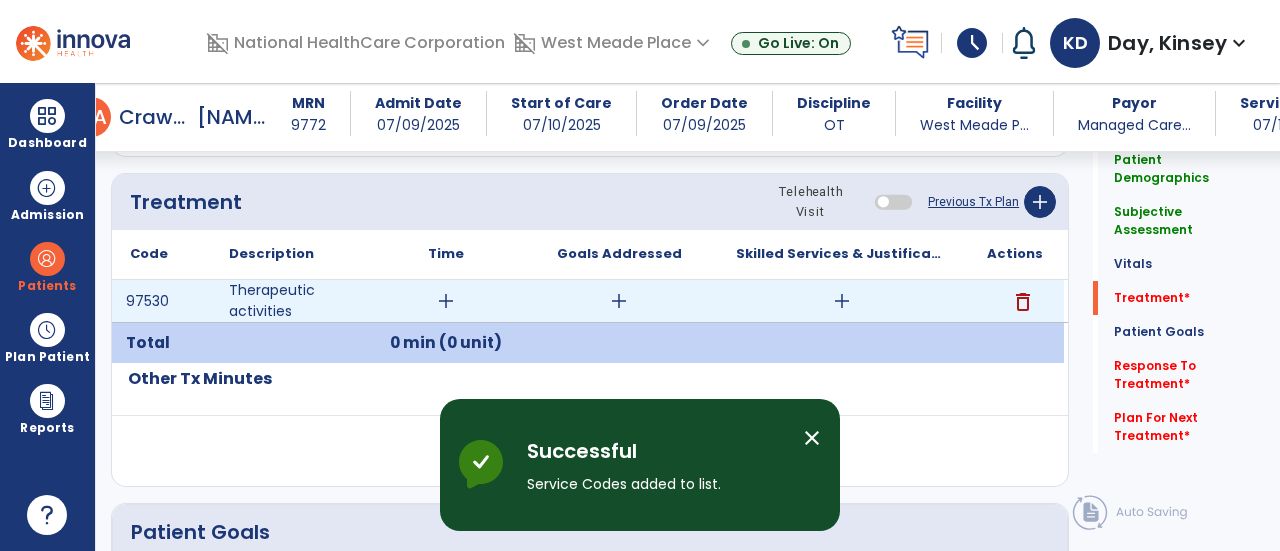 click on "add" at bounding box center [446, 301] 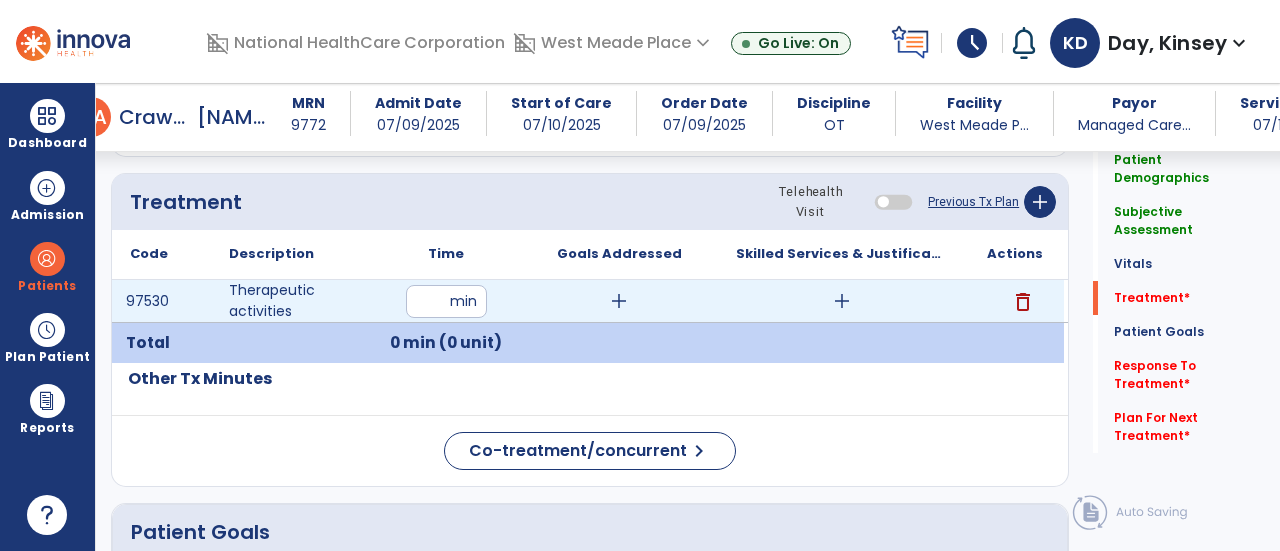 type on "**" 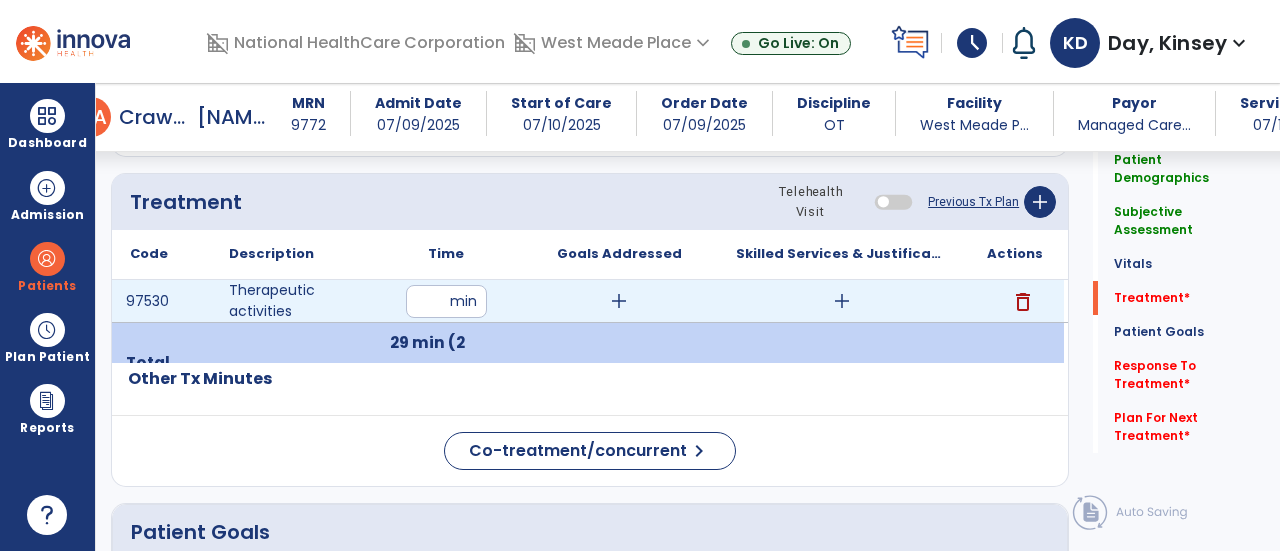 click on "add" at bounding box center (842, 301) 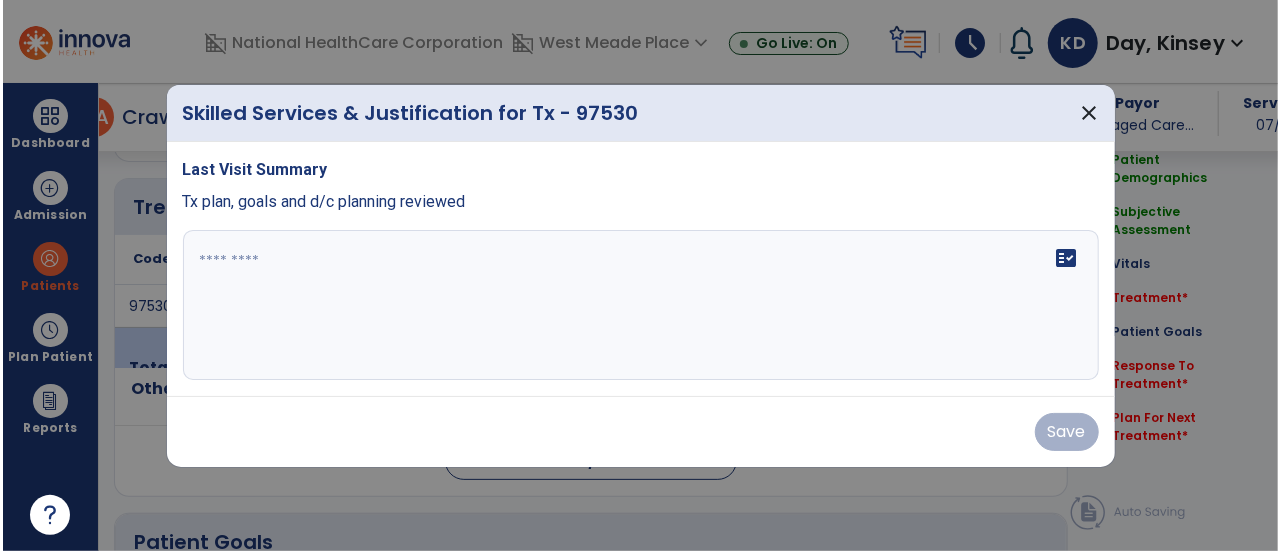 scroll, scrollTop: 1076, scrollLeft: 0, axis: vertical 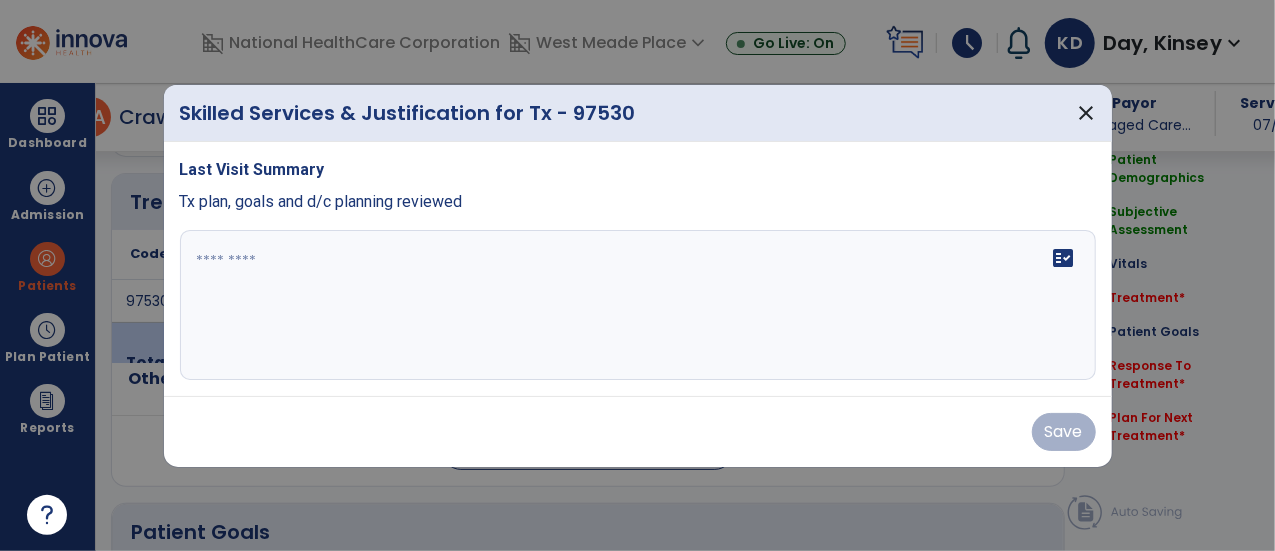 click at bounding box center (638, 305) 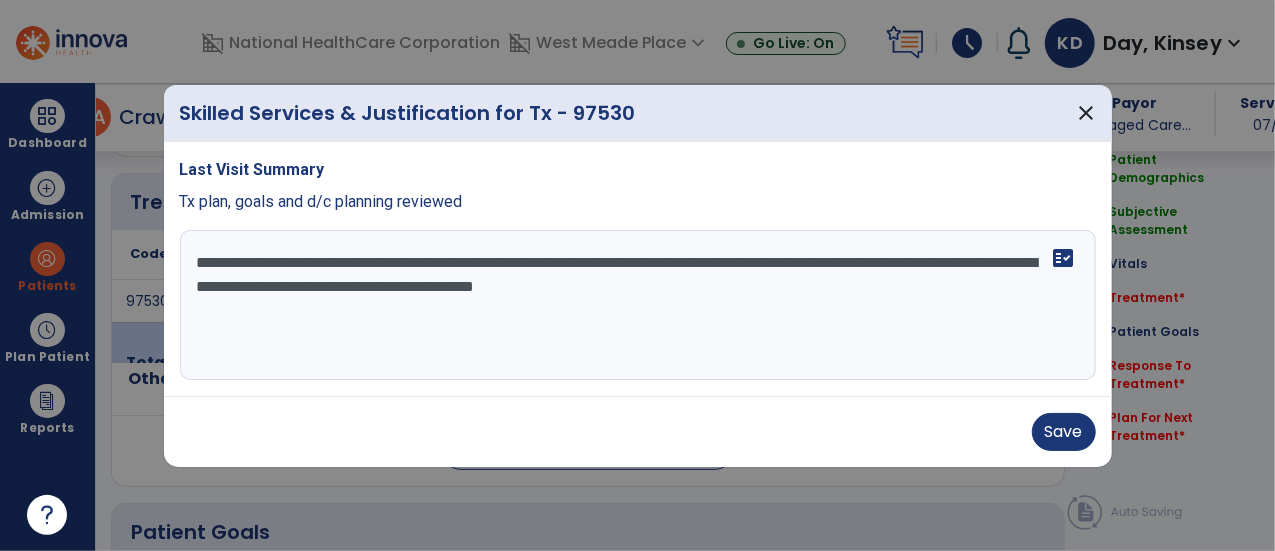 drag, startPoint x: 860, startPoint y: 299, endPoint x: 156, endPoint y: 221, distance: 708.30786 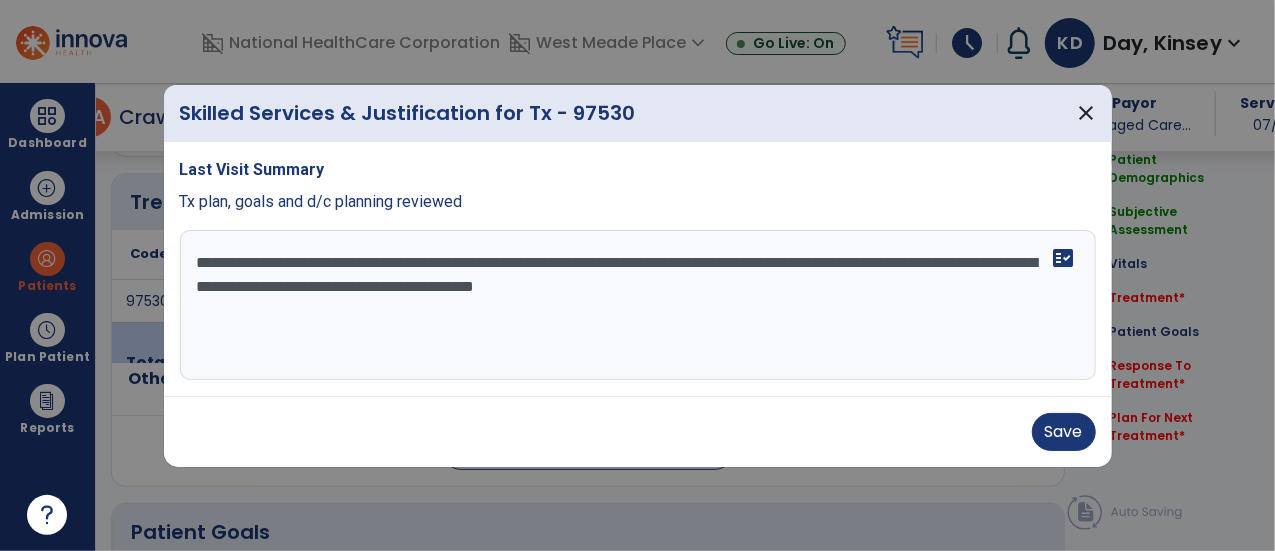 click on "**********" at bounding box center (638, 305) 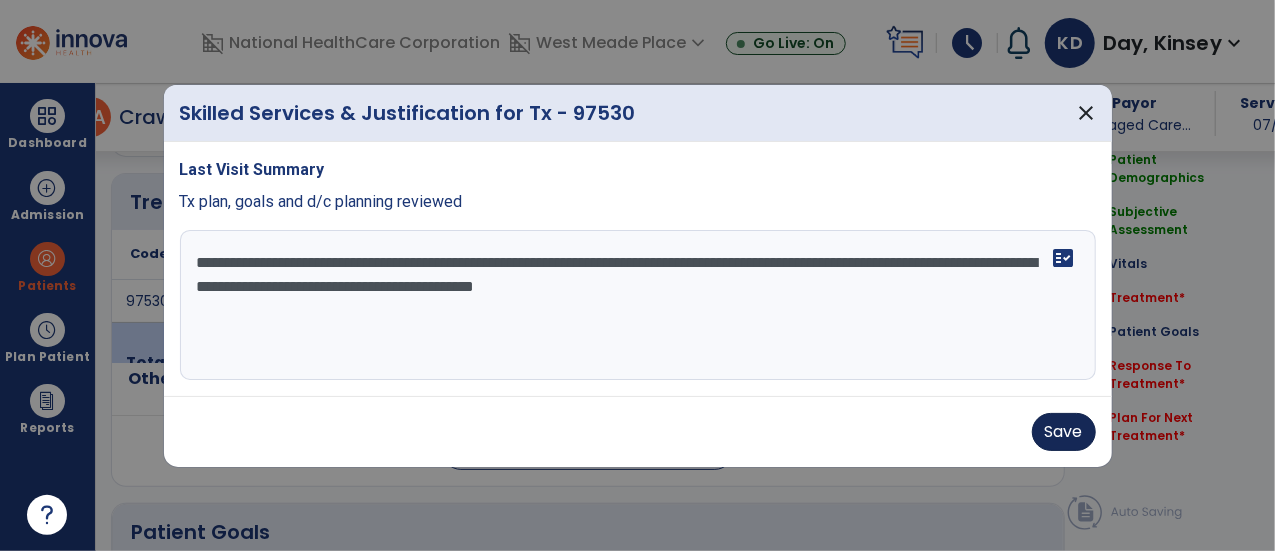 type on "**********" 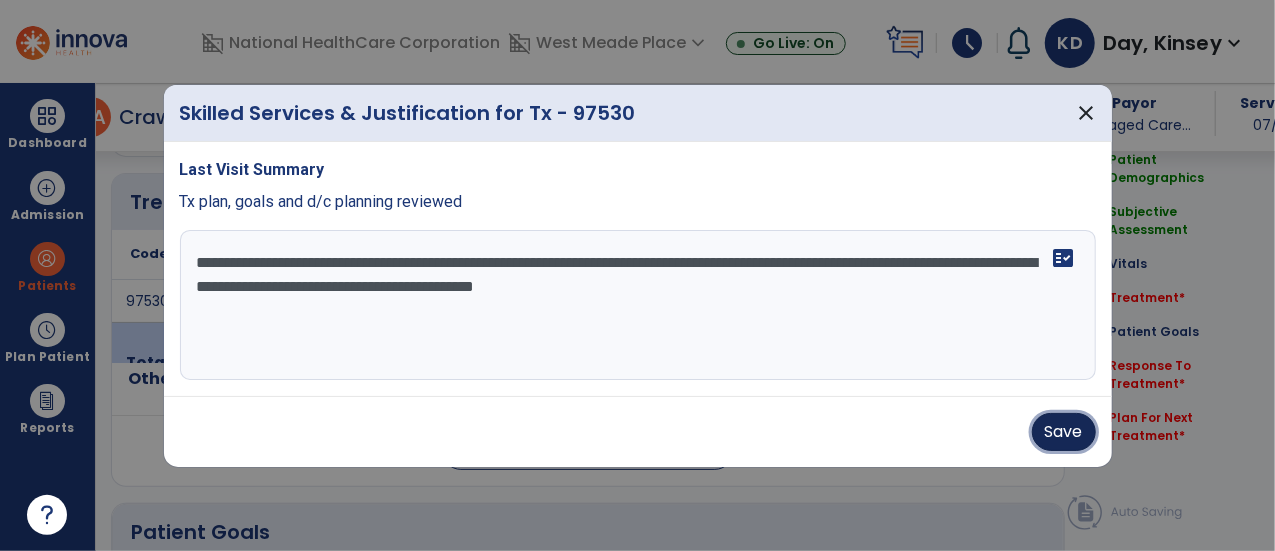 click on "Save" at bounding box center [1064, 432] 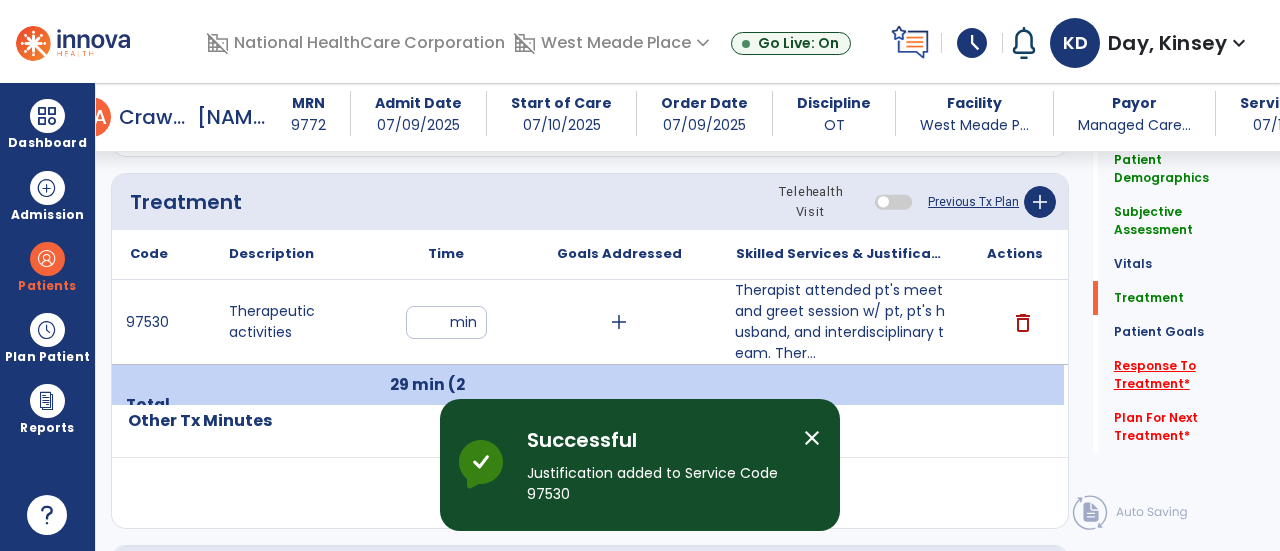 click on "Response To Treatment   *" 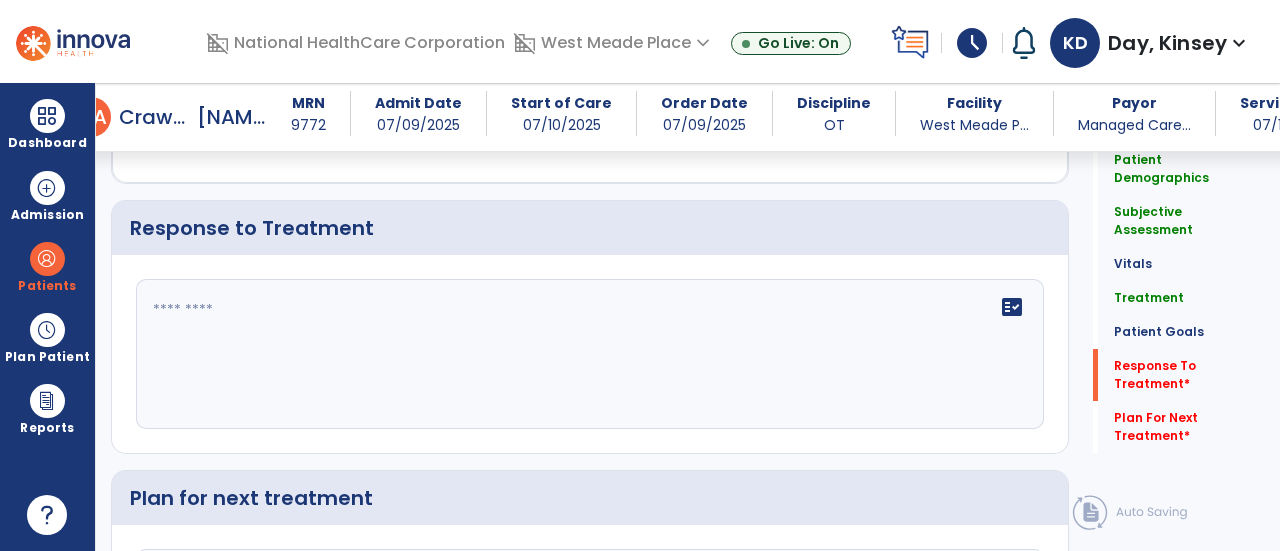 scroll, scrollTop: 2524, scrollLeft: 0, axis: vertical 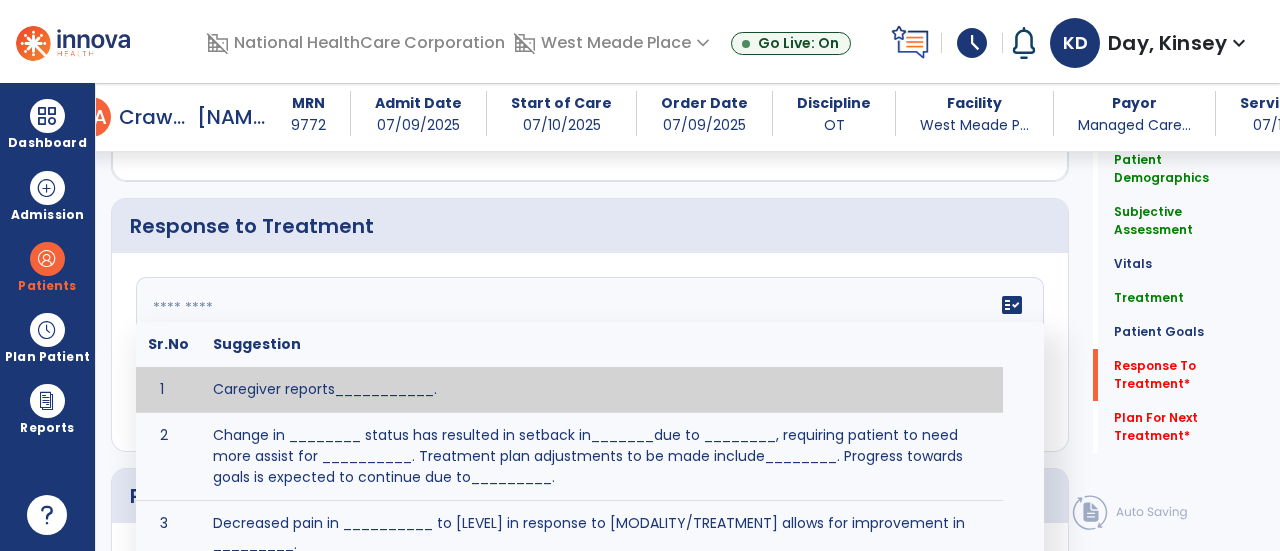 click 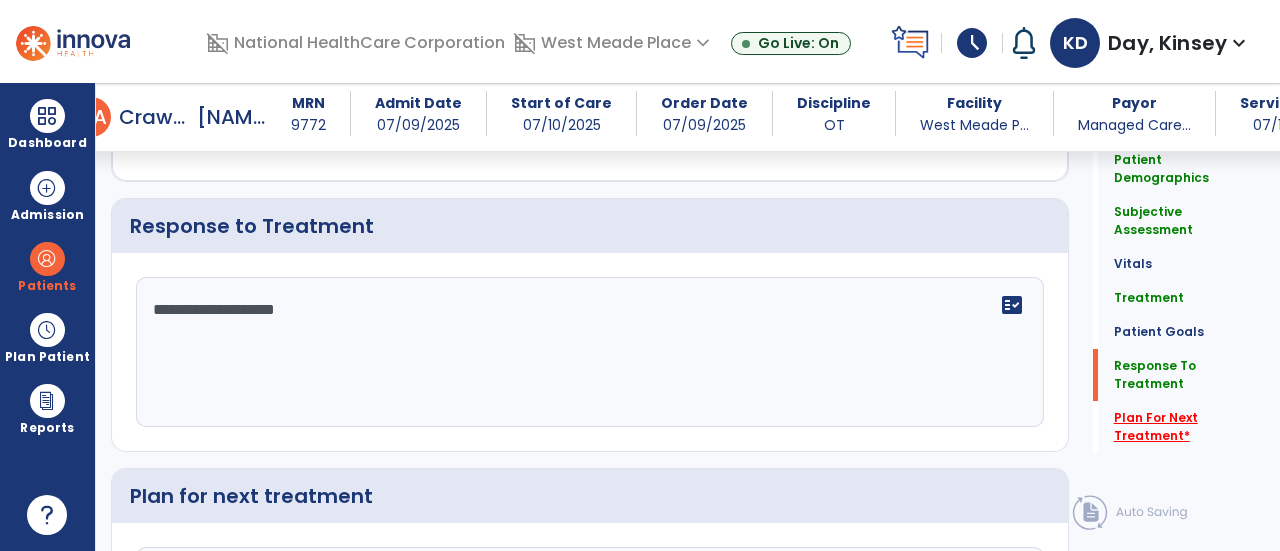 type on "**********" 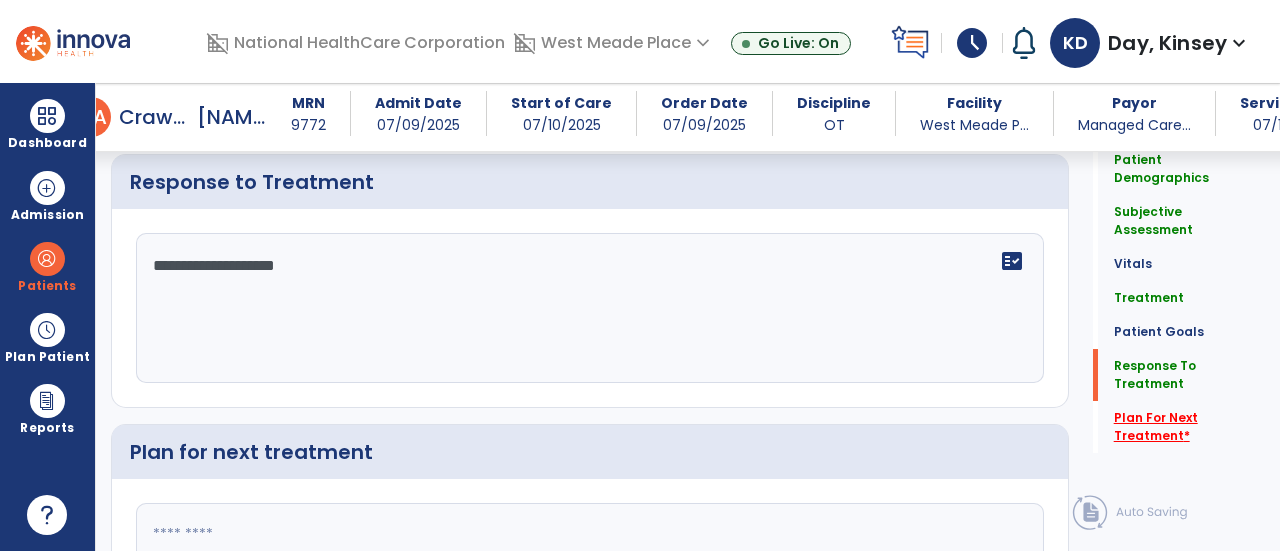 click on "Plan For Next Treatment   *" 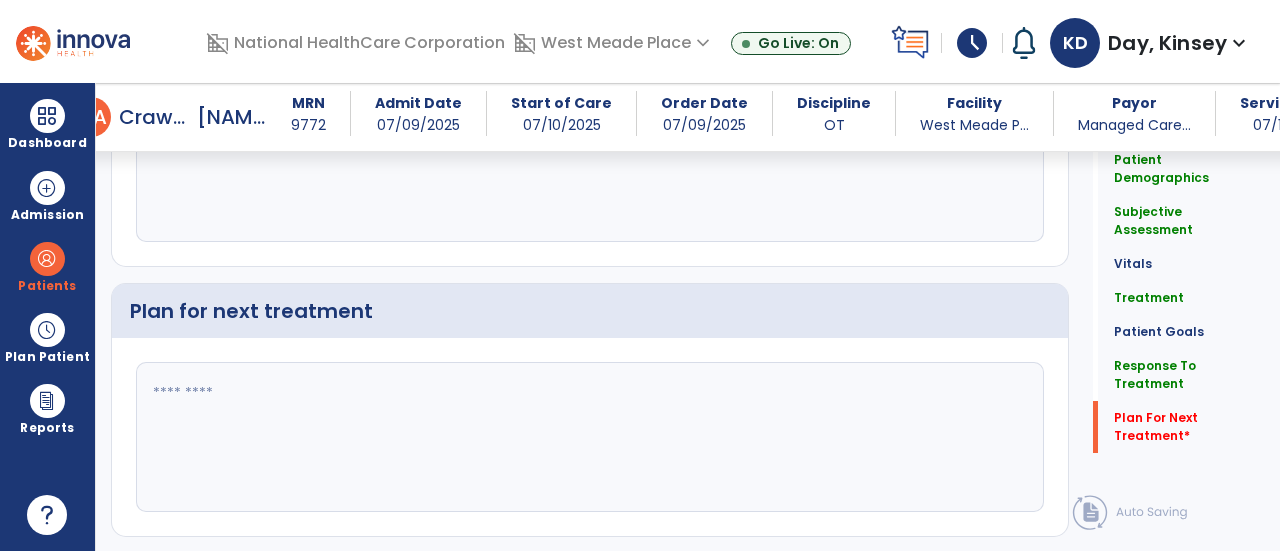 scroll, scrollTop: 2750, scrollLeft: 0, axis: vertical 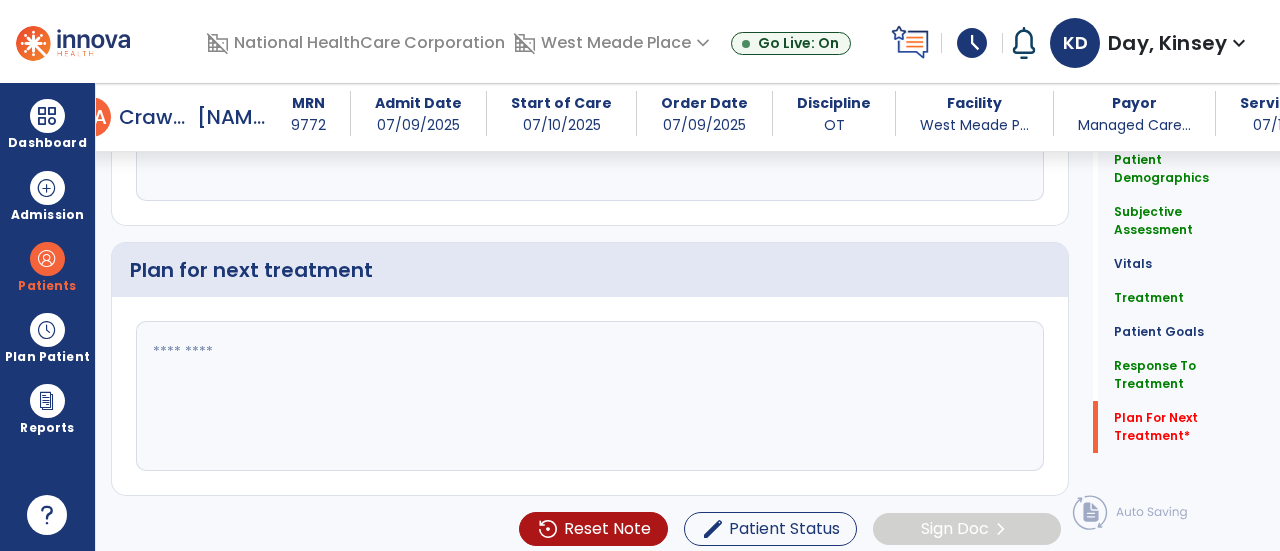 click 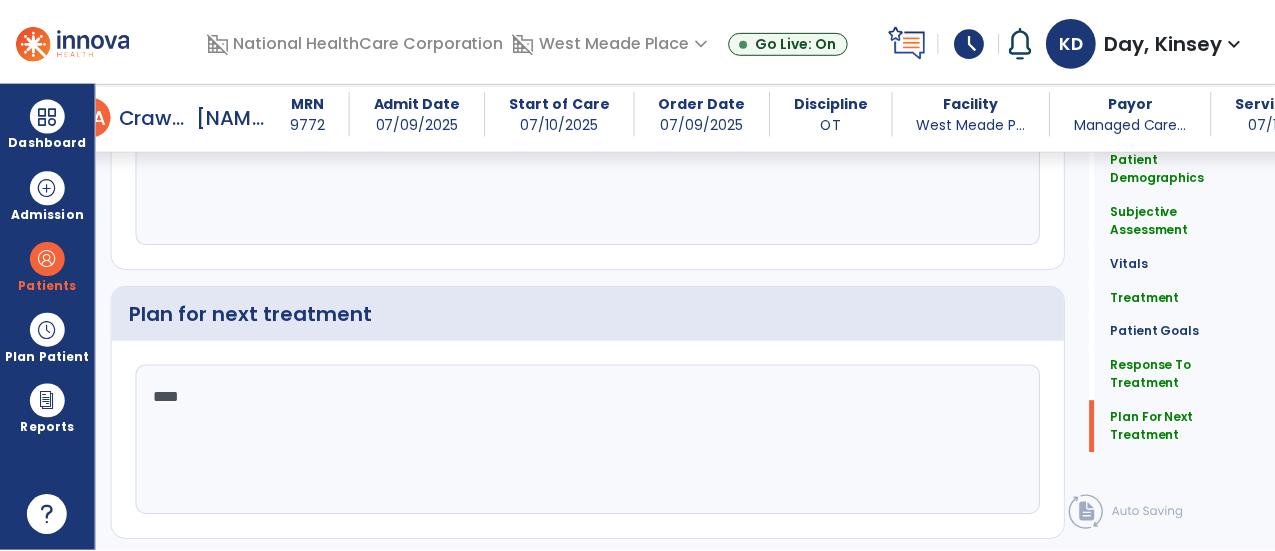 scroll, scrollTop: 2750, scrollLeft: 0, axis: vertical 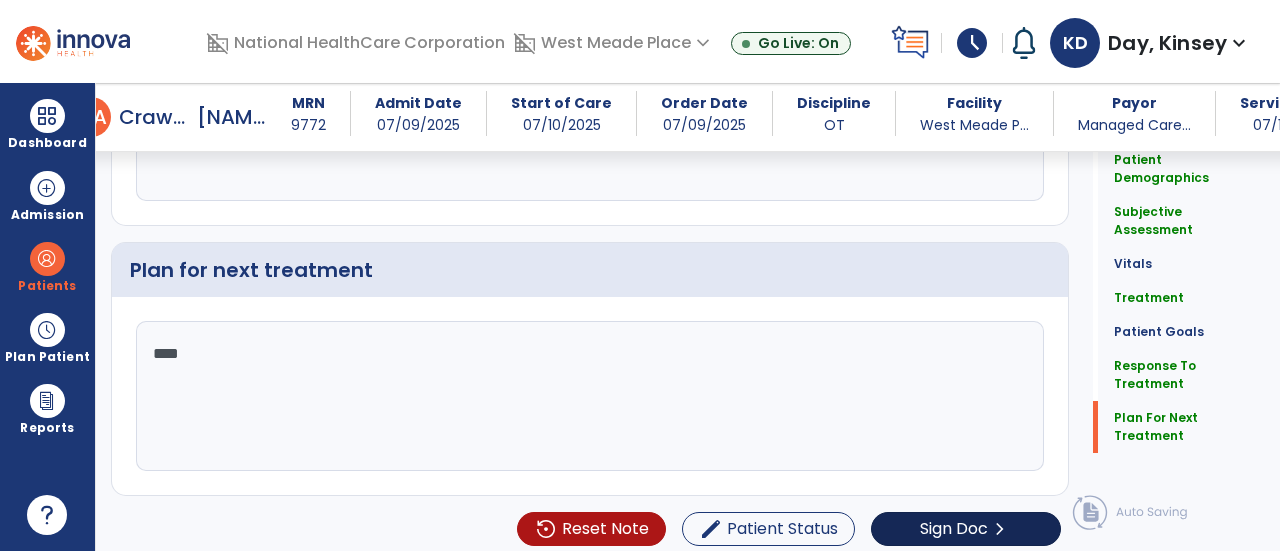 type on "****" 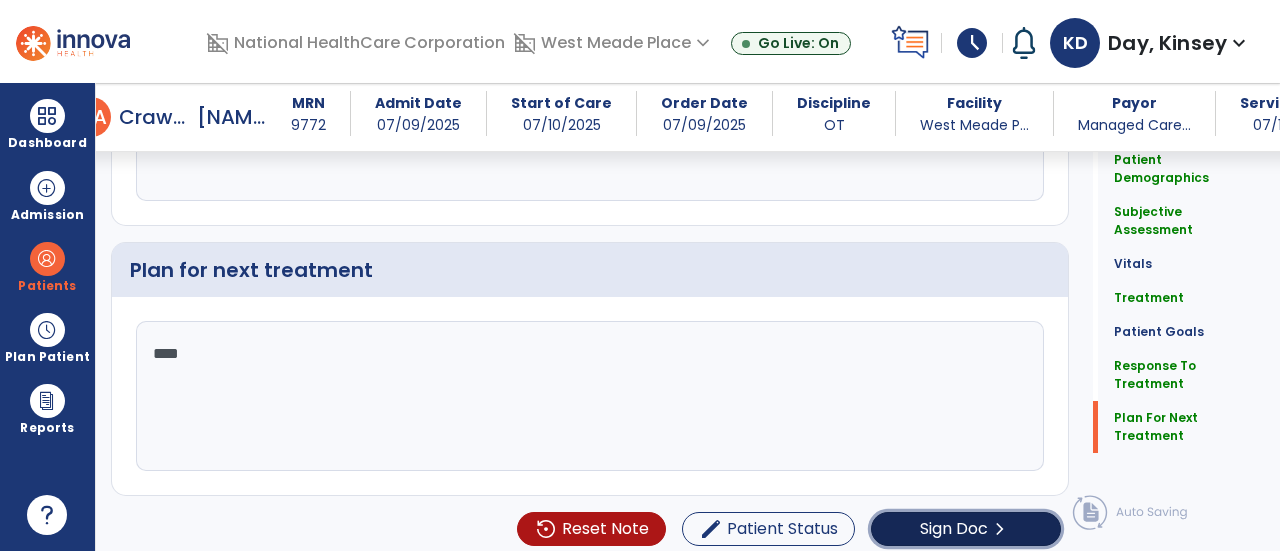 click on "Sign Doc" 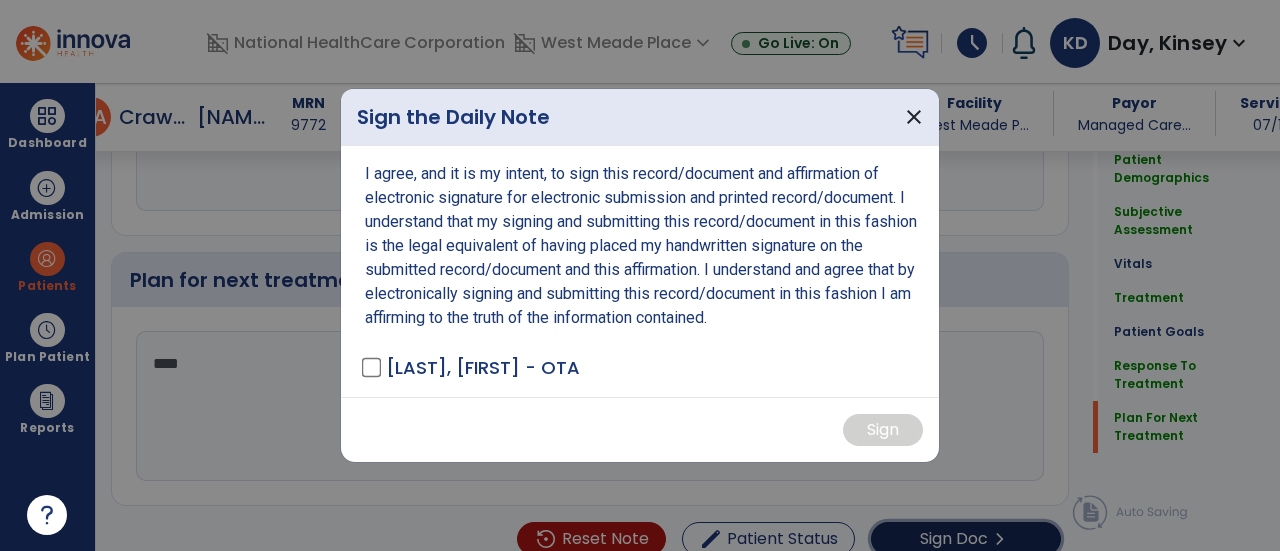 scroll, scrollTop: 2750, scrollLeft: 0, axis: vertical 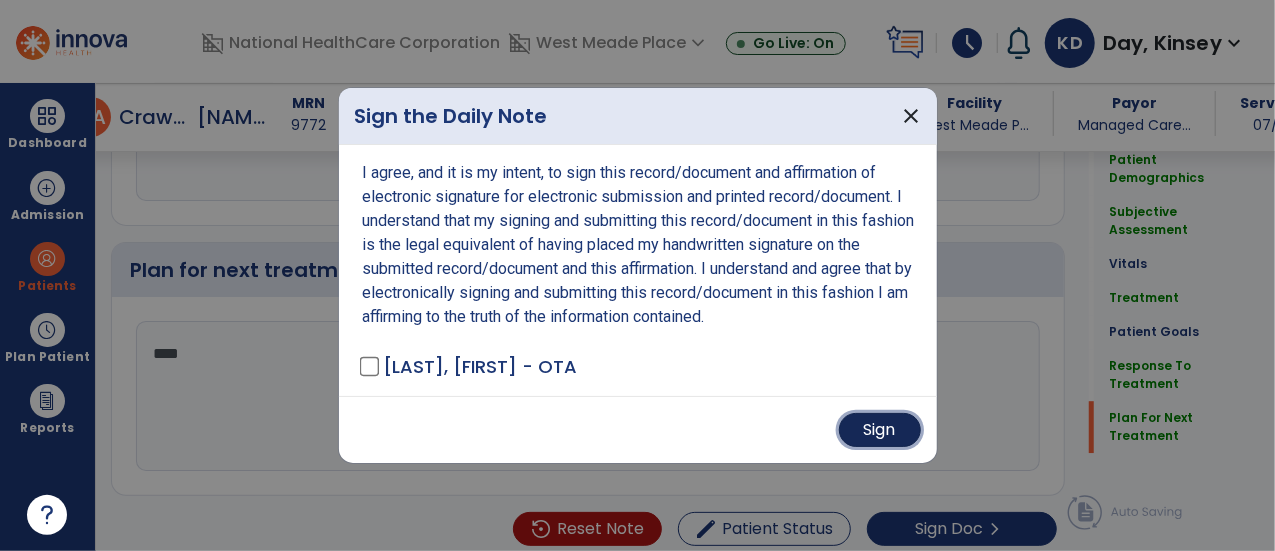 click on "Sign" at bounding box center [880, 430] 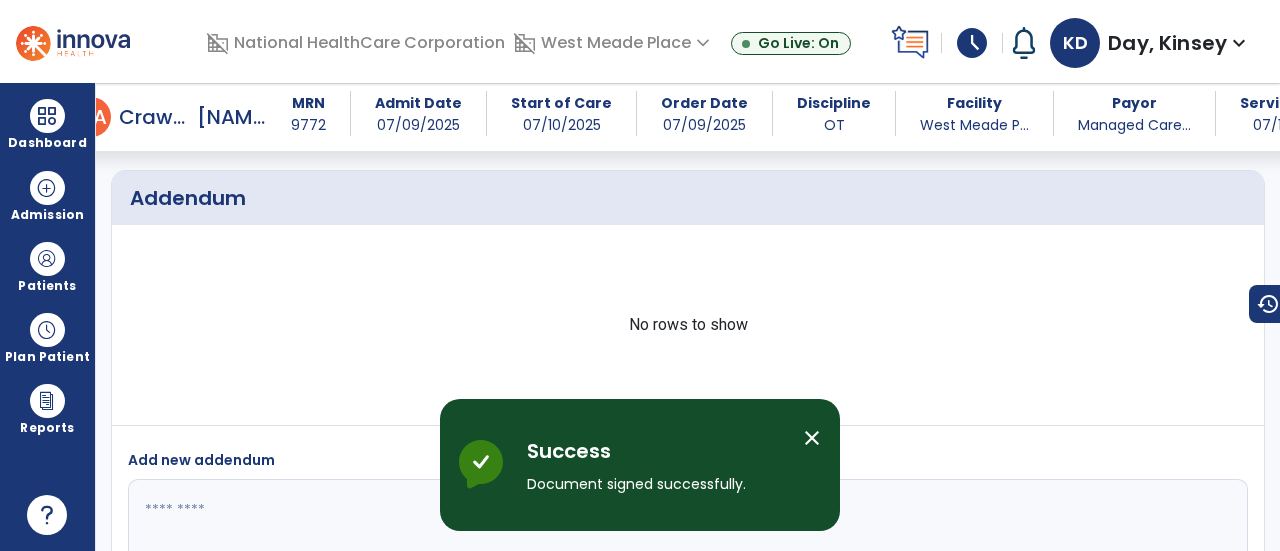 scroll, scrollTop: 3832, scrollLeft: 0, axis: vertical 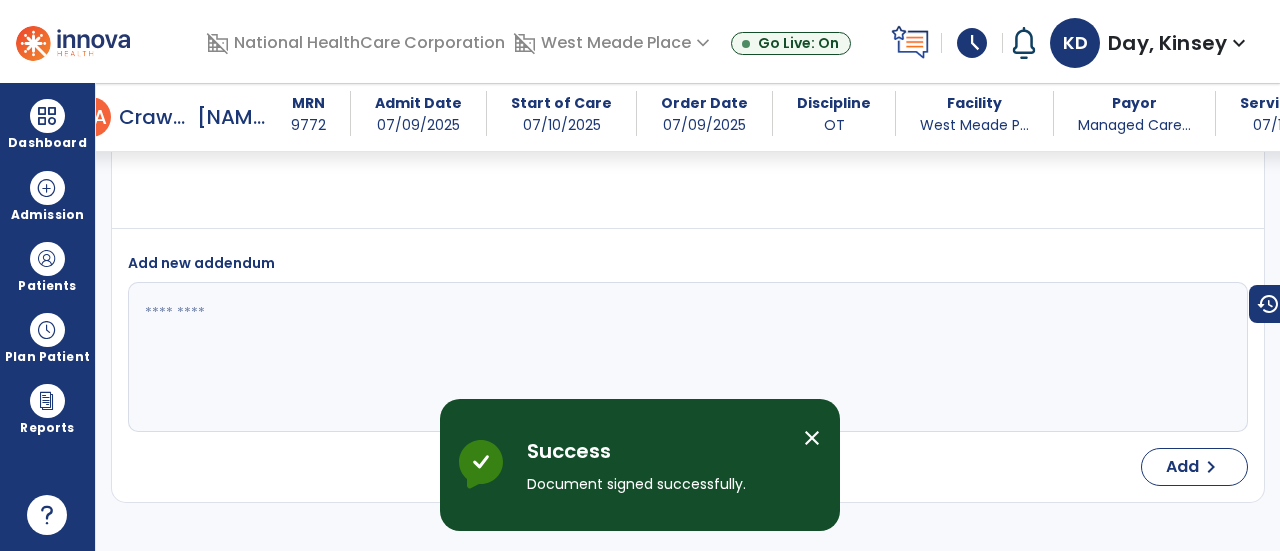 select on "*" 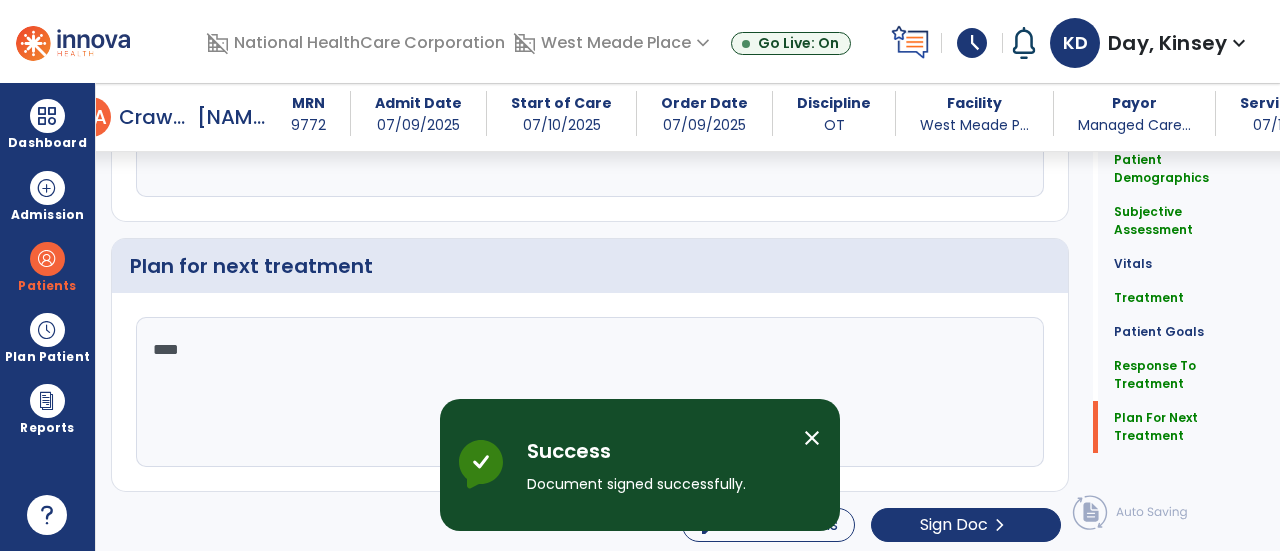 scroll, scrollTop: 108, scrollLeft: 0, axis: vertical 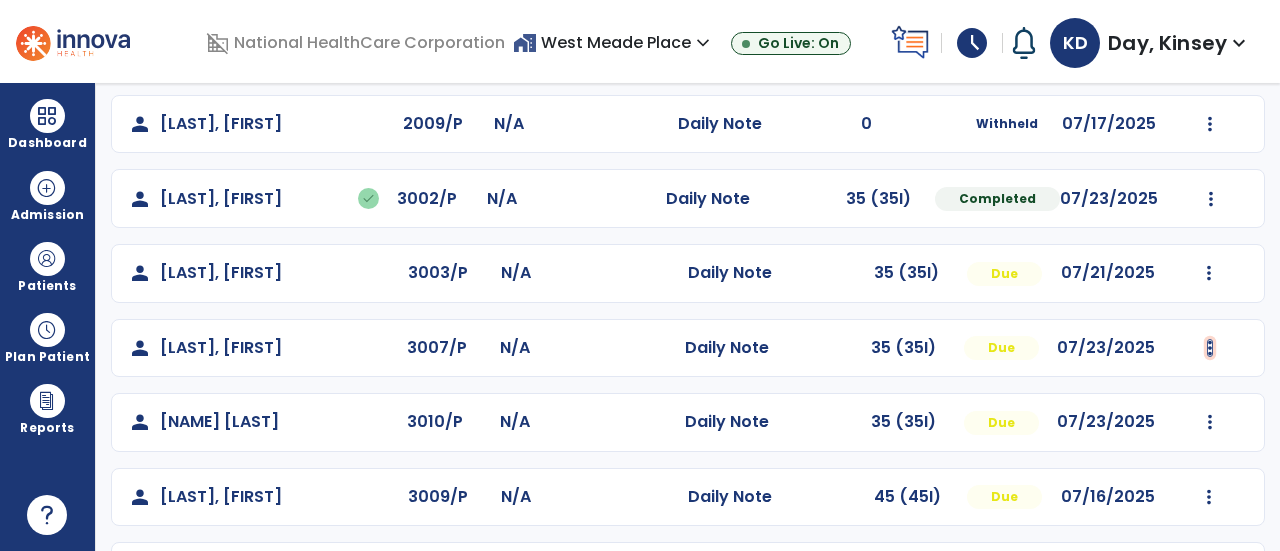 click at bounding box center (1211, -25) 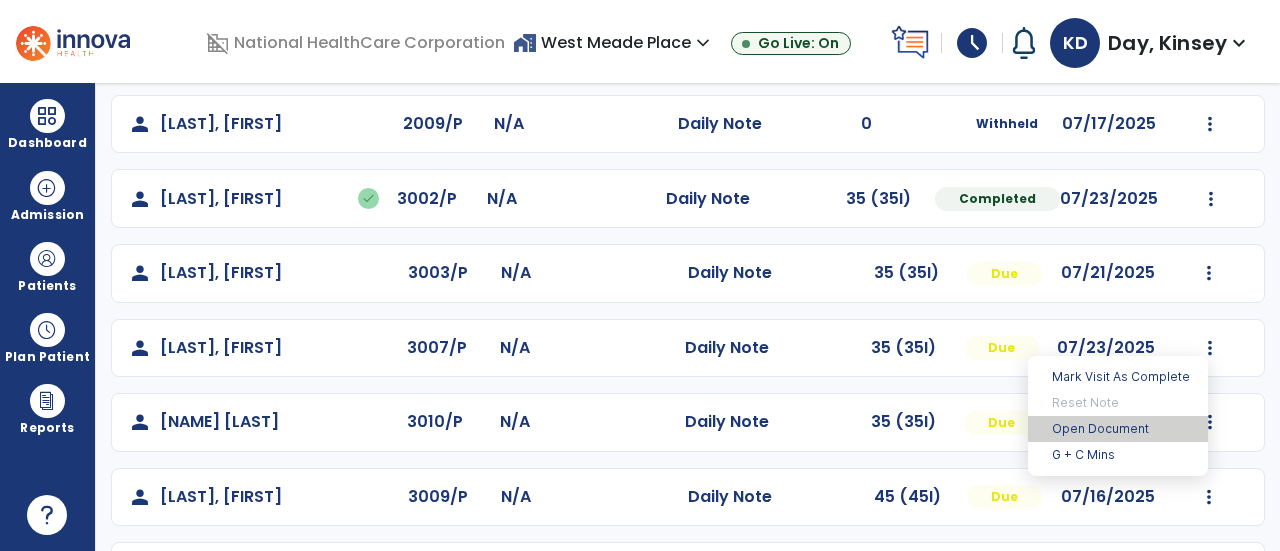 click on "Open Document" at bounding box center [1118, 429] 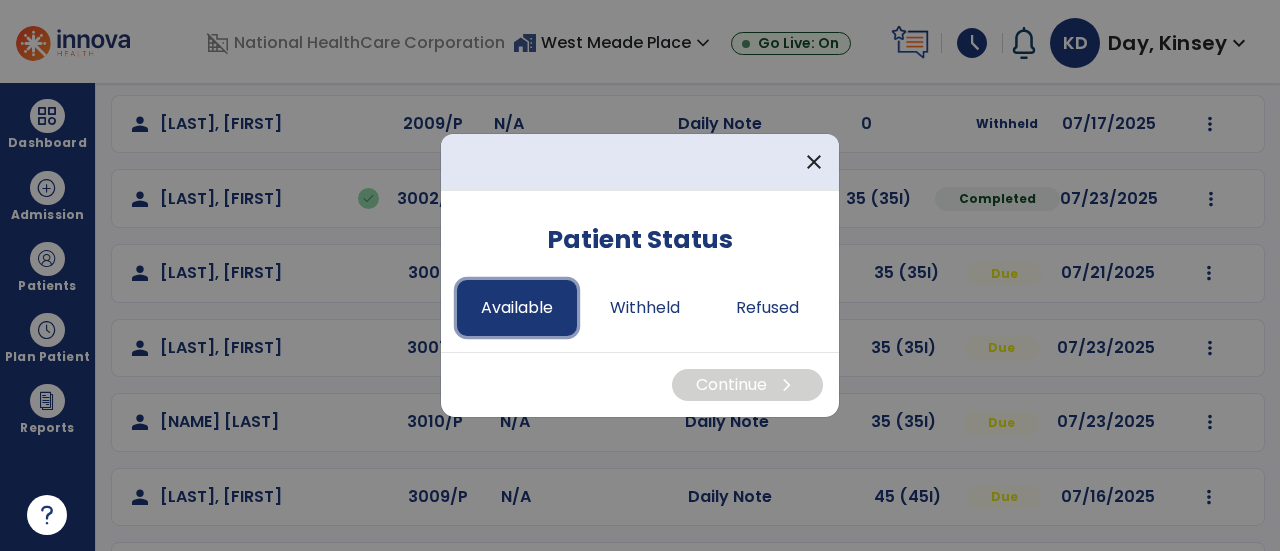 click on "Available" at bounding box center (517, 308) 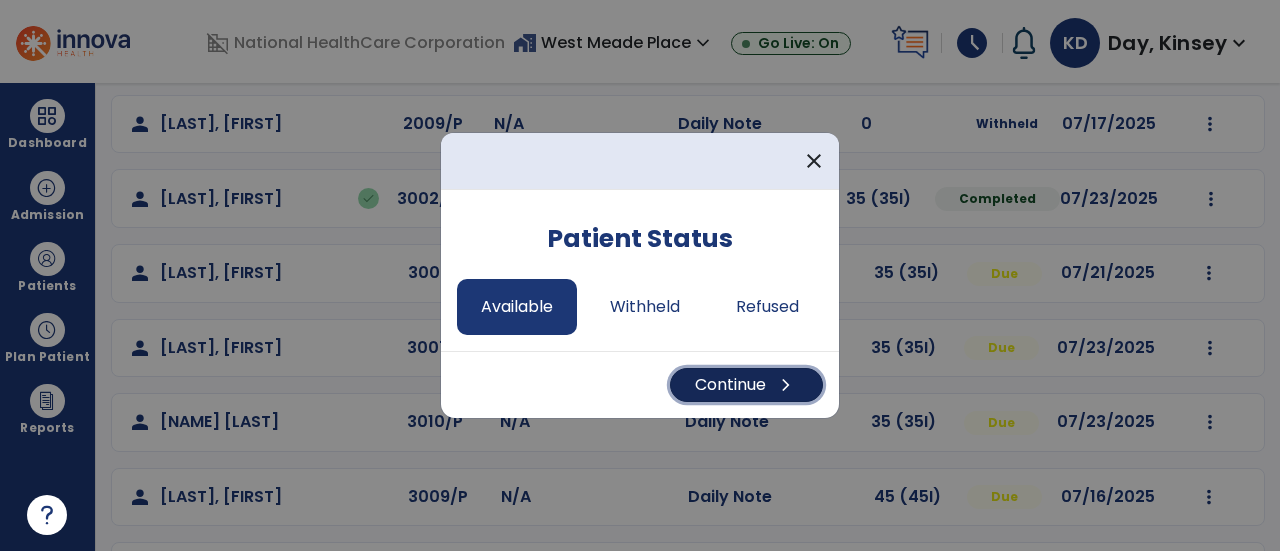 click on "Continue   chevron_right" at bounding box center [746, 385] 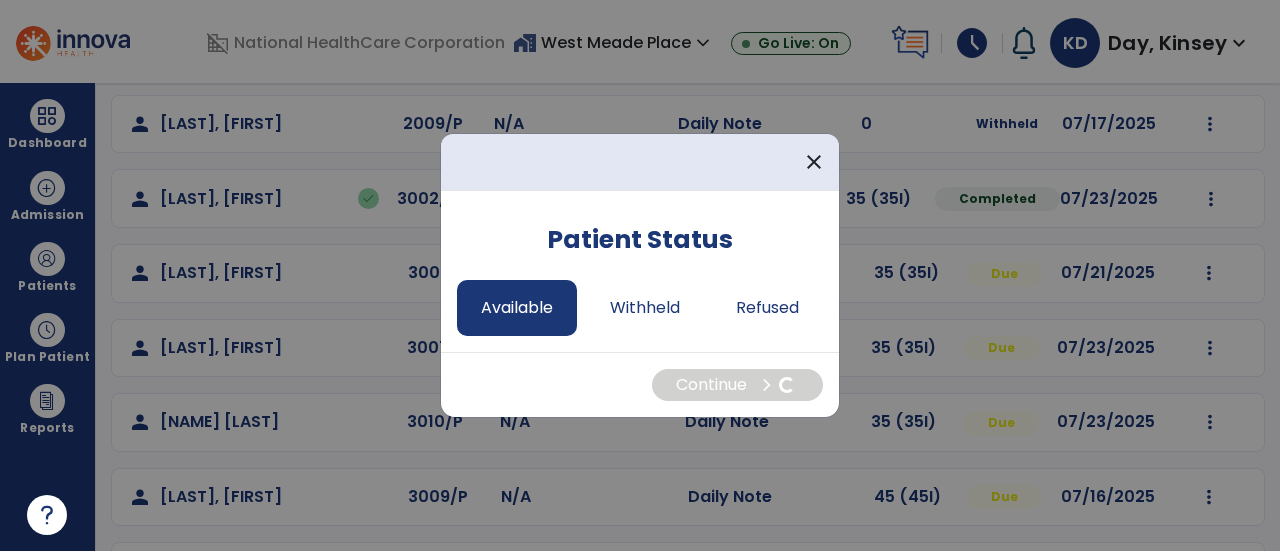 select on "*" 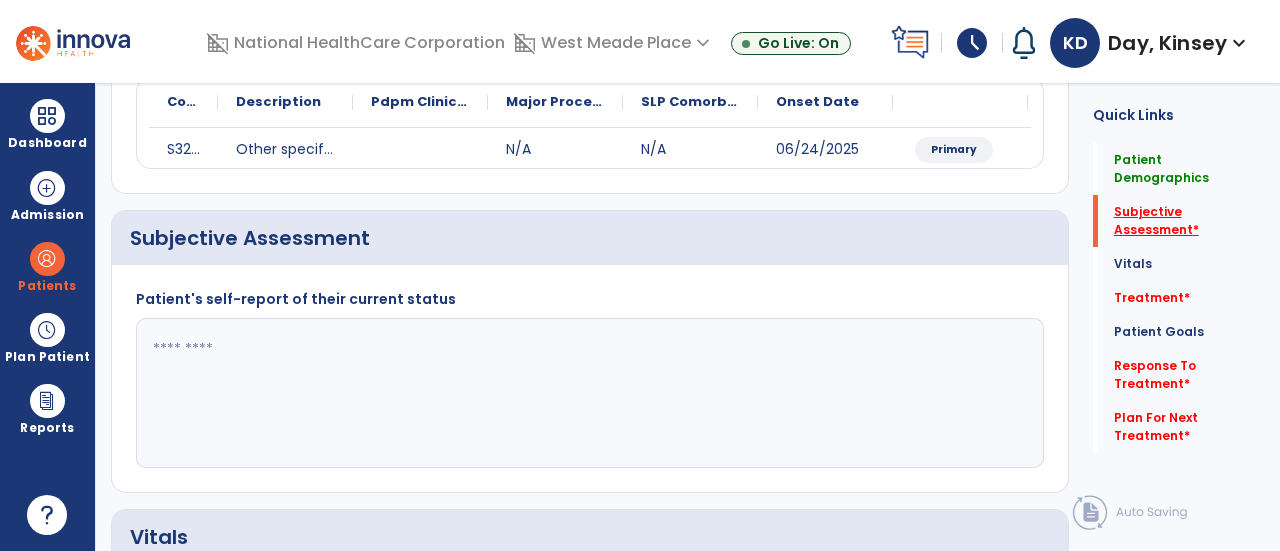 click on "Subjective Assessment   *" 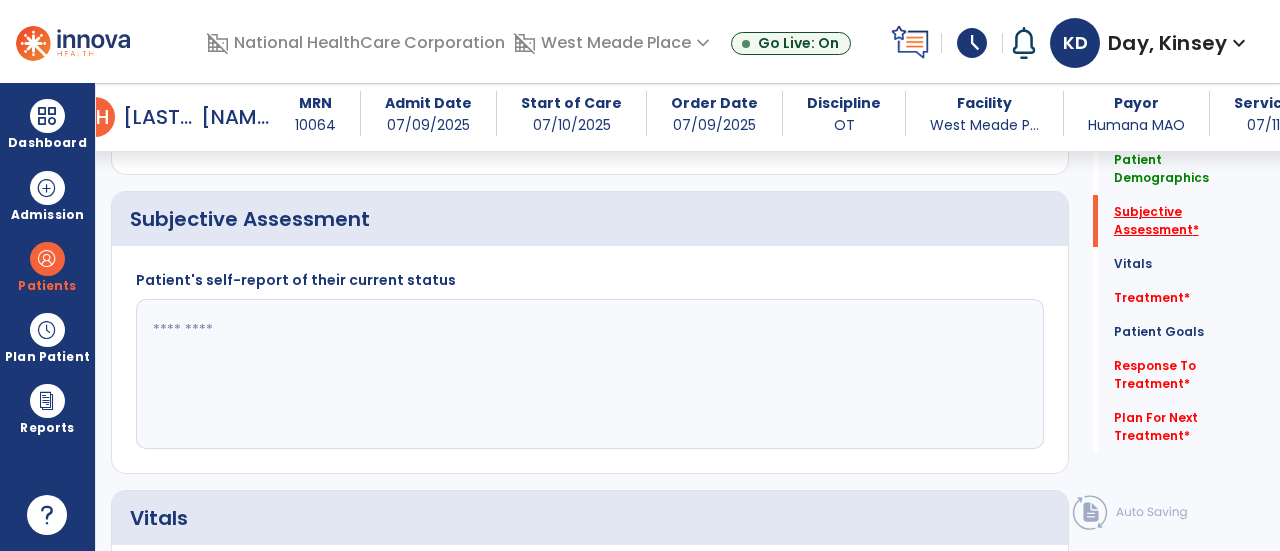 scroll, scrollTop: 369, scrollLeft: 0, axis: vertical 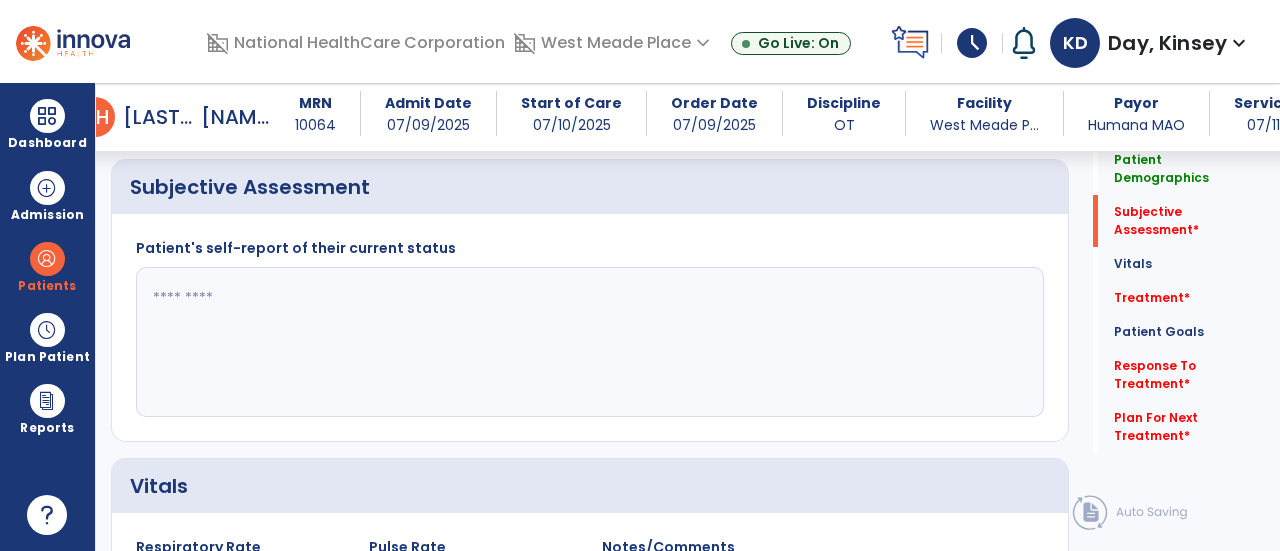 click 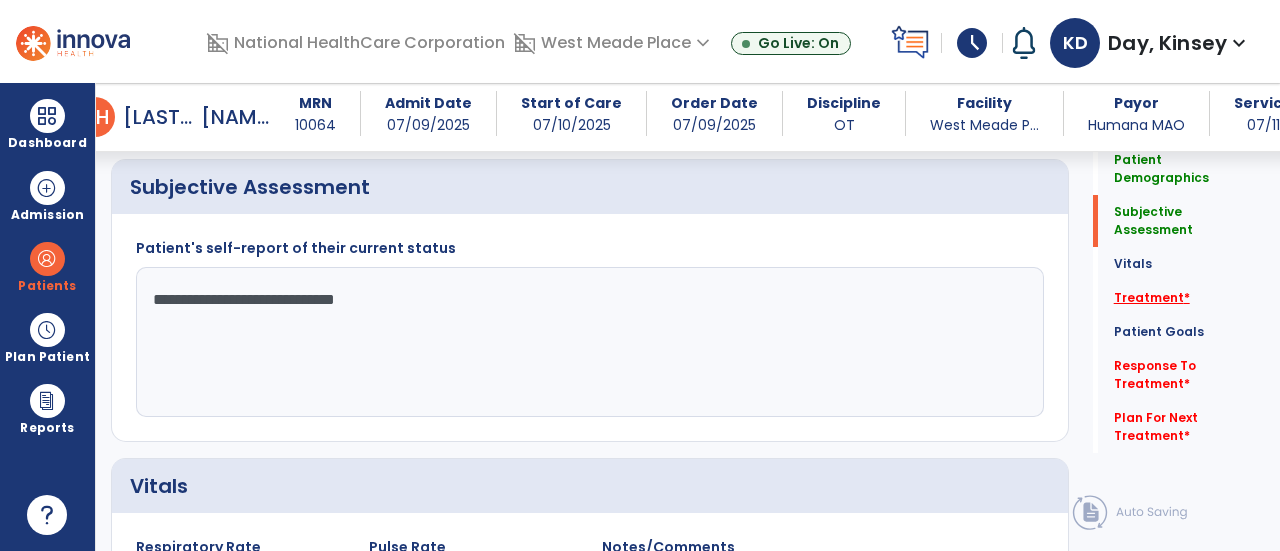 type on "**********" 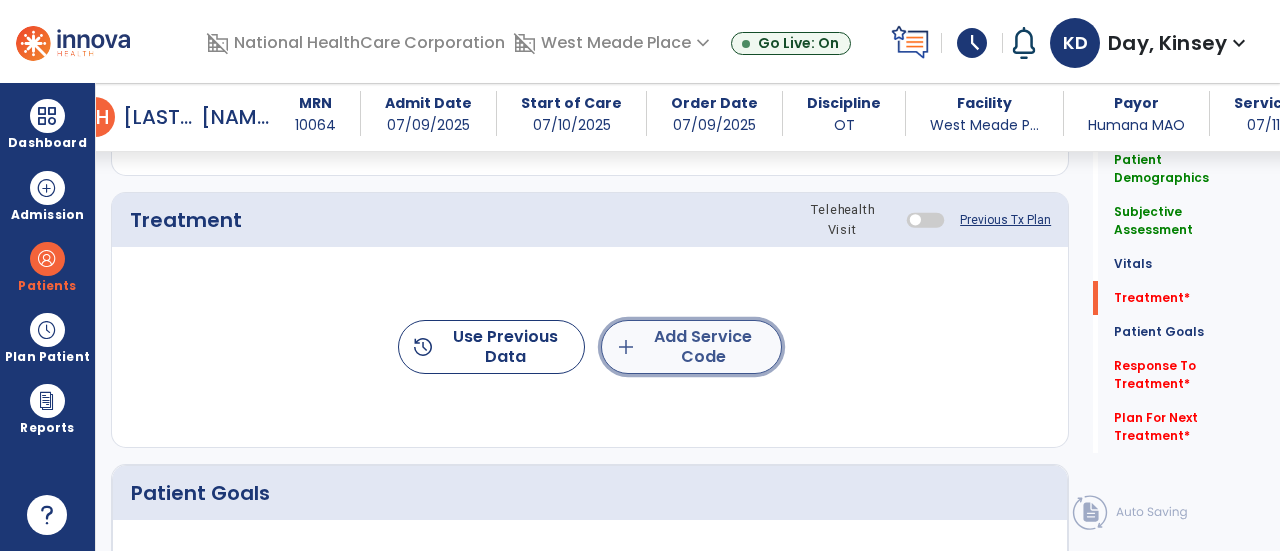 click on "add  Add Service Code" 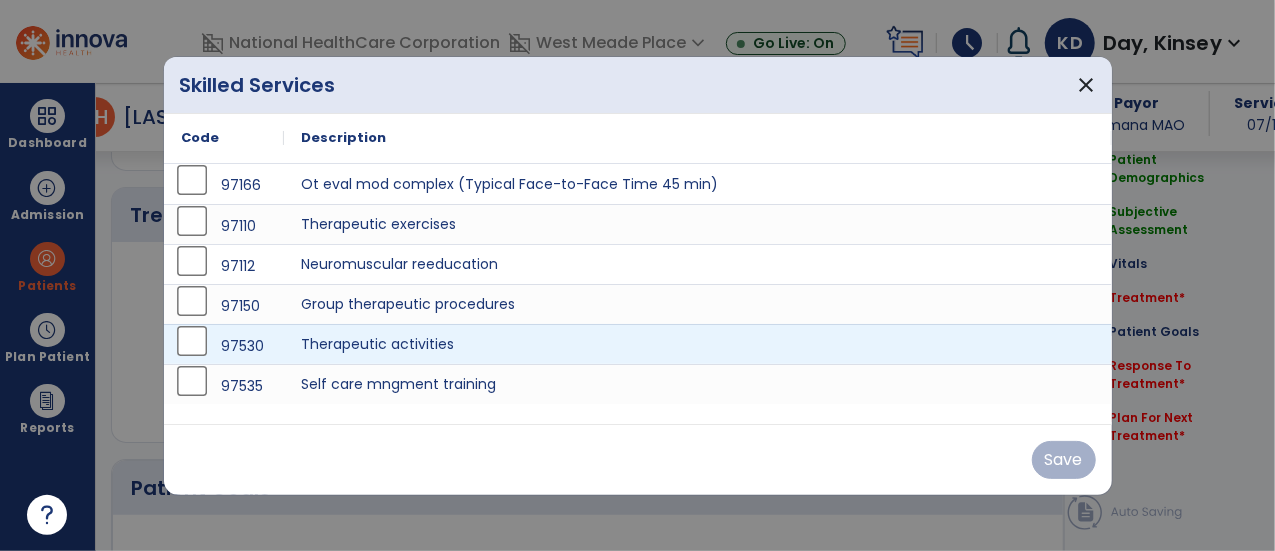 scroll, scrollTop: 1057, scrollLeft: 0, axis: vertical 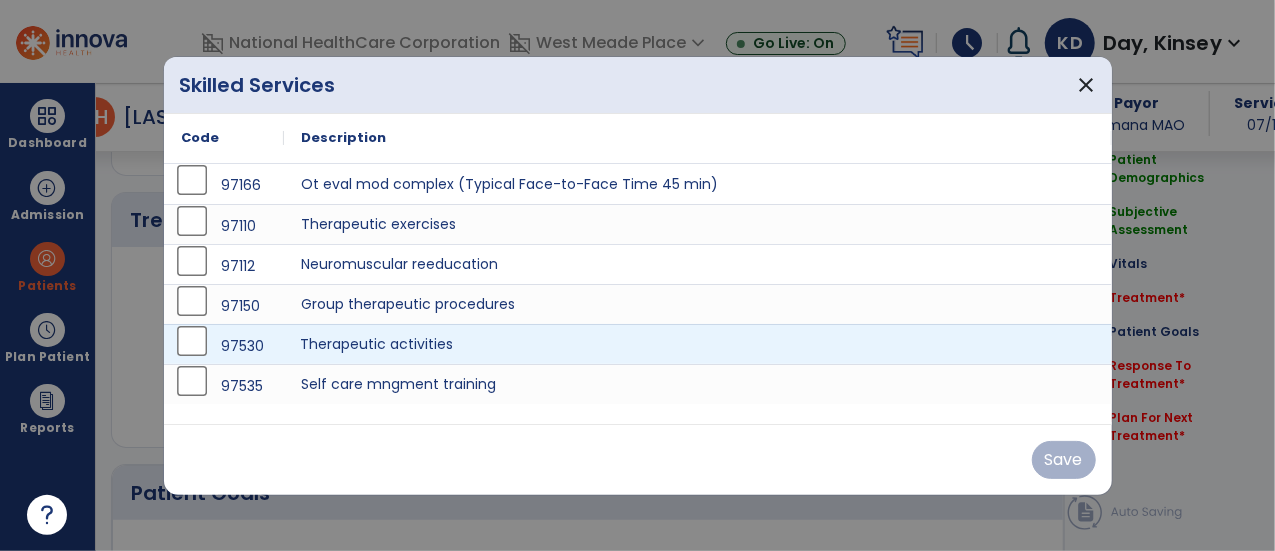 click on "Therapeutic activities" at bounding box center (698, 344) 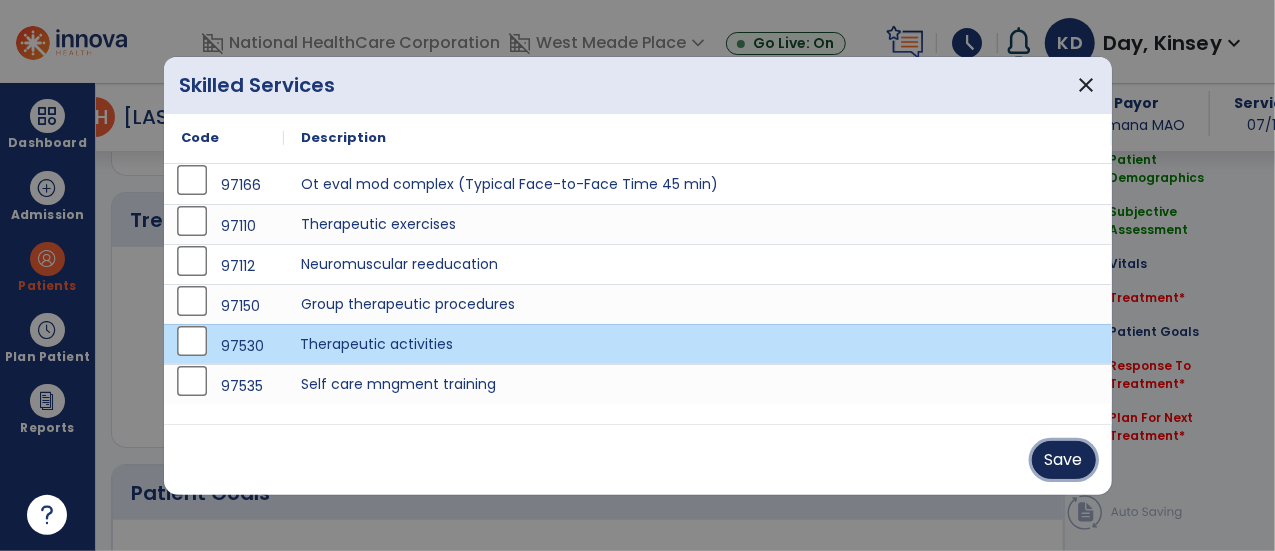 click on "Save" at bounding box center [1064, 460] 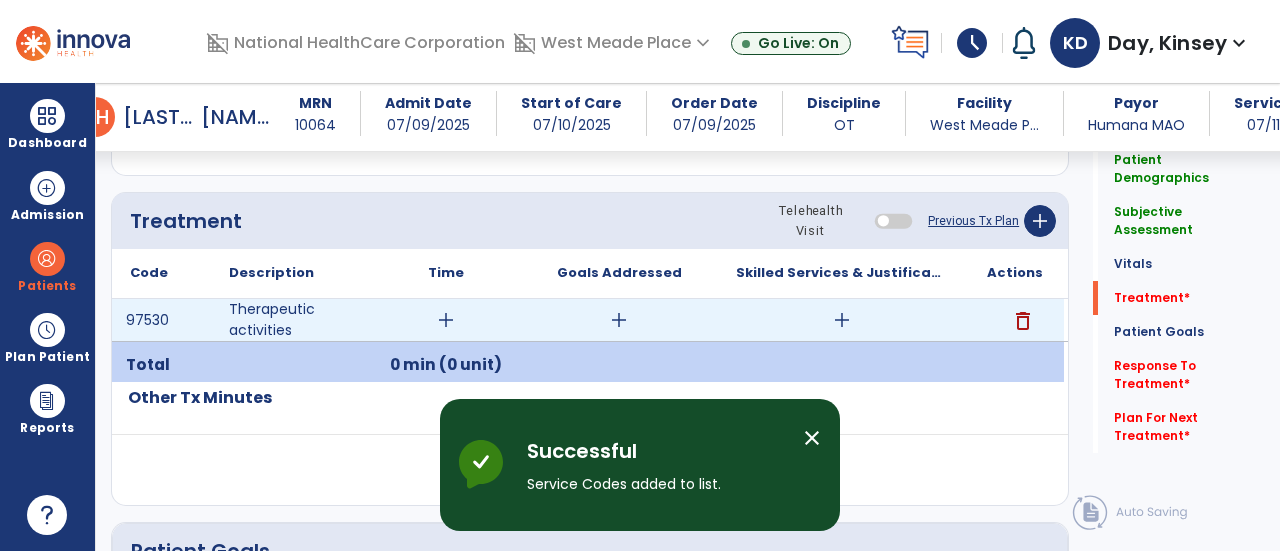 click on "add" at bounding box center (446, 320) 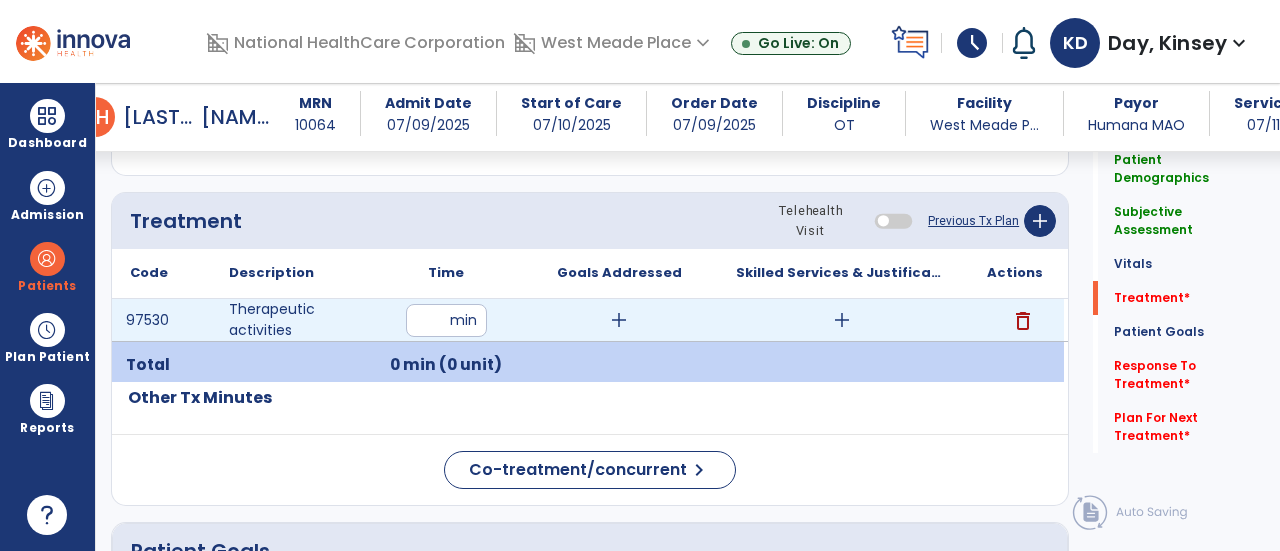 type on "**" 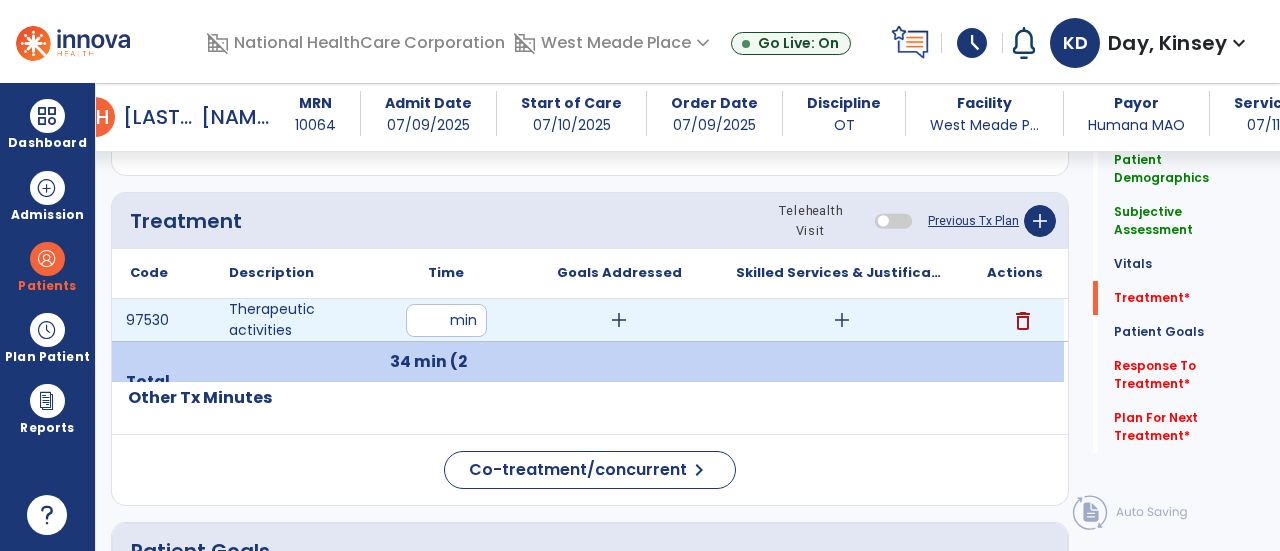 click on "add" at bounding box center (842, 320) 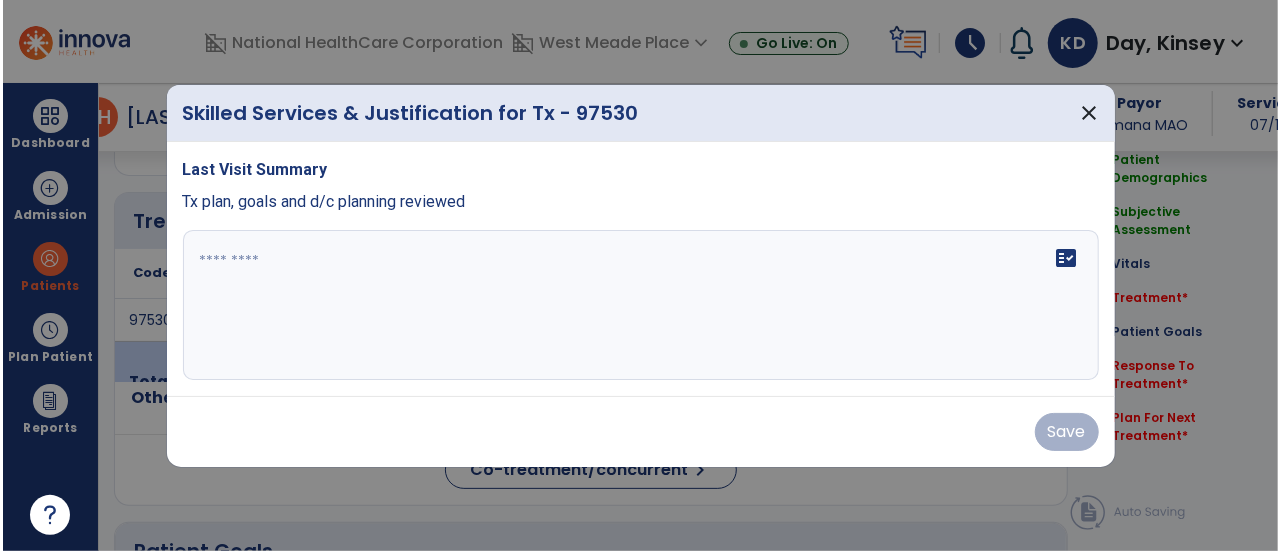 scroll, scrollTop: 1057, scrollLeft: 0, axis: vertical 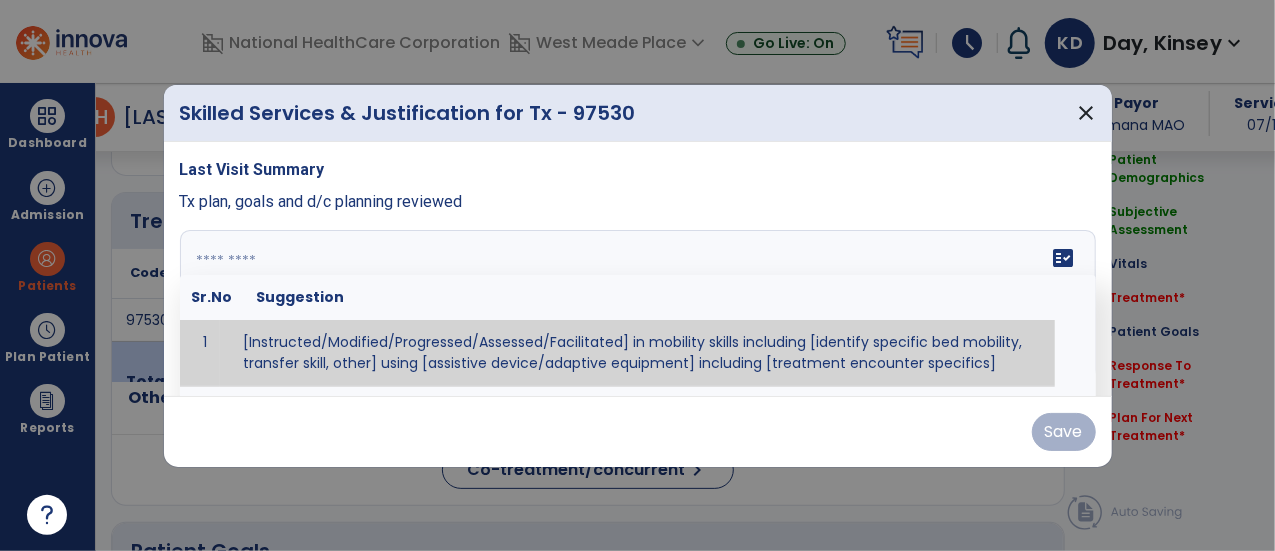 click at bounding box center (638, 305) 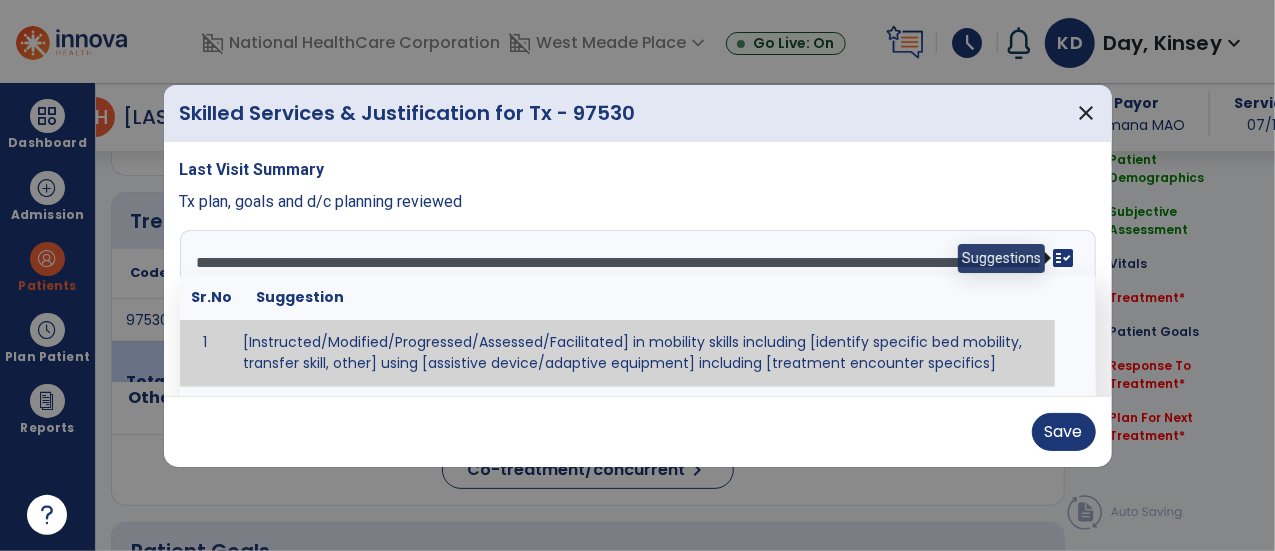 click on "fact_check" at bounding box center (1064, 258) 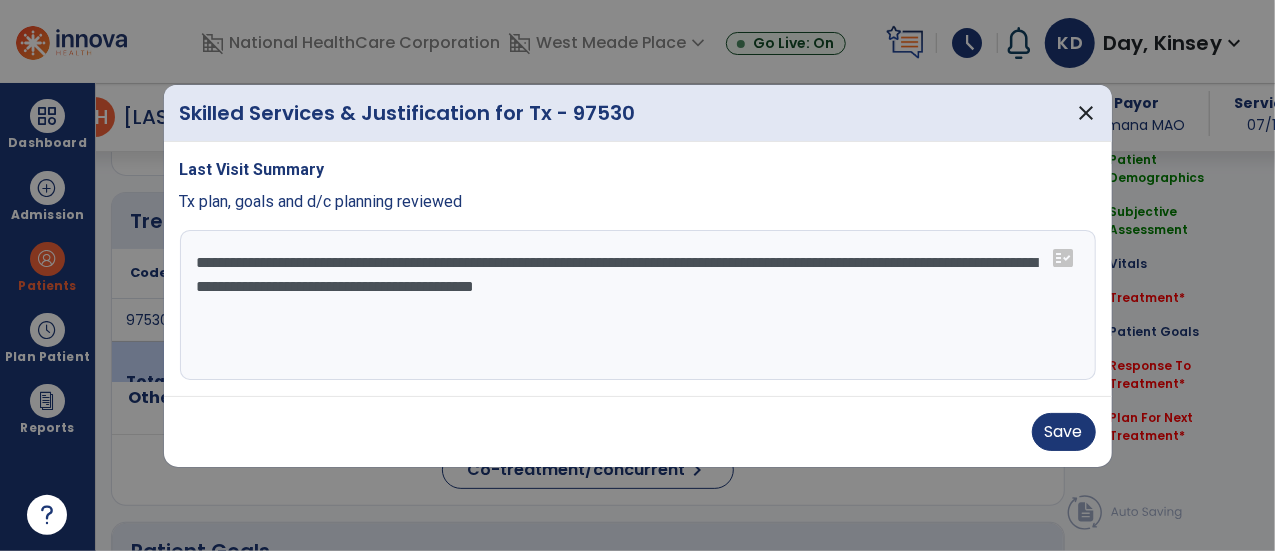 click on "**********" at bounding box center (638, 305) 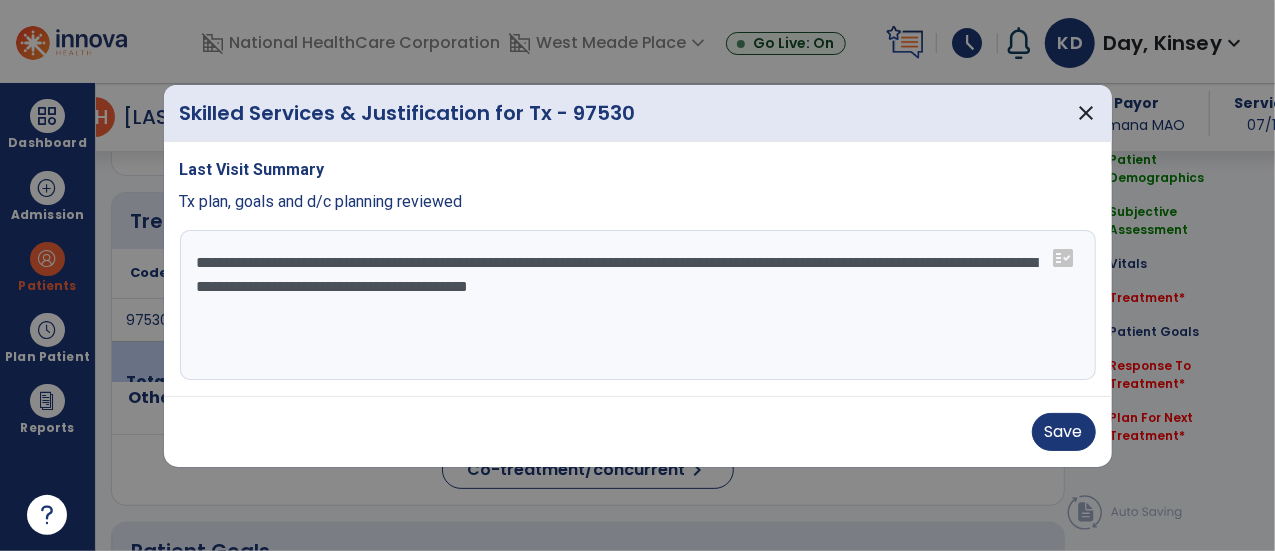 click on "**********" at bounding box center (638, 305) 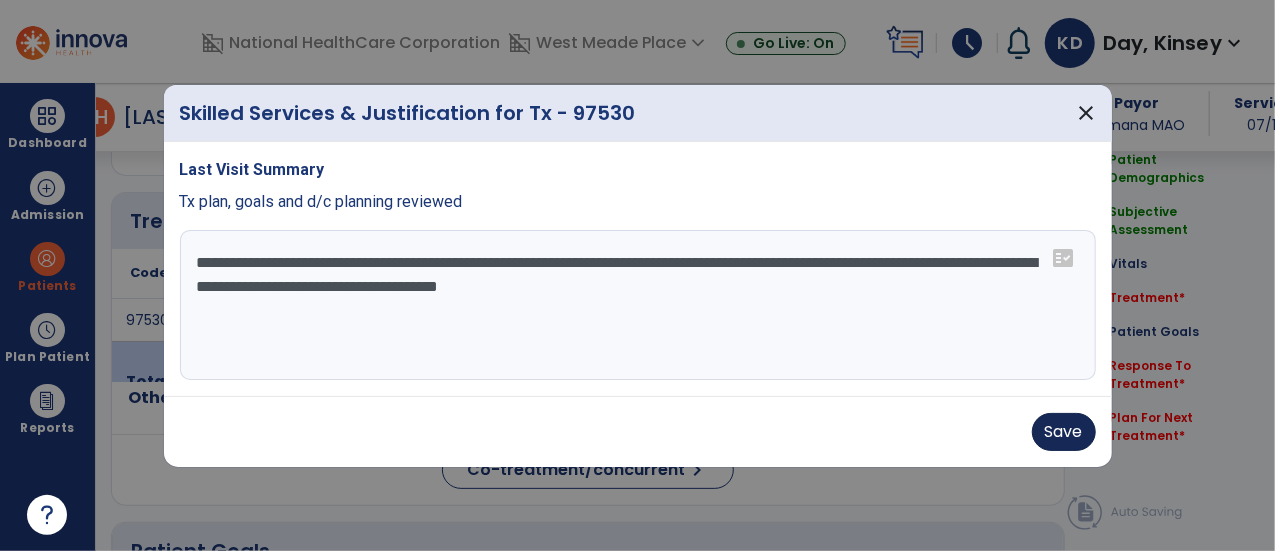type on "**********" 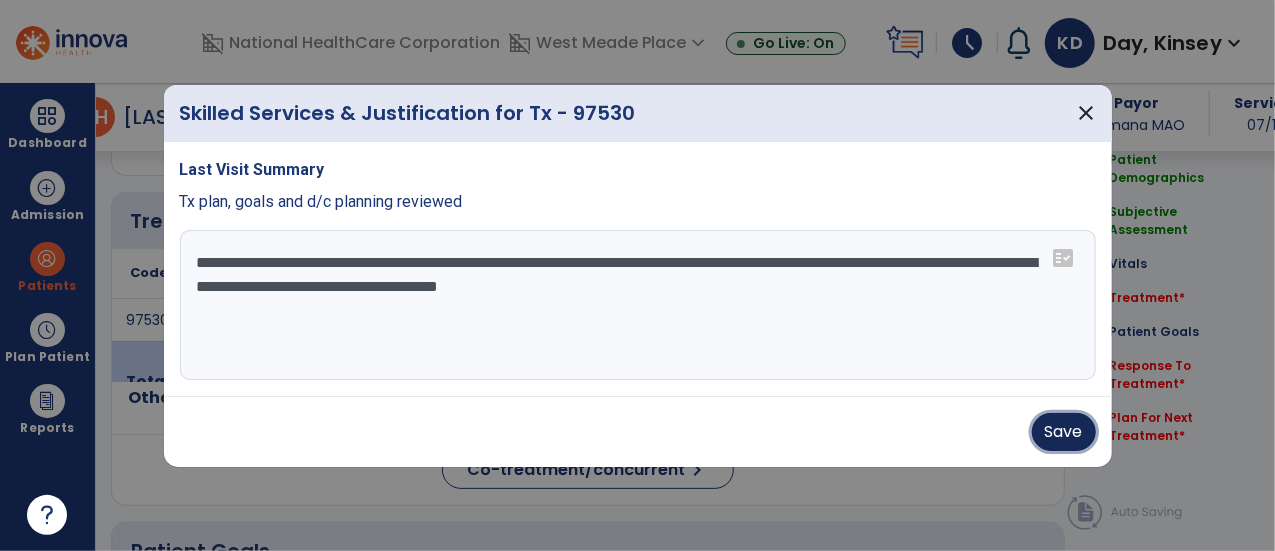 click on "Save" at bounding box center [1064, 432] 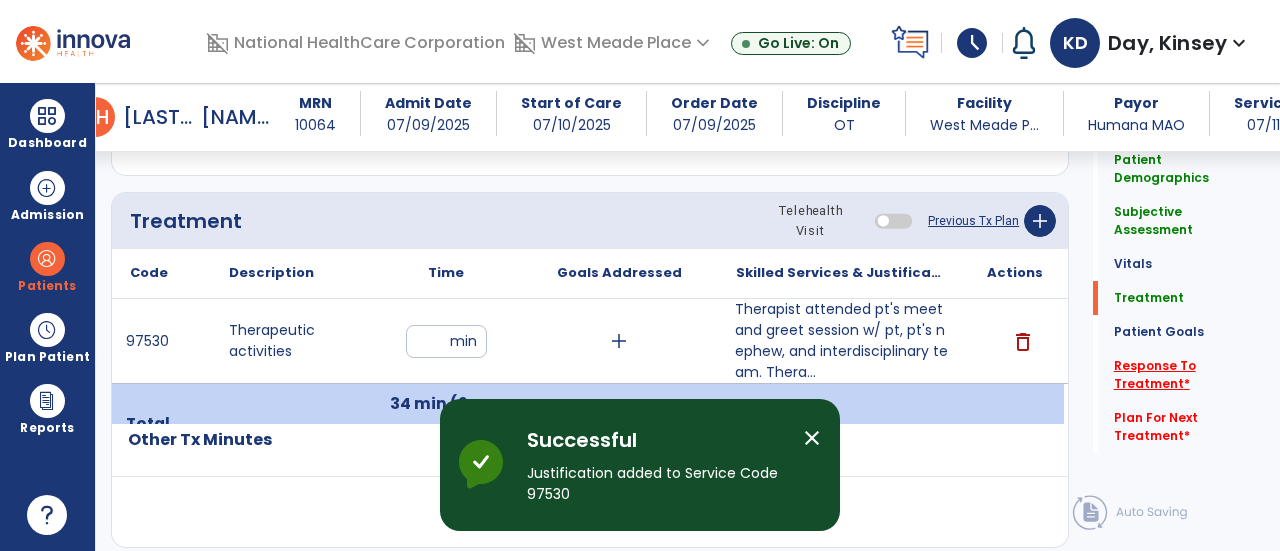 click on "Response To Treatment   *" 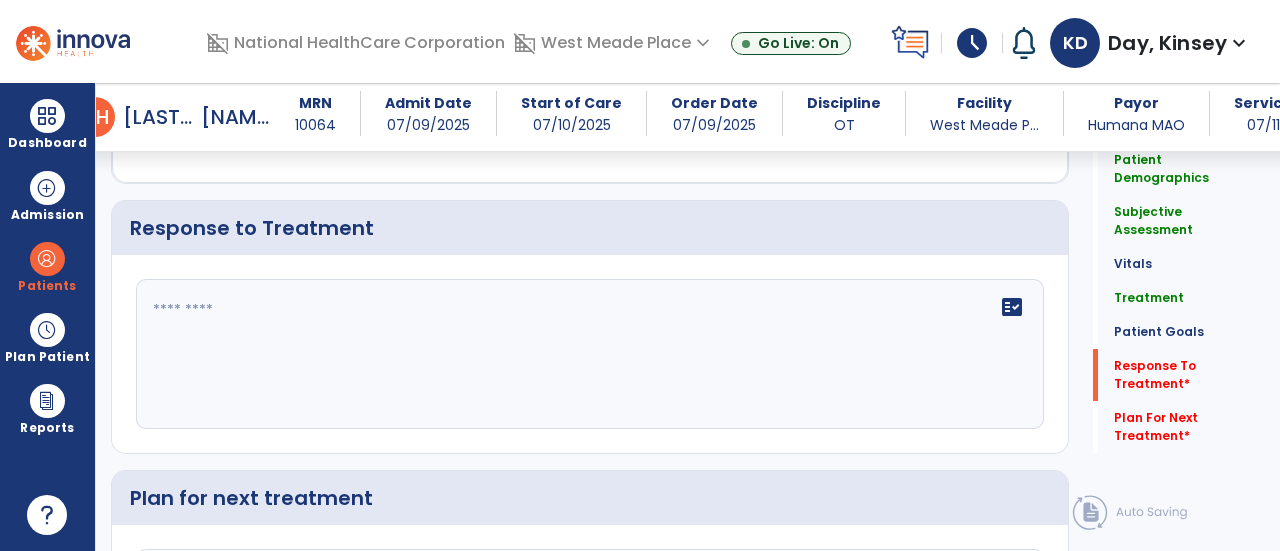 scroll, scrollTop: 2524, scrollLeft: 0, axis: vertical 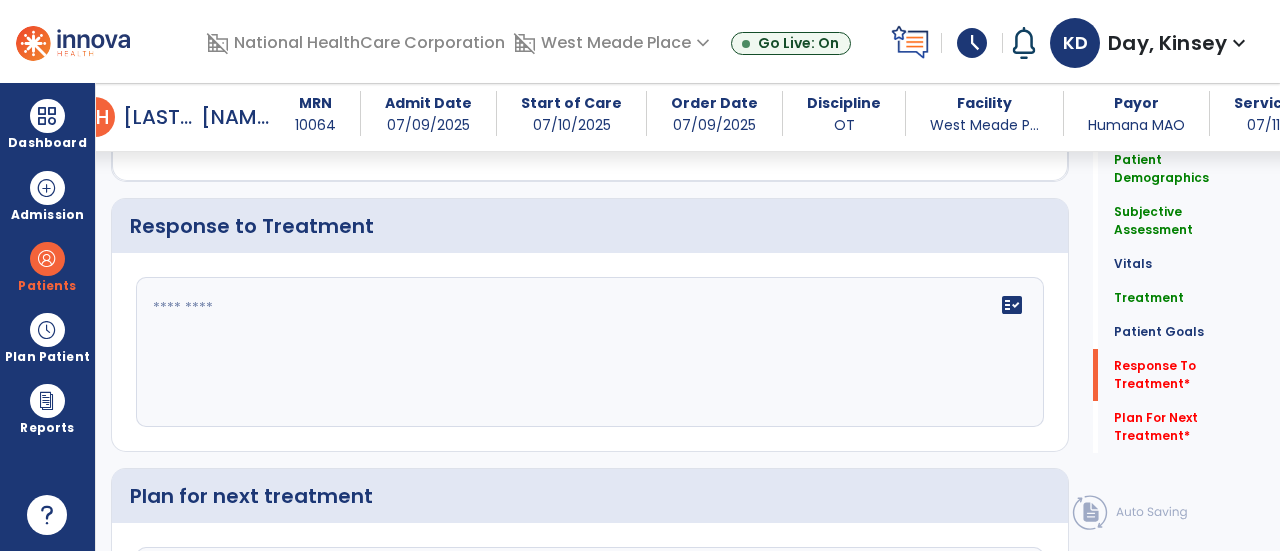 click 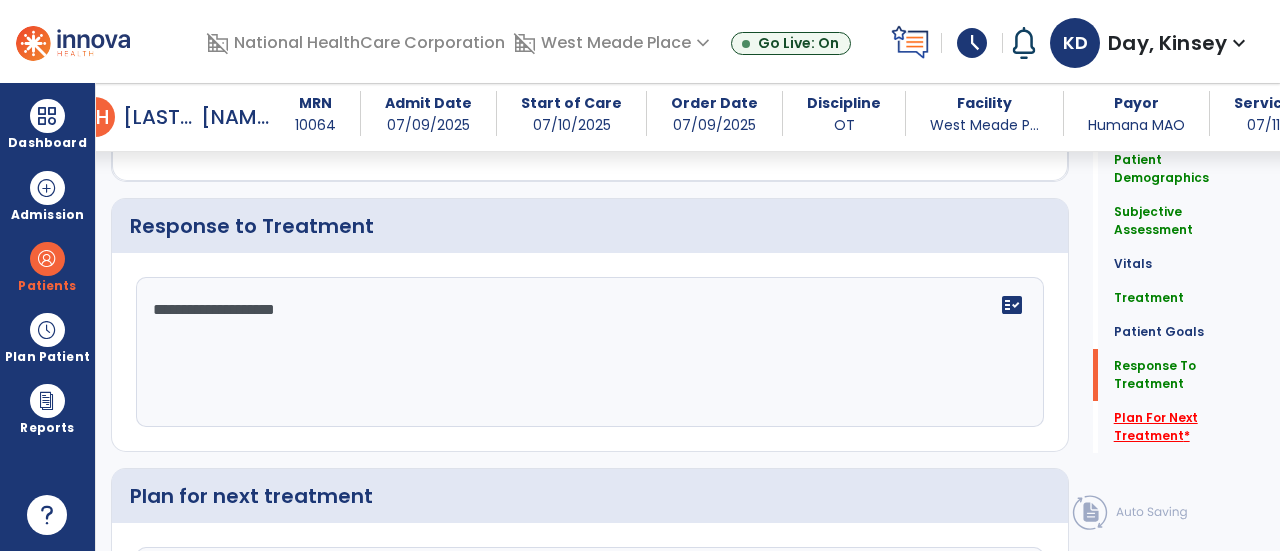 type on "**********" 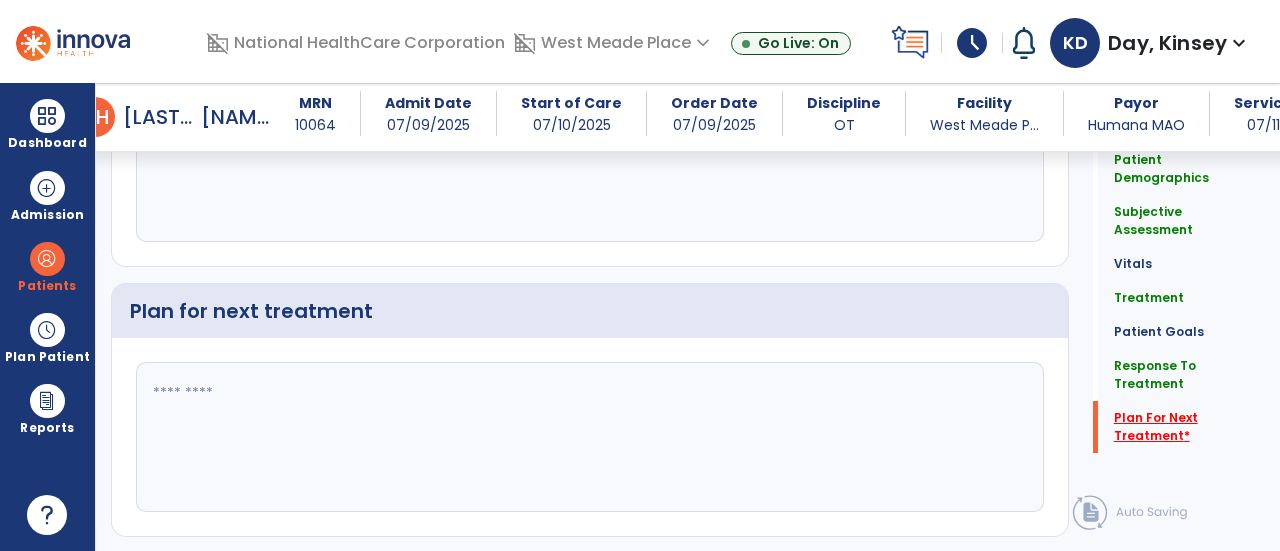 scroll, scrollTop: 2750, scrollLeft: 0, axis: vertical 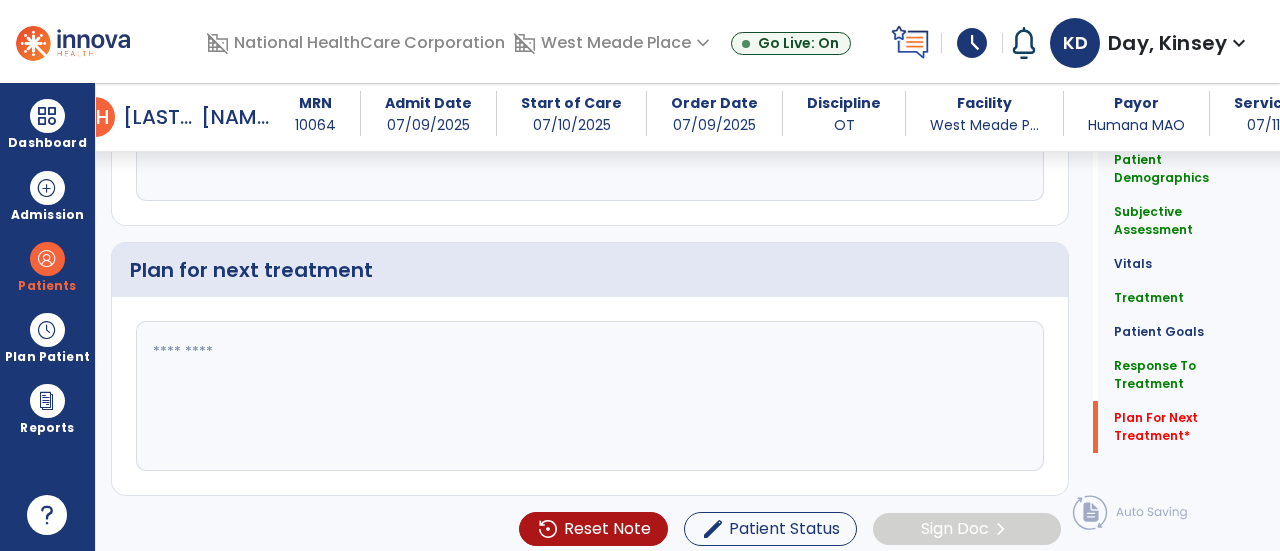 click 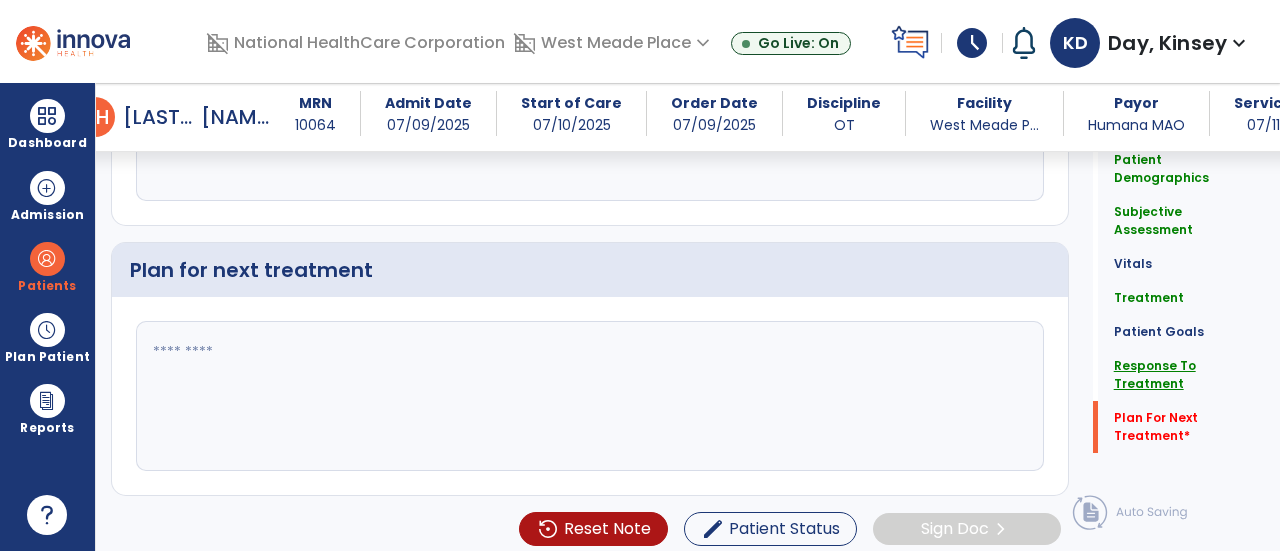 click on "Response To Treatment" 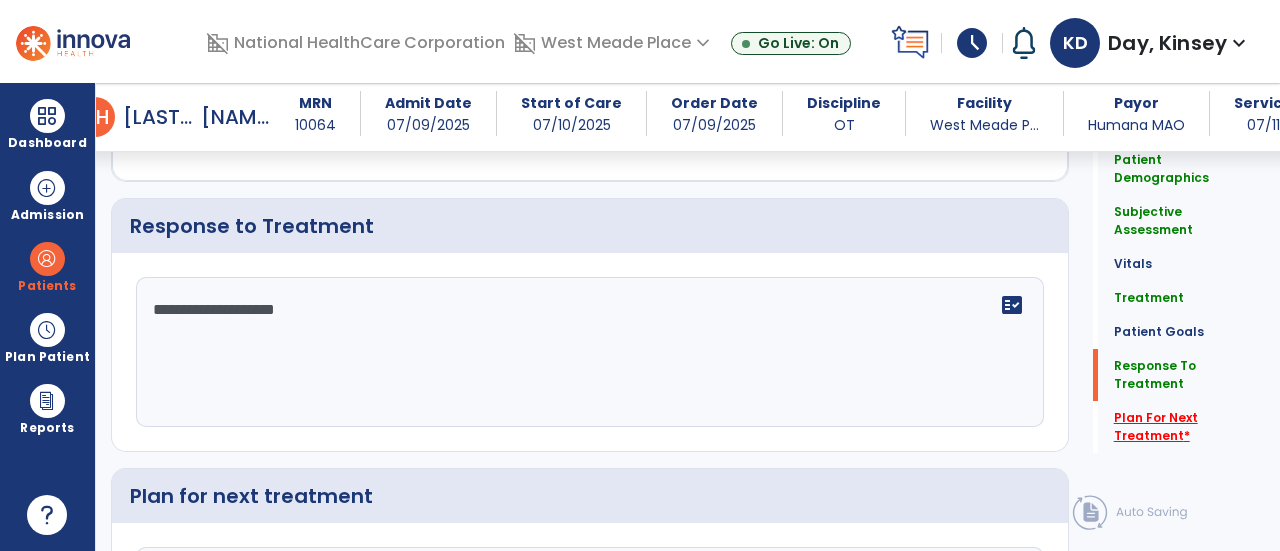 click on "Plan For Next Treatment   *" 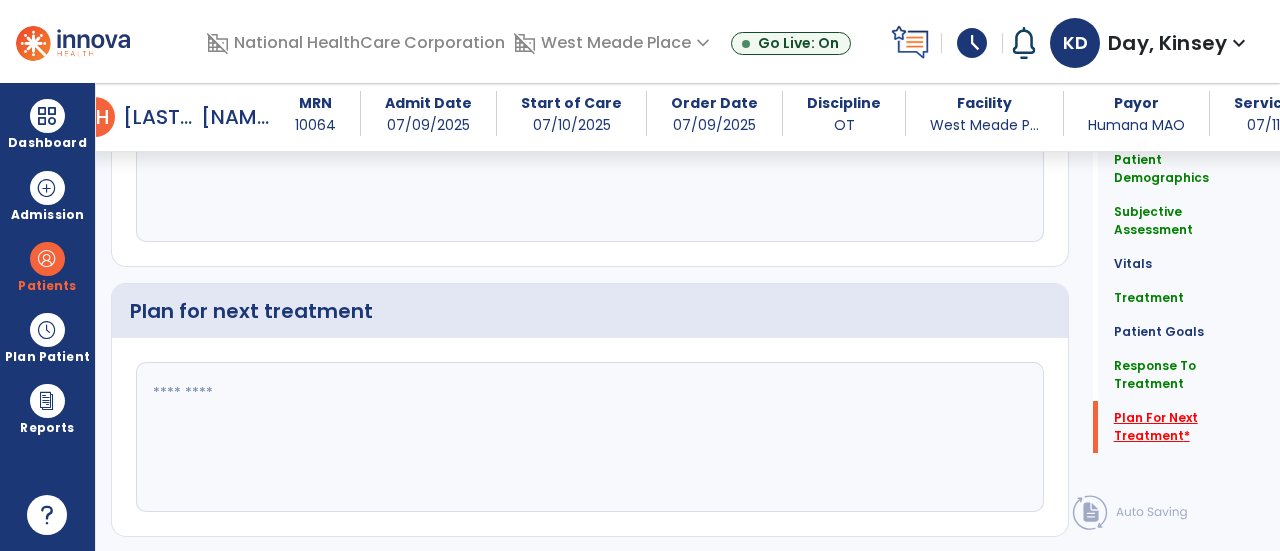 scroll, scrollTop: 2750, scrollLeft: 0, axis: vertical 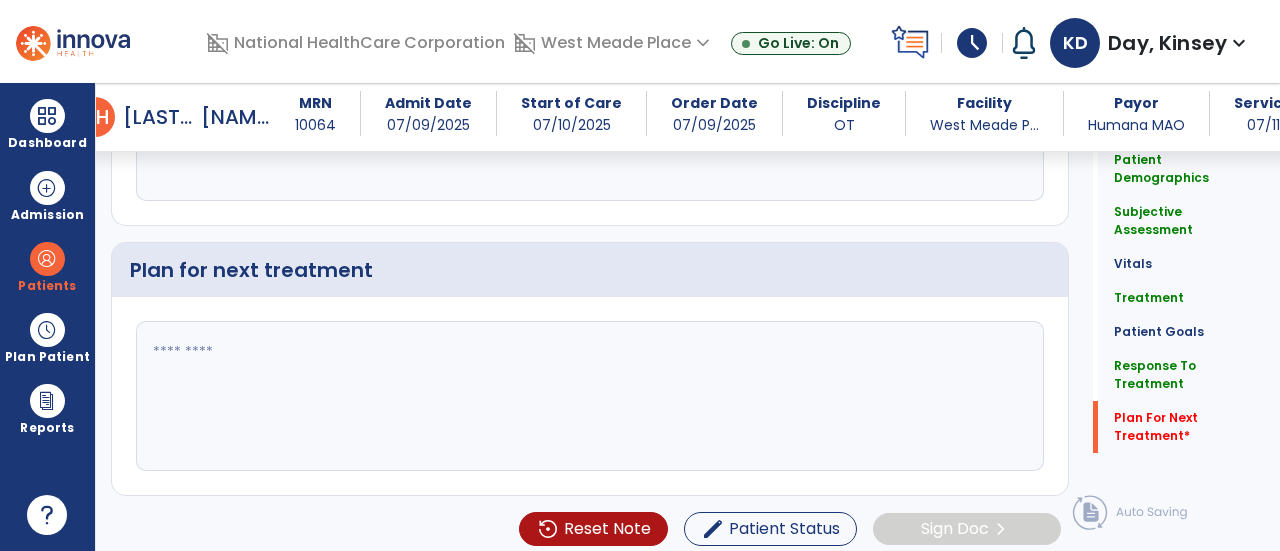 click 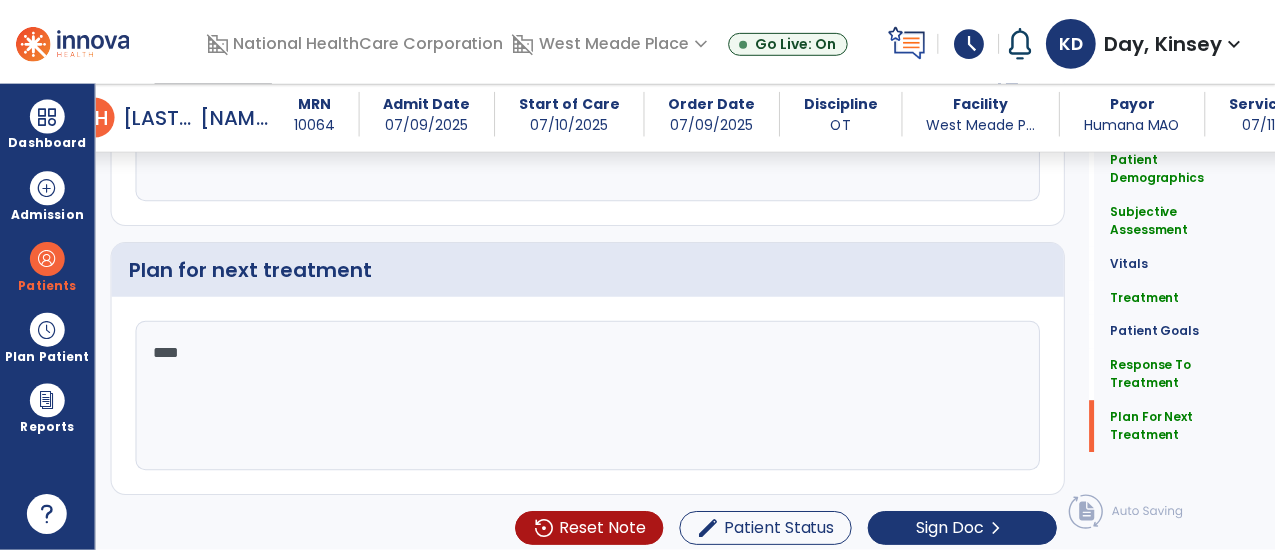 scroll, scrollTop: 2750, scrollLeft: 0, axis: vertical 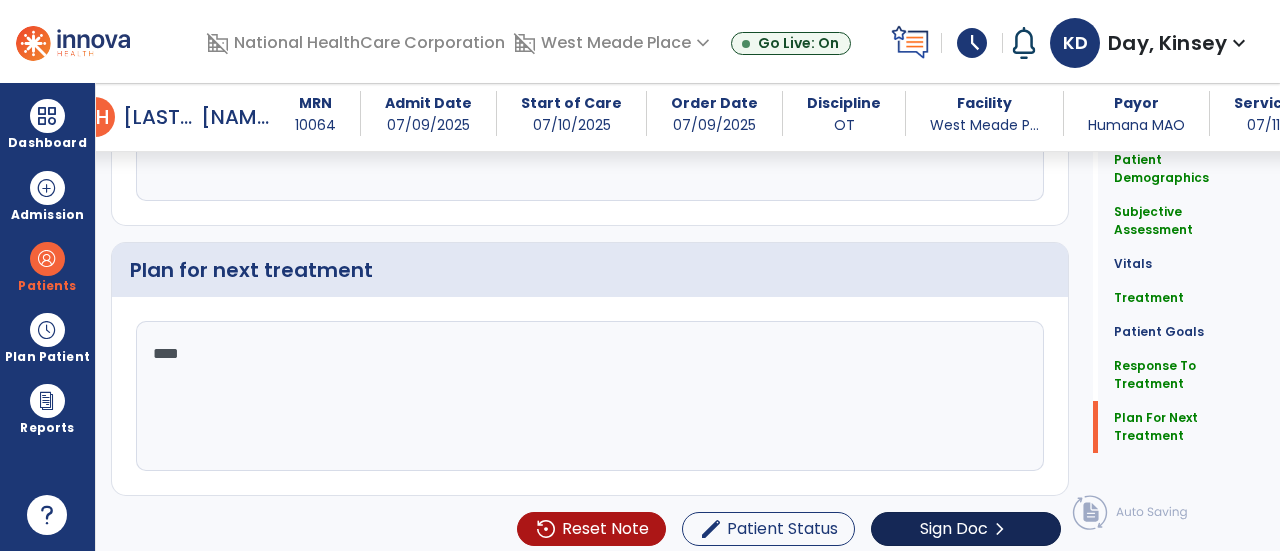 type on "****" 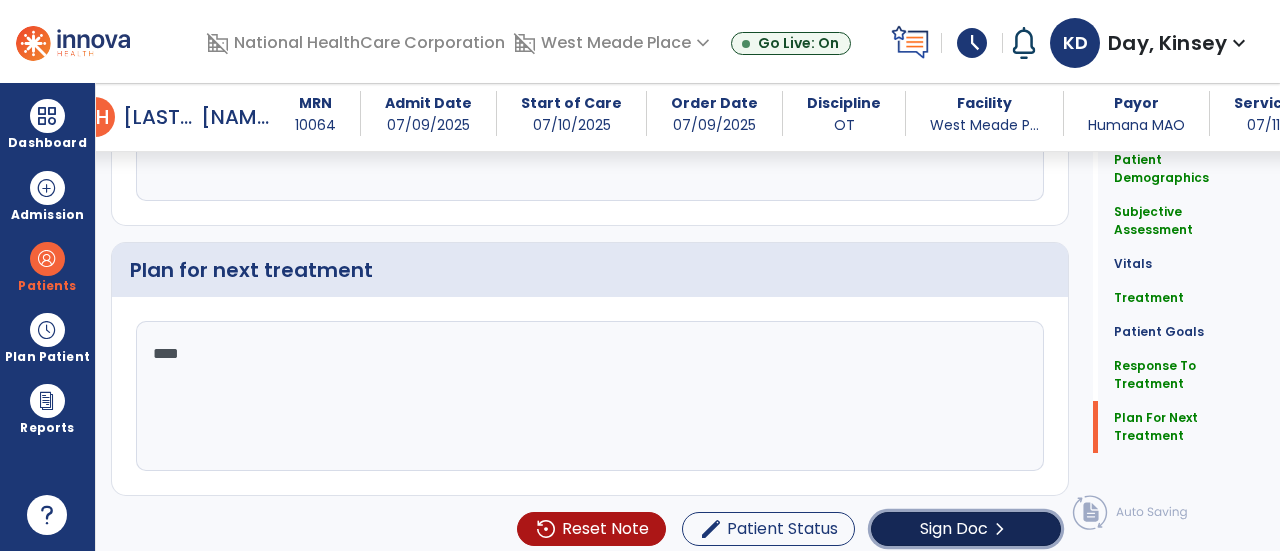 click on "Sign Doc" 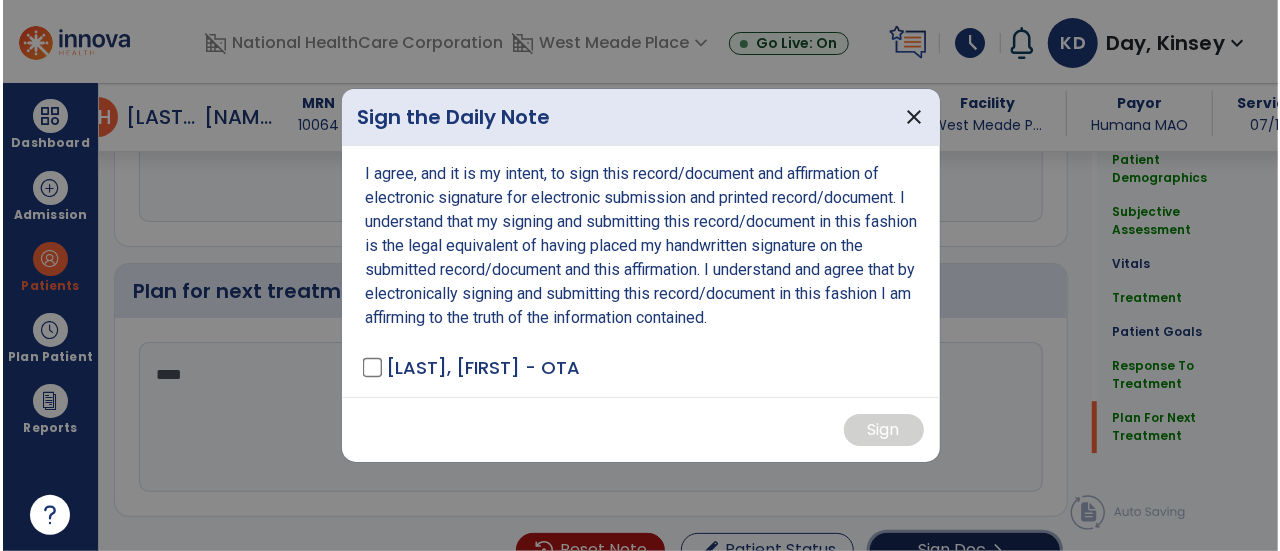 scroll, scrollTop: 2750, scrollLeft: 0, axis: vertical 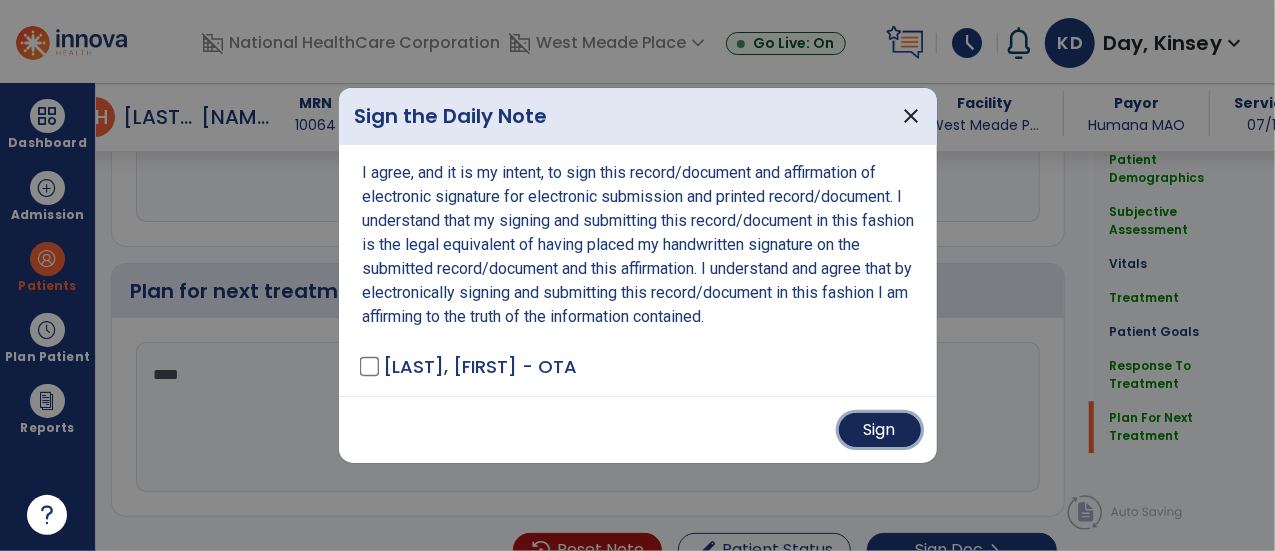 click on "Sign" at bounding box center (880, 430) 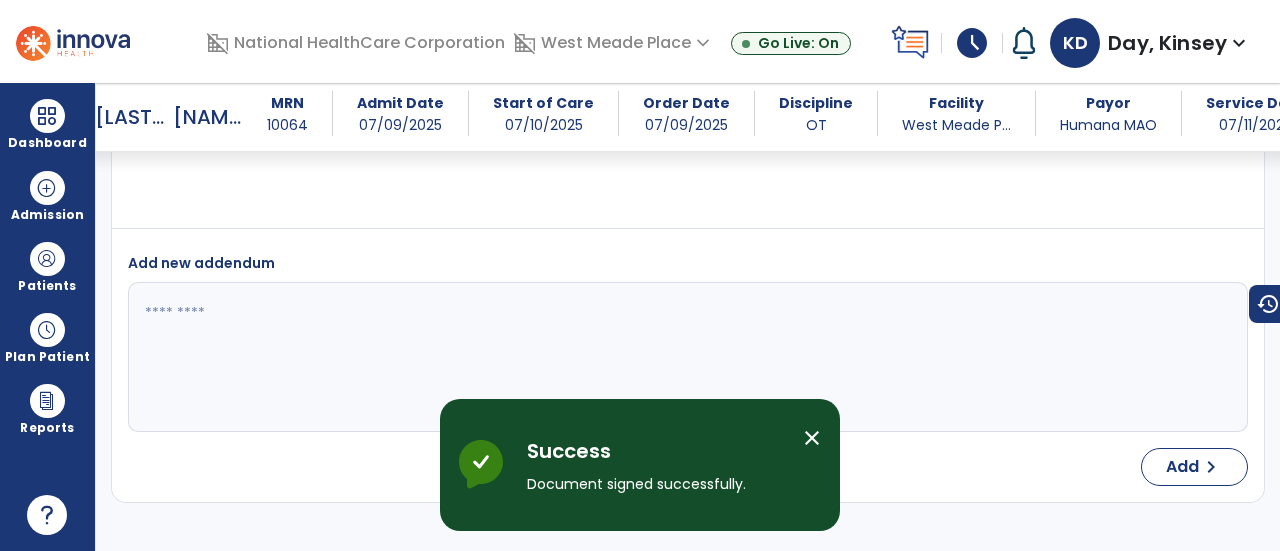scroll, scrollTop: 3870, scrollLeft: 0, axis: vertical 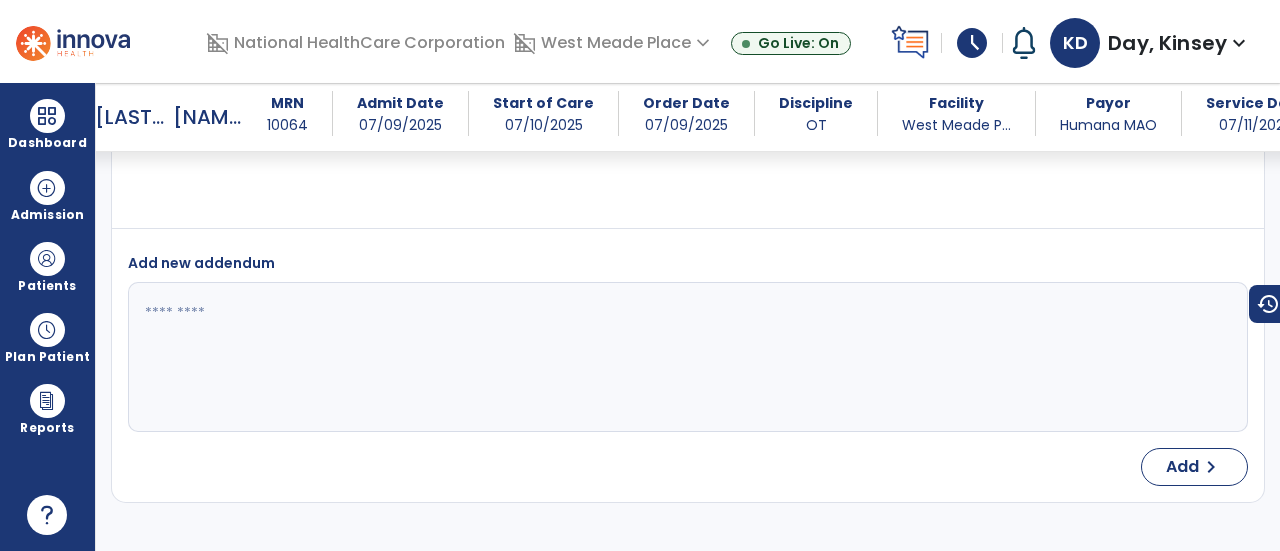 select on "*" 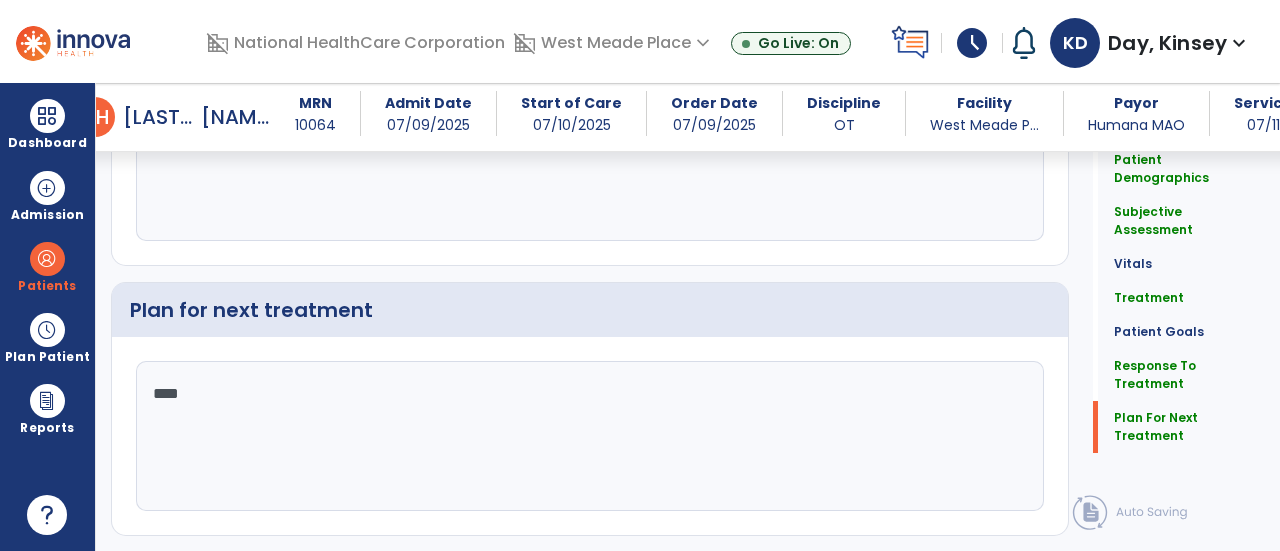 scroll, scrollTop: 2750, scrollLeft: 0, axis: vertical 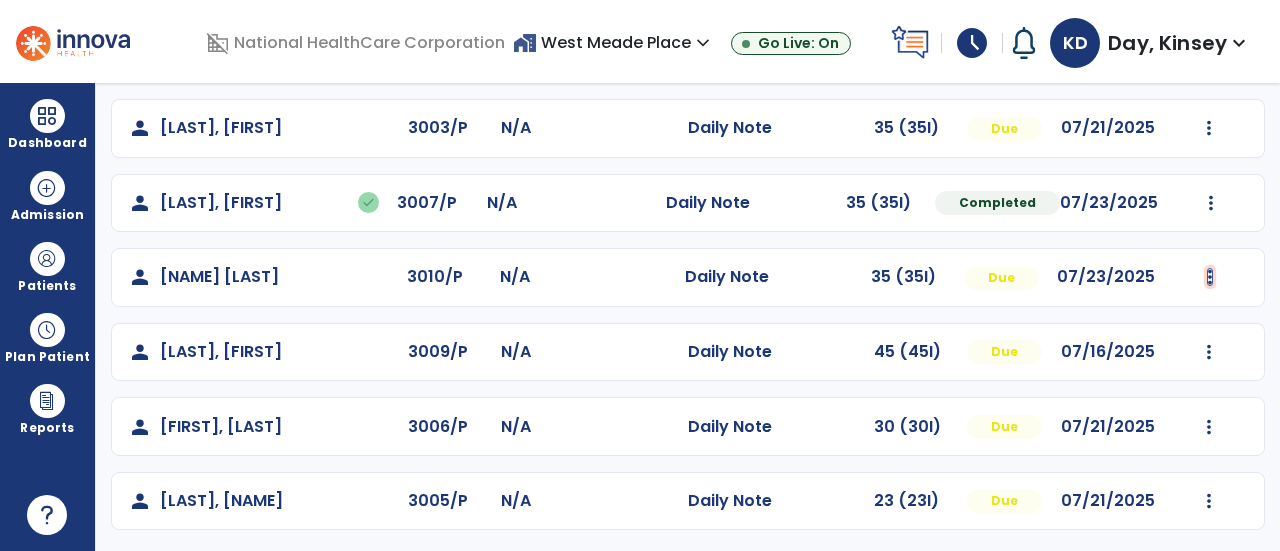 click at bounding box center (1211, -170) 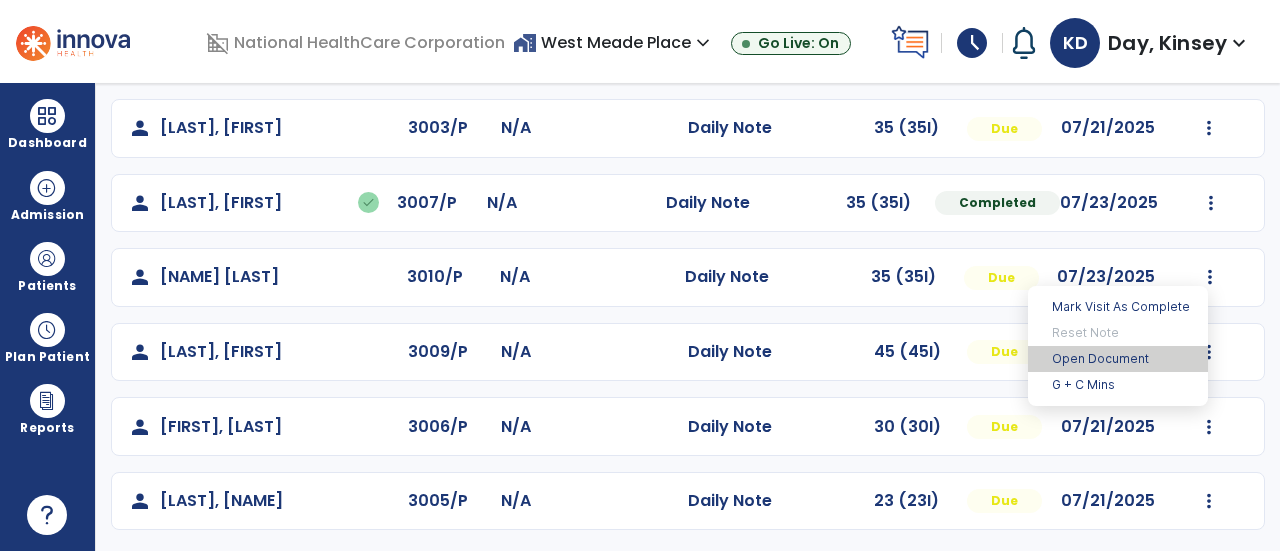 click on "Open Document" at bounding box center (1118, 359) 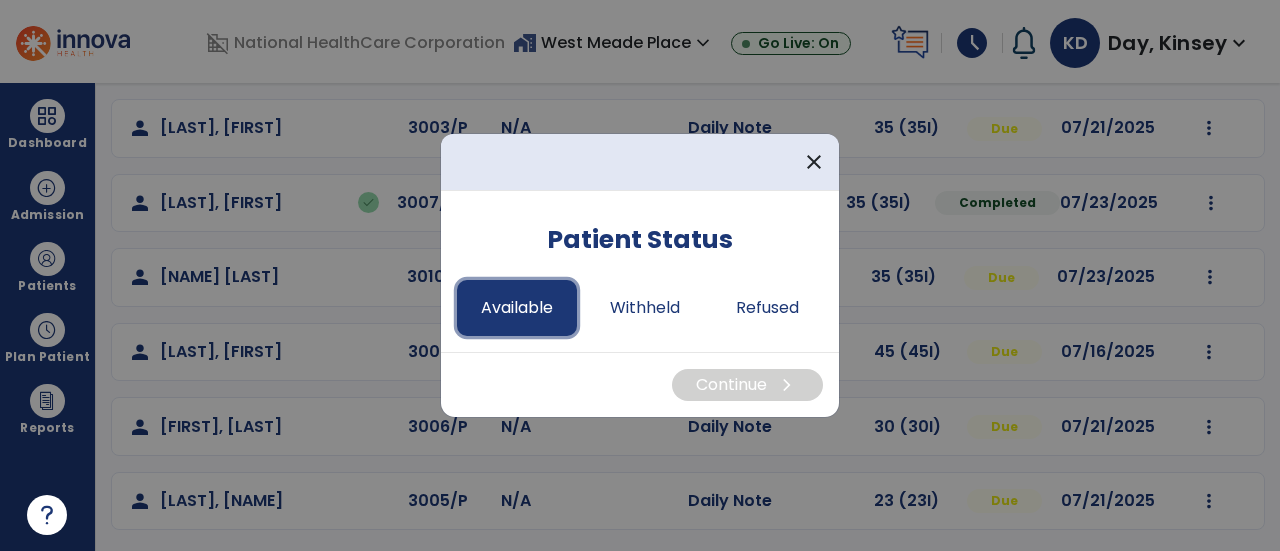click on "Available" at bounding box center (517, 308) 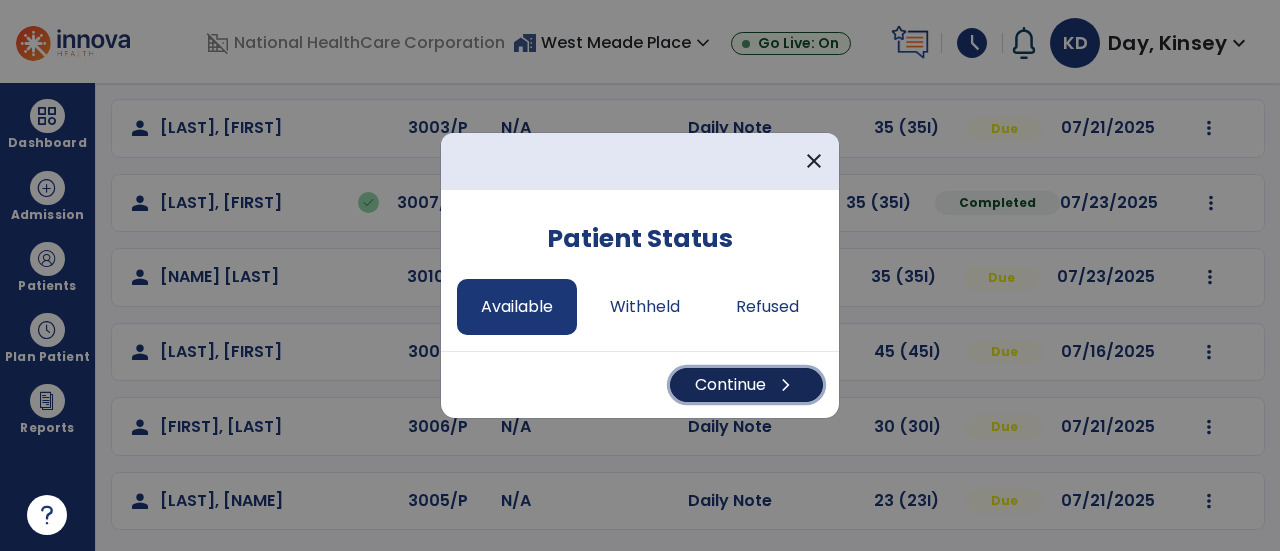click on "chevron_right" at bounding box center [786, 385] 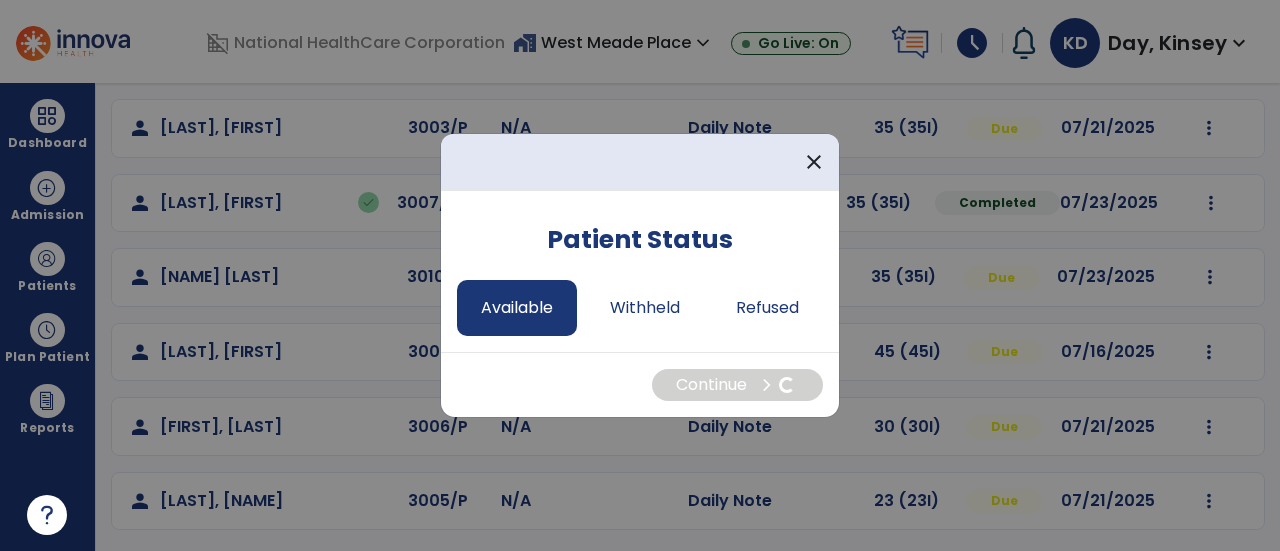 select on "*" 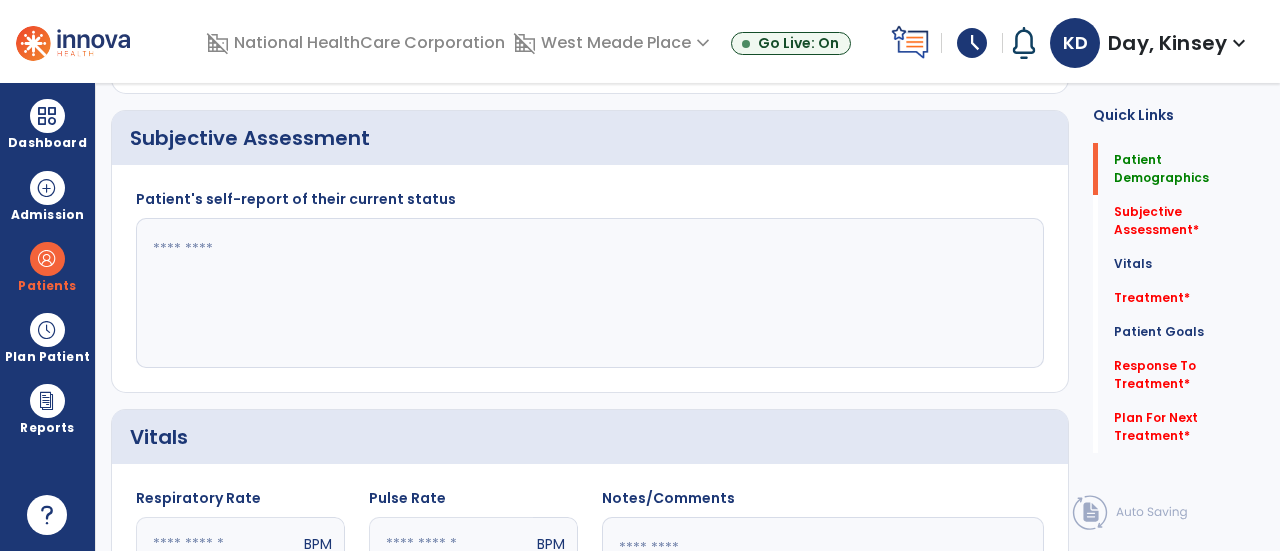 scroll, scrollTop: 0, scrollLeft: 0, axis: both 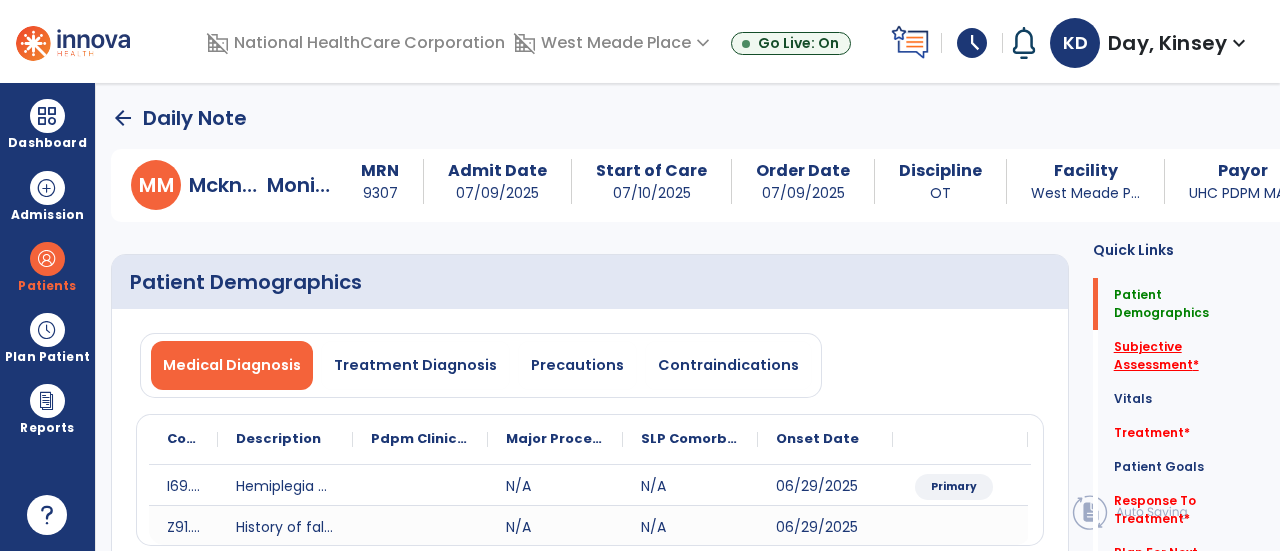 click on "Subjective Assessment   *" 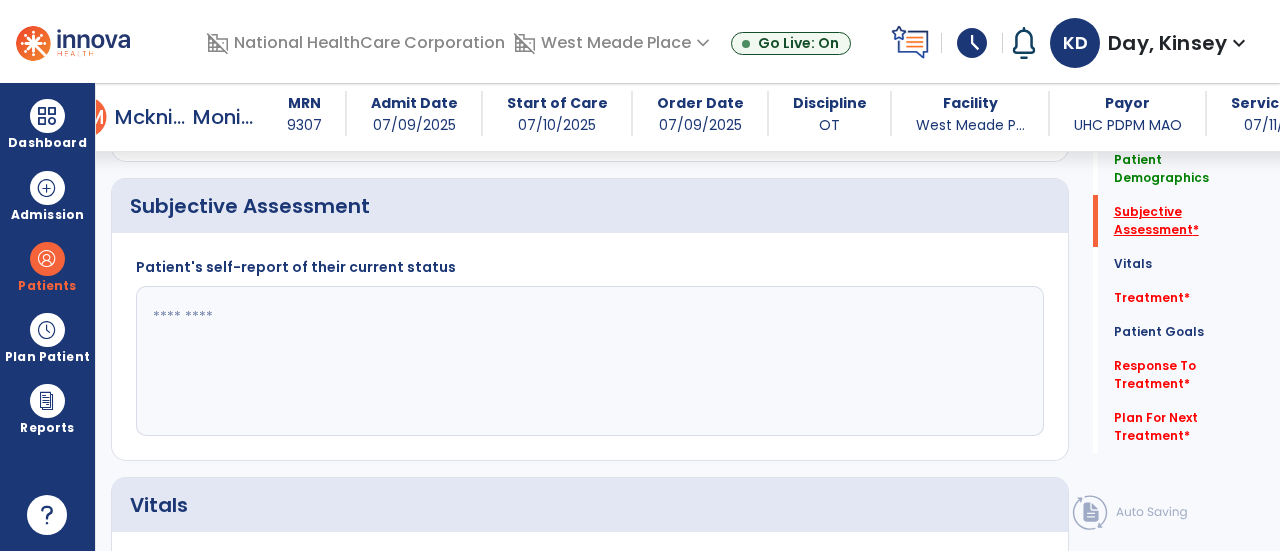 scroll, scrollTop: 409, scrollLeft: 0, axis: vertical 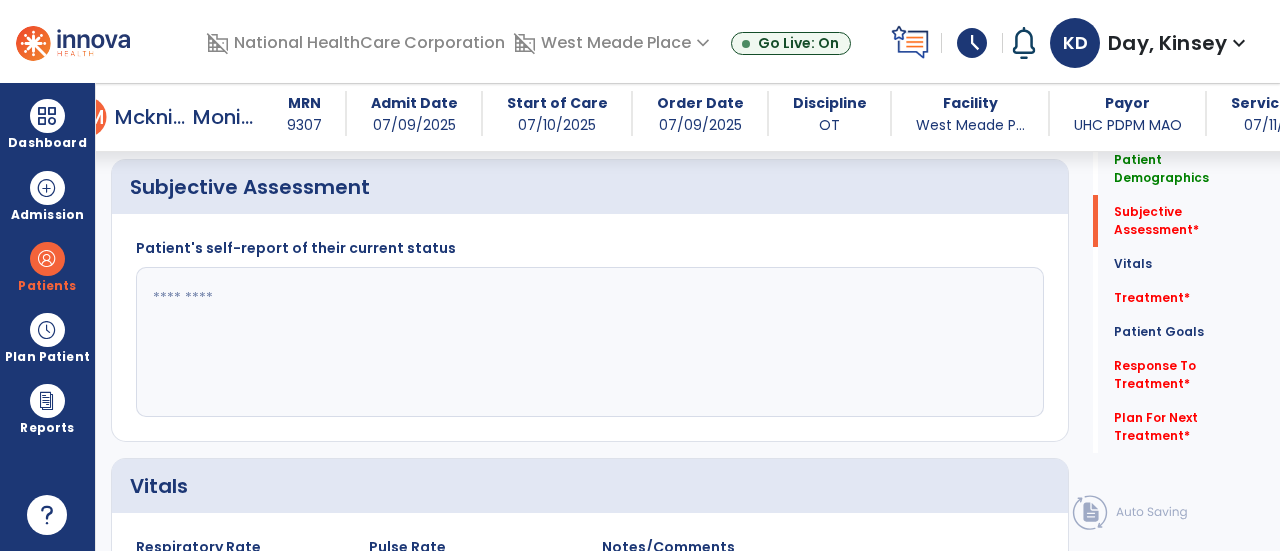 click 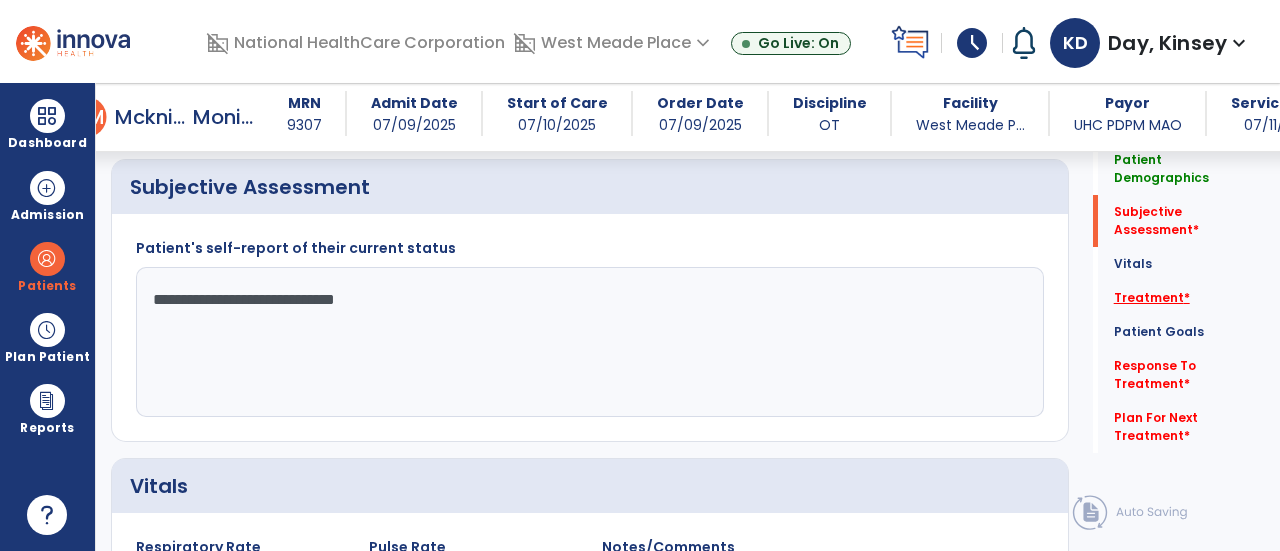 type on "**********" 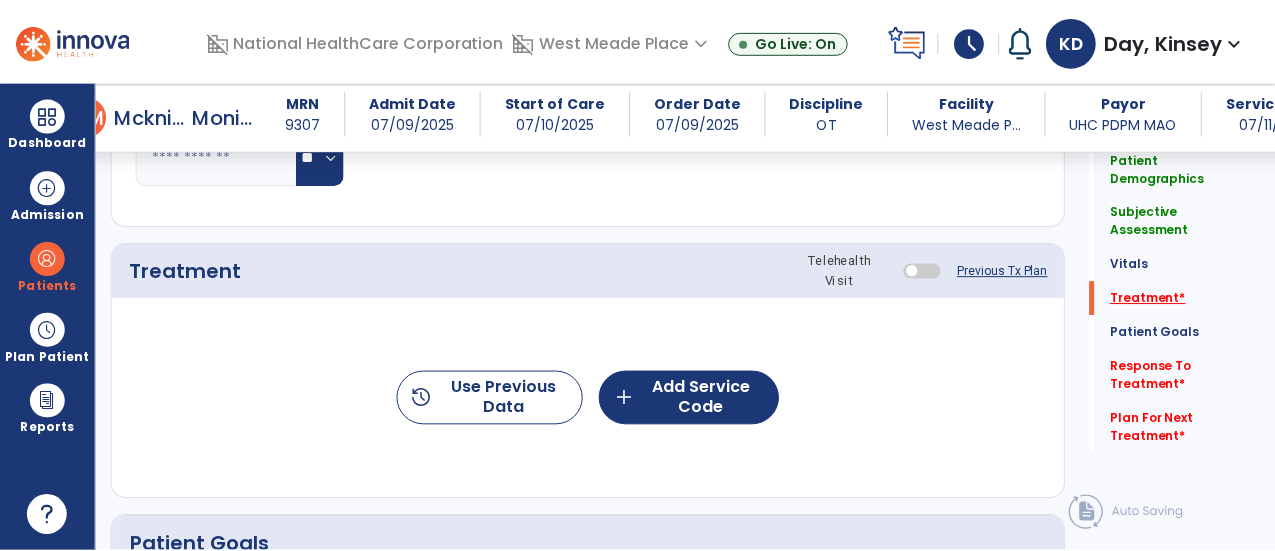 scroll, scrollTop: 1097, scrollLeft: 0, axis: vertical 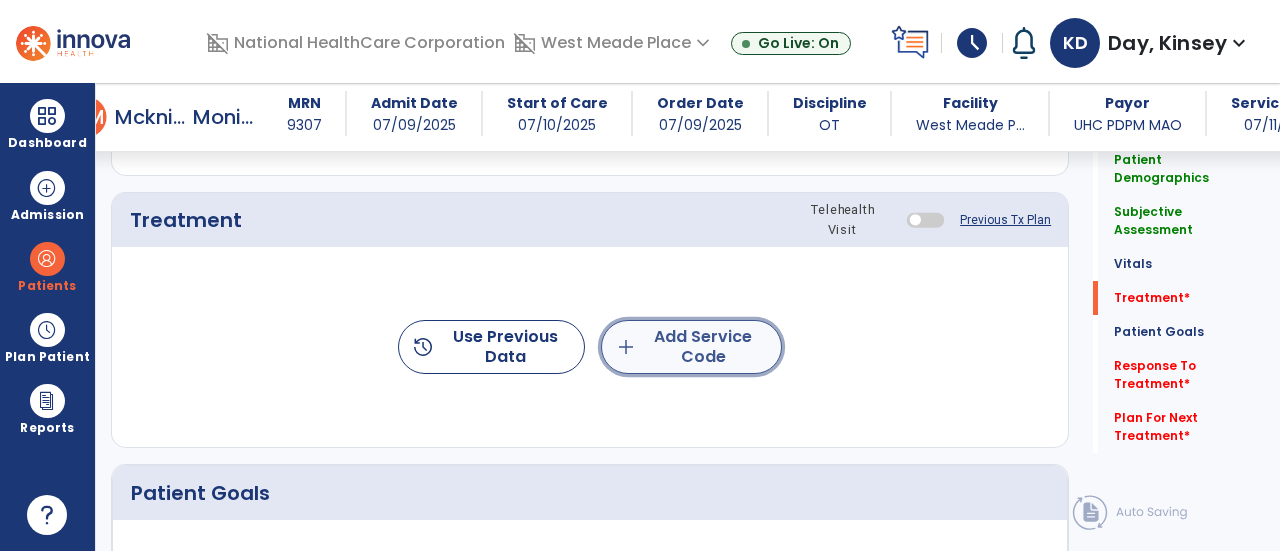 click on "add  Add Service Code" 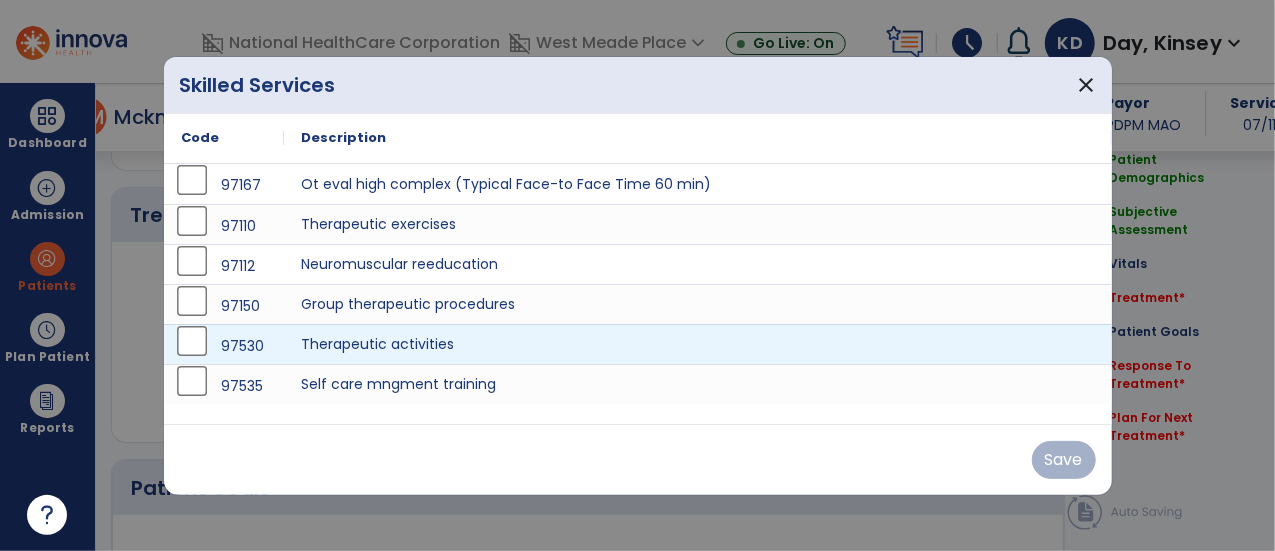 scroll, scrollTop: 1097, scrollLeft: 0, axis: vertical 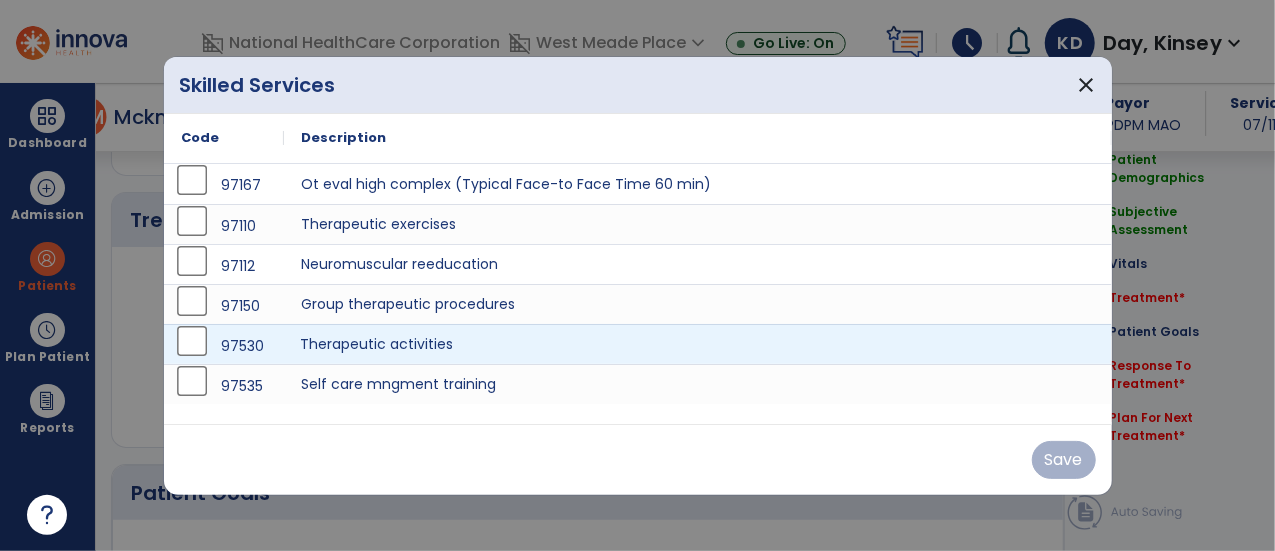 click on "Therapeutic activities" at bounding box center (698, 344) 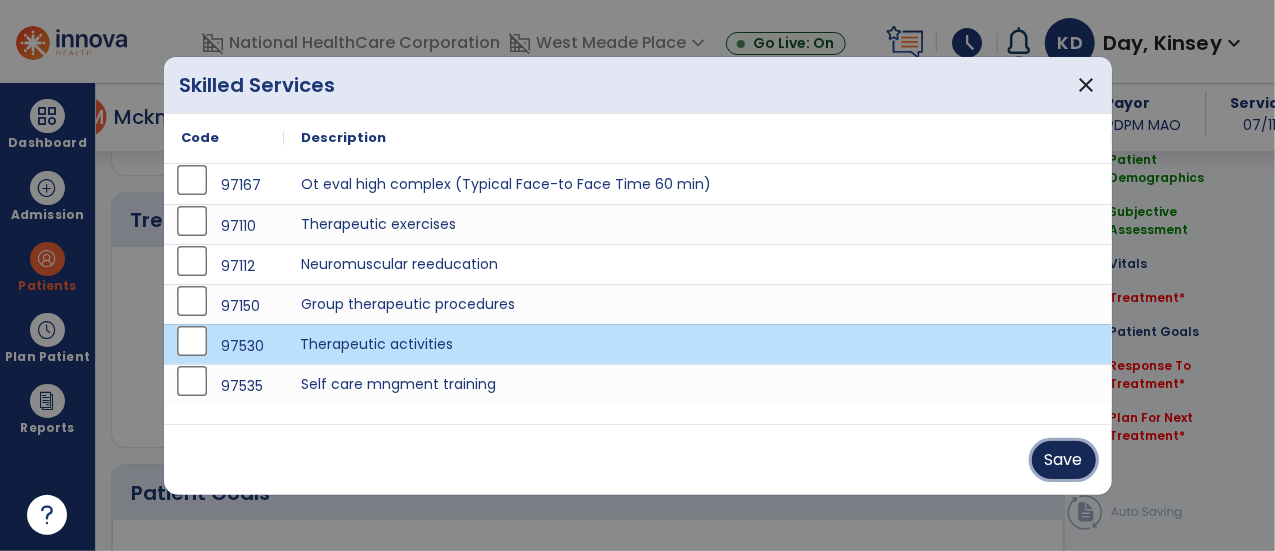 click on "Save" at bounding box center (1064, 460) 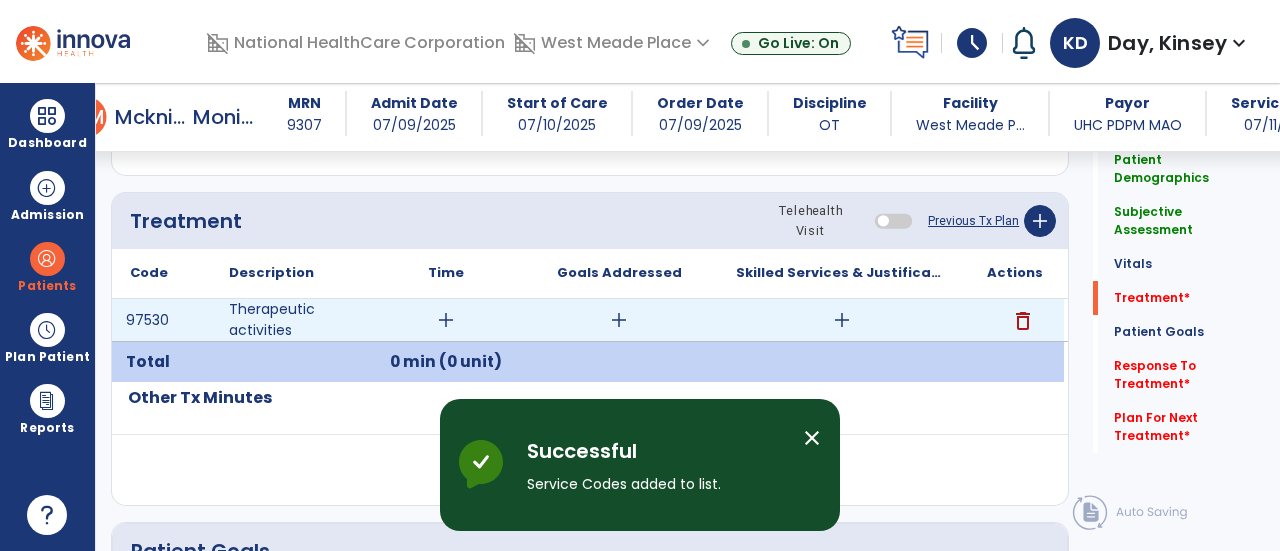 click on "add" at bounding box center (446, 320) 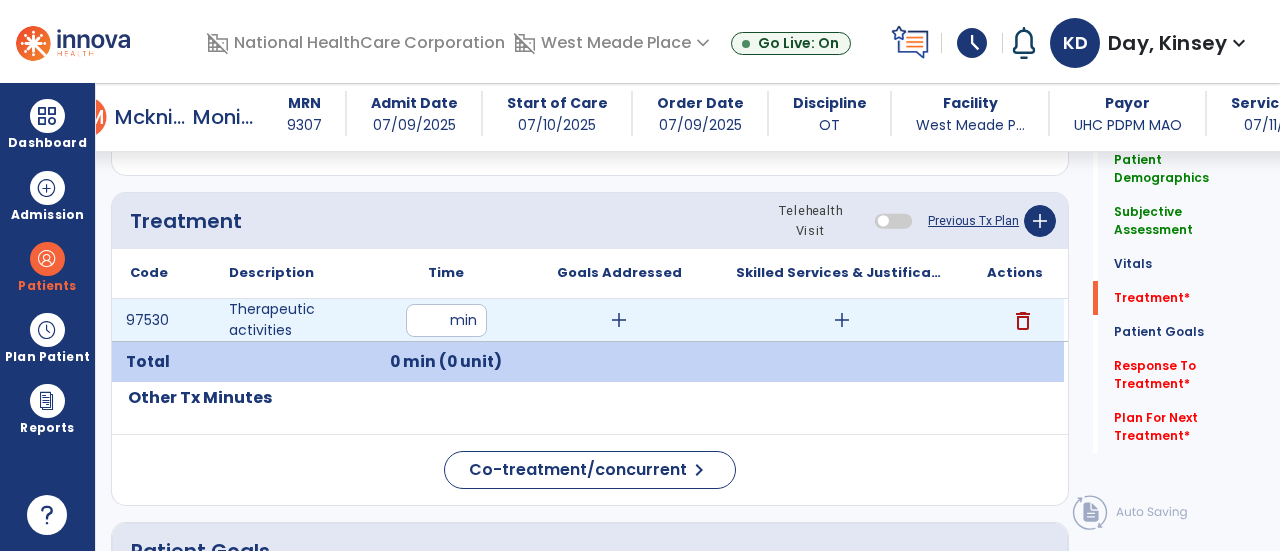 type on "**" 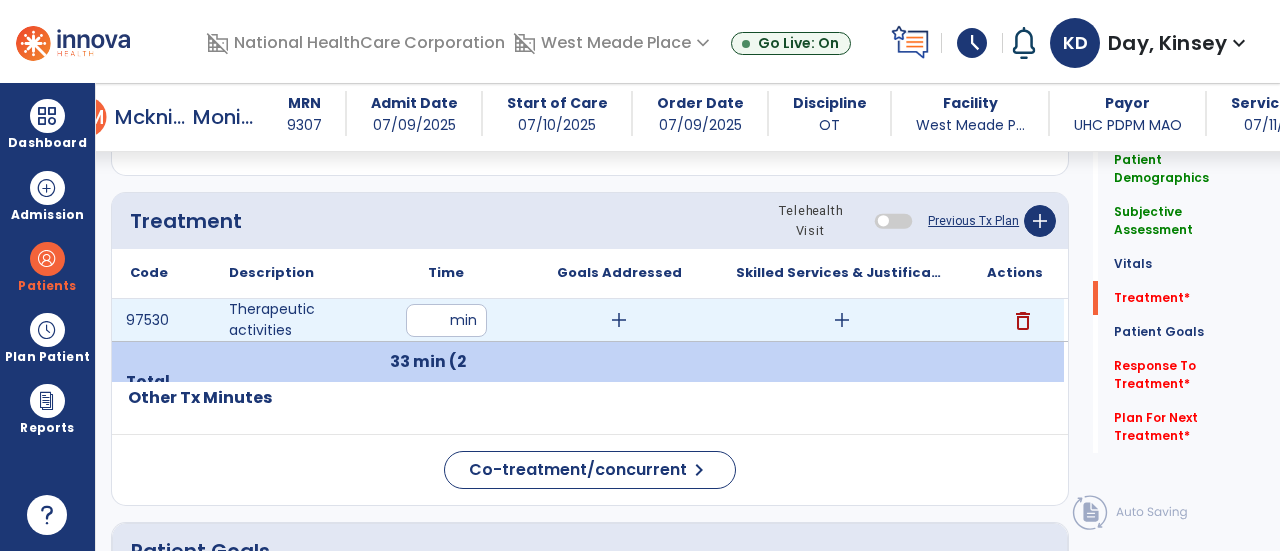 click on "add" at bounding box center [842, 320] 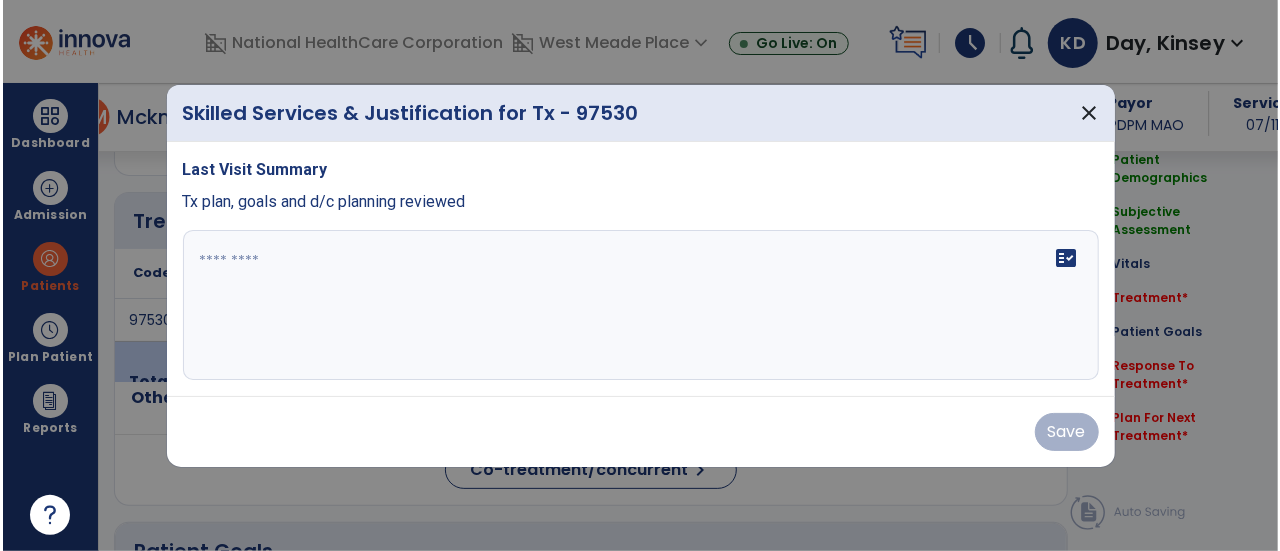scroll, scrollTop: 1097, scrollLeft: 0, axis: vertical 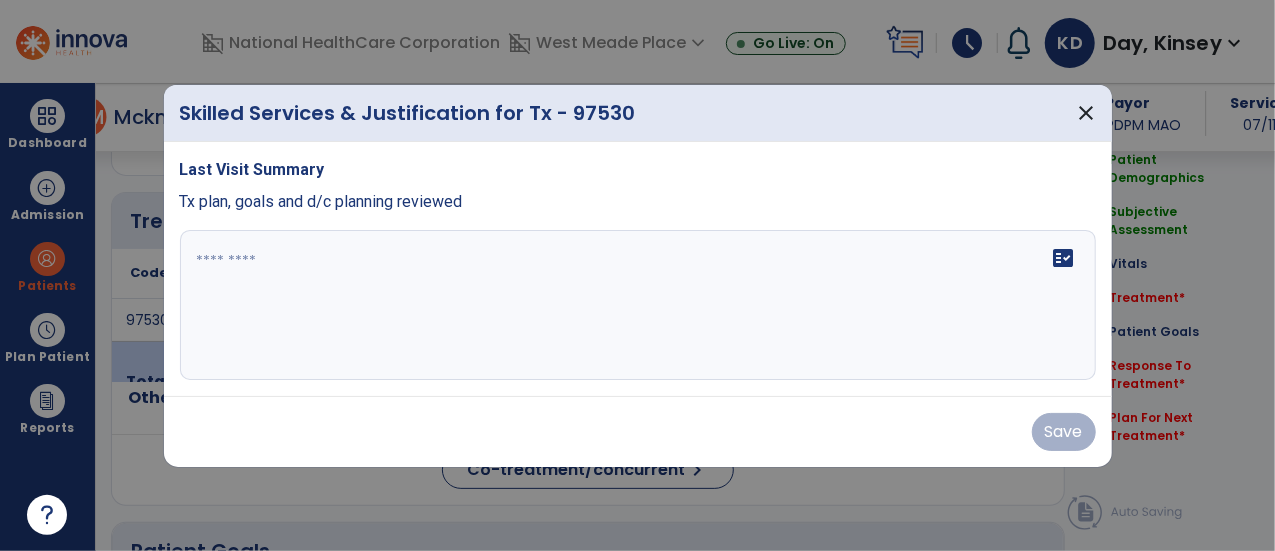 click at bounding box center (638, 305) 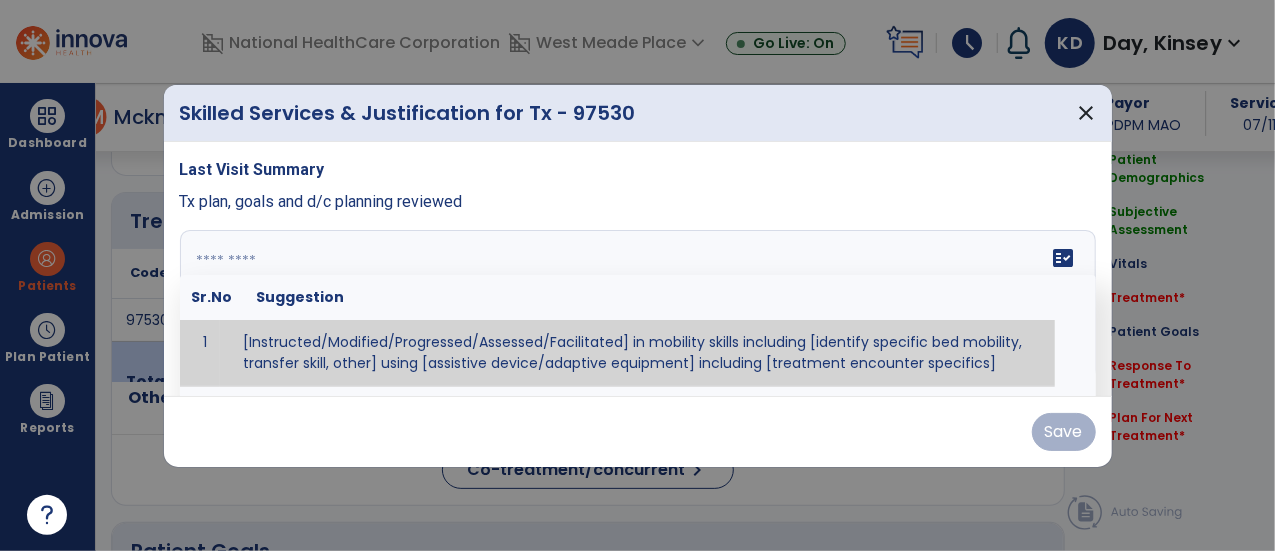 paste on "**********" 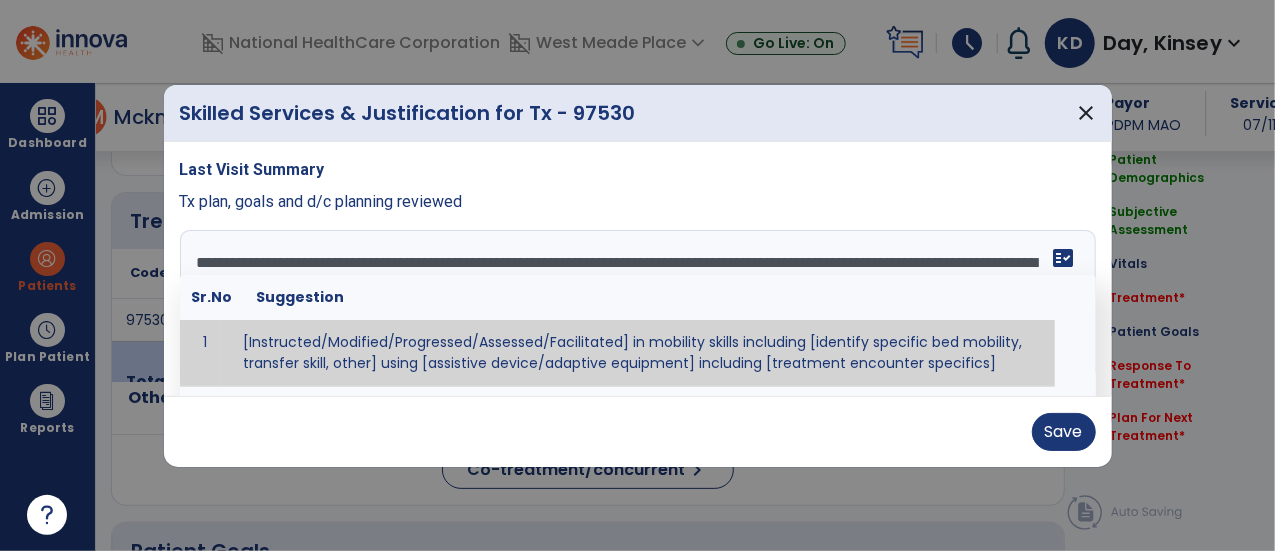 drag, startPoint x: 732, startPoint y: 265, endPoint x: 623, endPoint y: 256, distance: 109.370926 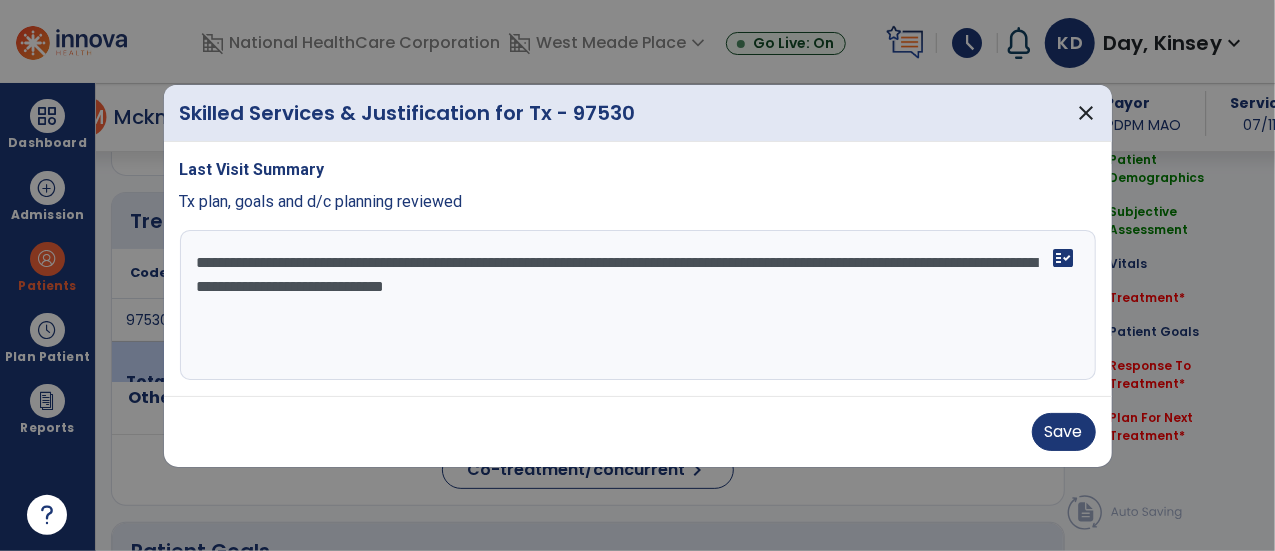 click on "**********" at bounding box center [638, 305] 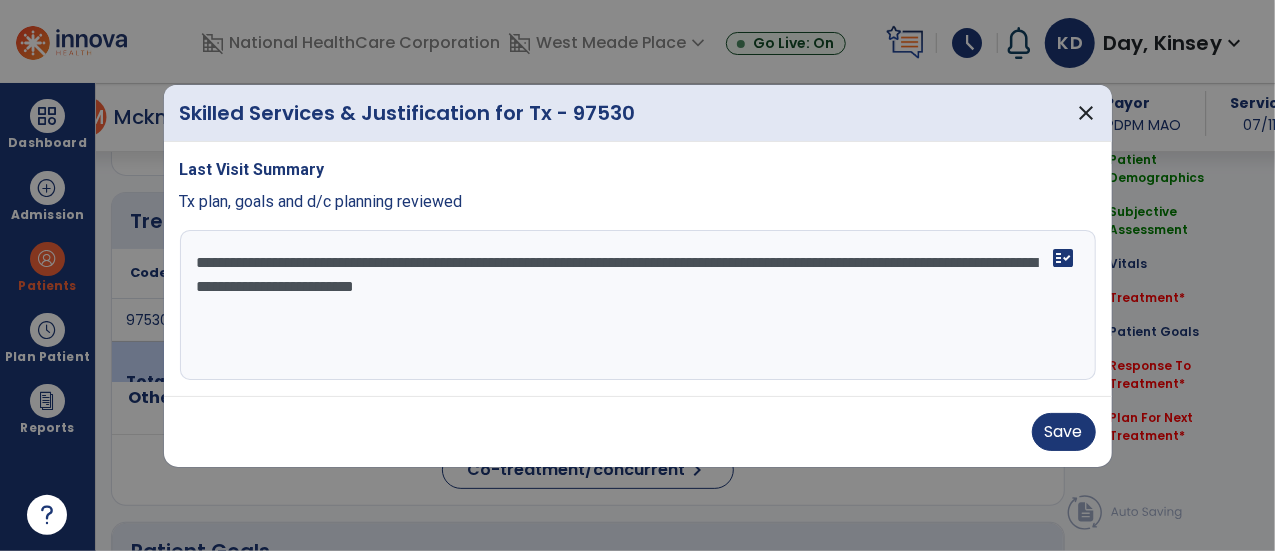 click on "**********" at bounding box center [638, 305] 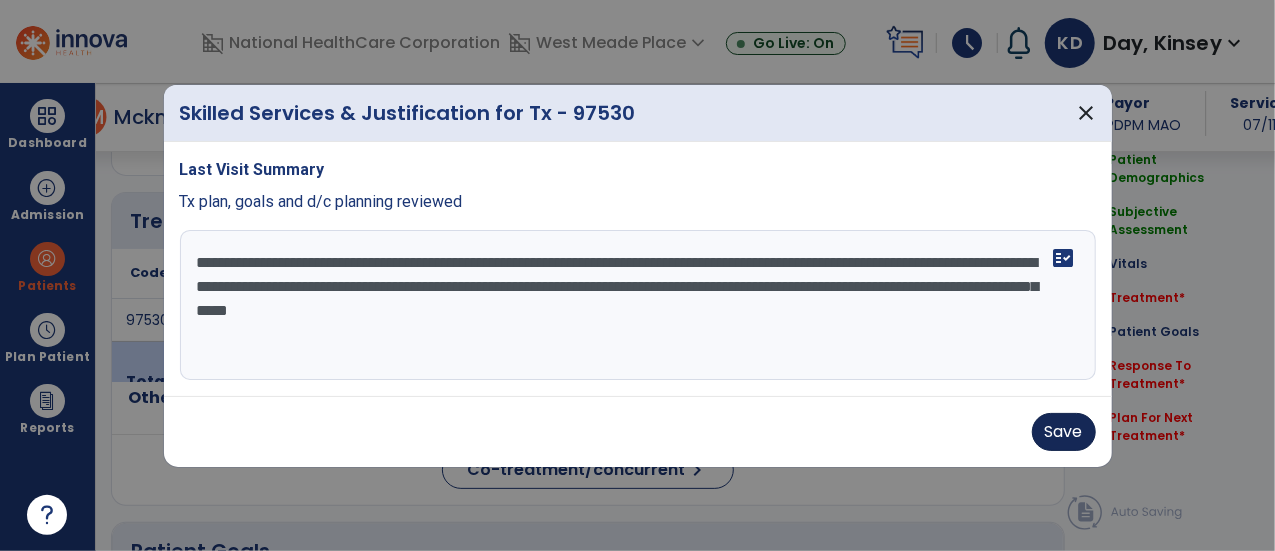 type on "**********" 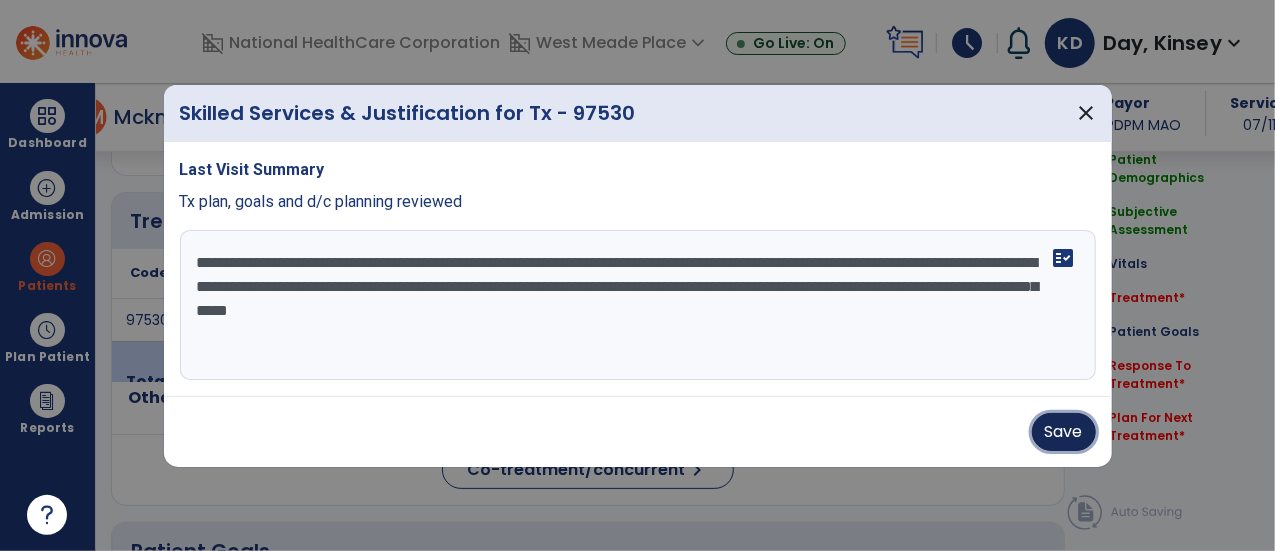 click on "Save" at bounding box center (1064, 432) 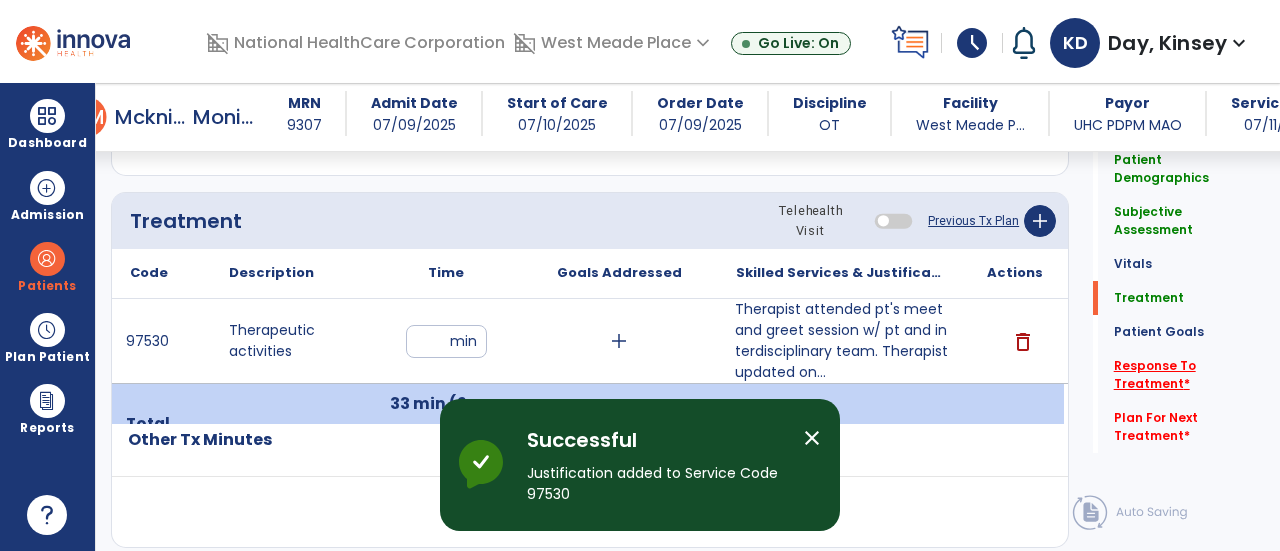 click on "Response To Treatment   *" 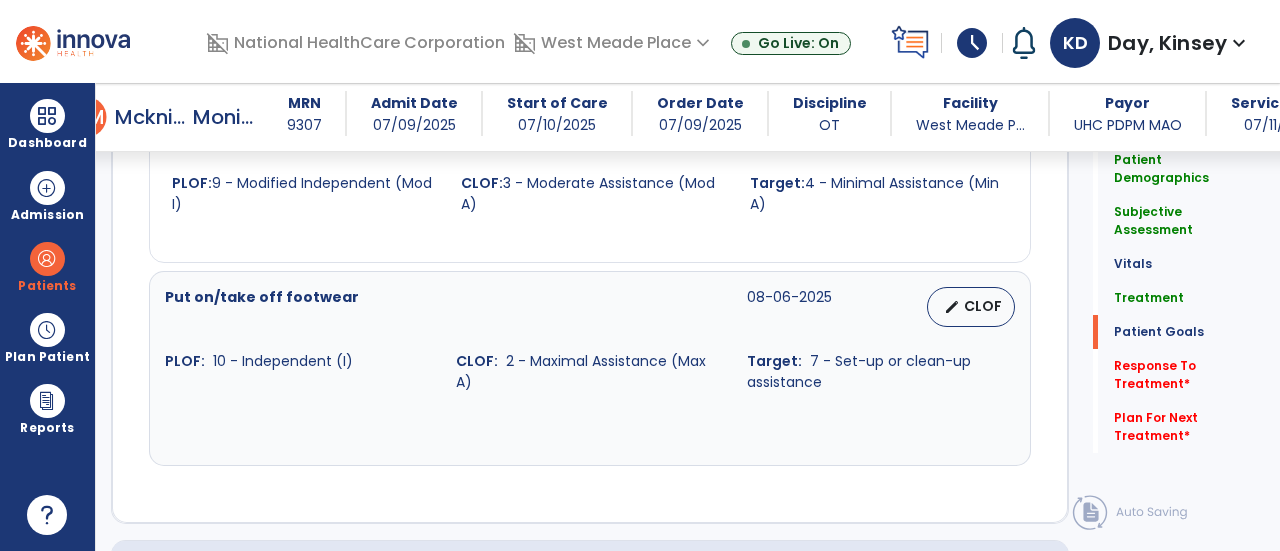 scroll, scrollTop: 2564, scrollLeft: 0, axis: vertical 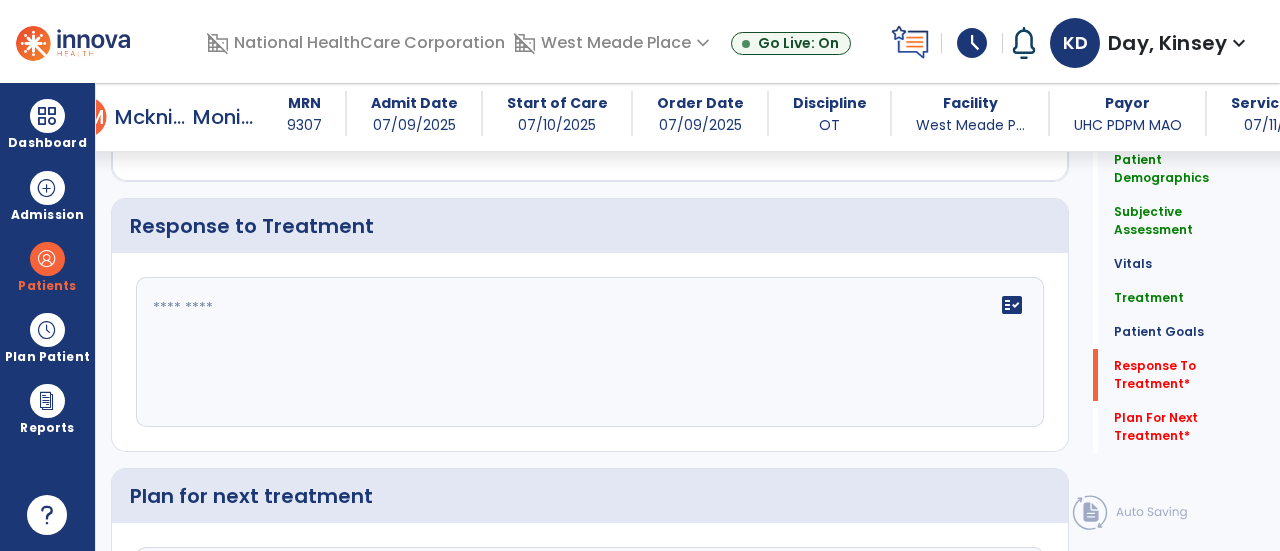 click 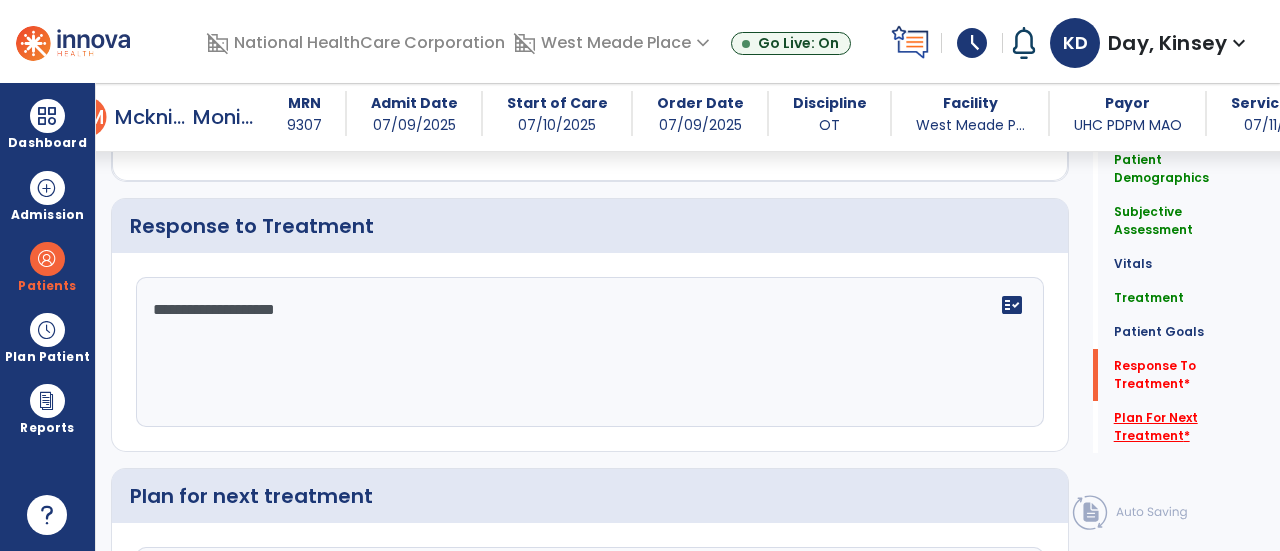 type on "**********" 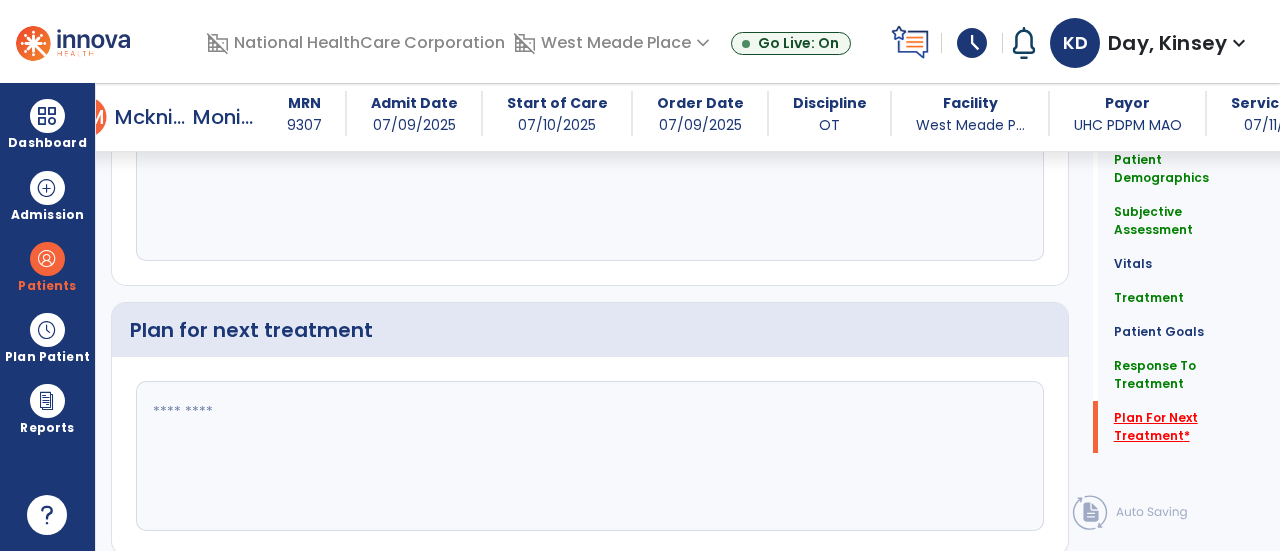 scroll, scrollTop: 2746, scrollLeft: 0, axis: vertical 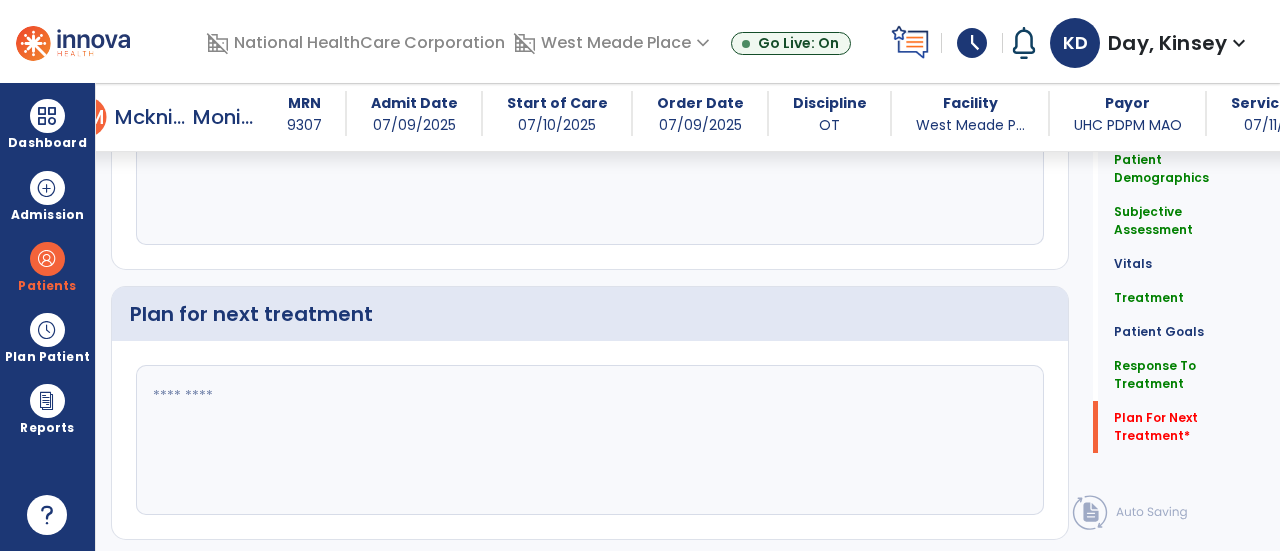 click 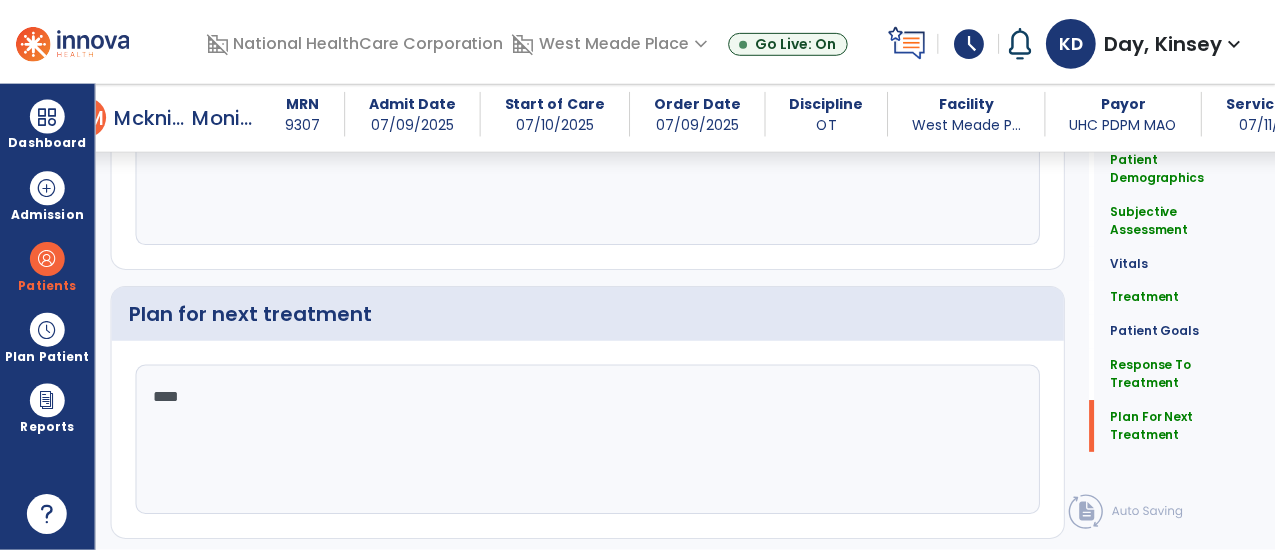 scroll, scrollTop: 2790, scrollLeft: 0, axis: vertical 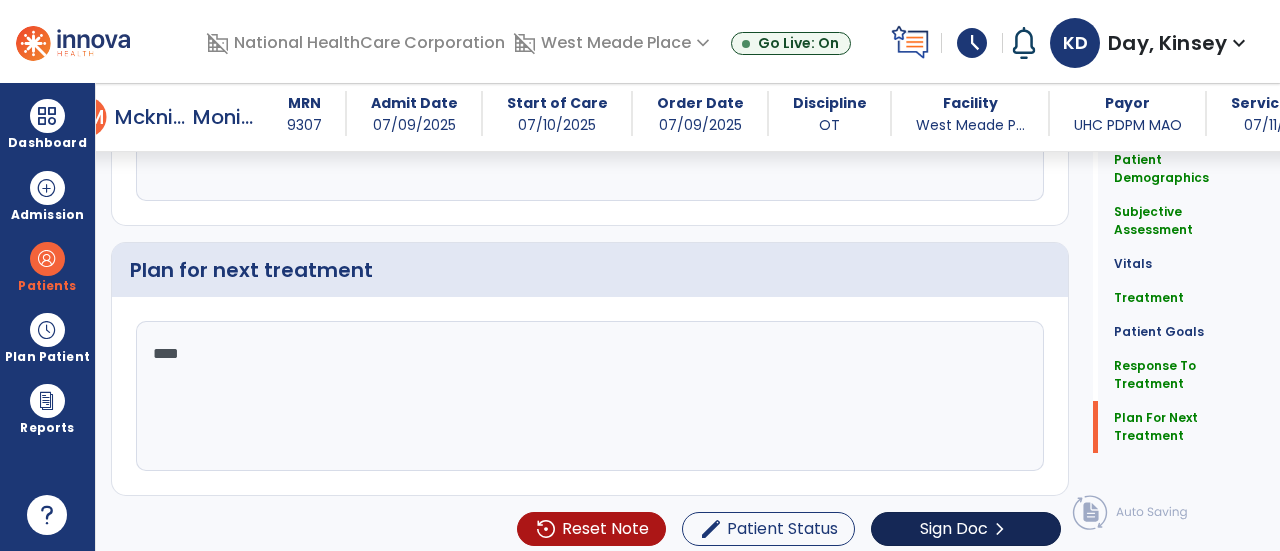 type on "****" 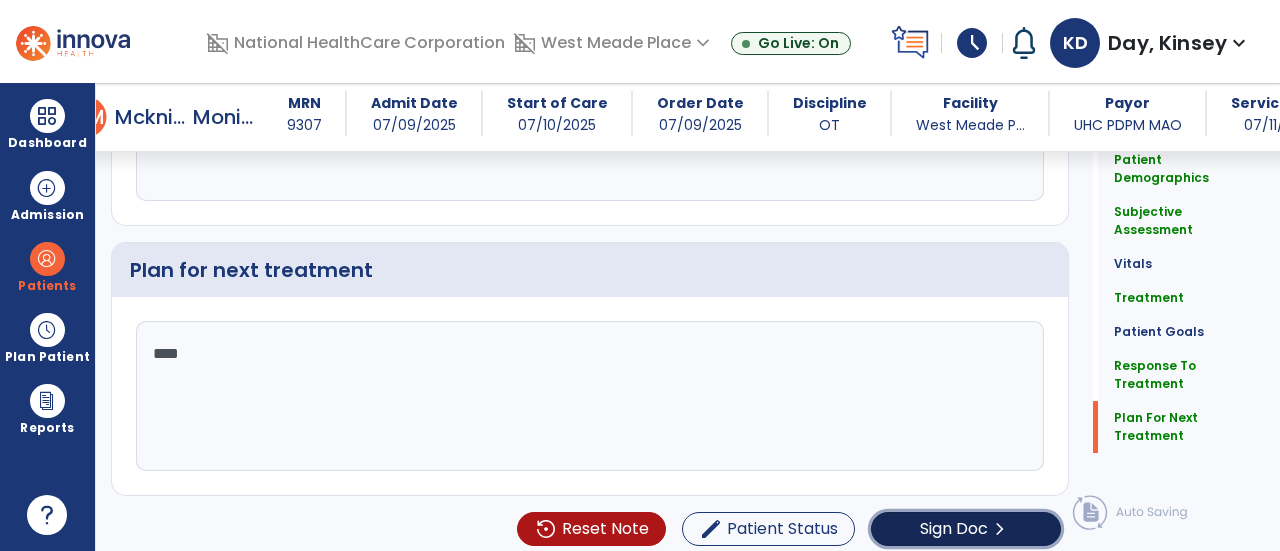 click on "Sign Doc" 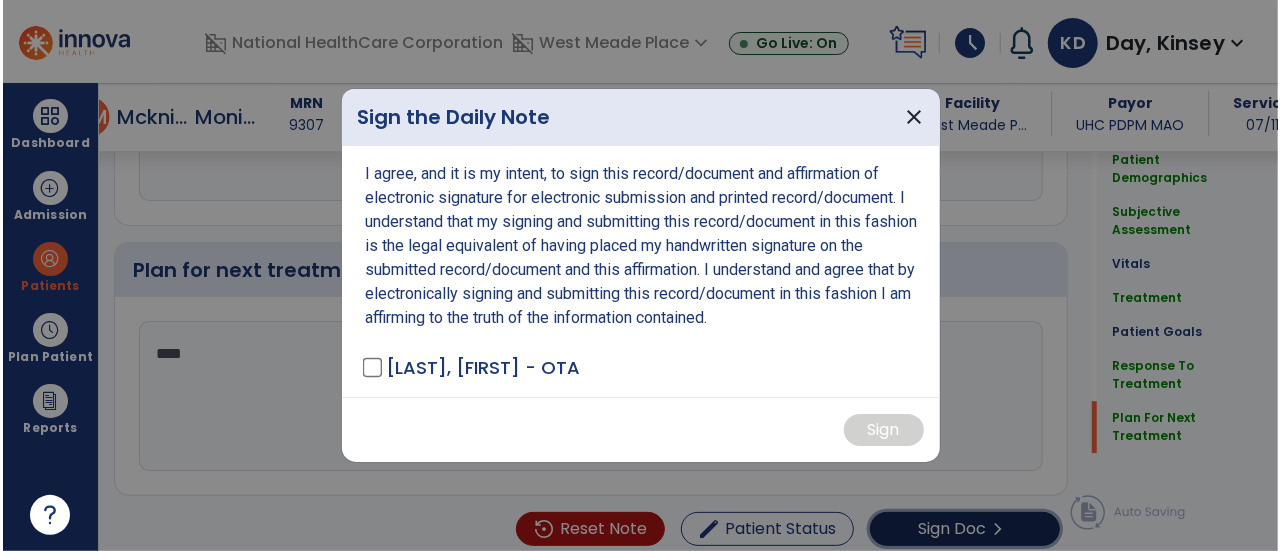 scroll, scrollTop: 2790, scrollLeft: 0, axis: vertical 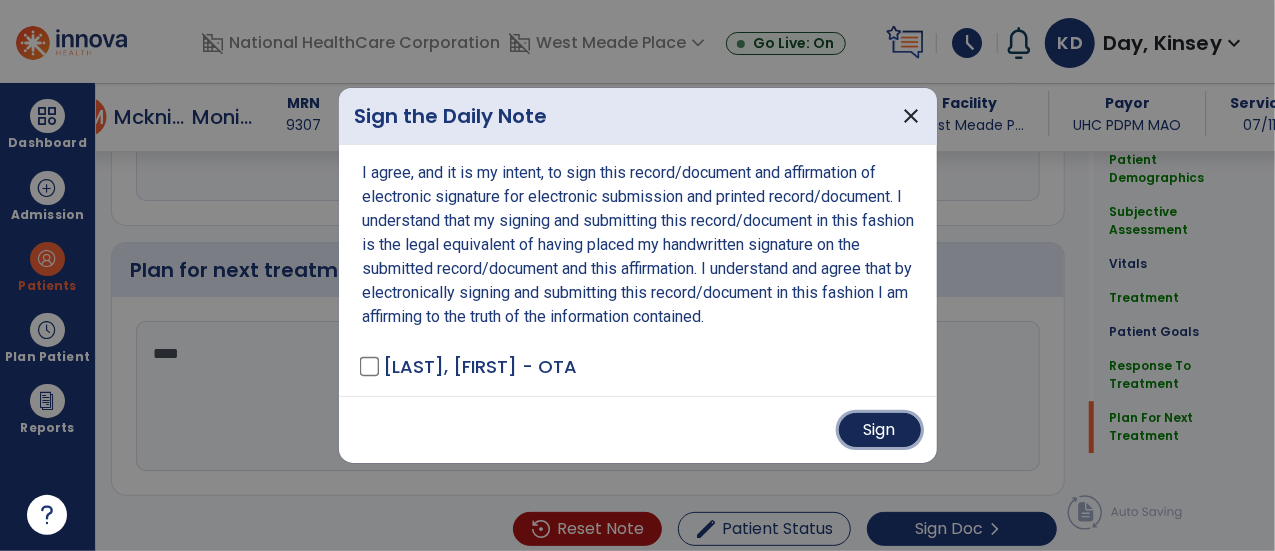 click on "Sign" at bounding box center (880, 430) 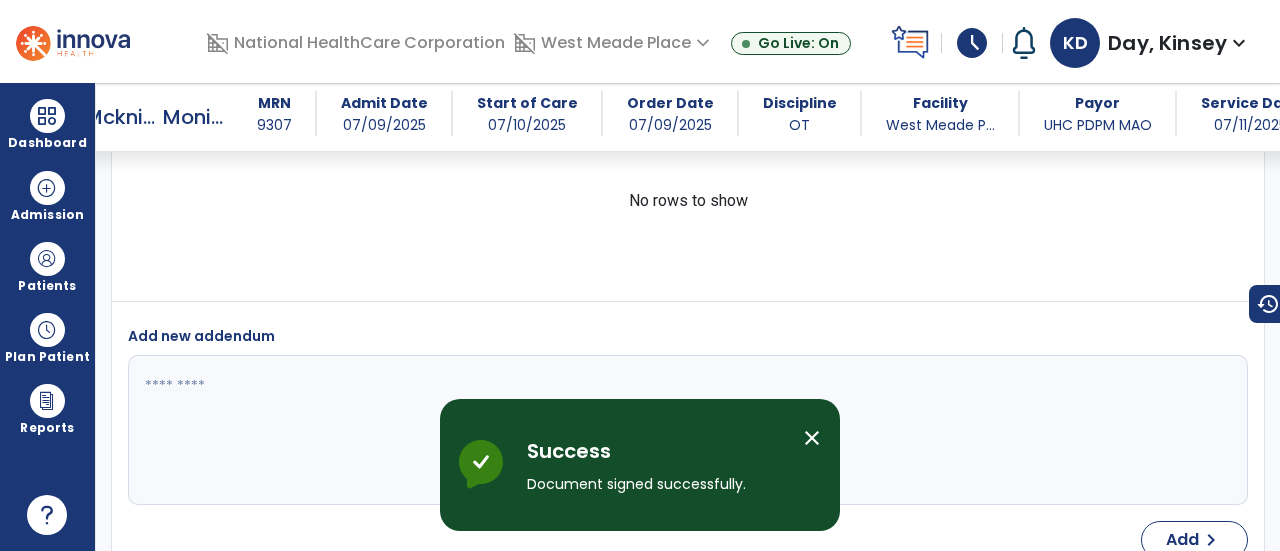 scroll, scrollTop: 4018, scrollLeft: 0, axis: vertical 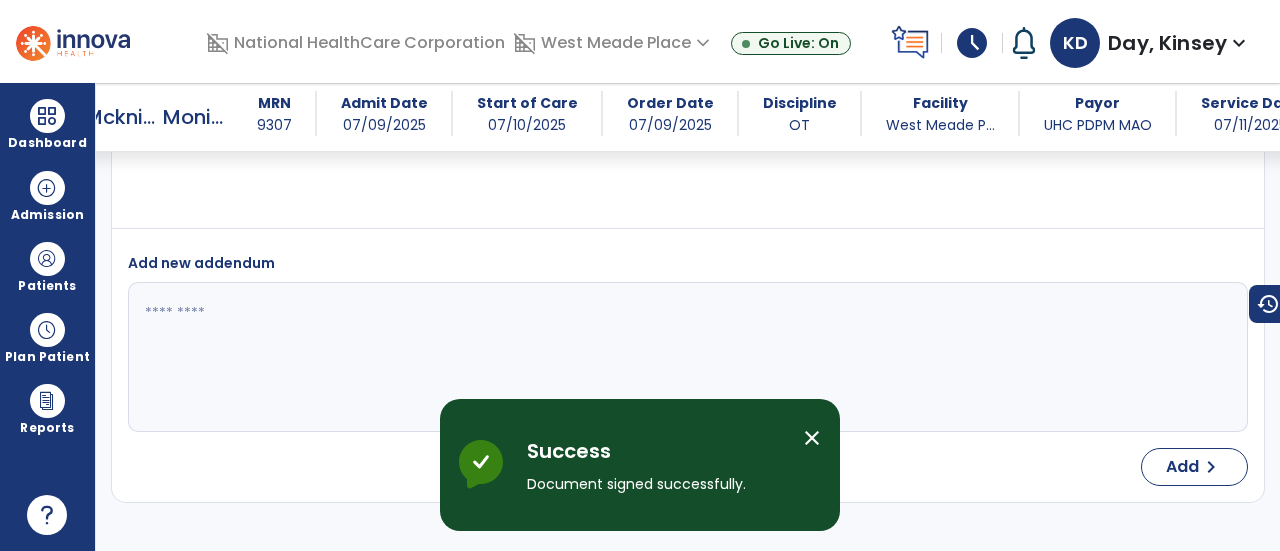 select on "*" 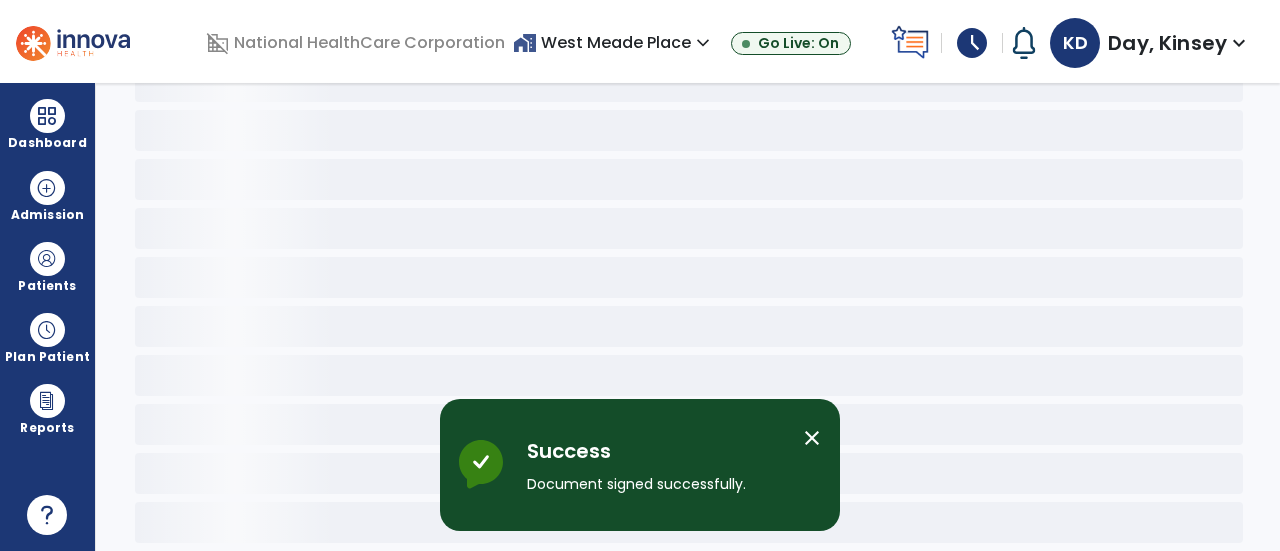 scroll, scrollTop: 108, scrollLeft: 0, axis: vertical 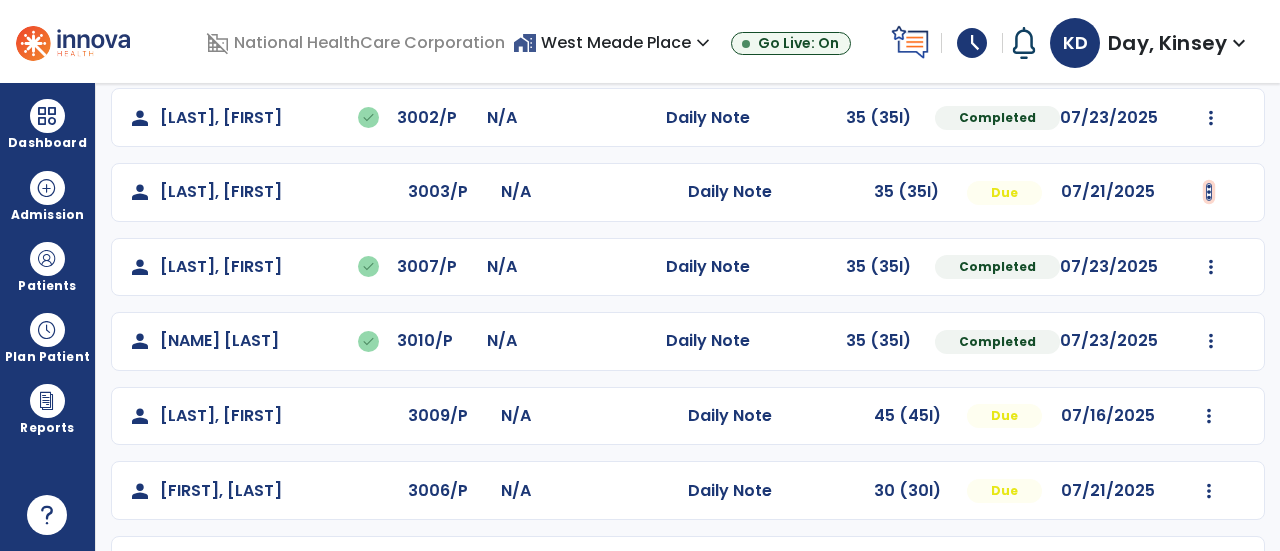 click at bounding box center (1211, -106) 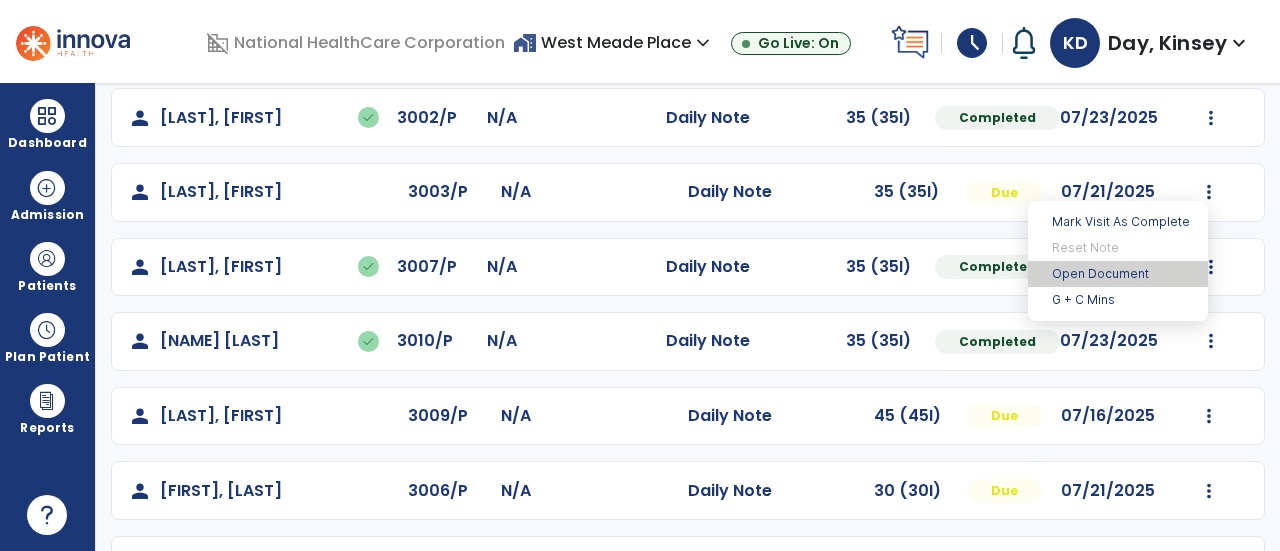 click on "Open Document" at bounding box center (1118, 274) 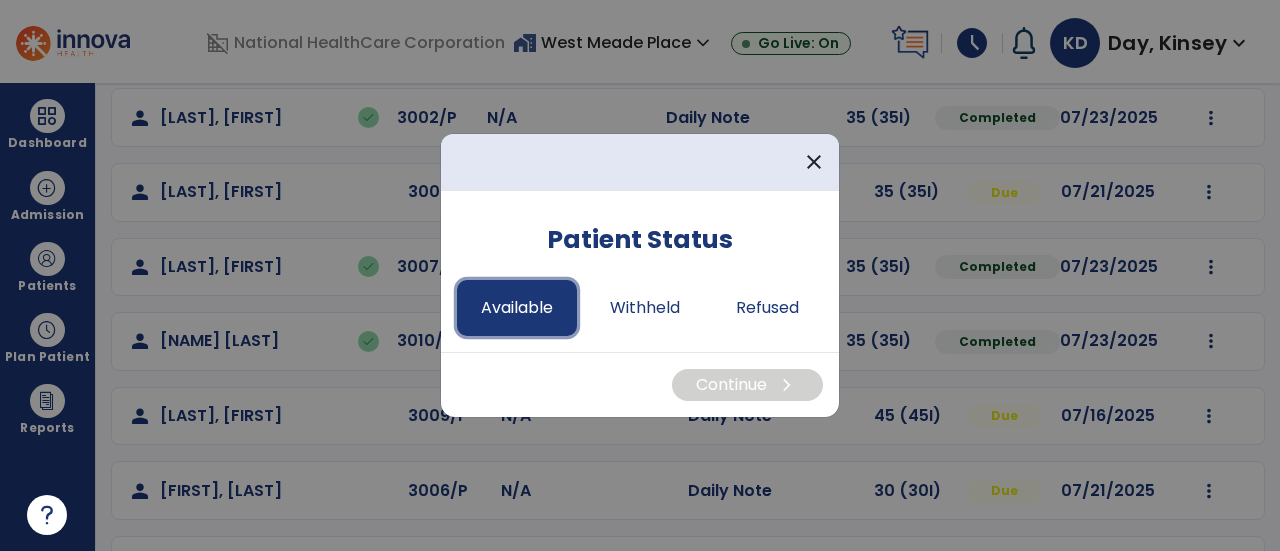 click on "Available" at bounding box center [517, 308] 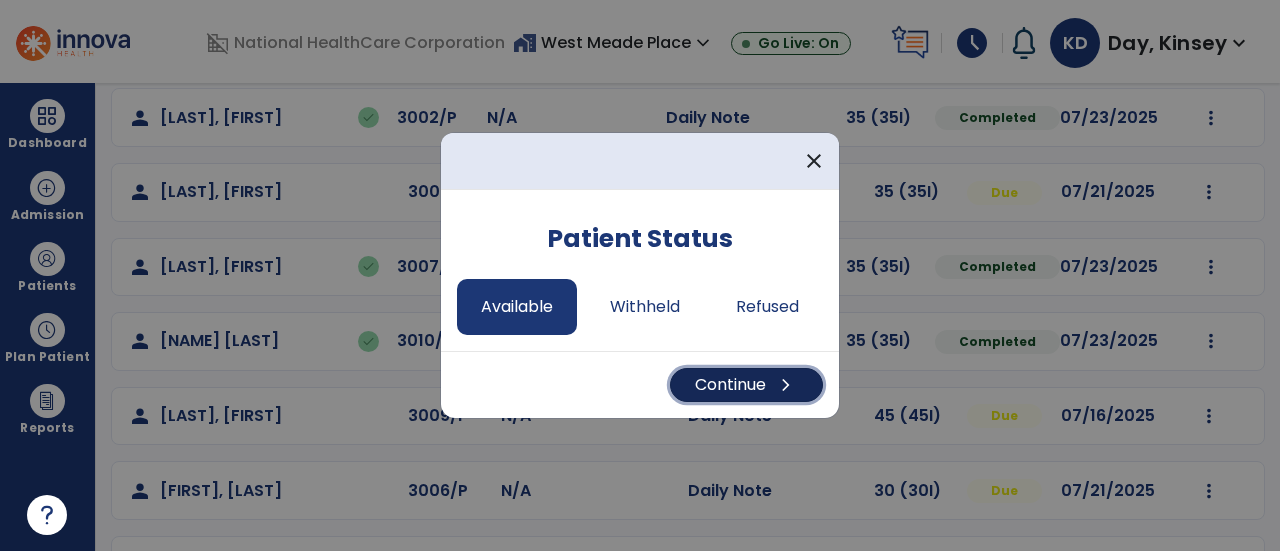 click on "Continue   chevron_right" at bounding box center [746, 385] 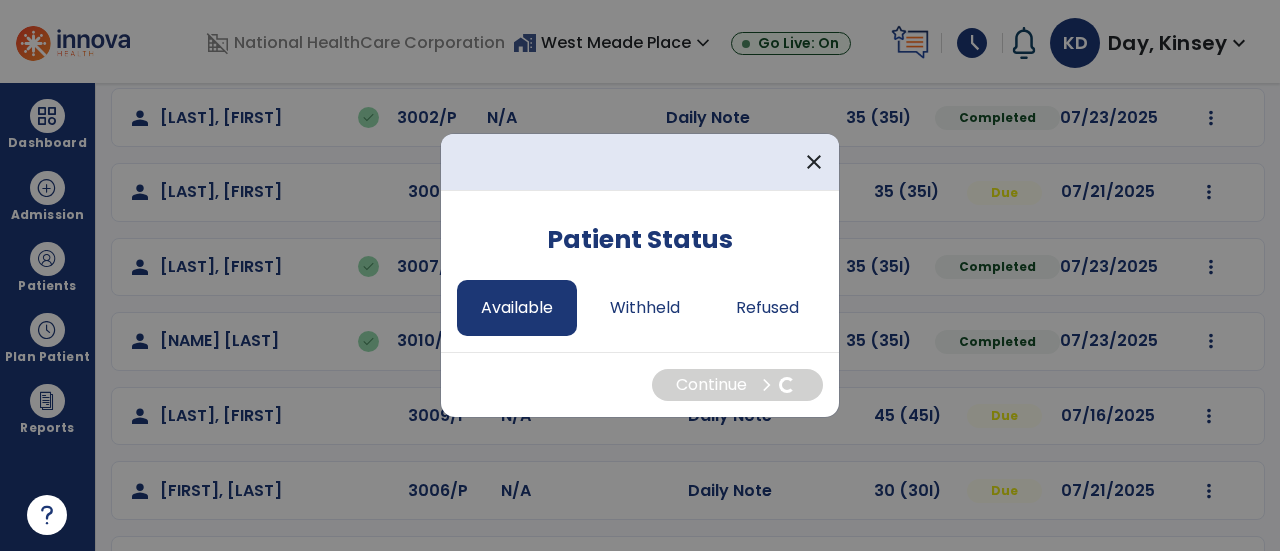 select on "*" 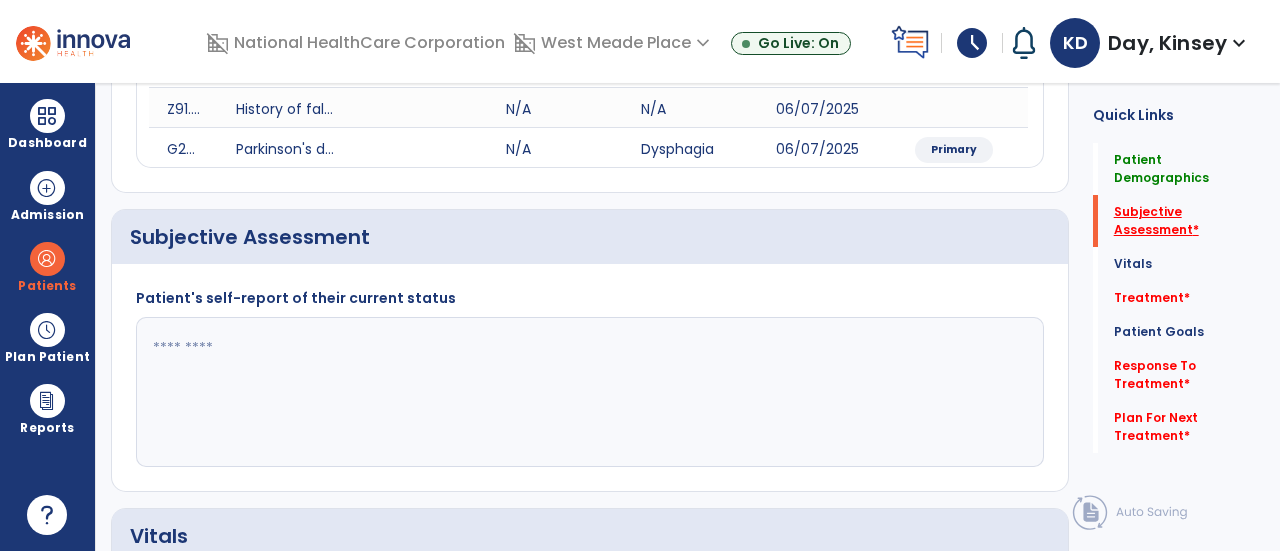 click on "Subjective Assessment   *" 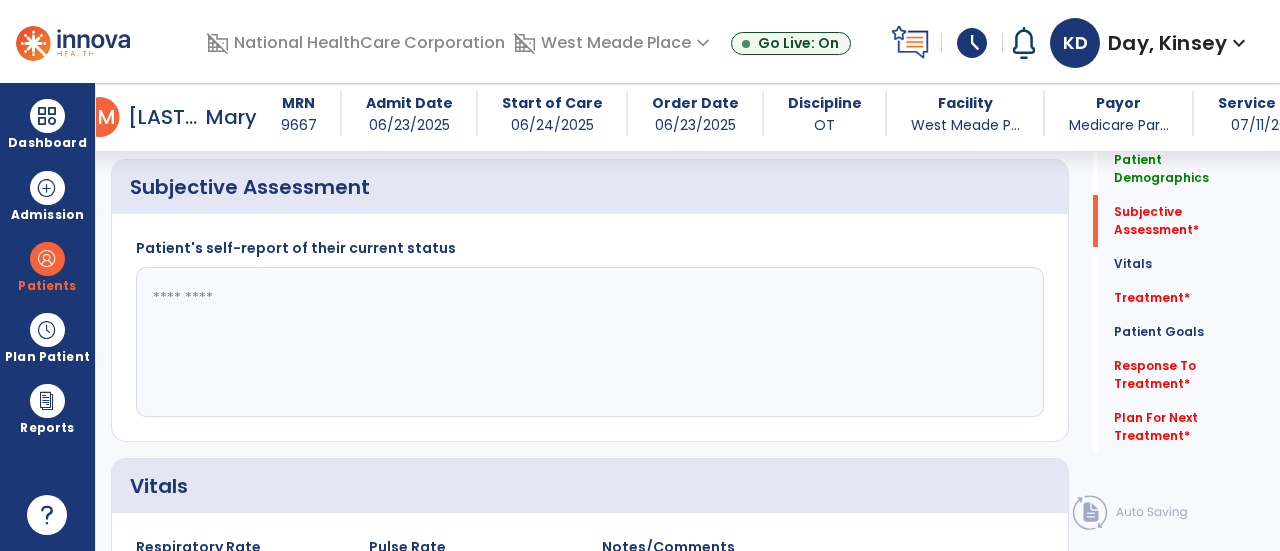click 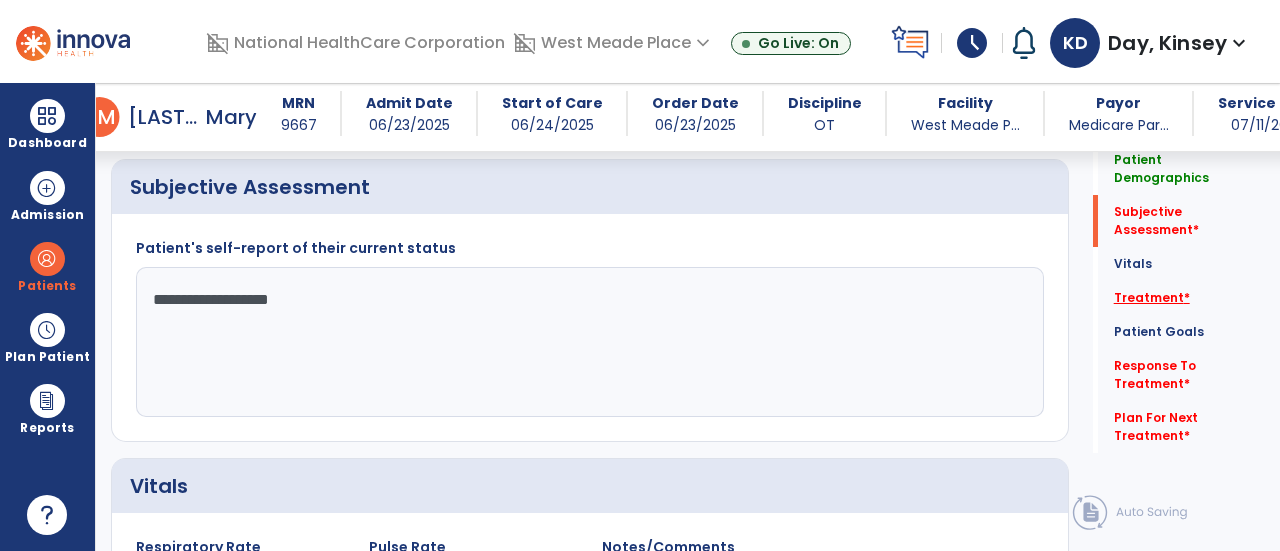 type on "**********" 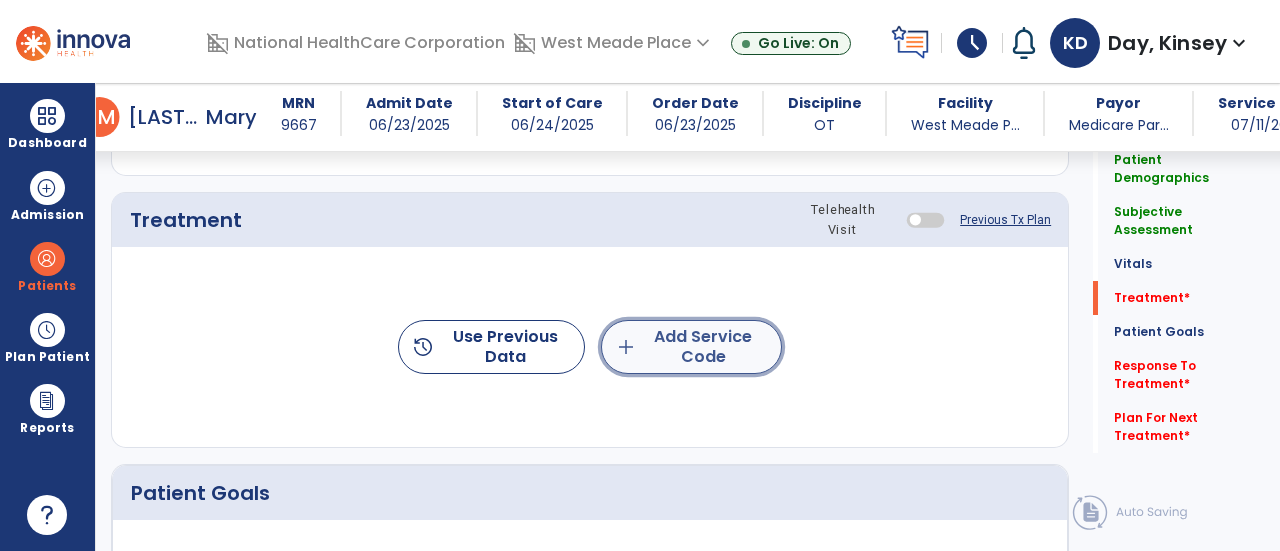 click on "add  Add Service Code" 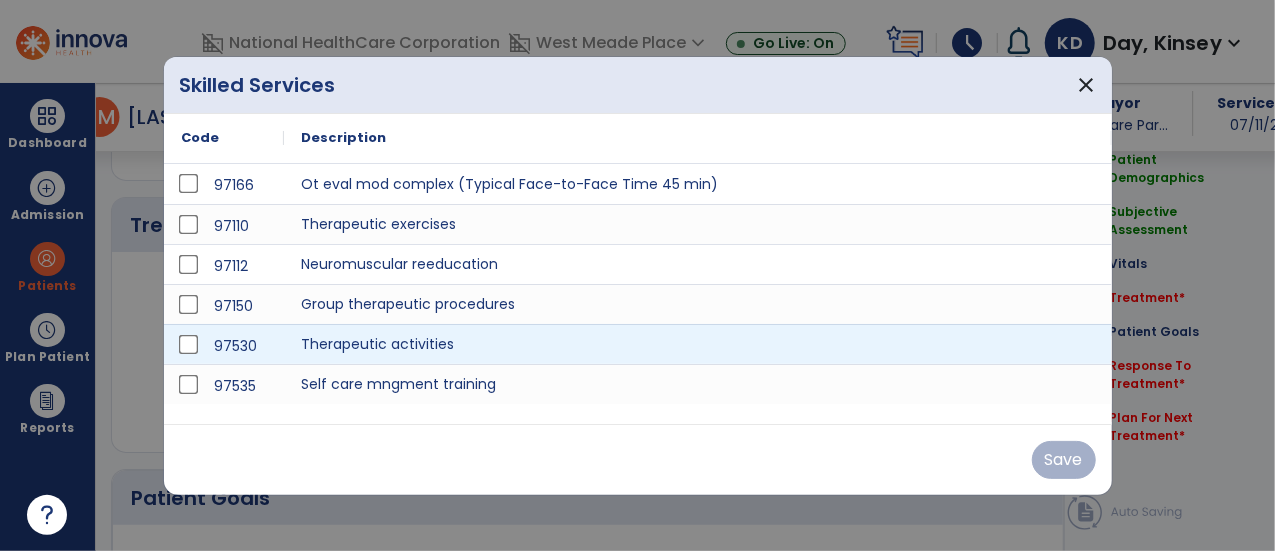 scroll, scrollTop: 1137, scrollLeft: 0, axis: vertical 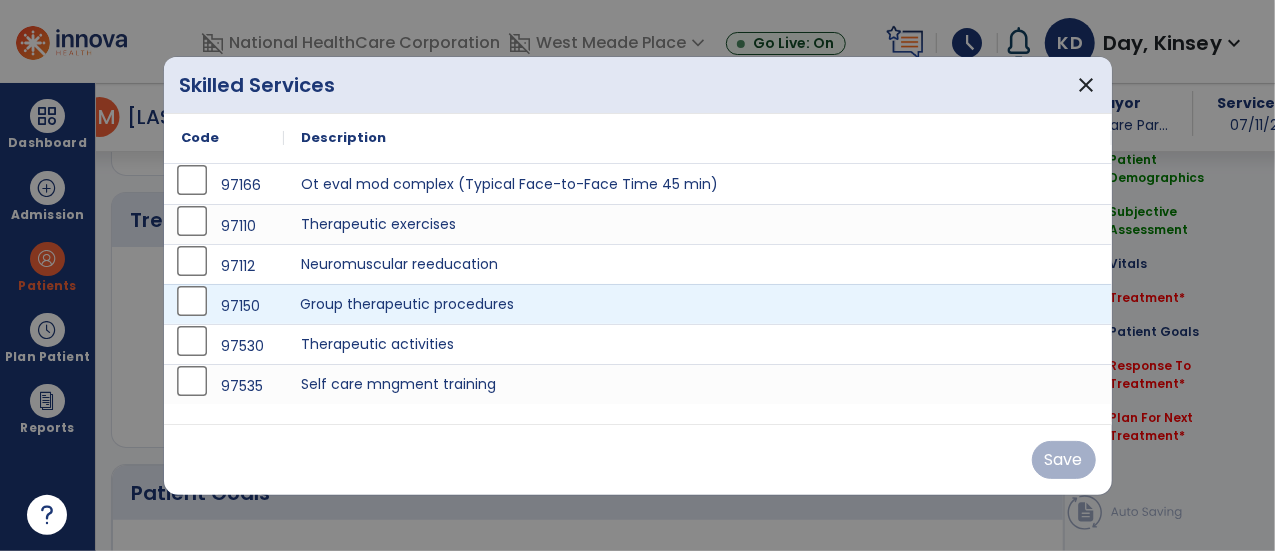 click on "Group therapeutic procedures" at bounding box center [698, 304] 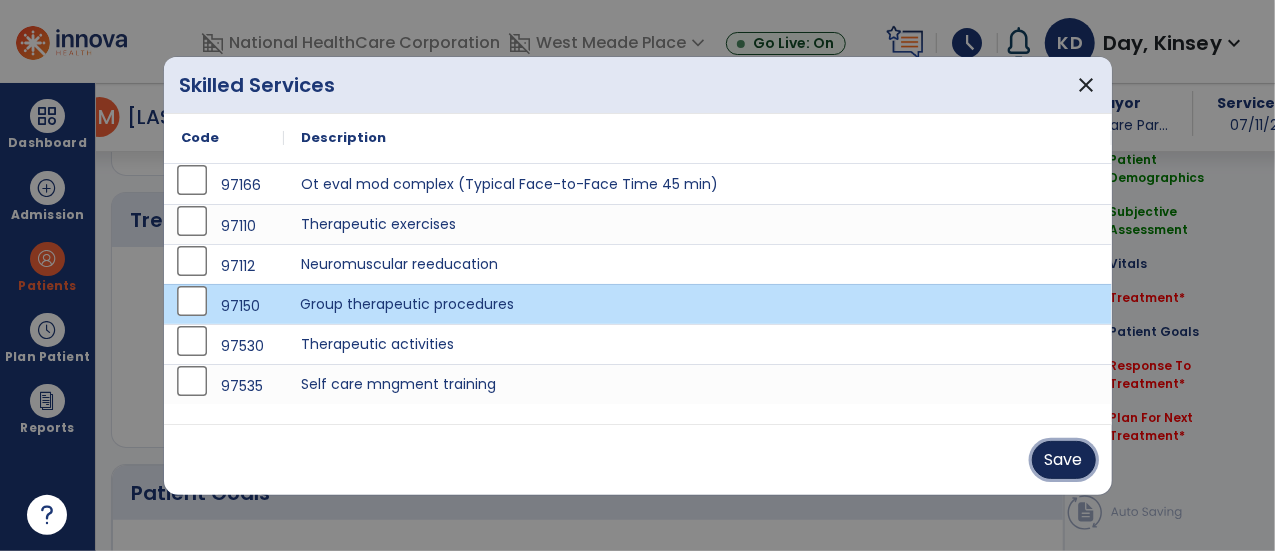 click on "Save" at bounding box center [1064, 460] 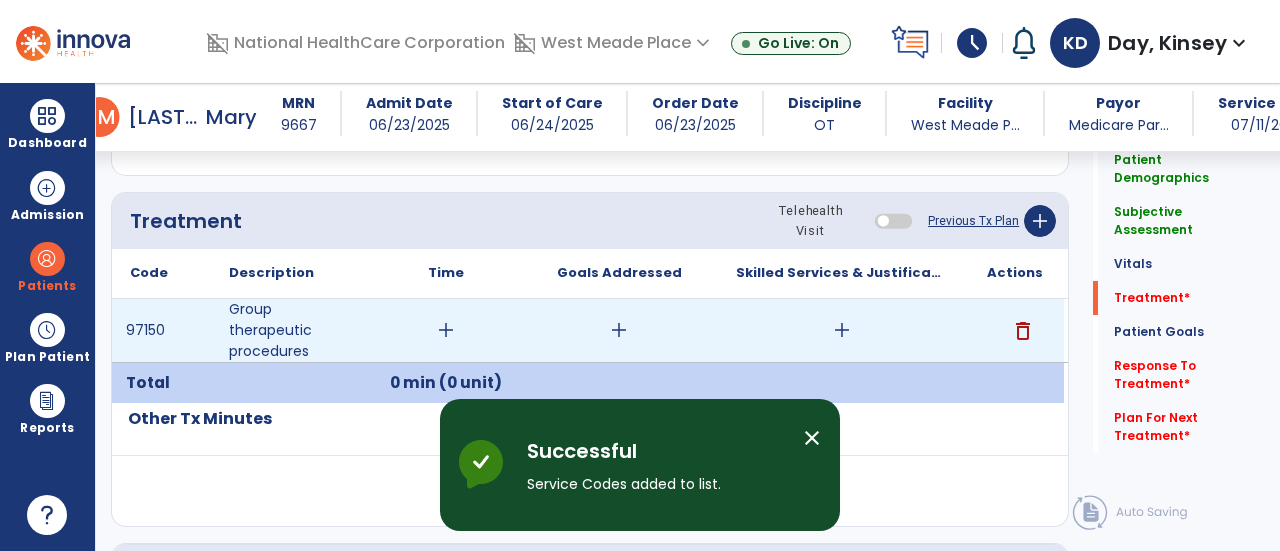 click on "add" at bounding box center [446, 330] 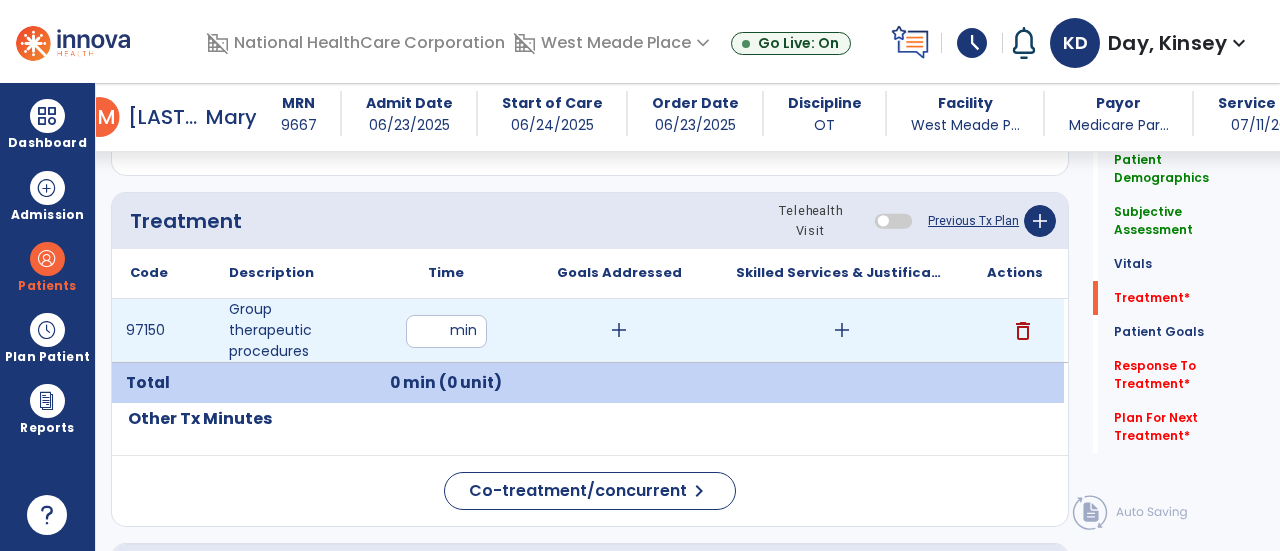 type on "**" 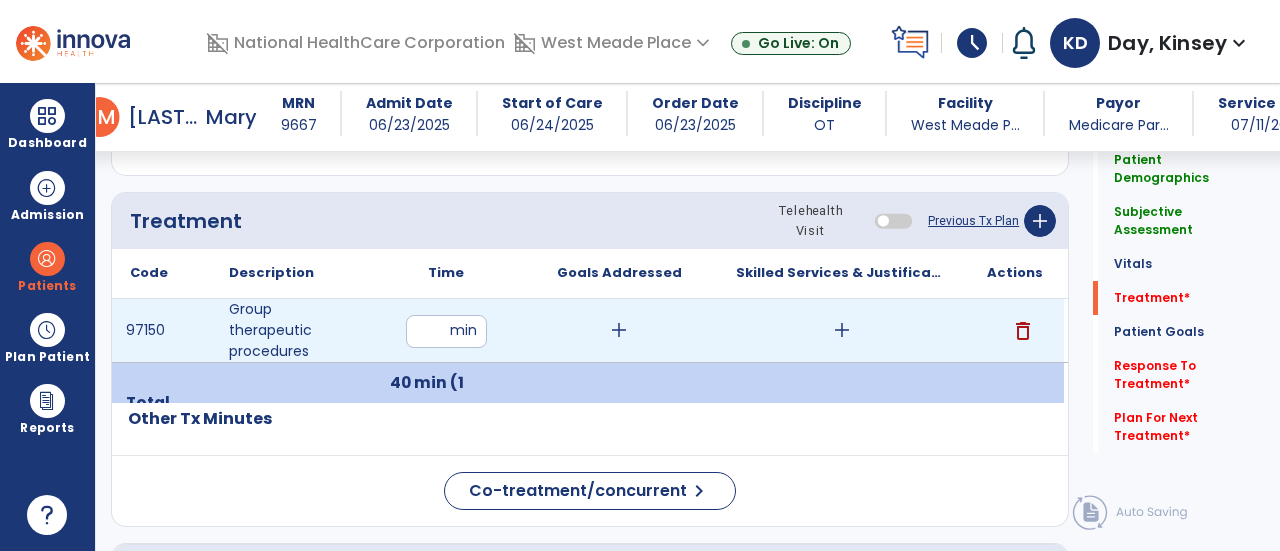 click on "add" at bounding box center (842, 330) 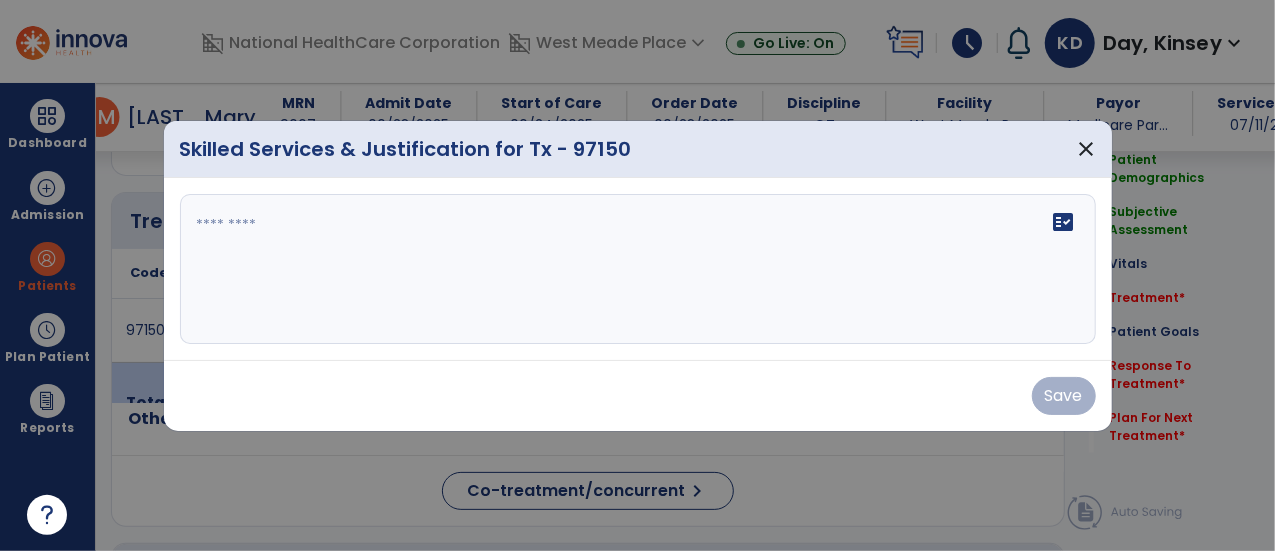 scroll, scrollTop: 1137, scrollLeft: 0, axis: vertical 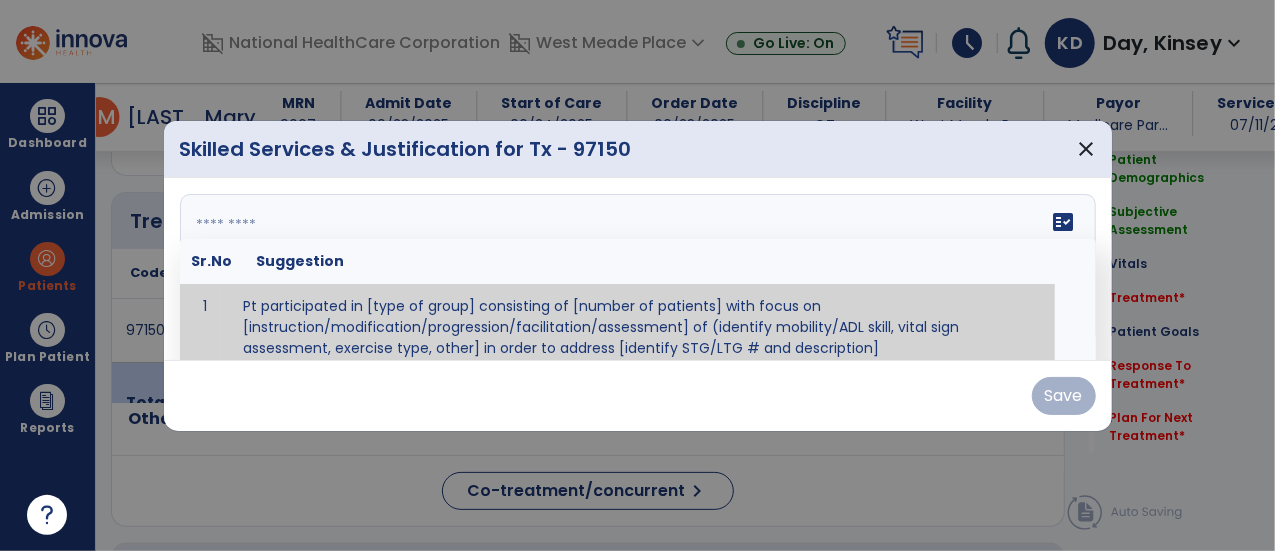 click at bounding box center (636, 269) 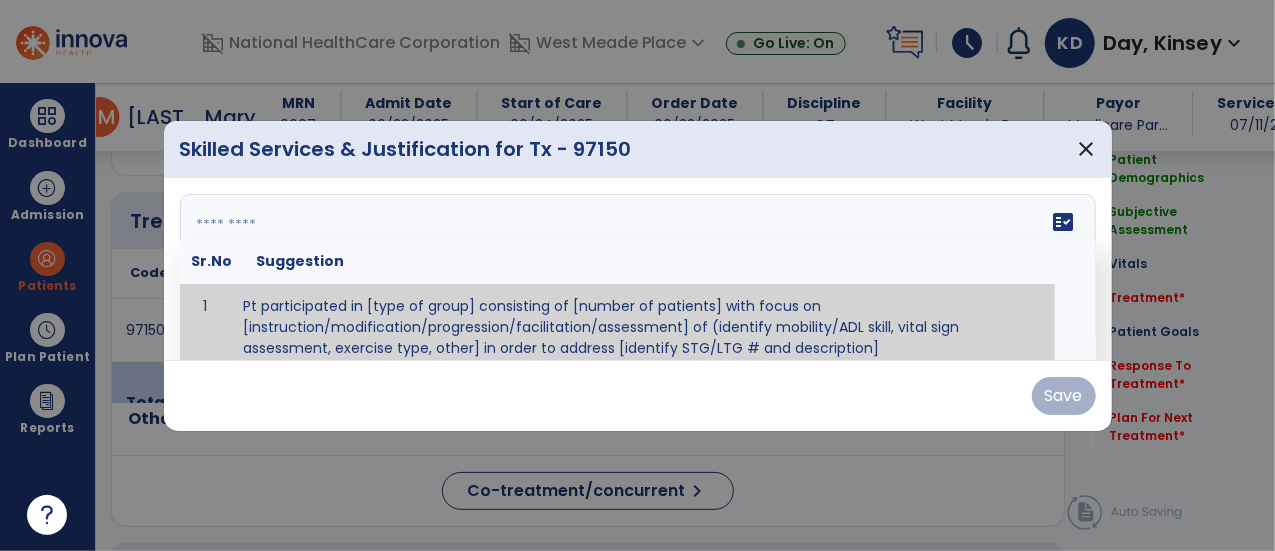 click at bounding box center [636, 269] 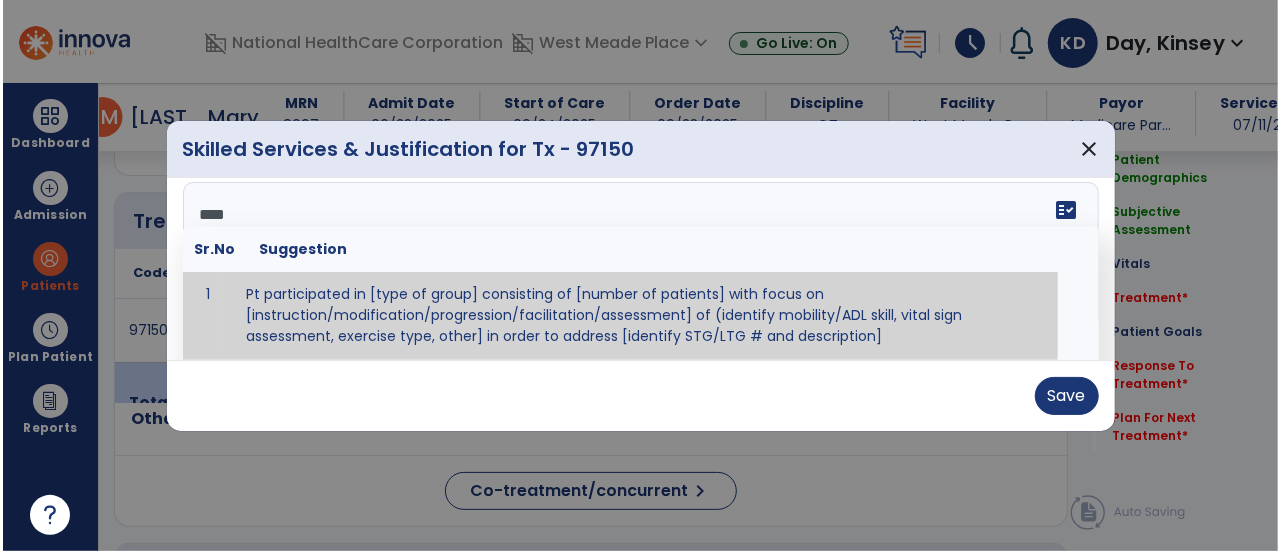 scroll, scrollTop: 0, scrollLeft: 0, axis: both 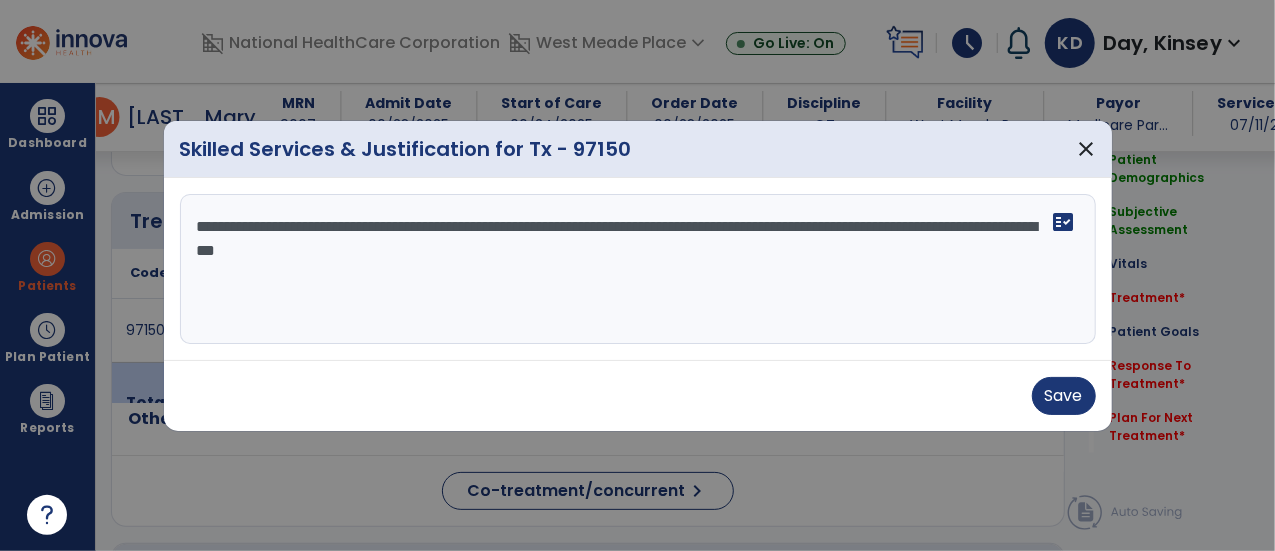click on "**********" at bounding box center [638, 269] 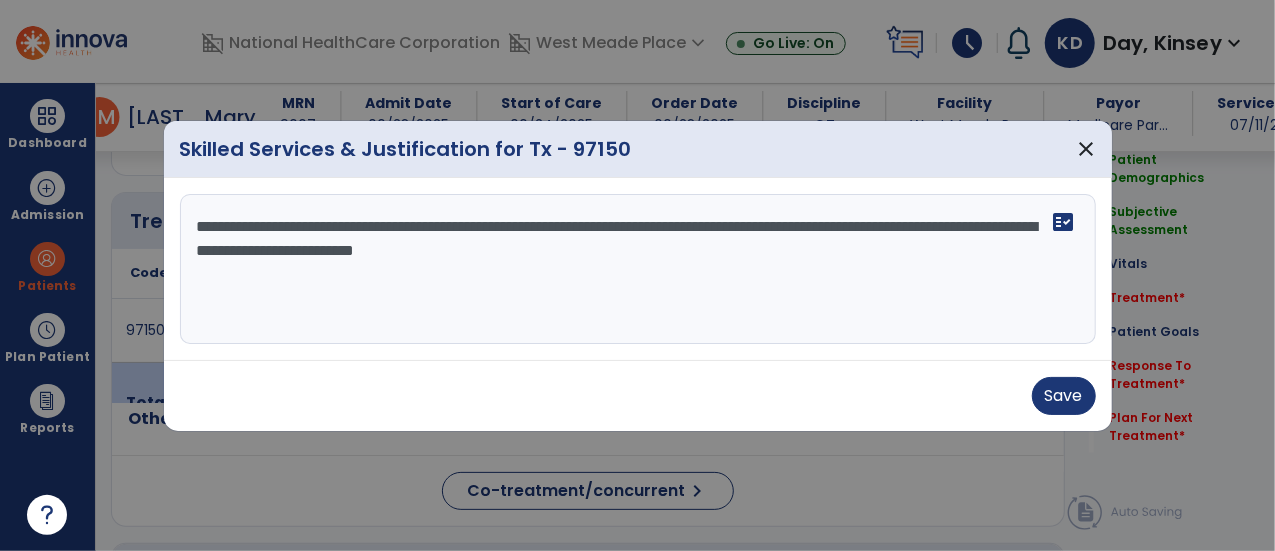 click on "**********" at bounding box center [638, 269] 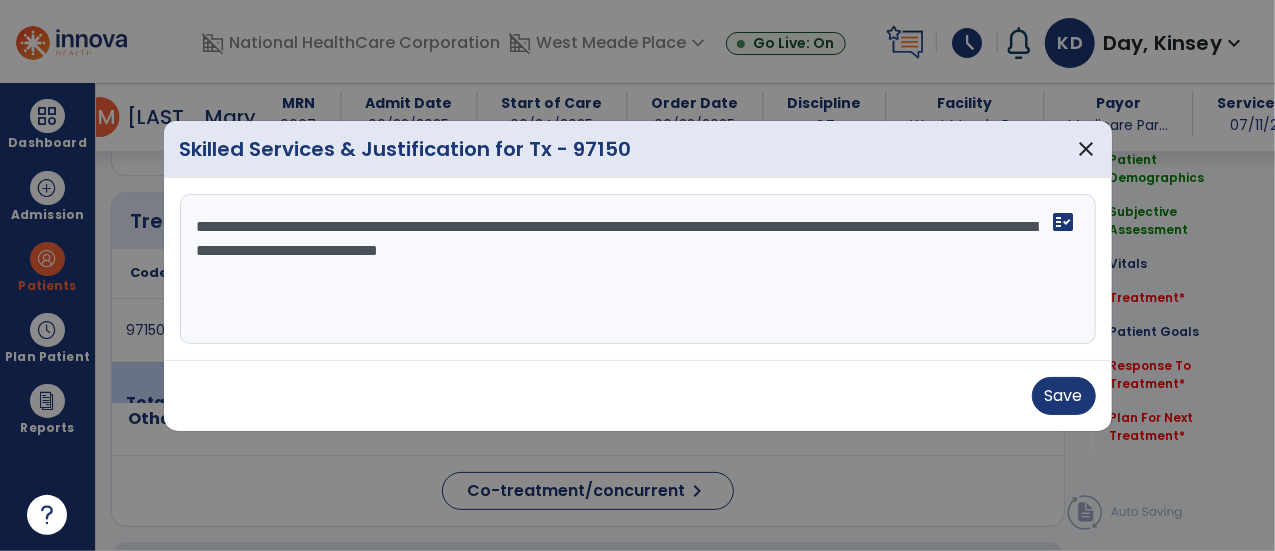 click on "**********" at bounding box center (638, 269) 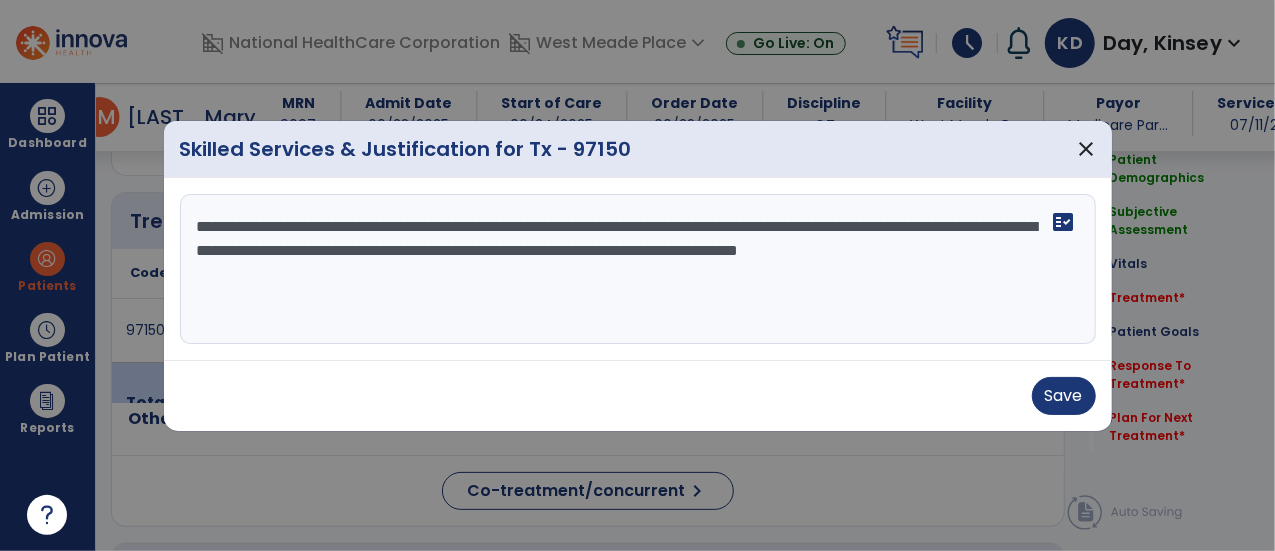 click on "**********" at bounding box center (638, 269) 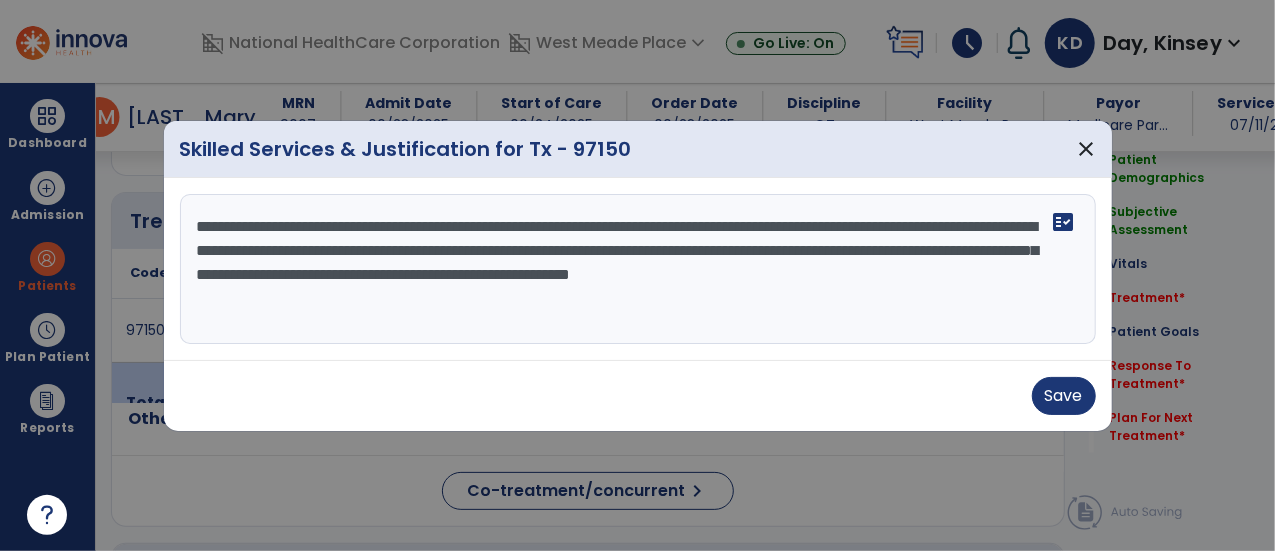 click on "**********" at bounding box center [638, 269] 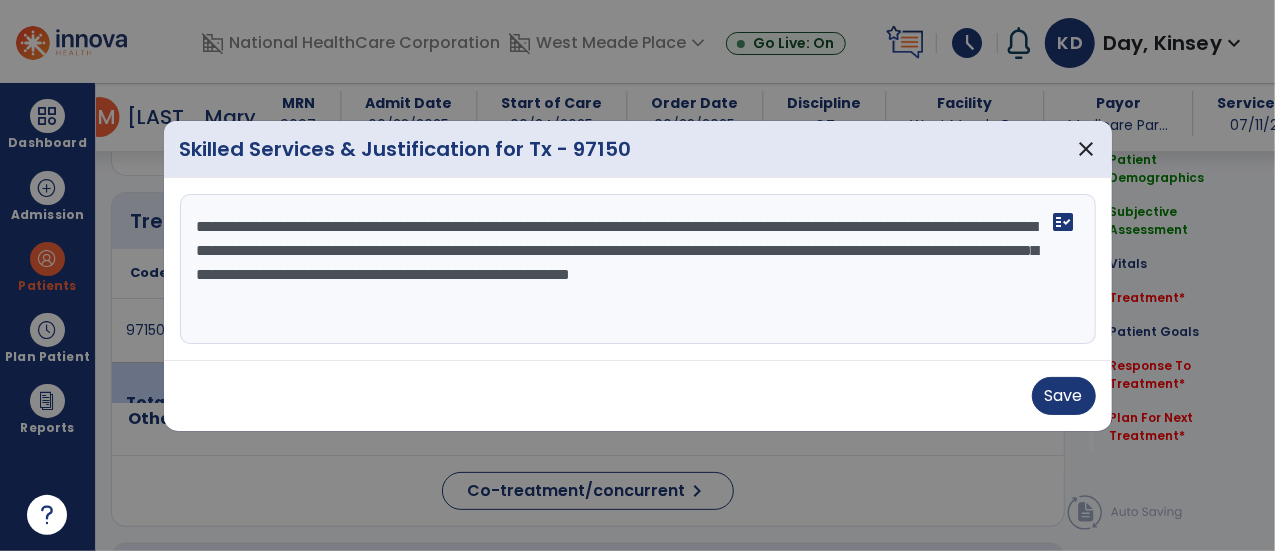 click on "**********" at bounding box center (638, 269) 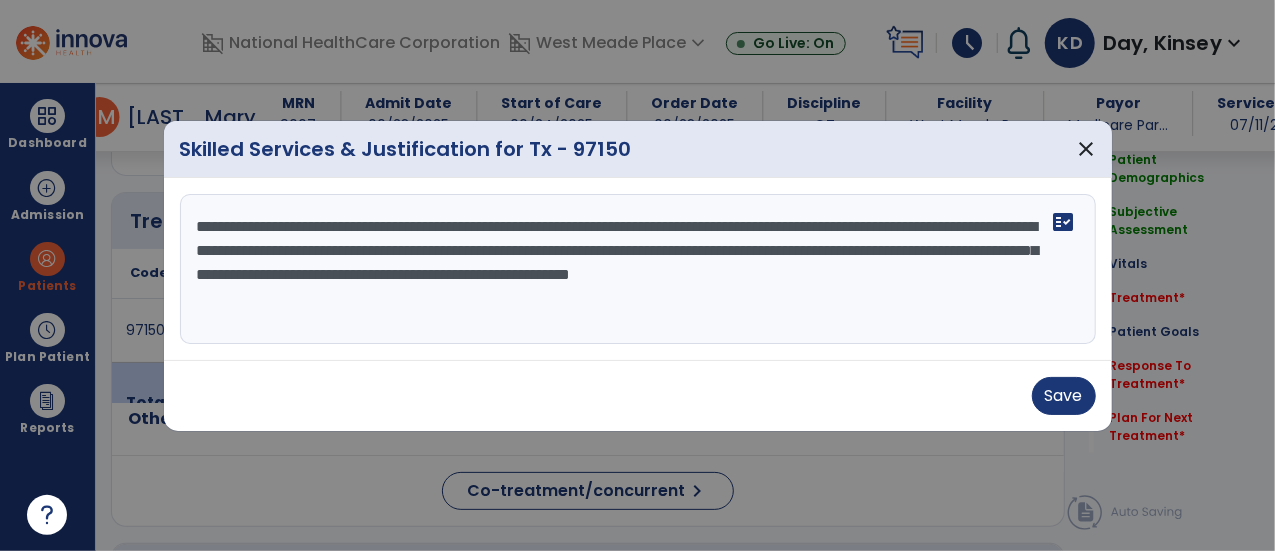 drag, startPoint x: 529, startPoint y: 298, endPoint x: 325, endPoint y: 237, distance: 212.92487 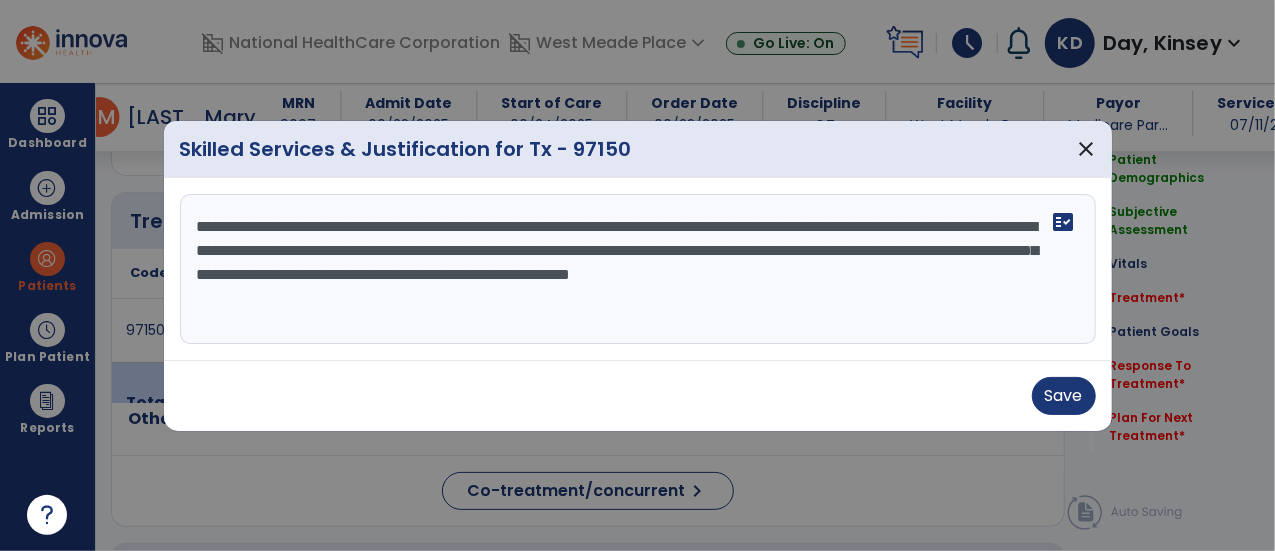 click on "**********" at bounding box center [638, 269] 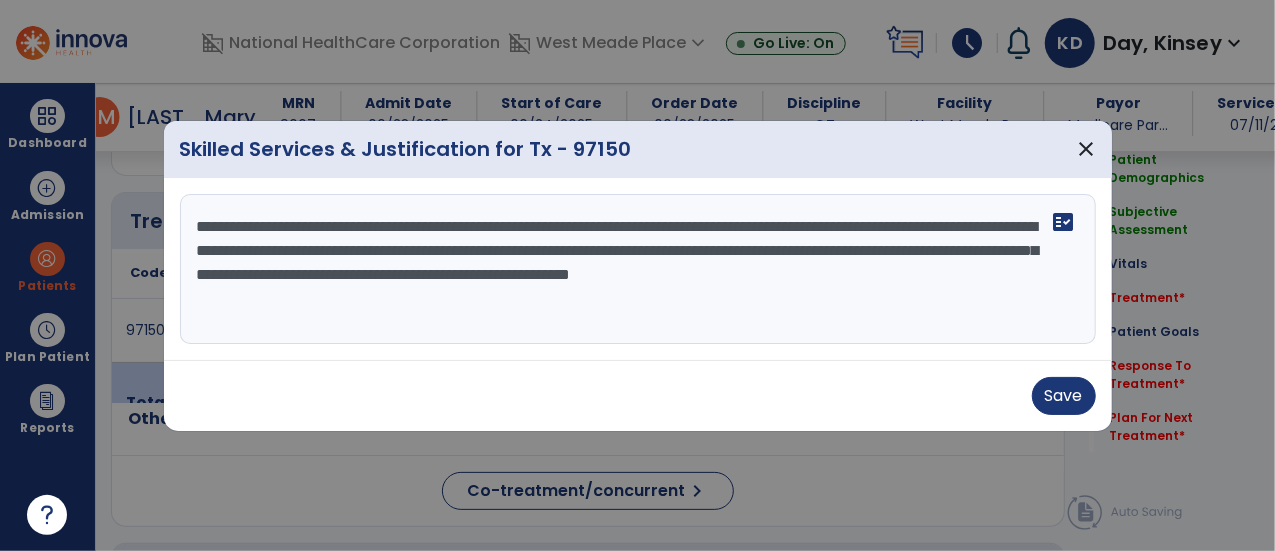 drag, startPoint x: 528, startPoint y: 303, endPoint x: 440, endPoint y: 255, distance: 100.239716 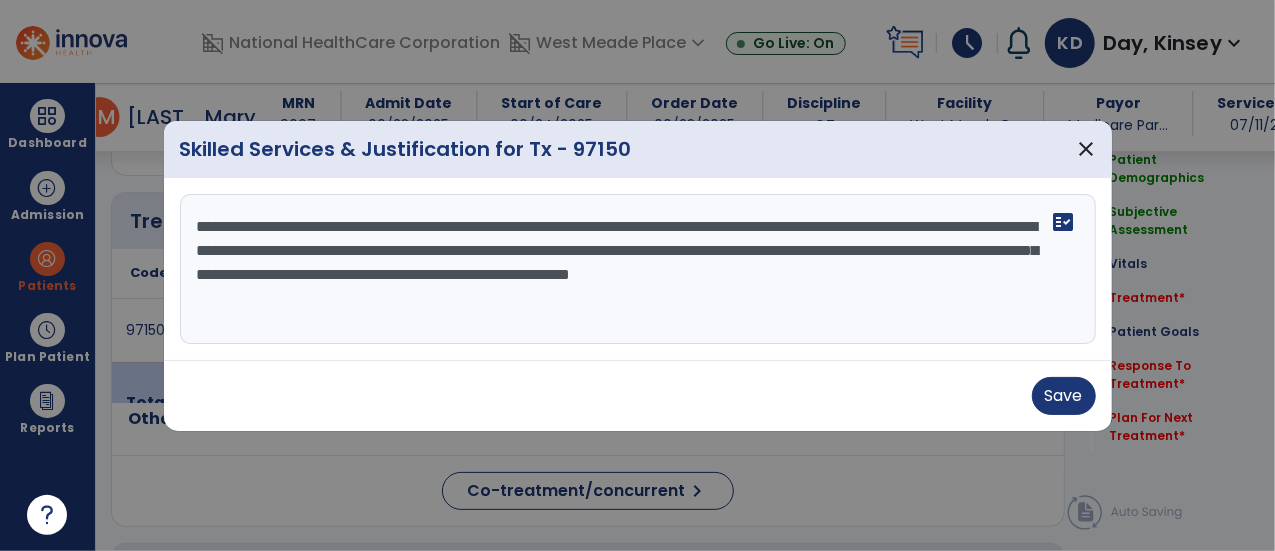 click on "**********" at bounding box center (638, 269) 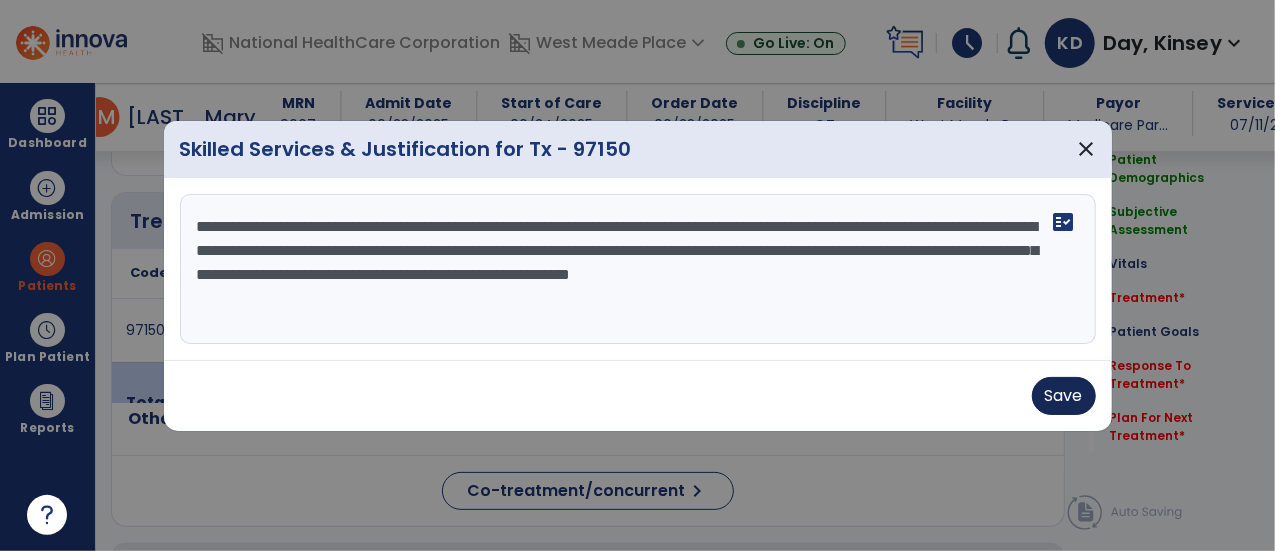 type on "**********" 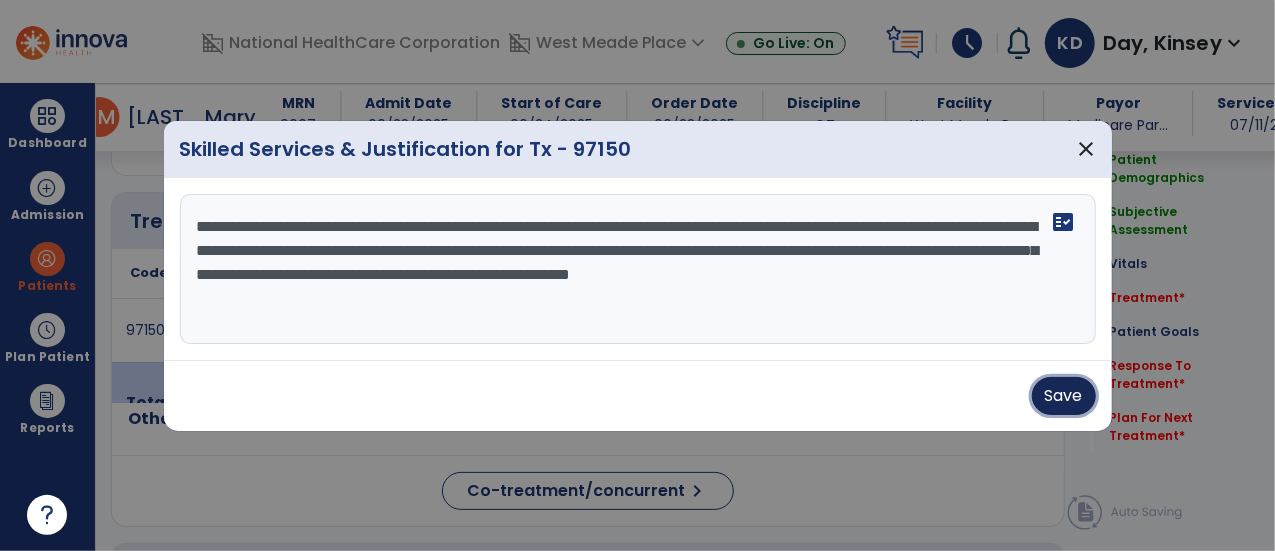 click on "Save" at bounding box center (1064, 396) 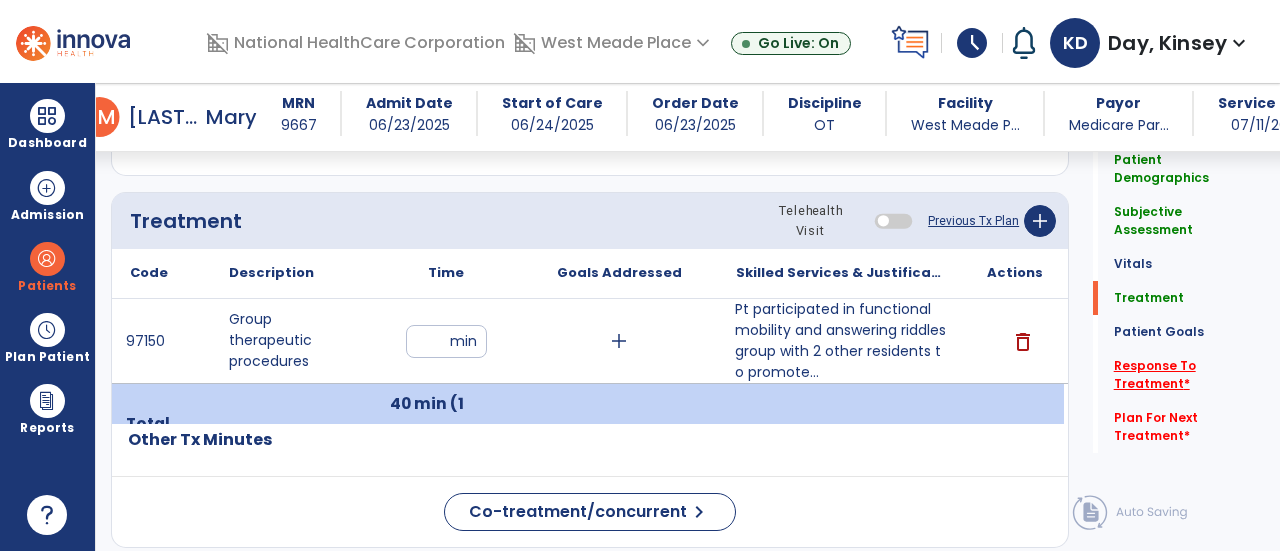 click on "Response To Treatment   *" 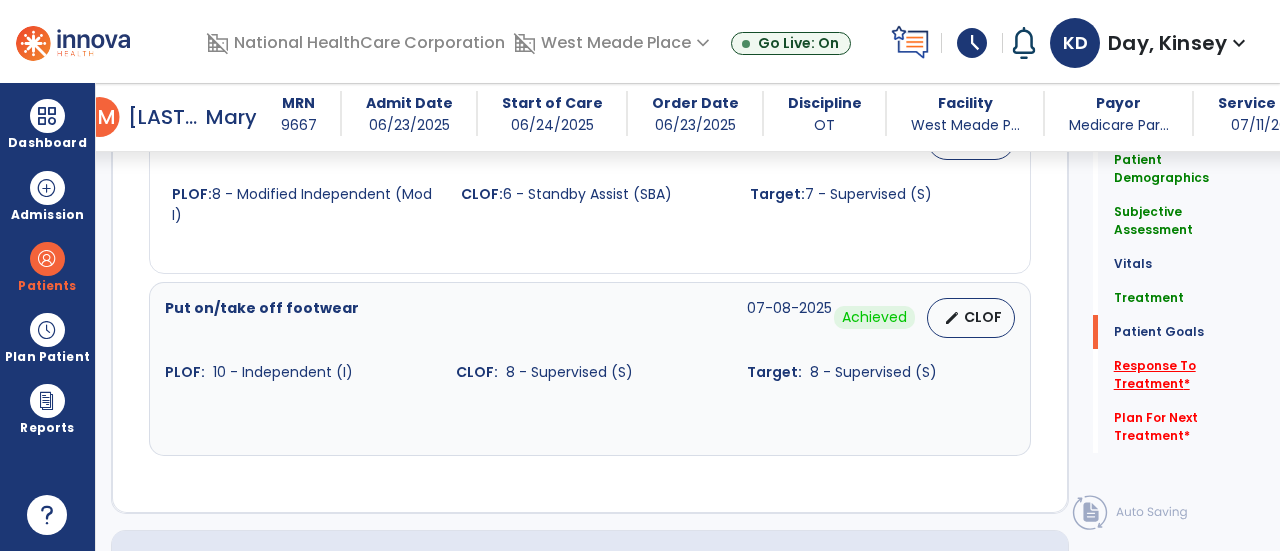 scroll, scrollTop: 2562, scrollLeft: 0, axis: vertical 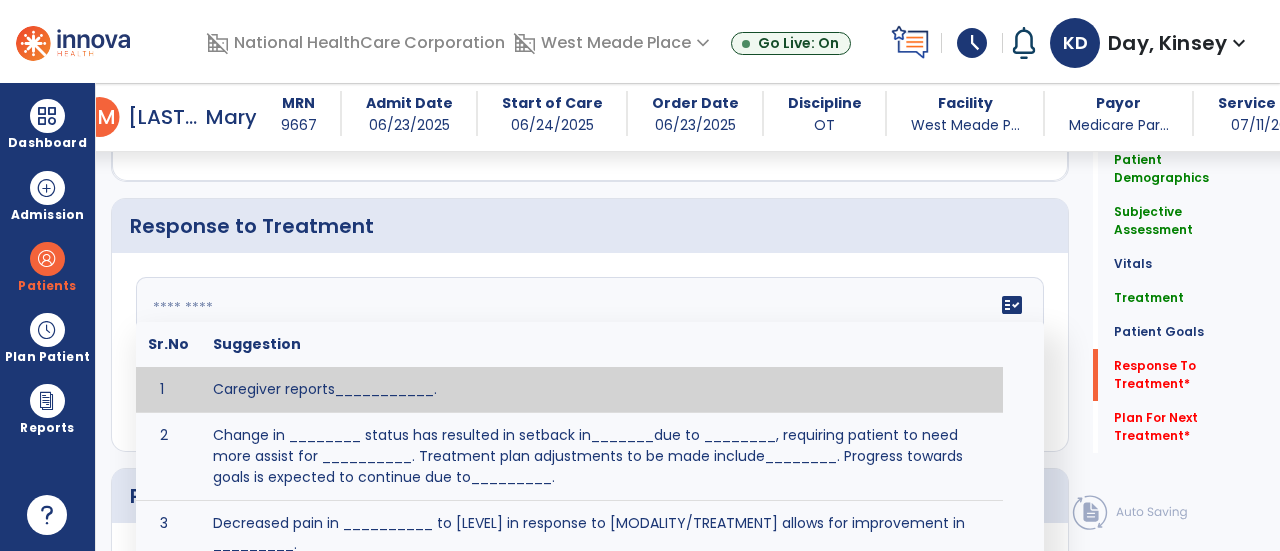 click 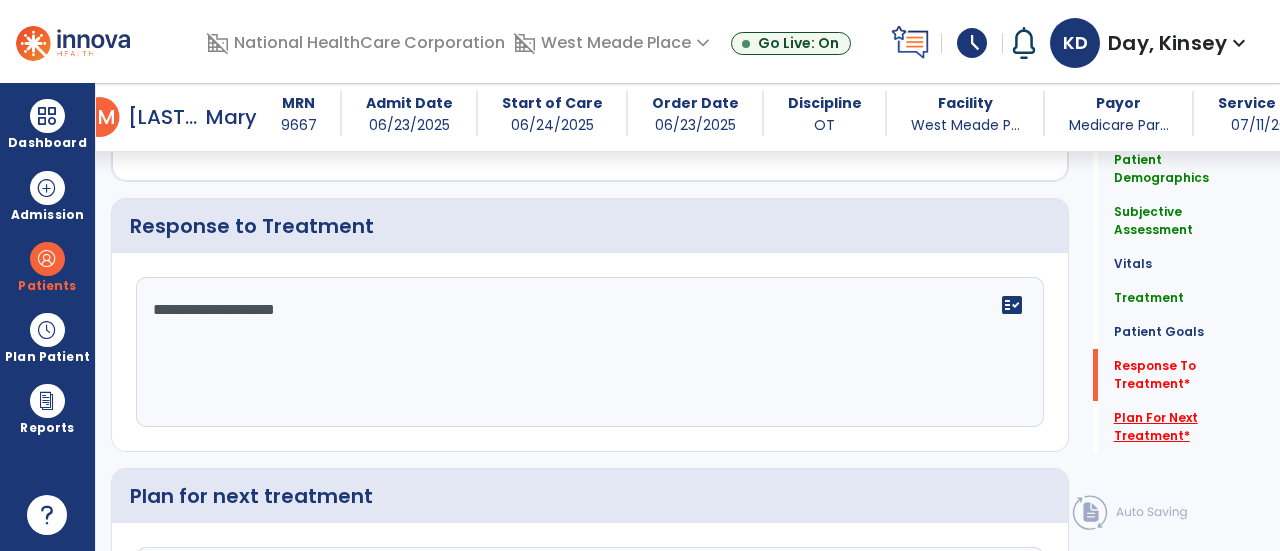 type on "**********" 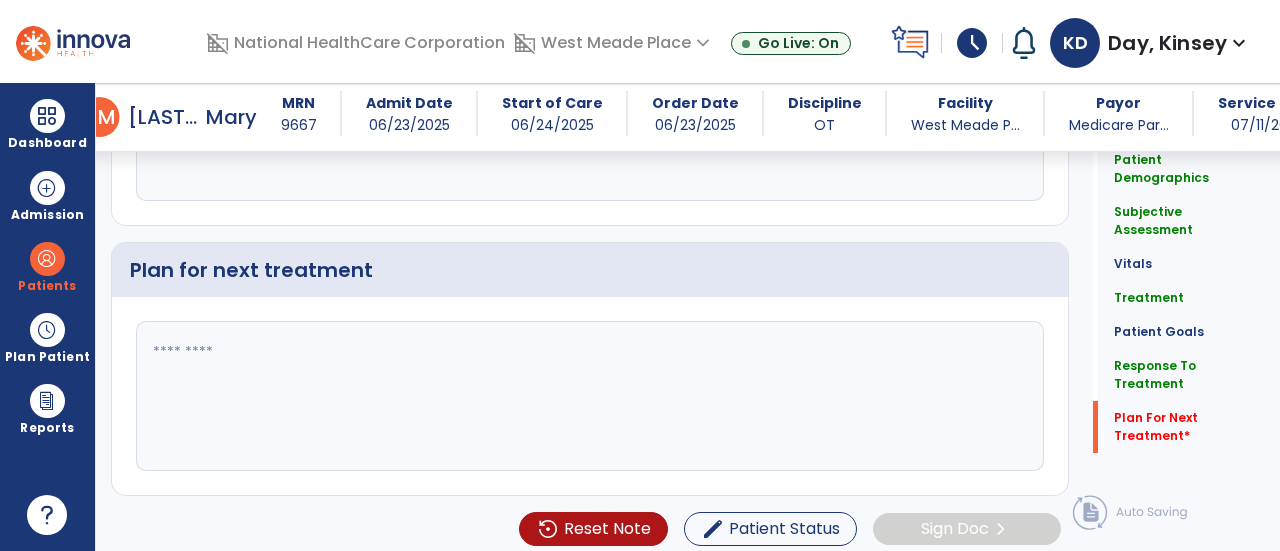 scroll, scrollTop: 2788, scrollLeft: 0, axis: vertical 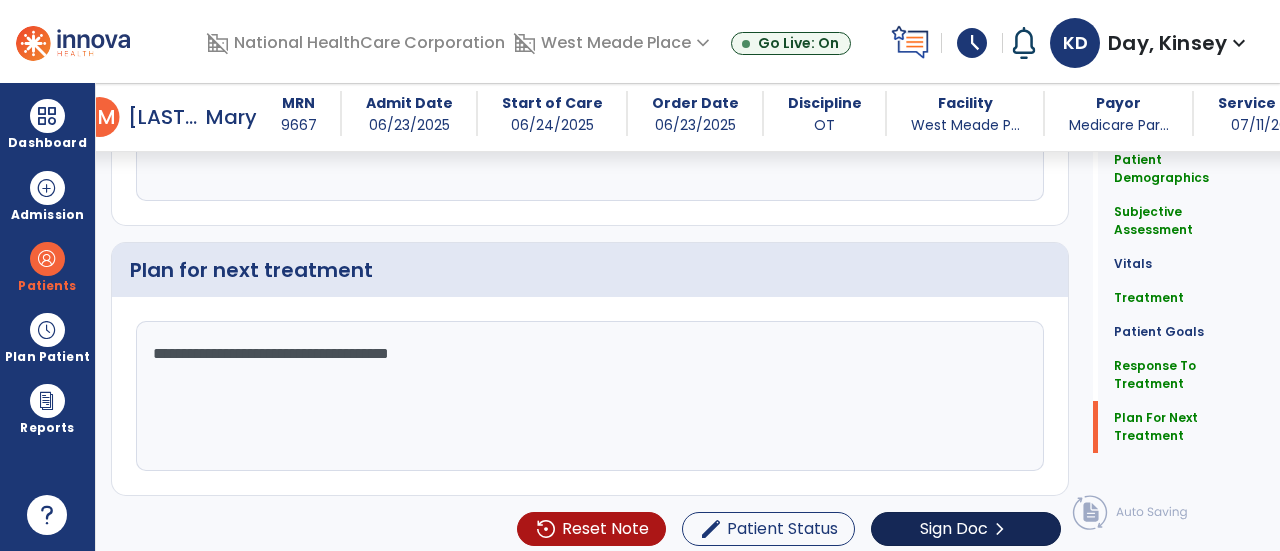 type on "**********" 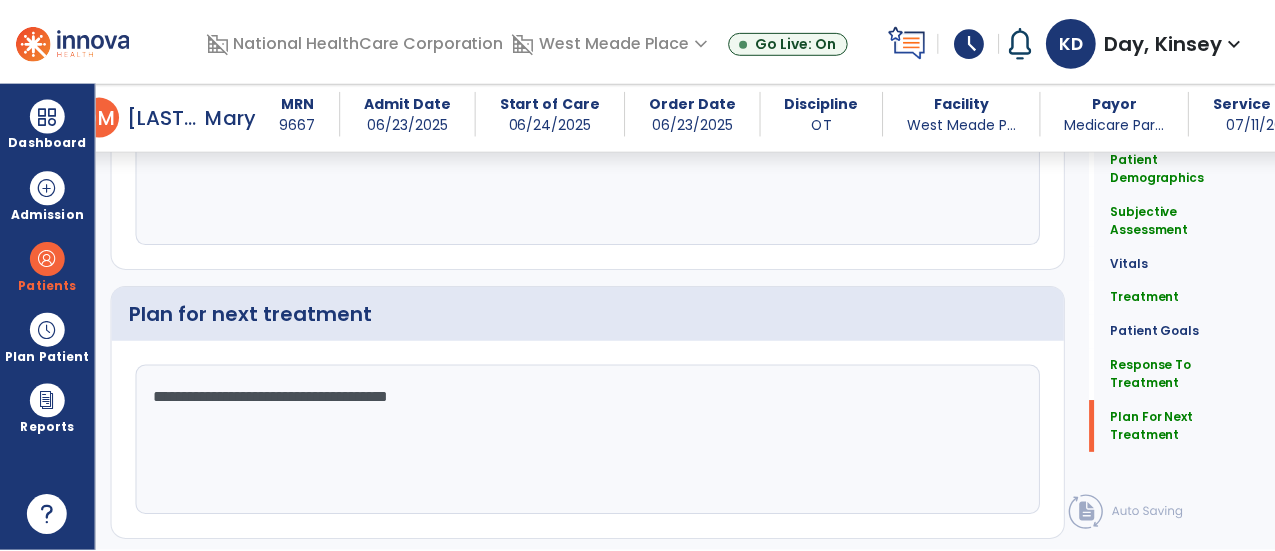 scroll, scrollTop: 2788, scrollLeft: 0, axis: vertical 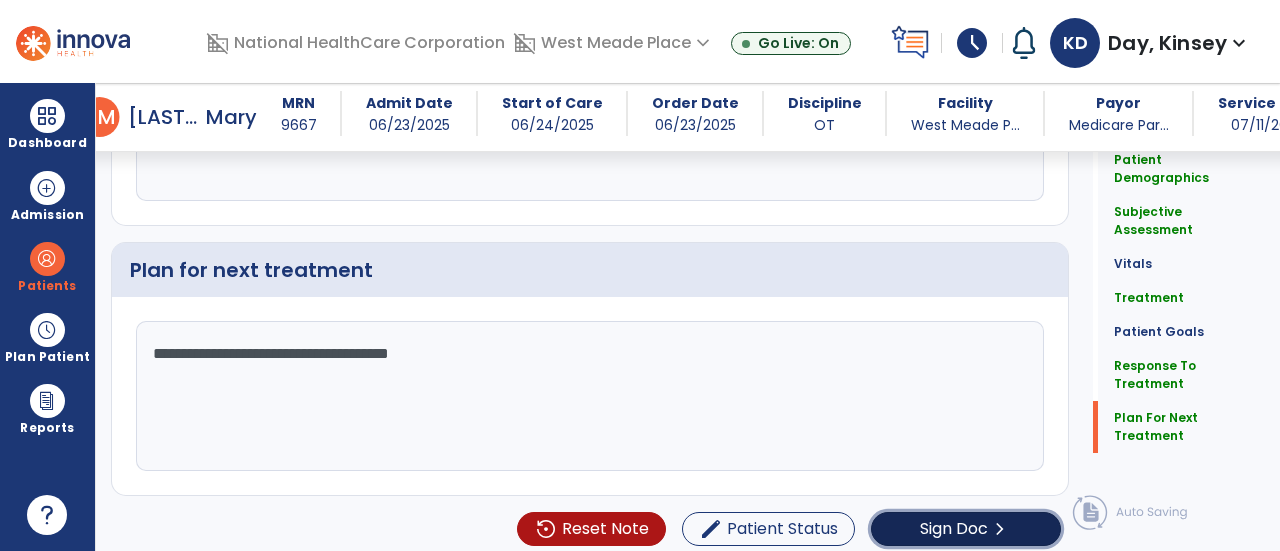 click on "Sign Doc  chevron_right" 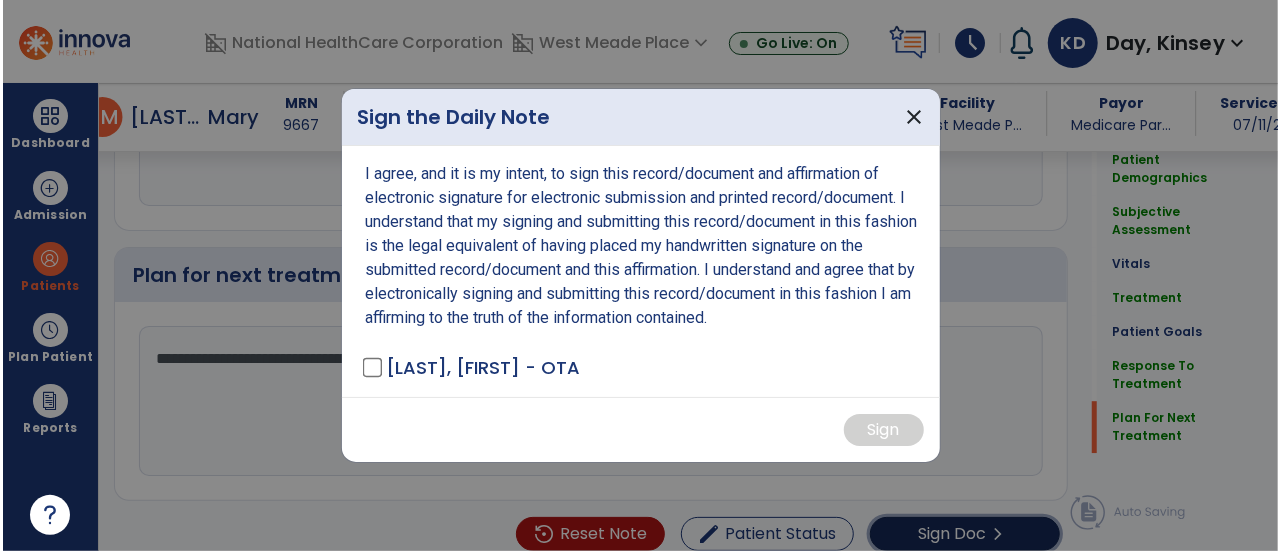 scroll, scrollTop: 2788, scrollLeft: 0, axis: vertical 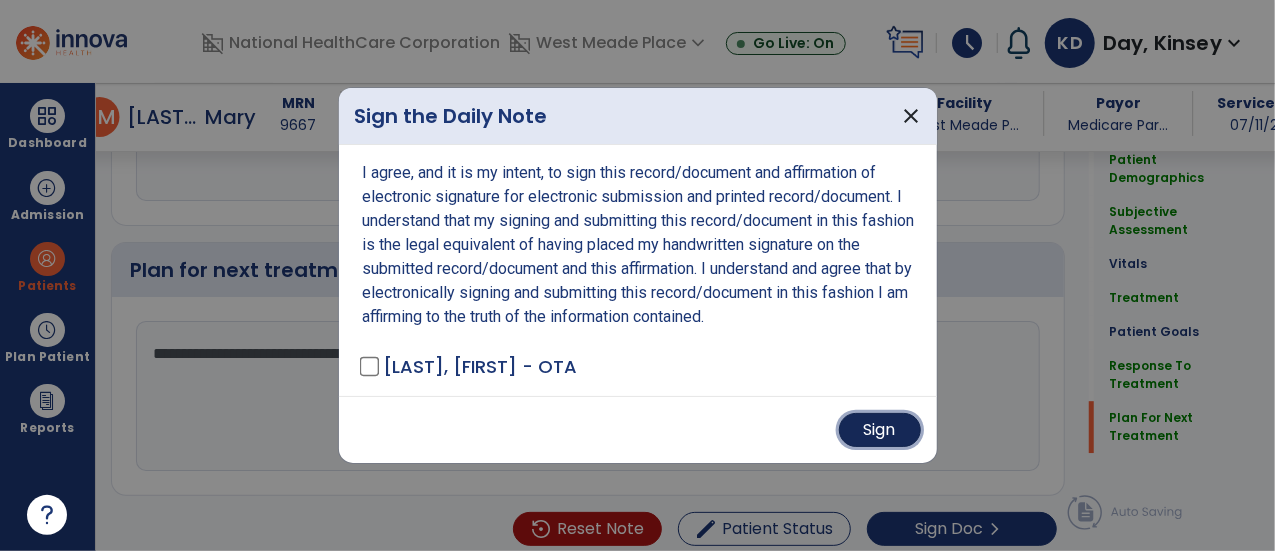 click on "Sign" at bounding box center (880, 430) 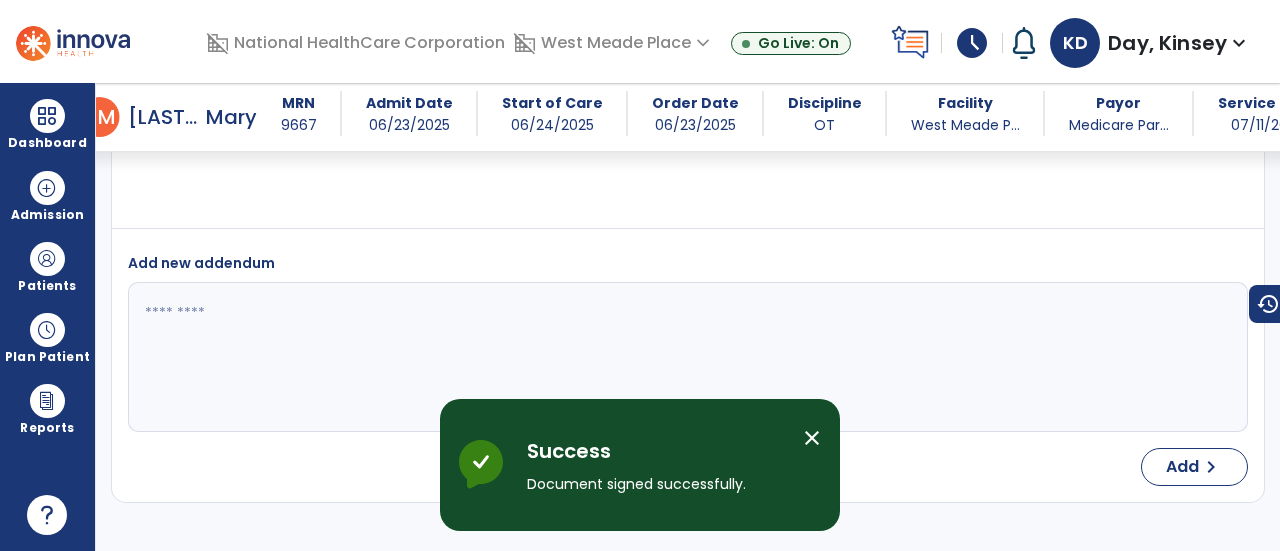 scroll, scrollTop: 3858, scrollLeft: 0, axis: vertical 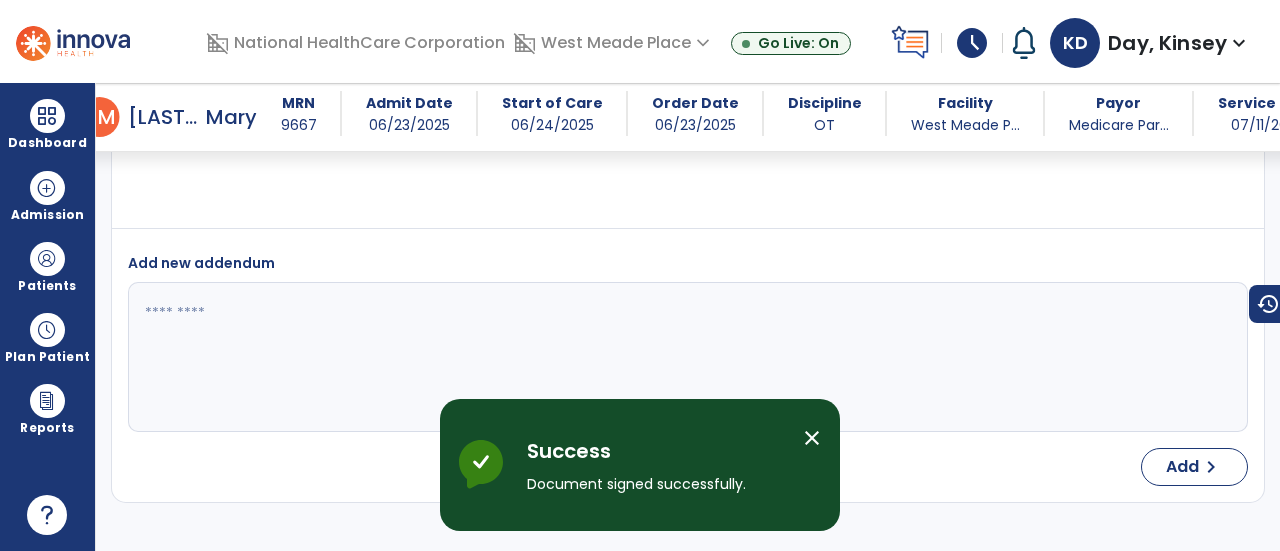 select on "*" 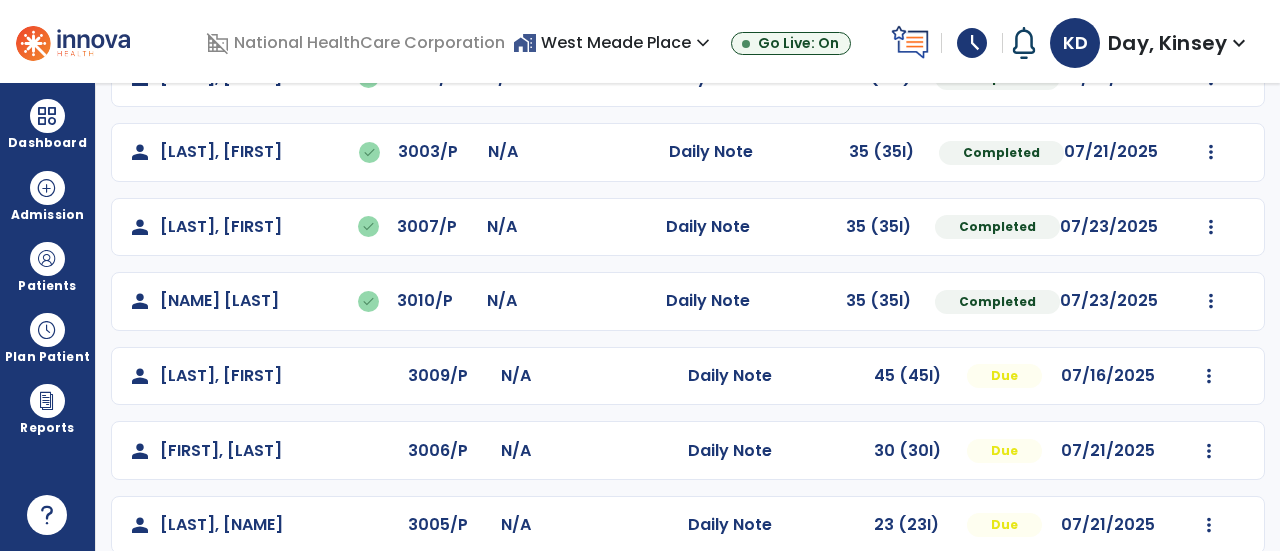 scroll, scrollTop: 482, scrollLeft: 0, axis: vertical 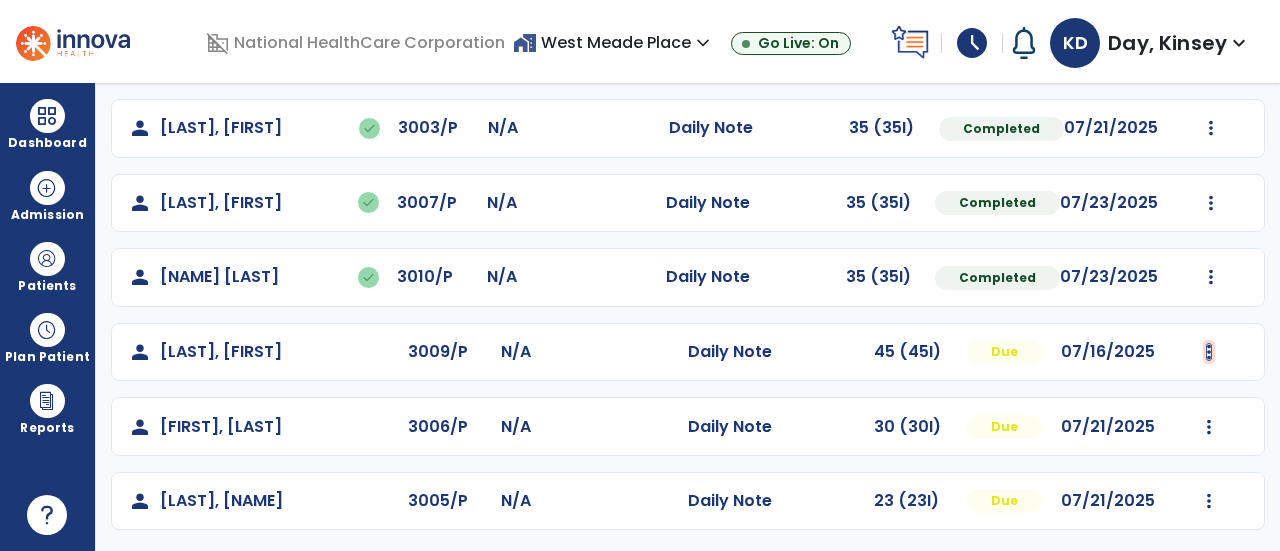 click at bounding box center [1211, -170] 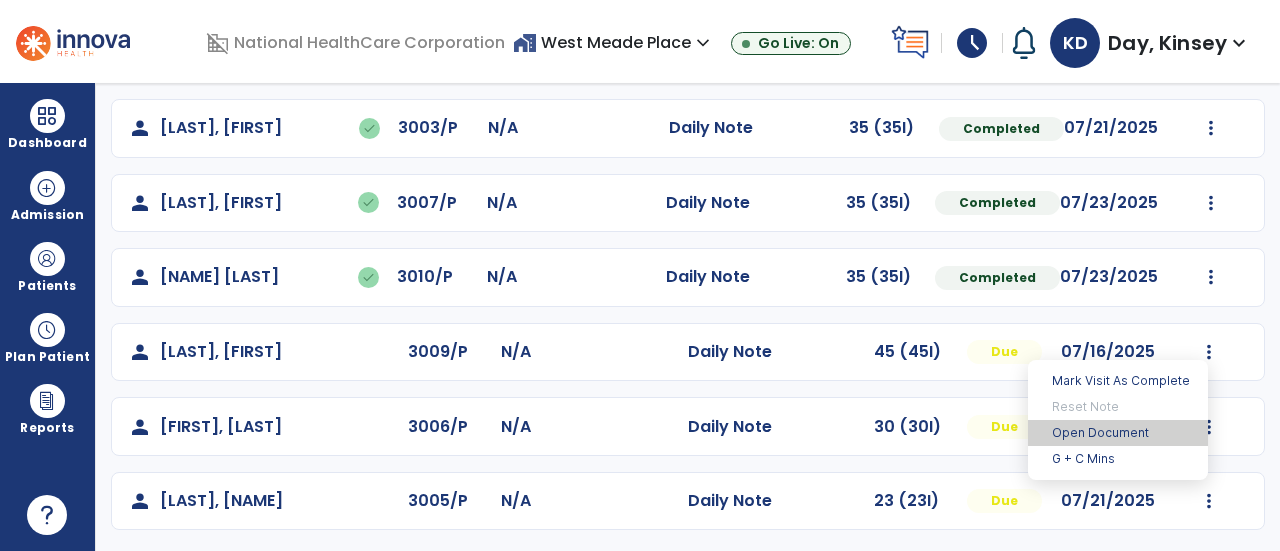 click on "Open Document" at bounding box center (1118, 433) 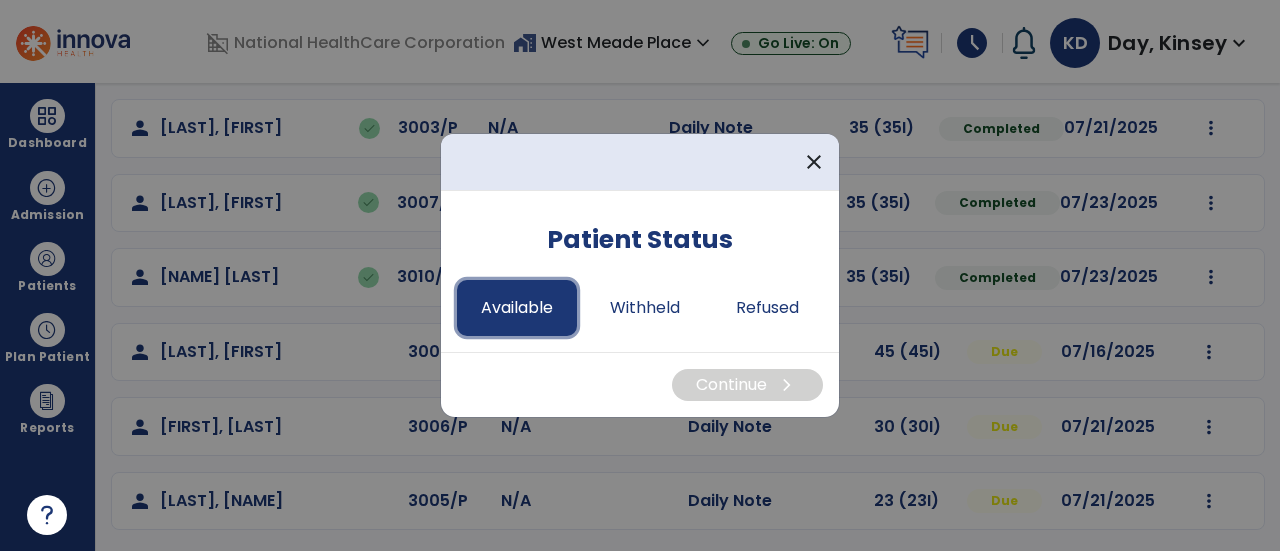 click on "Available" at bounding box center (517, 308) 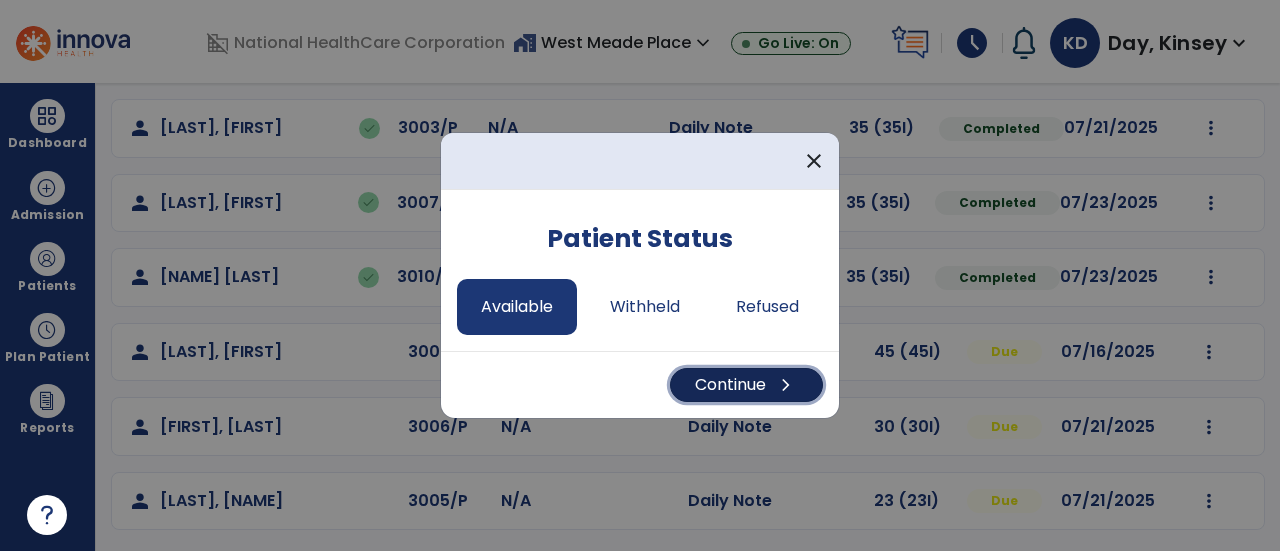 click on "chevron_right" at bounding box center [786, 385] 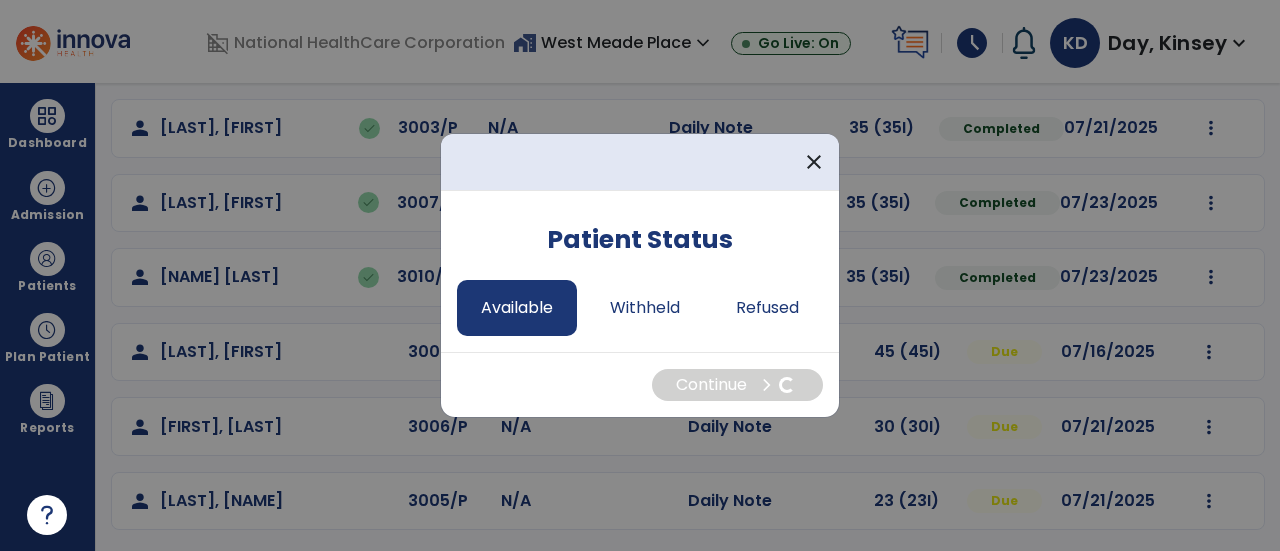 select on "*" 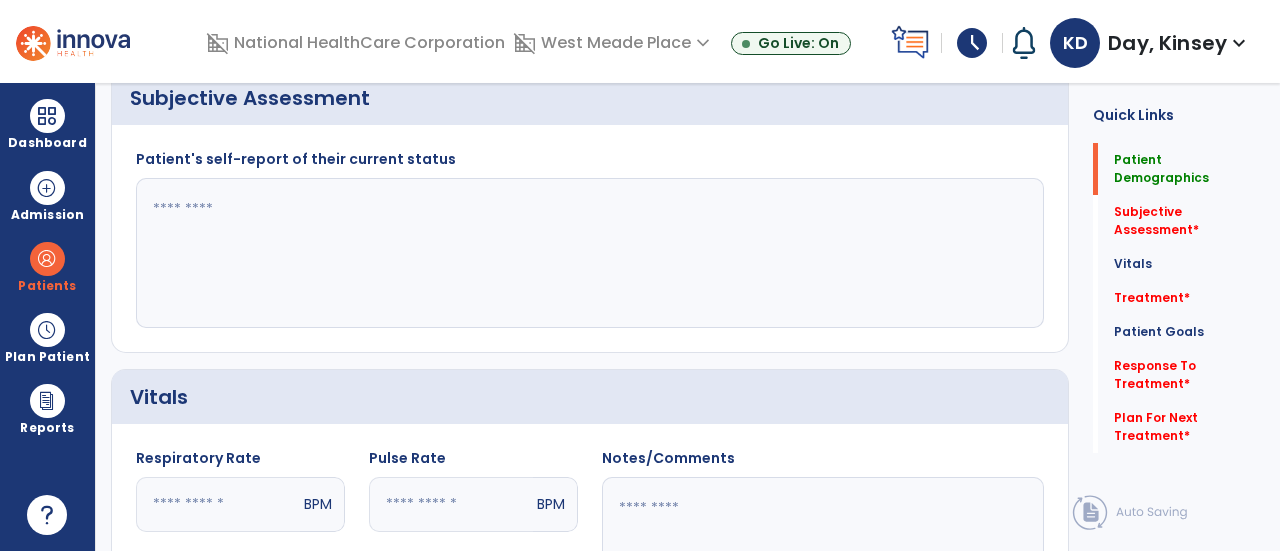 scroll, scrollTop: 0, scrollLeft: 0, axis: both 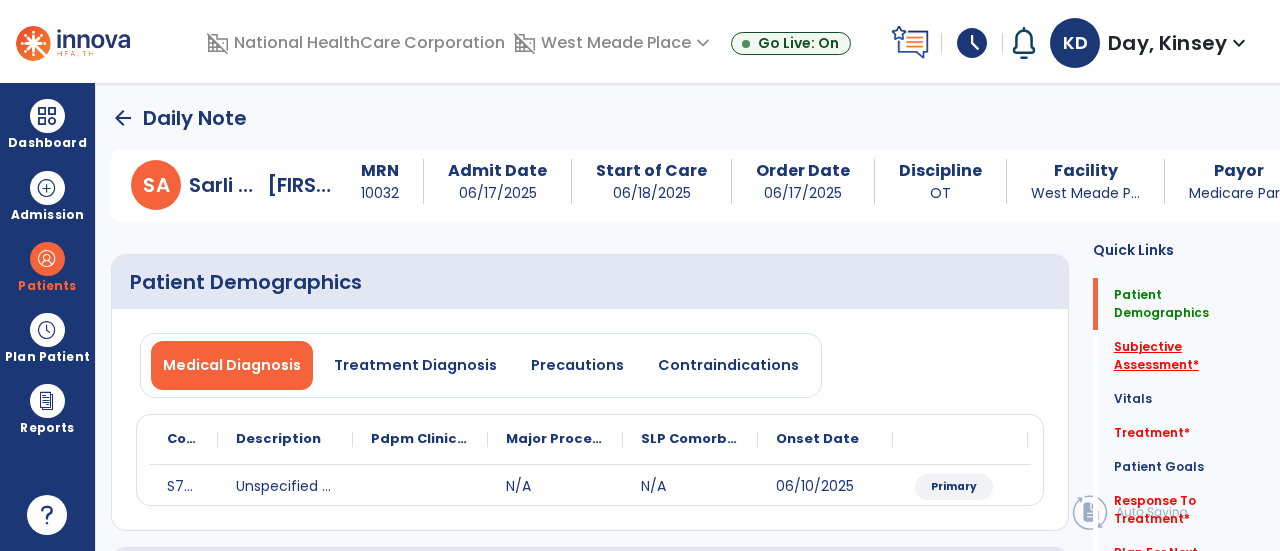 click on "Subjective Assessment   *" 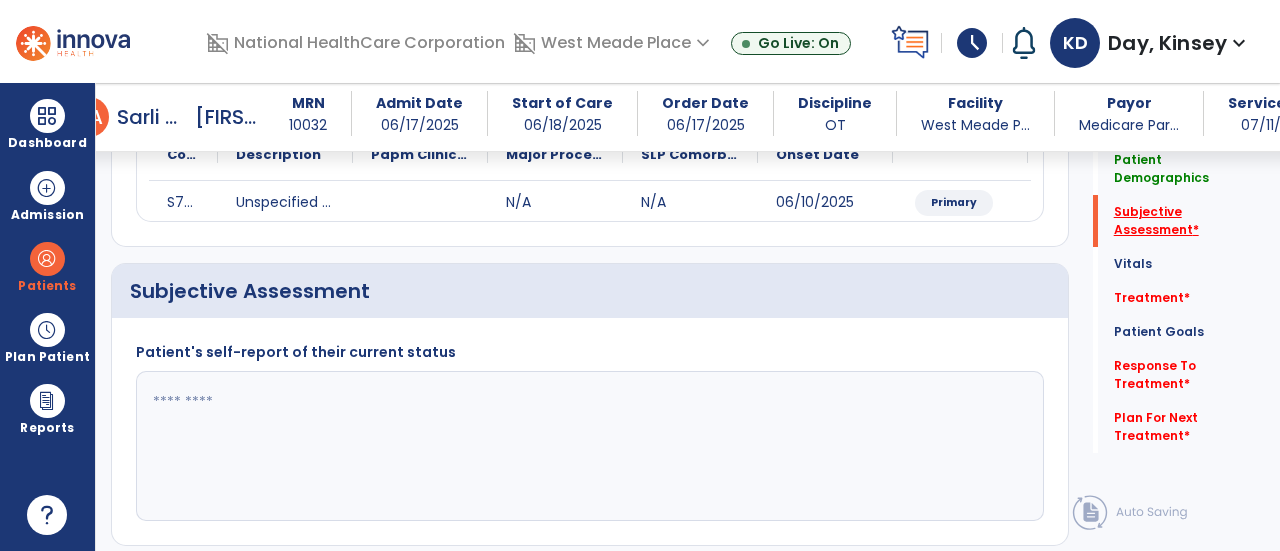scroll, scrollTop: 369, scrollLeft: 0, axis: vertical 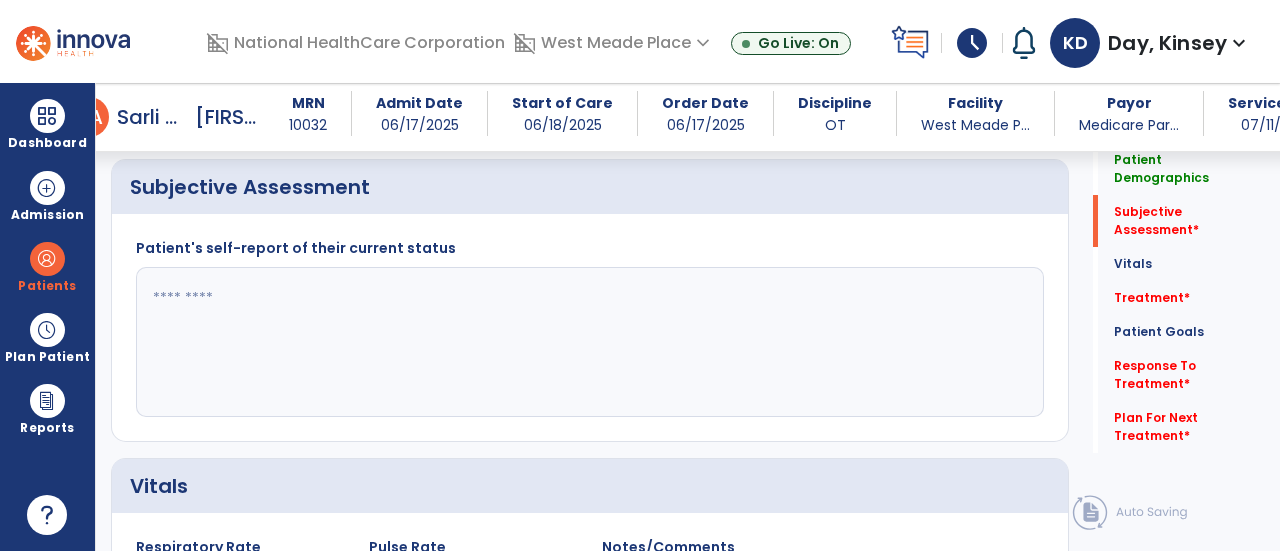 click 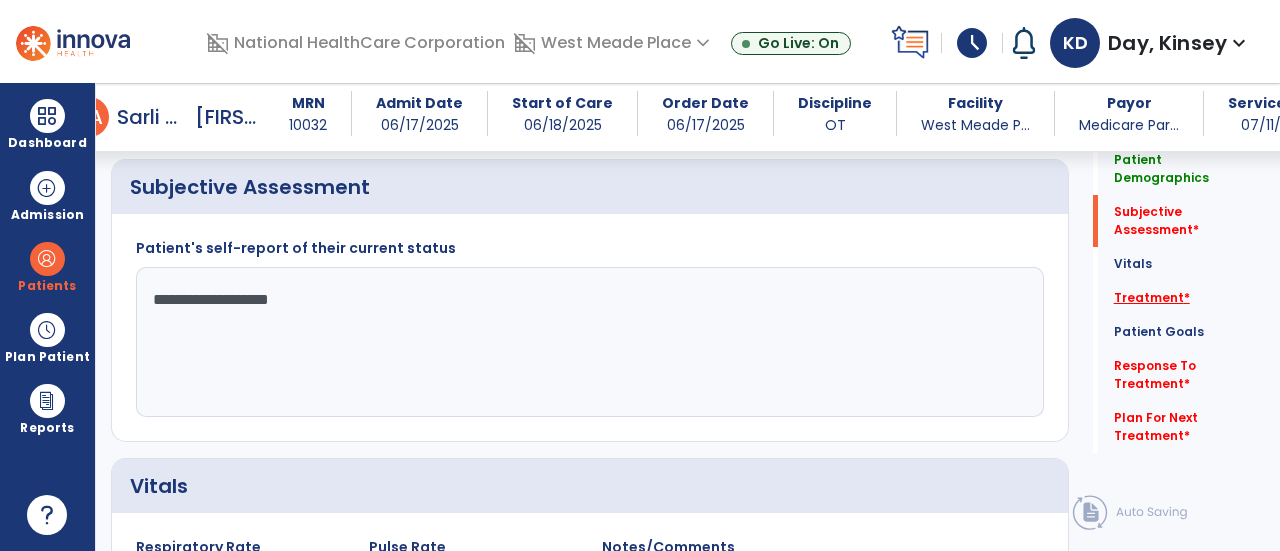 type on "**********" 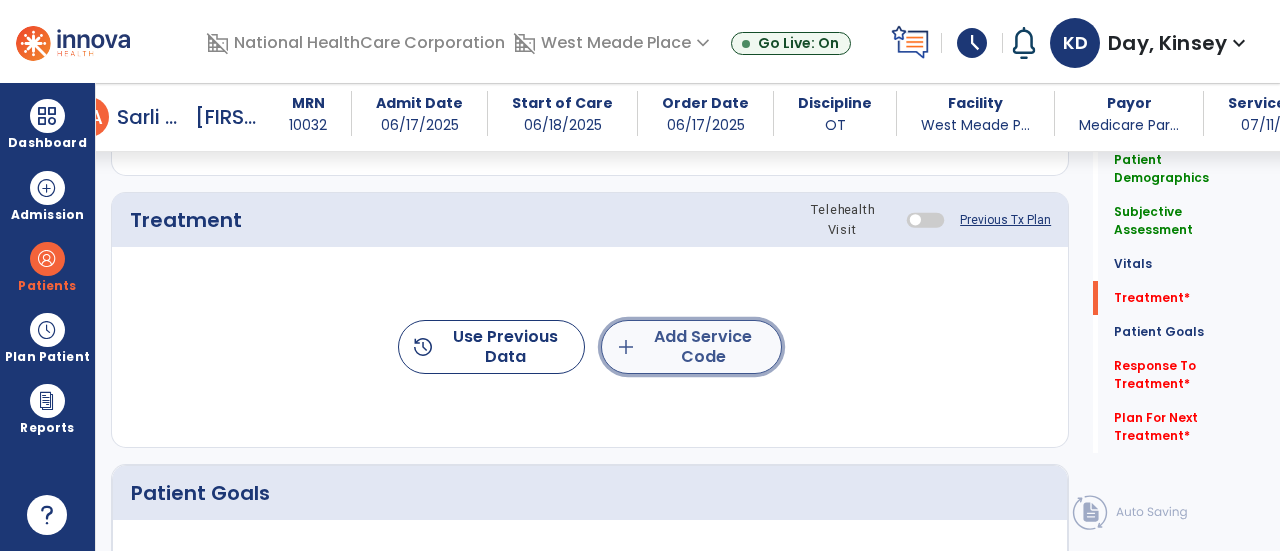 click on "add  Add Service Code" 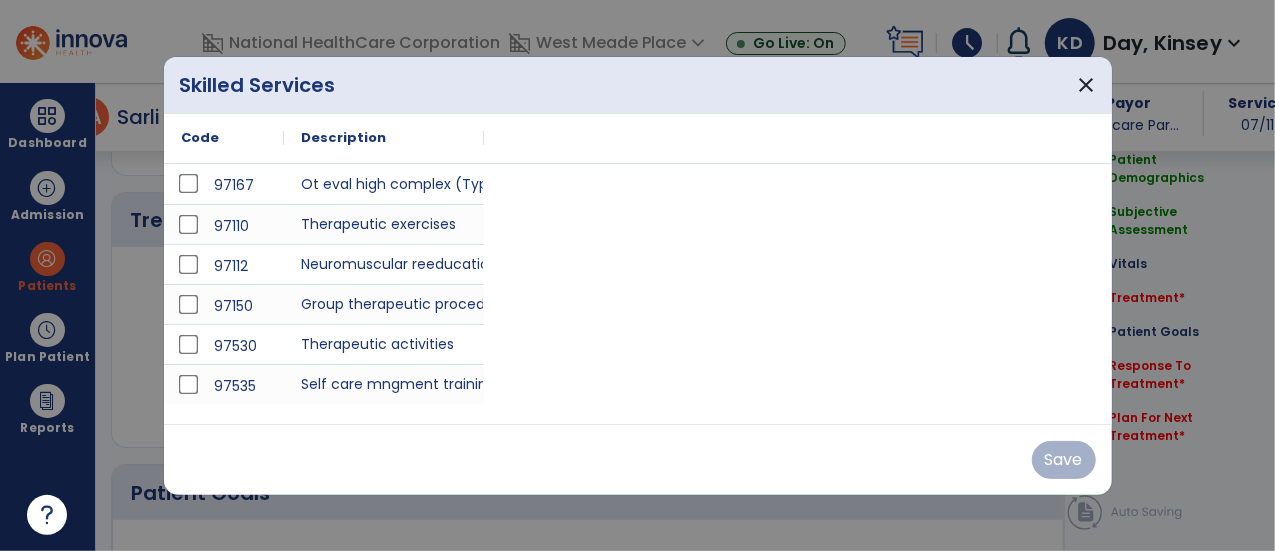 scroll, scrollTop: 1057, scrollLeft: 0, axis: vertical 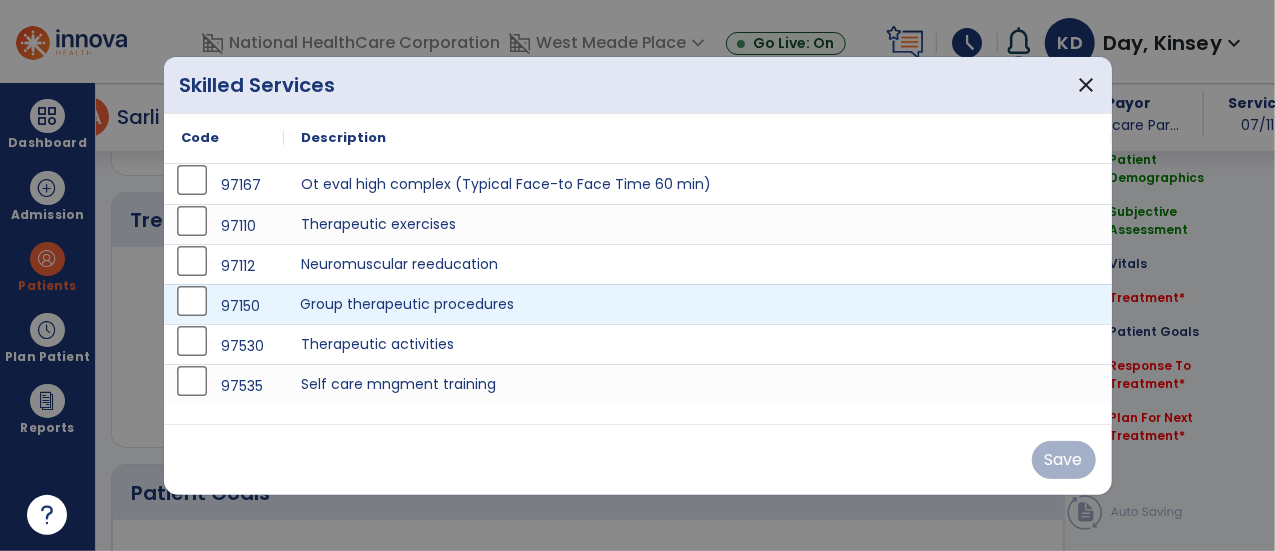 click on "Group therapeutic procedures" at bounding box center (698, 304) 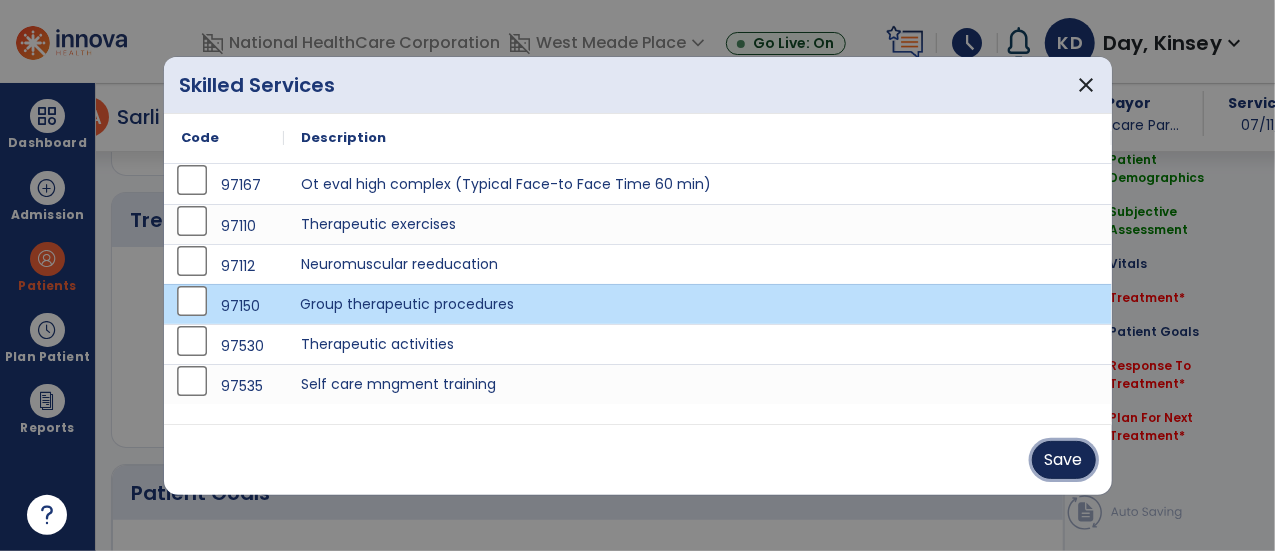 click on "Save" at bounding box center (1064, 460) 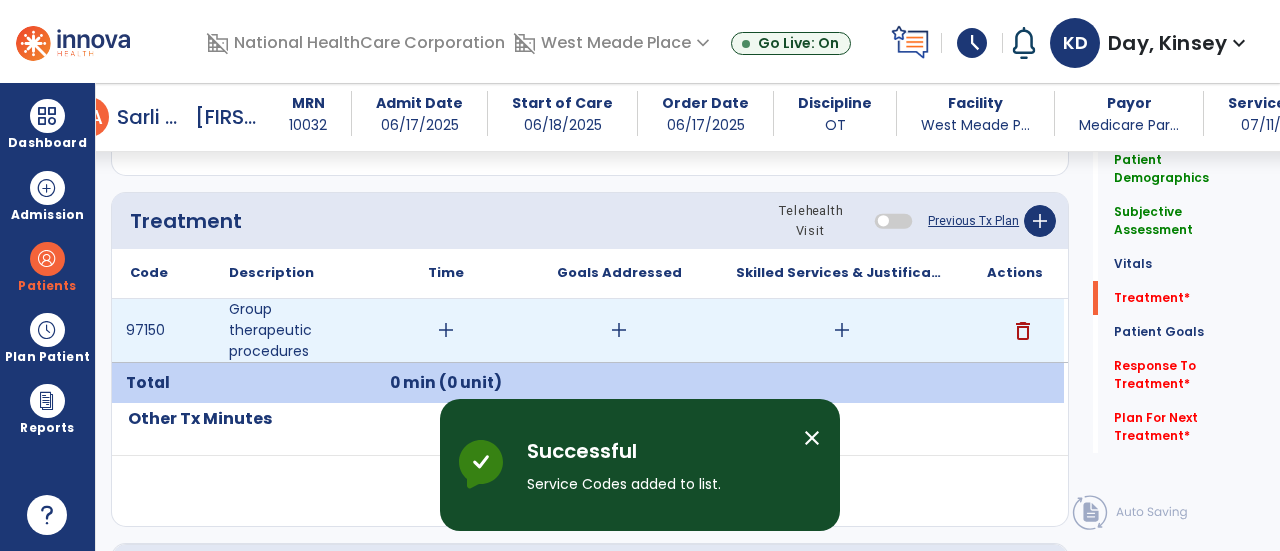 click on "add" at bounding box center (446, 330) 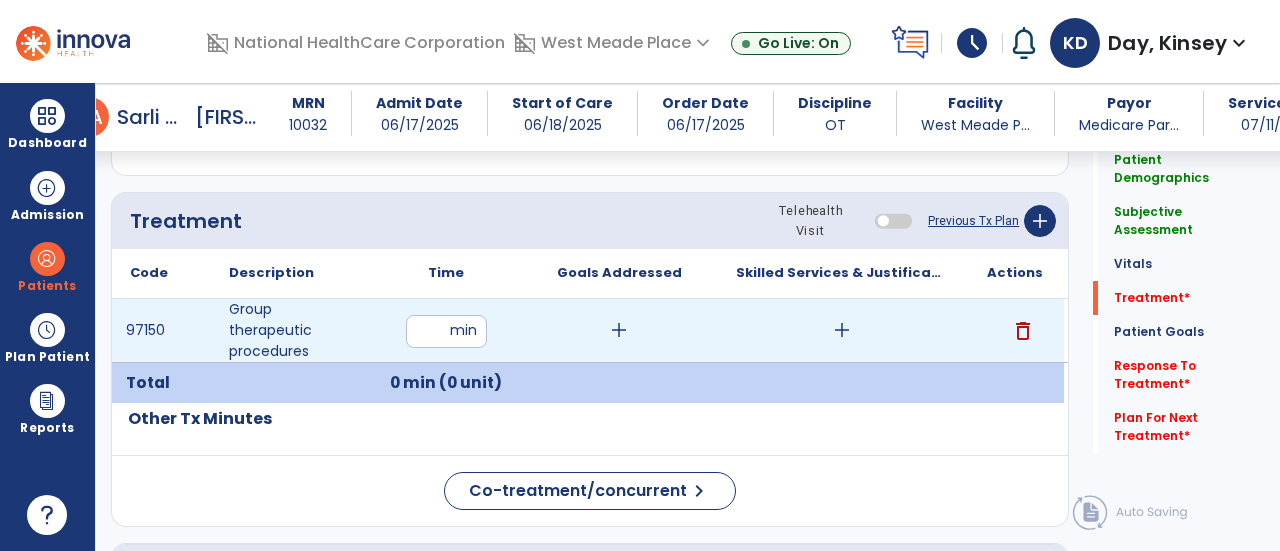 type on "**" 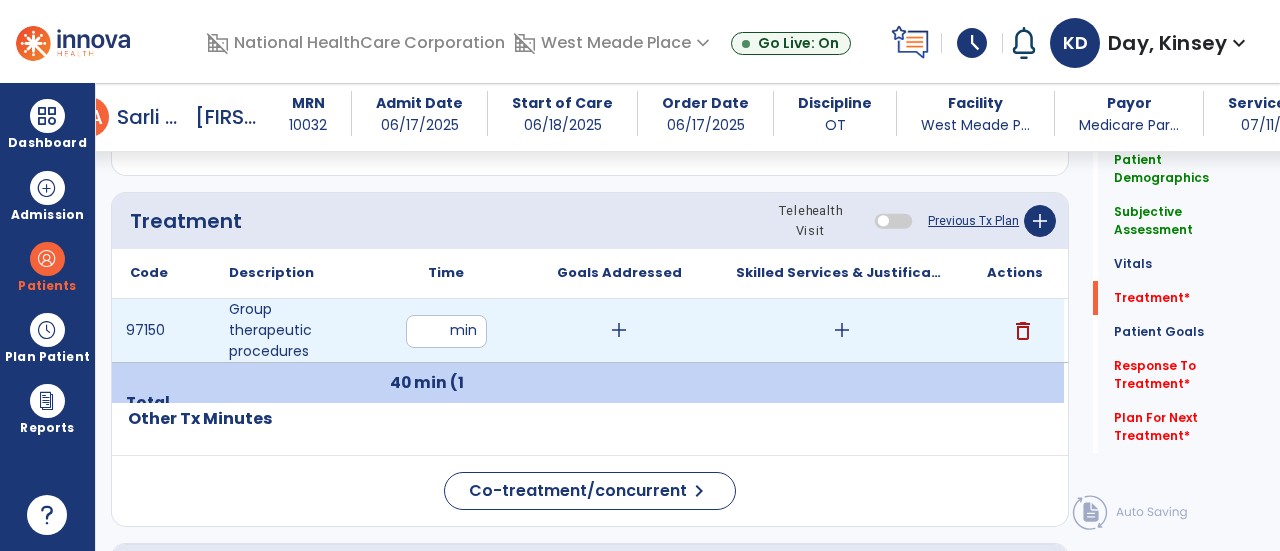 click on "add" at bounding box center [842, 330] 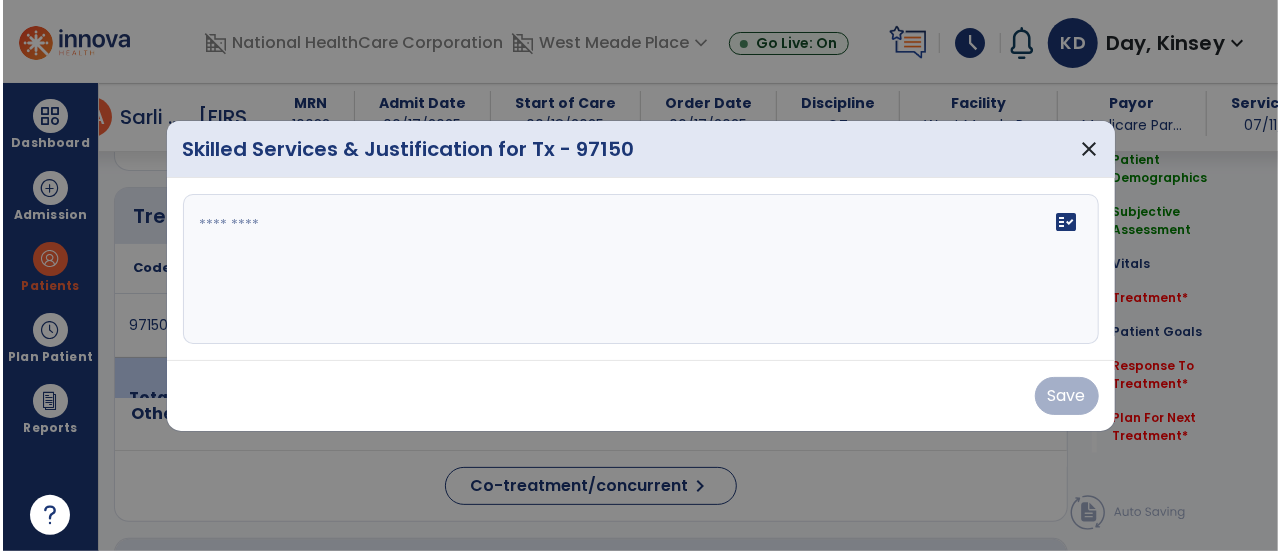 scroll, scrollTop: 1057, scrollLeft: 0, axis: vertical 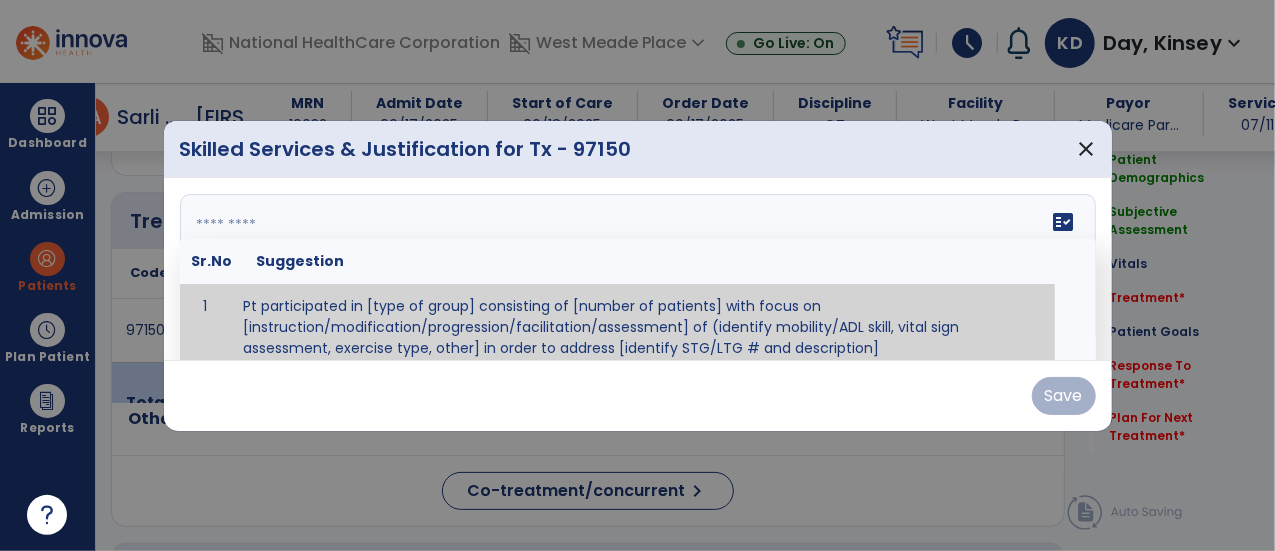click at bounding box center (638, 269) 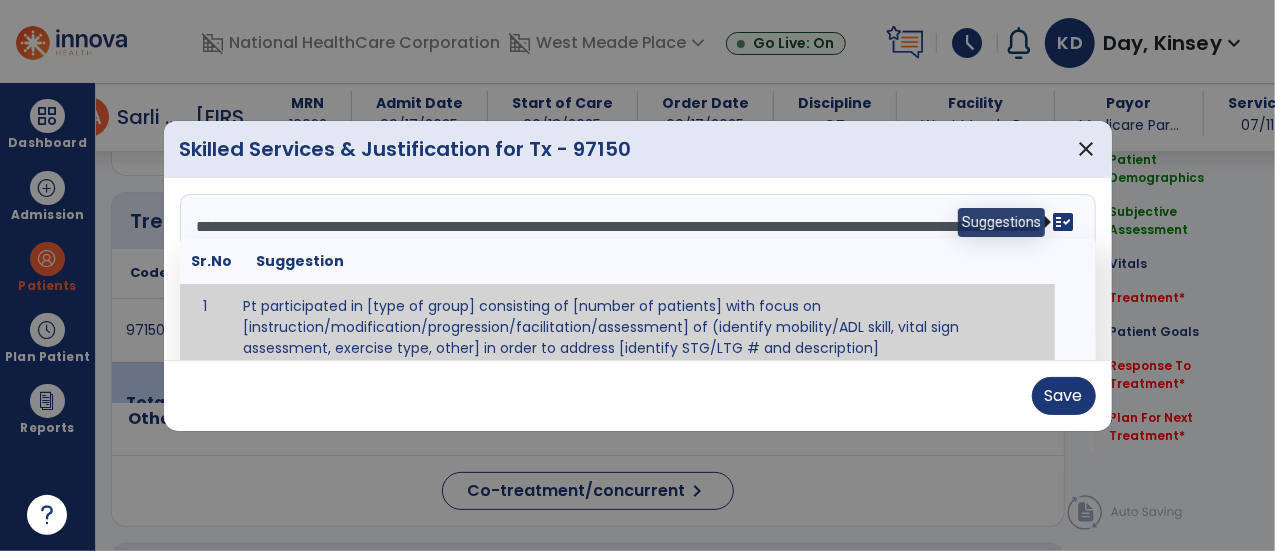 click on "fact_check" at bounding box center (1064, 222) 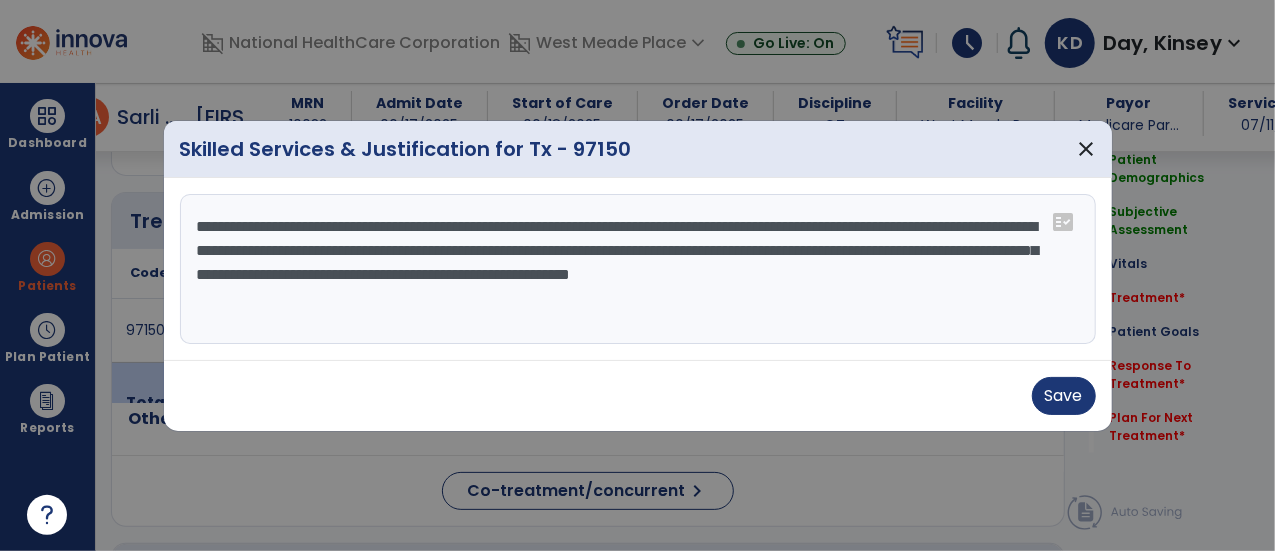 click on "**********" at bounding box center [638, 269] 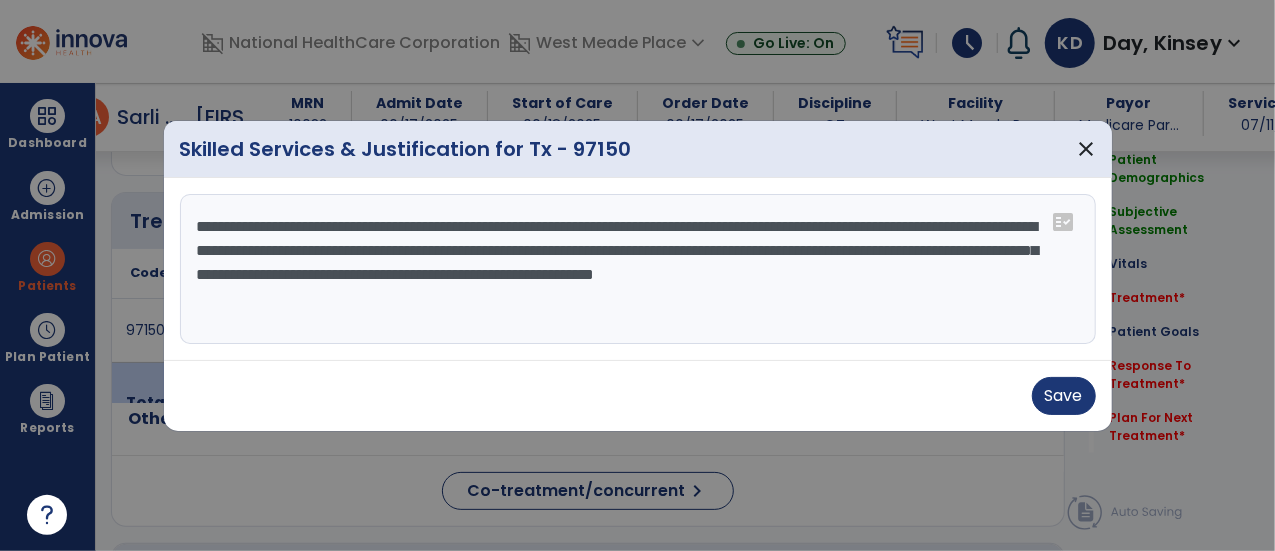 drag, startPoint x: 357, startPoint y: 301, endPoint x: 610, endPoint y: 306, distance: 253.04941 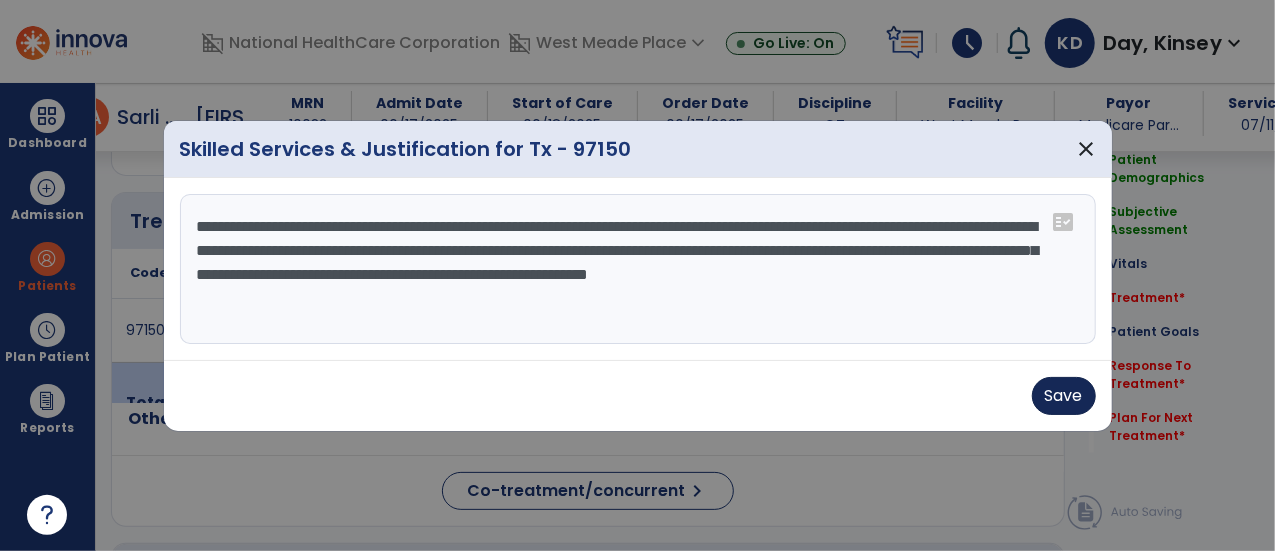 type on "**********" 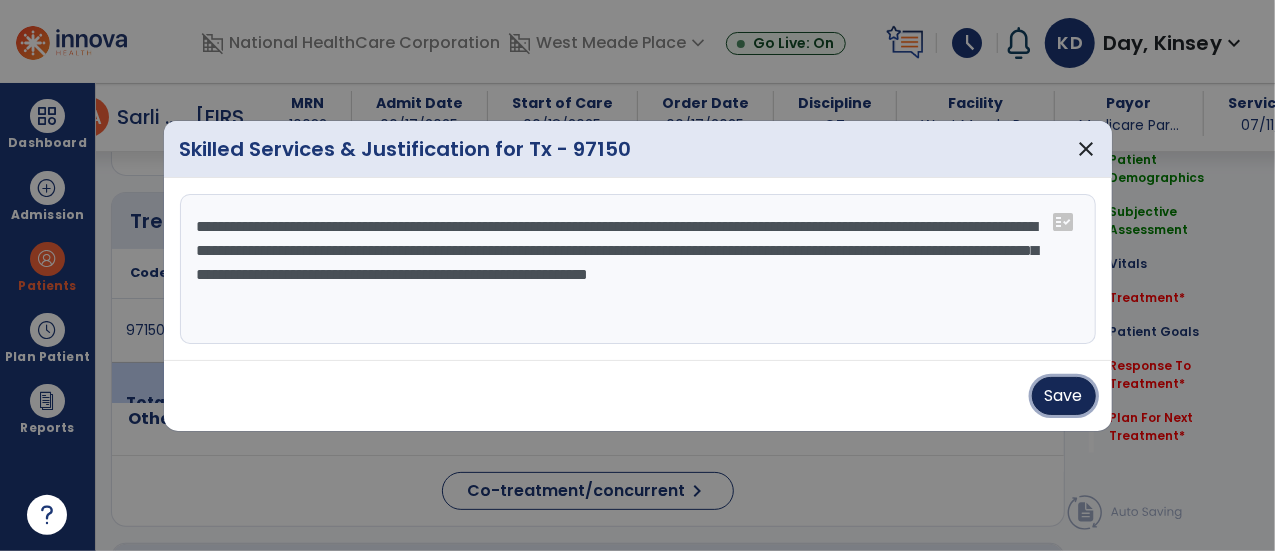 click on "Save" at bounding box center [1064, 396] 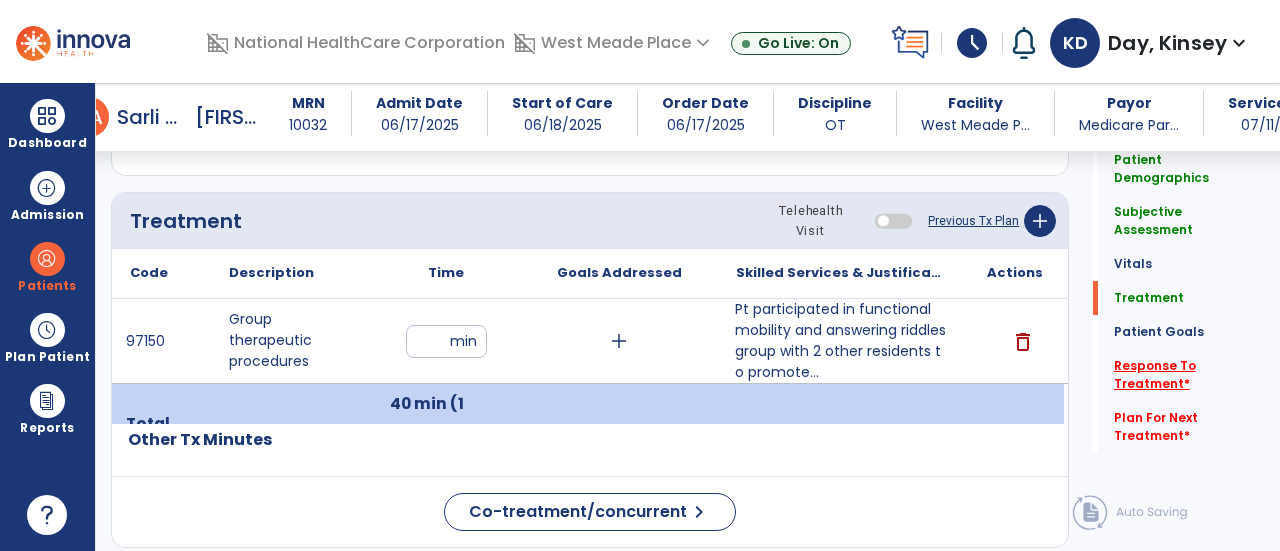 click on "Response To Treatment   *" 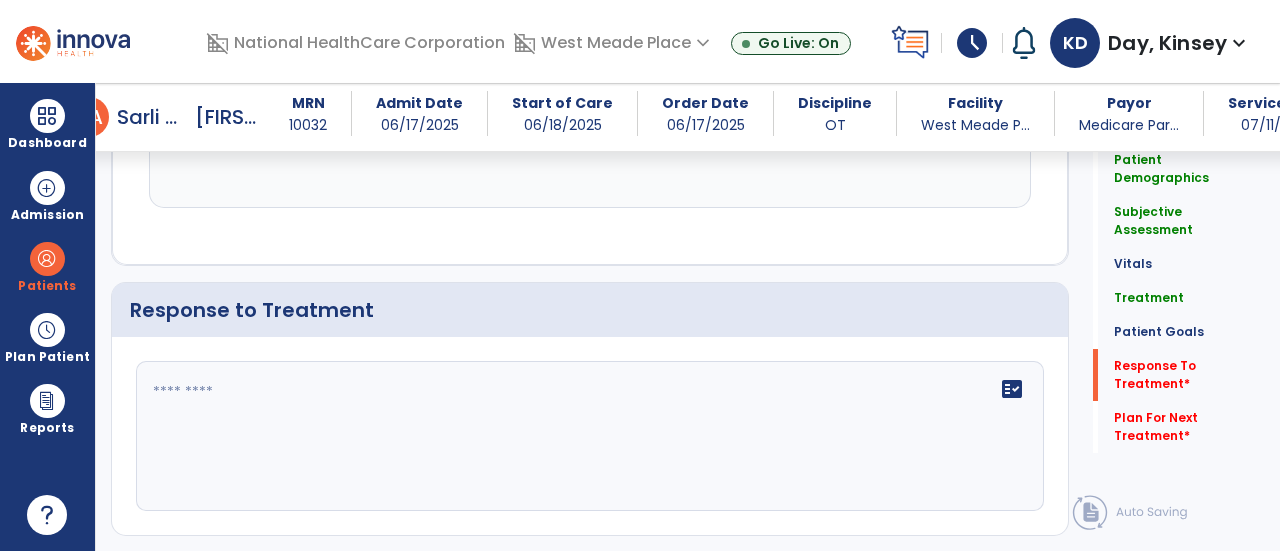 scroll, scrollTop: 2524, scrollLeft: 0, axis: vertical 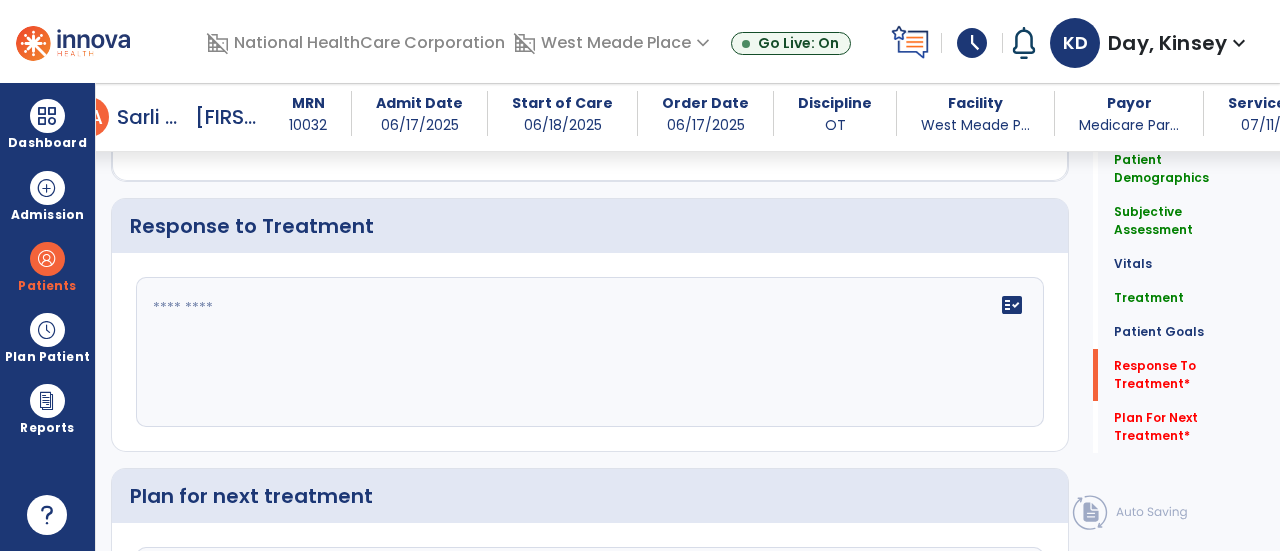 click 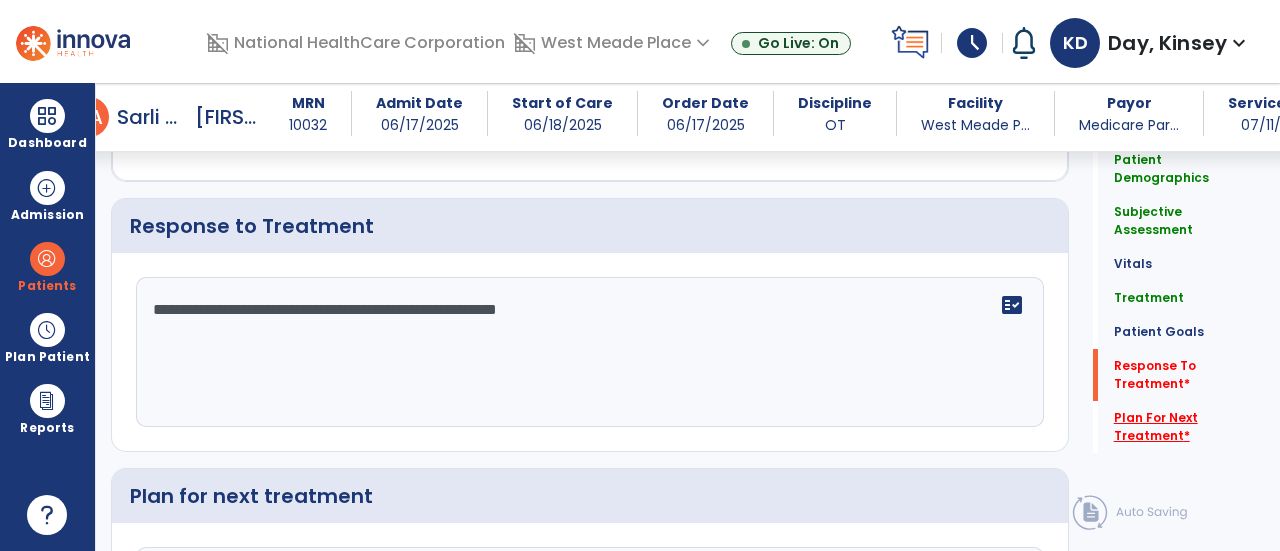 type on "**********" 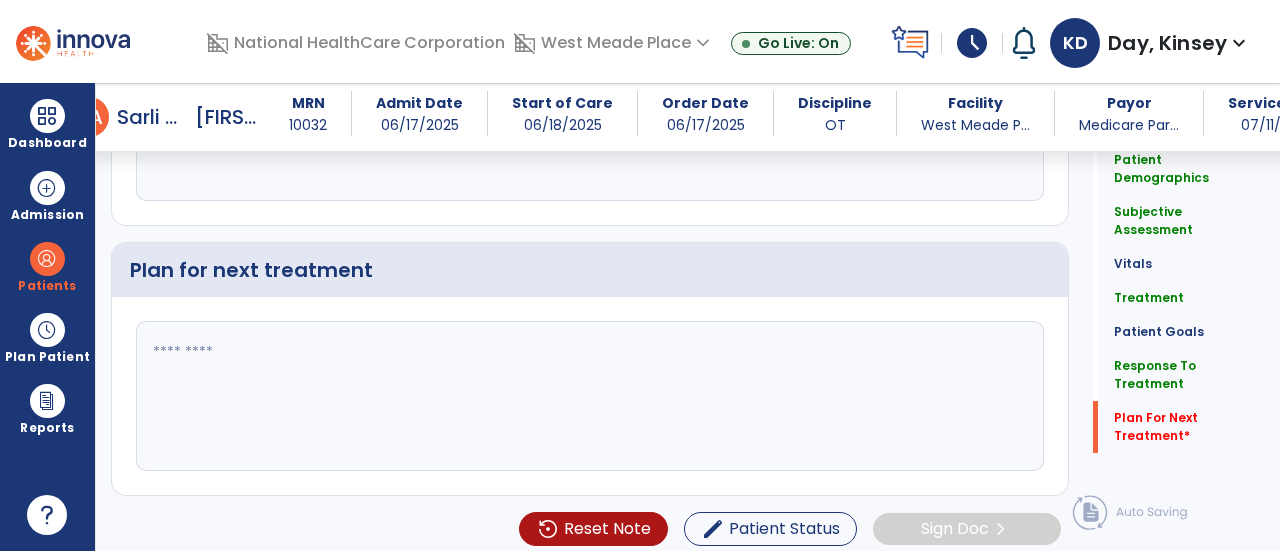 scroll, scrollTop: 2750, scrollLeft: 0, axis: vertical 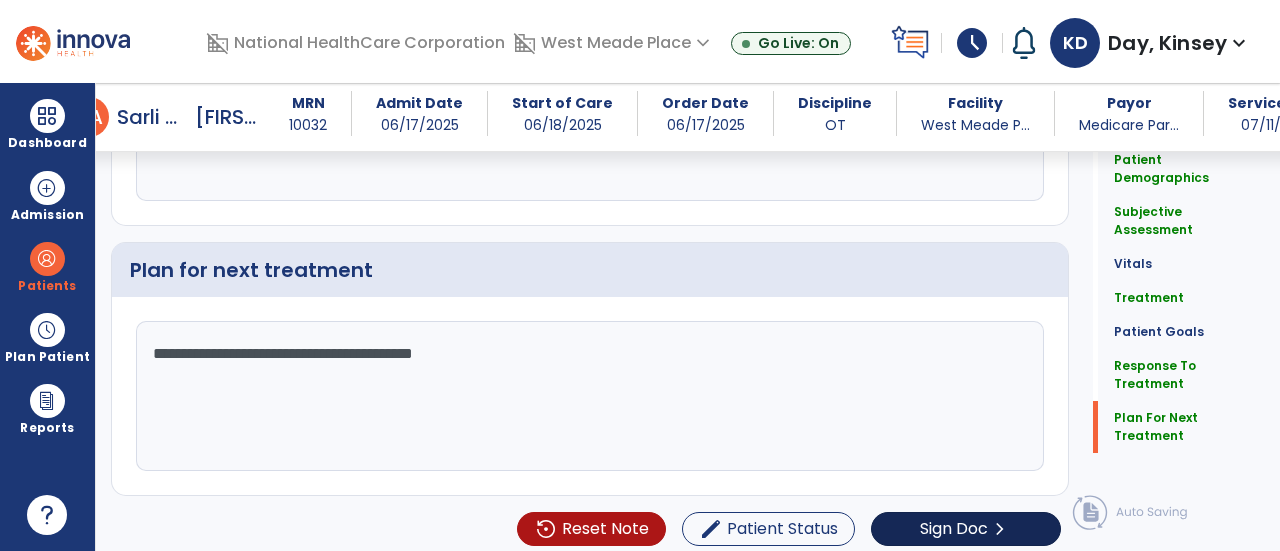 type on "**********" 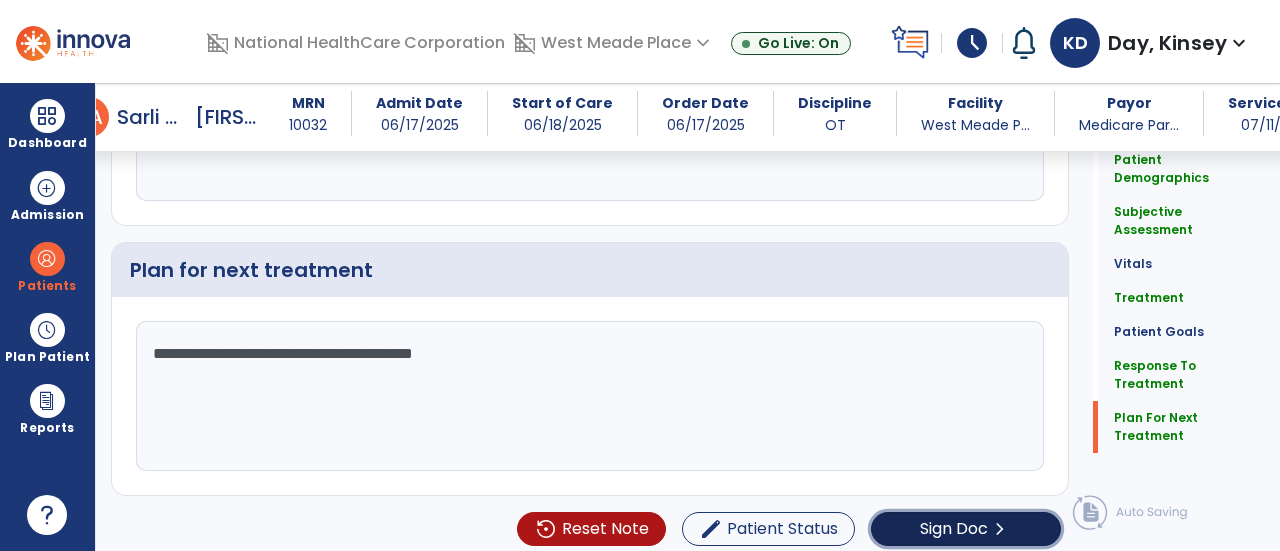 click on "Sign Doc" 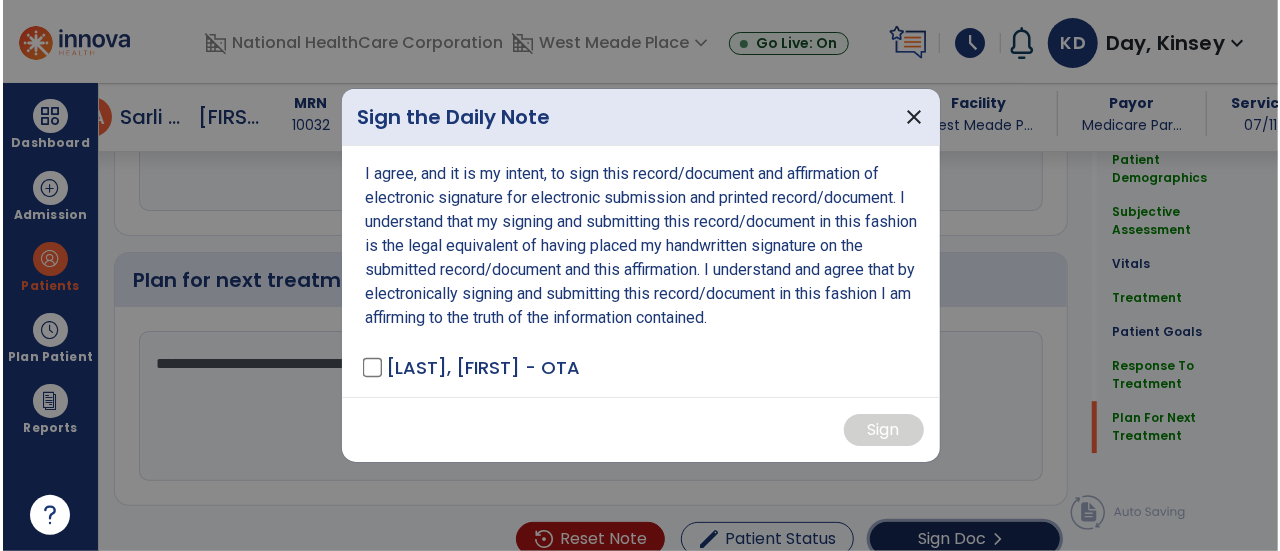 scroll, scrollTop: 2750, scrollLeft: 0, axis: vertical 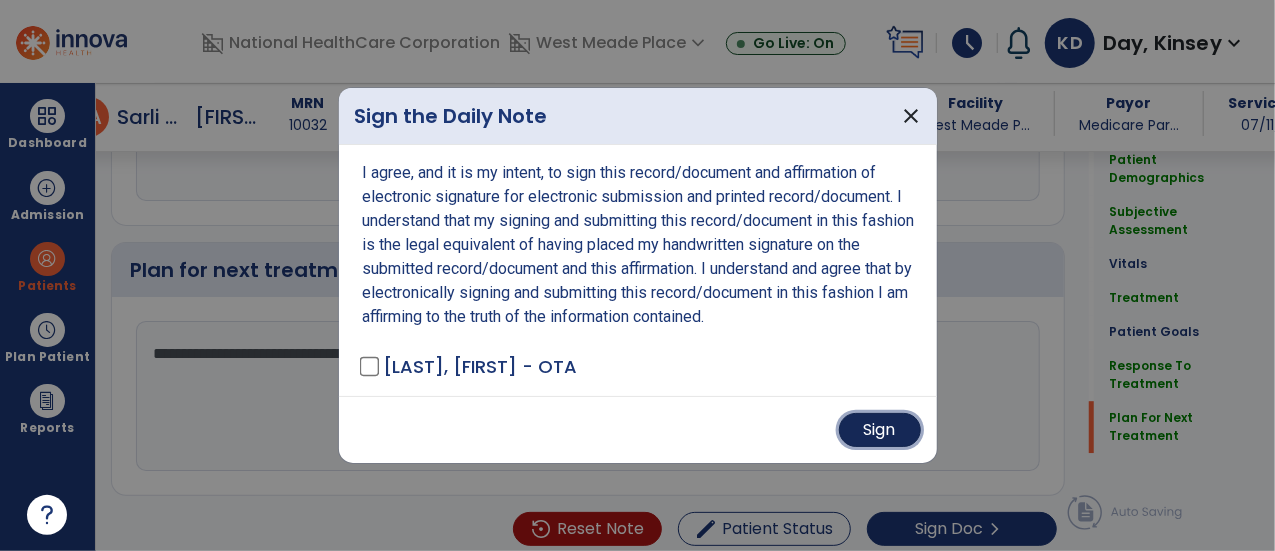 click on "Sign" at bounding box center (880, 430) 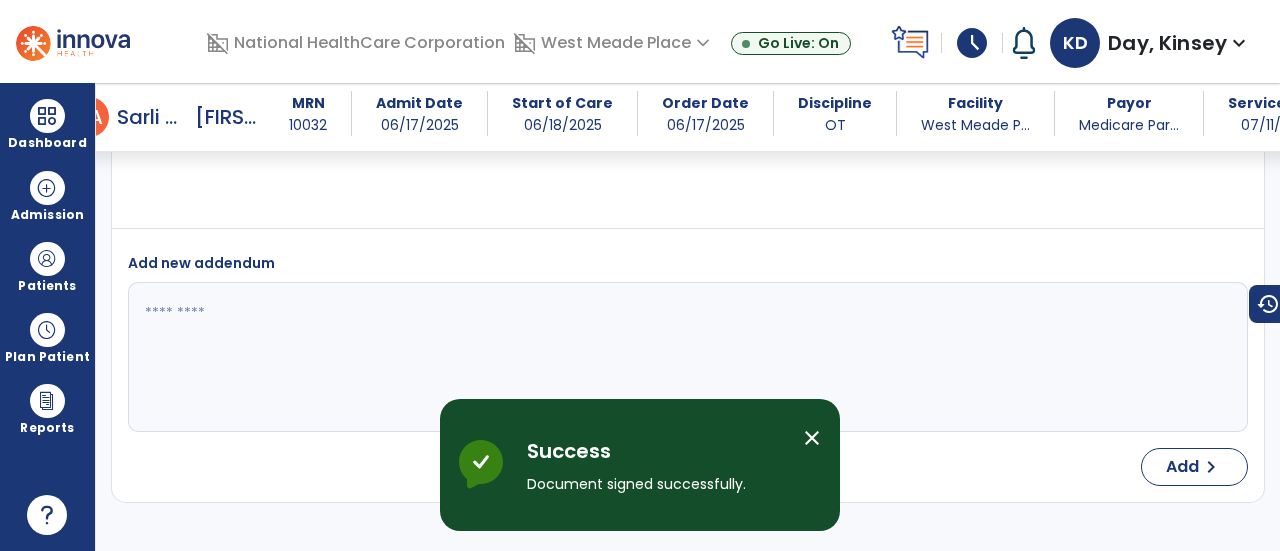 scroll, scrollTop: 3993, scrollLeft: 0, axis: vertical 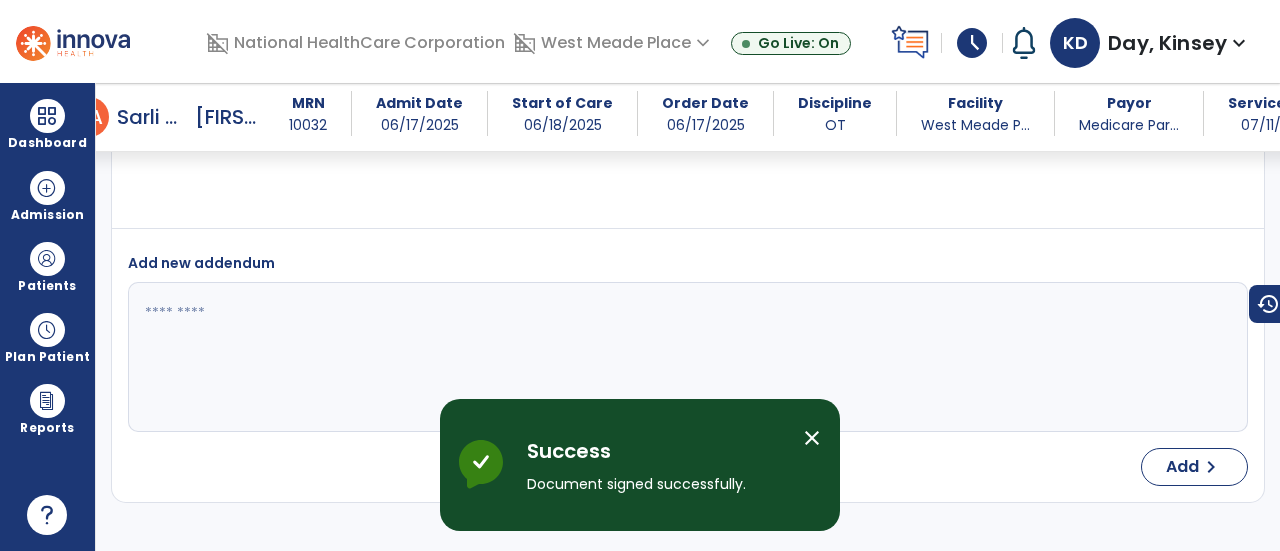 select on "*" 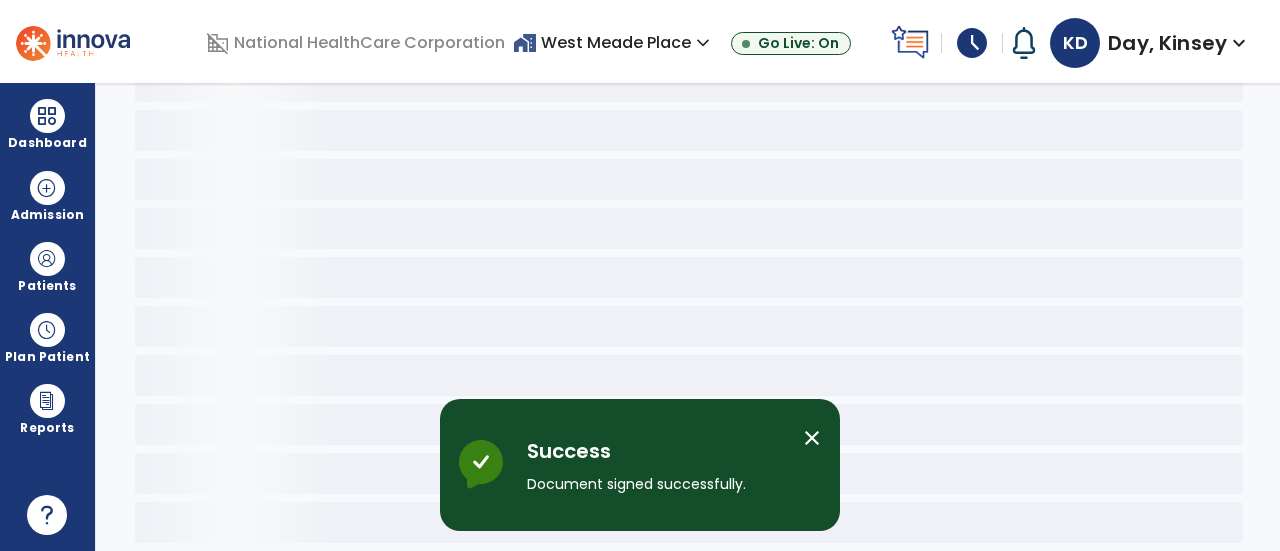 scroll, scrollTop: 108, scrollLeft: 0, axis: vertical 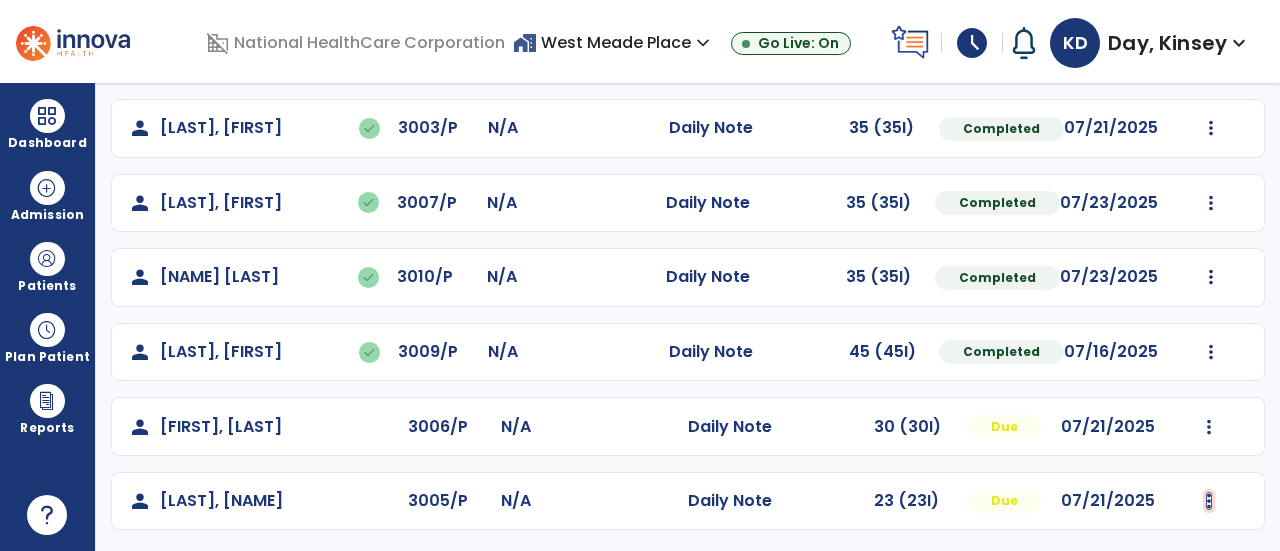 click at bounding box center [1211, -170] 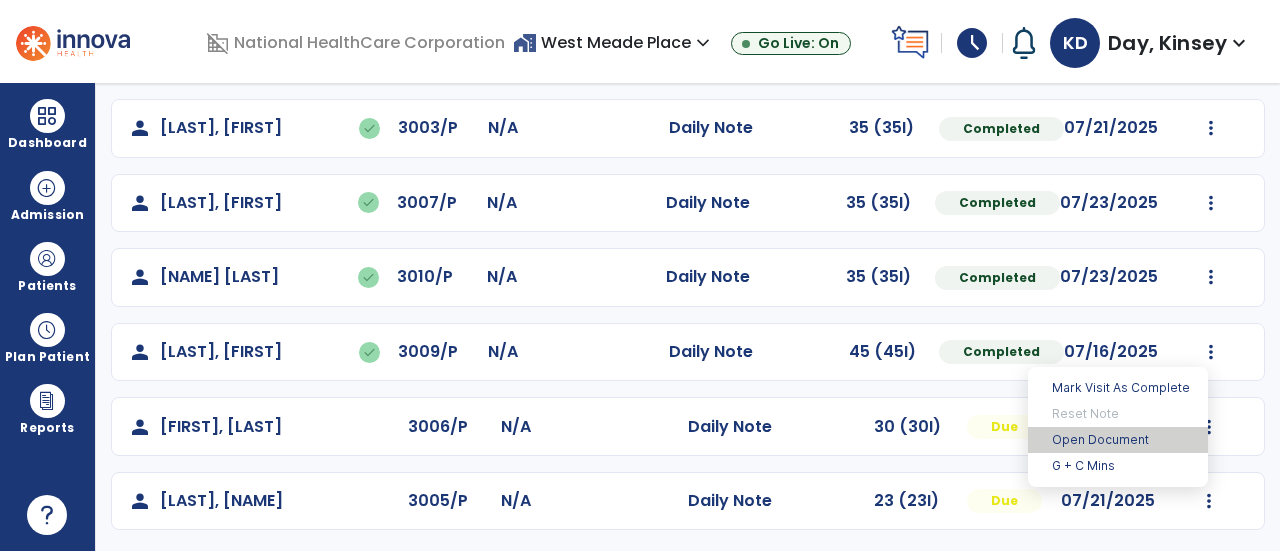 click on "Open Document" at bounding box center [1118, 440] 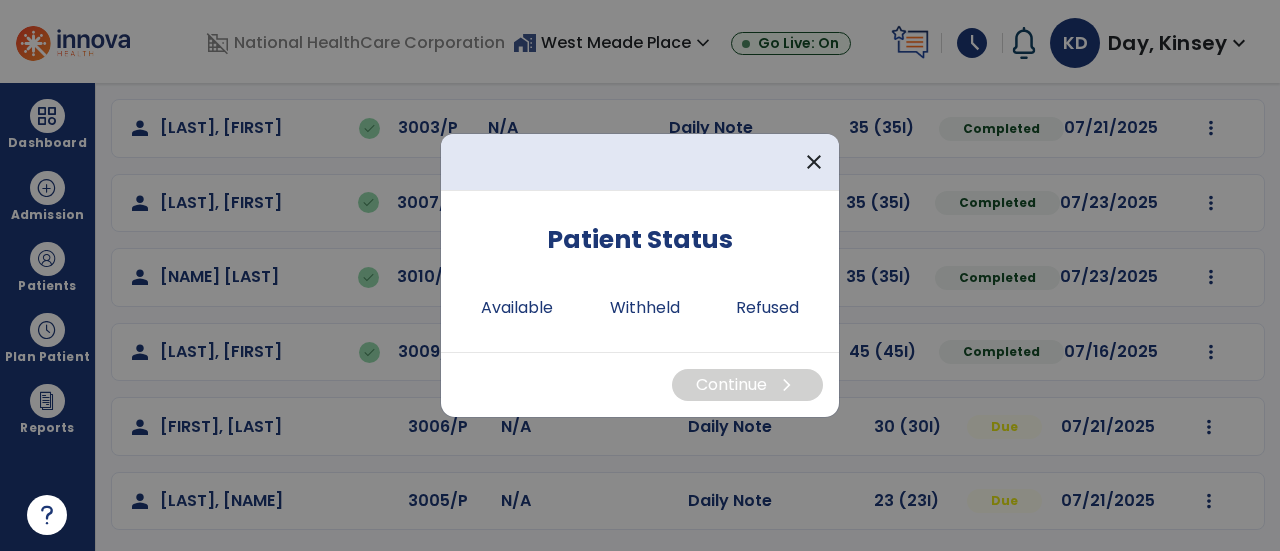 click on "Patient Status  Available   Withheld   Refused" at bounding box center (640, 271) 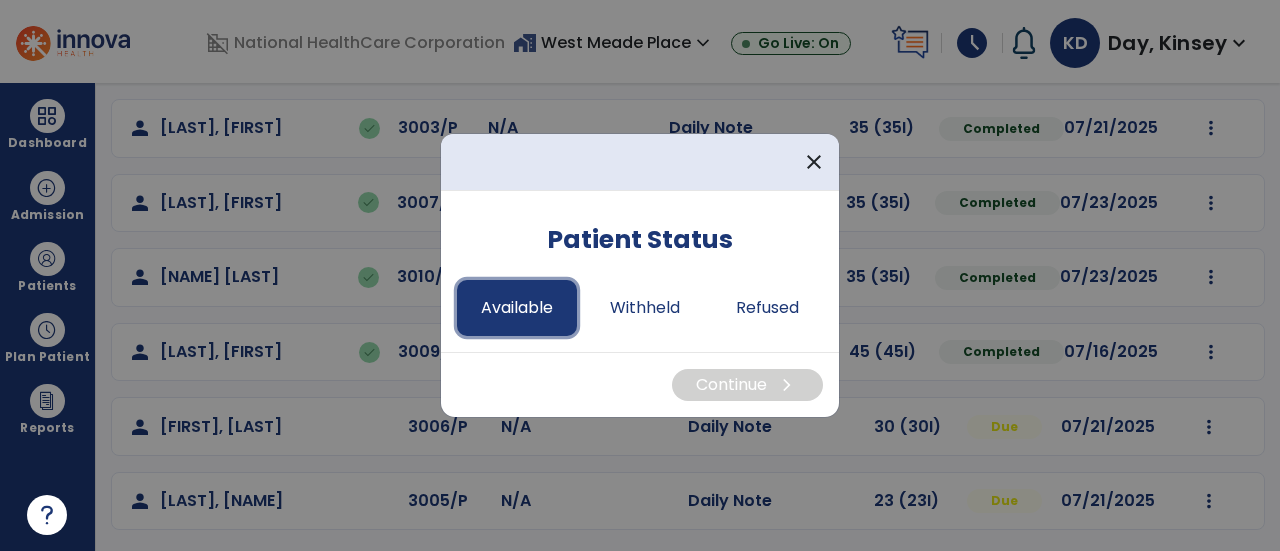 click on "Available" at bounding box center [517, 308] 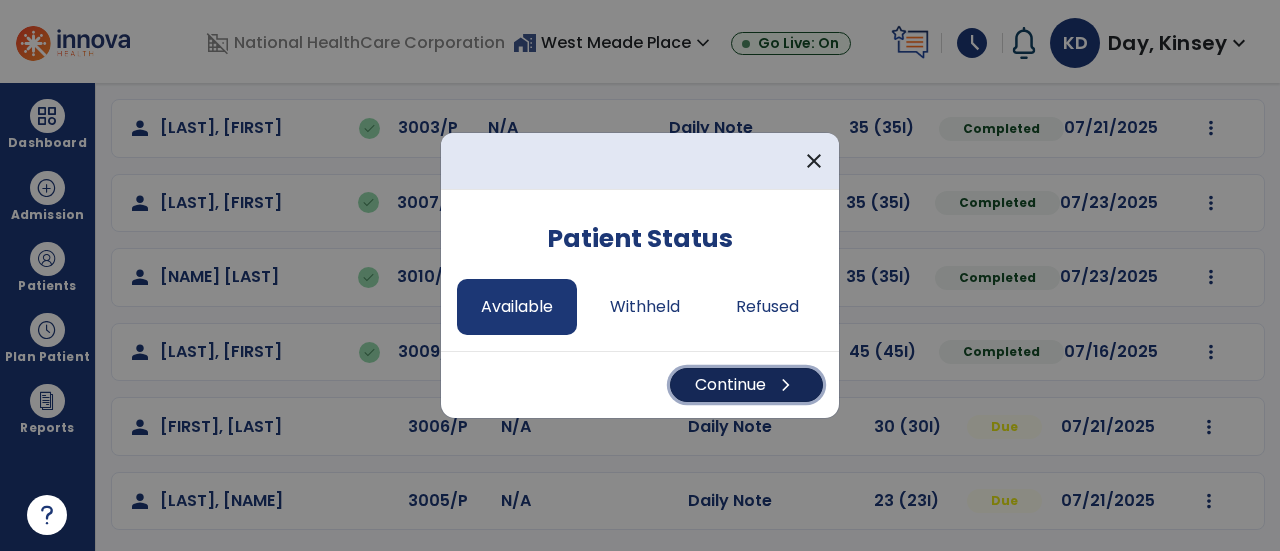 click on "Continue   chevron_right" at bounding box center [746, 385] 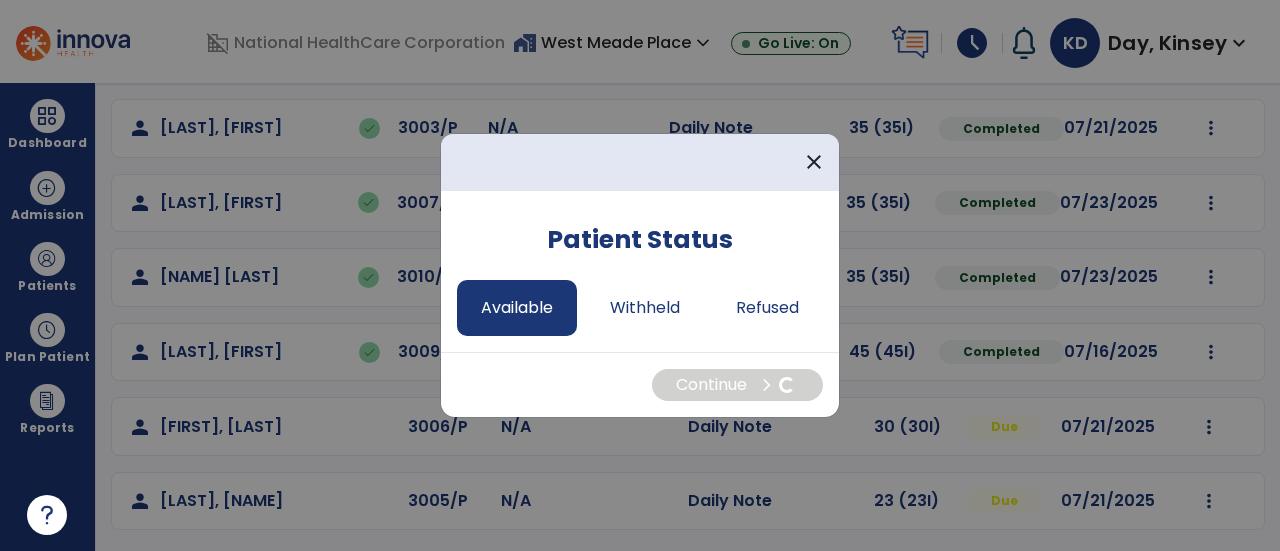 select on "*" 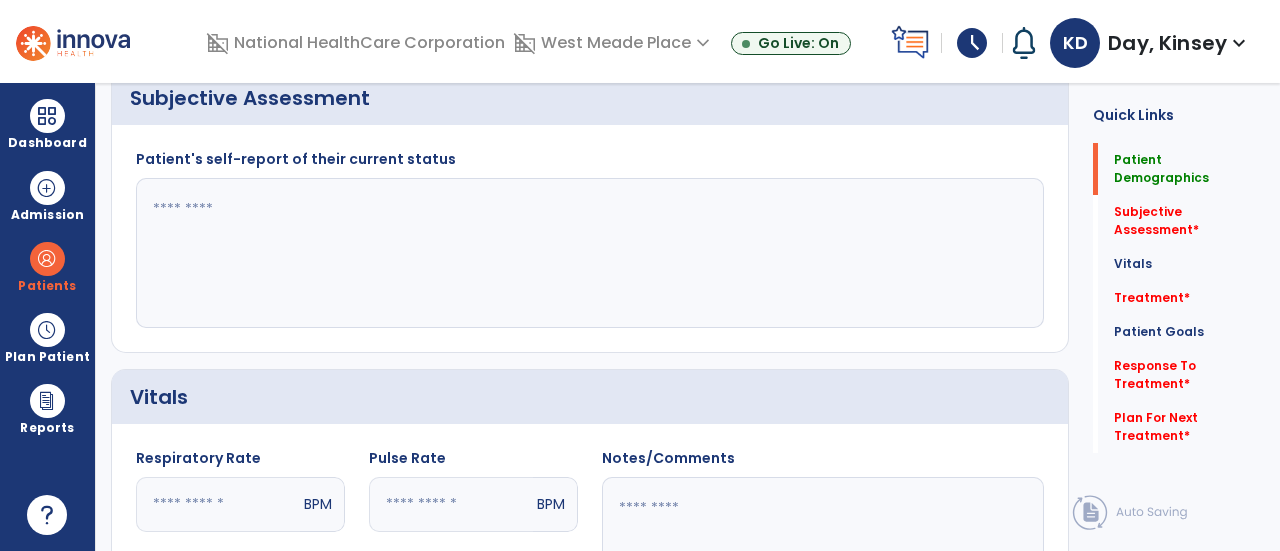scroll, scrollTop: 0, scrollLeft: 0, axis: both 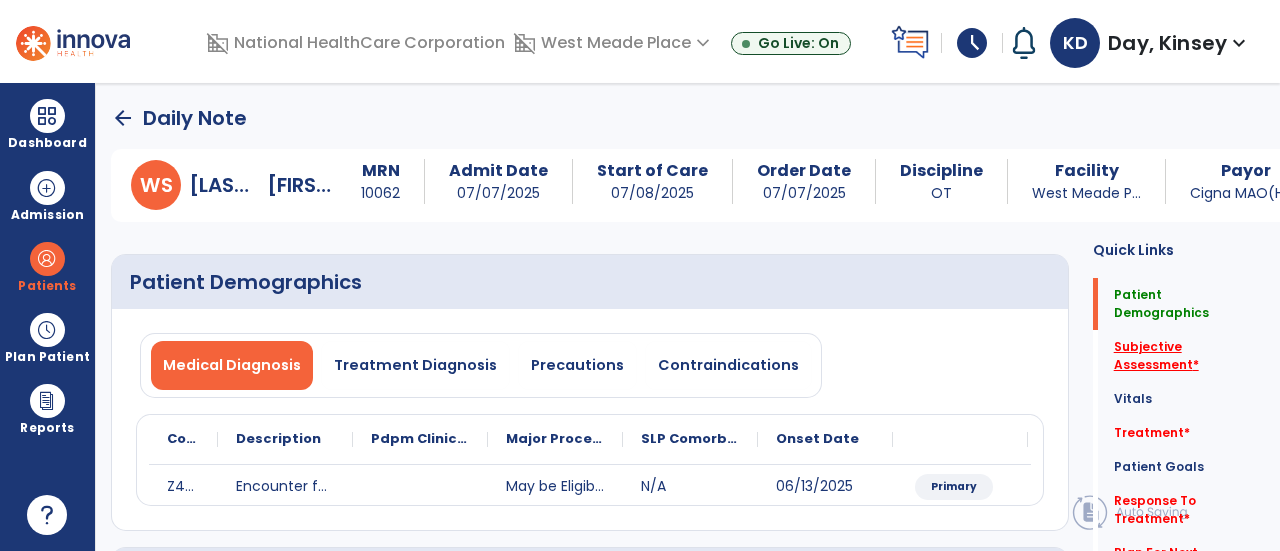 click on "Subjective Assessment   *" 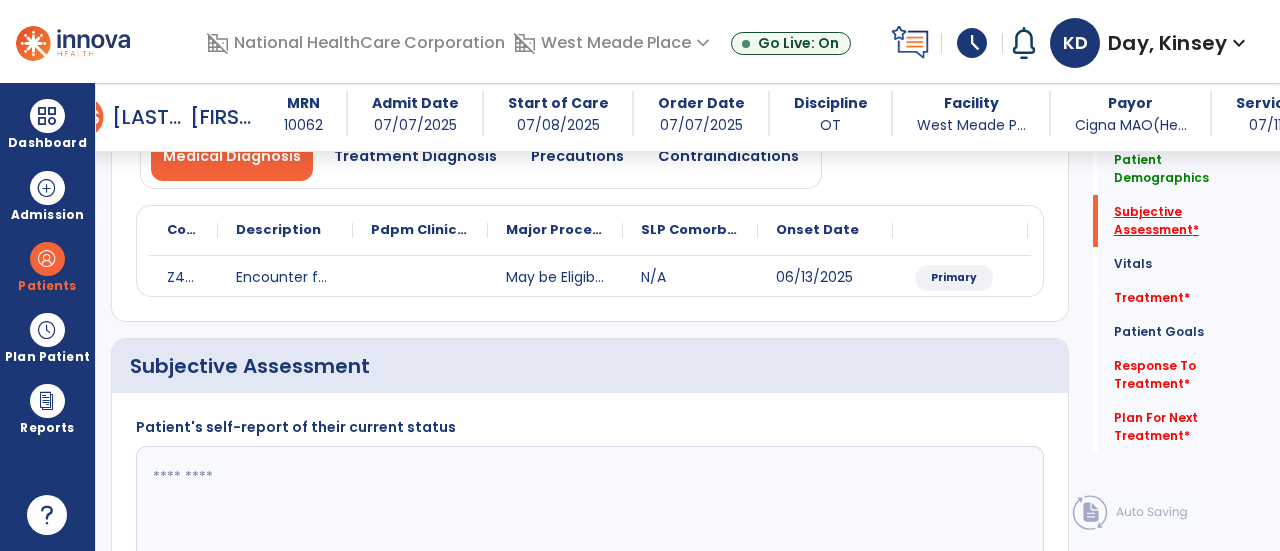 scroll, scrollTop: 369, scrollLeft: 0, axis: vertical 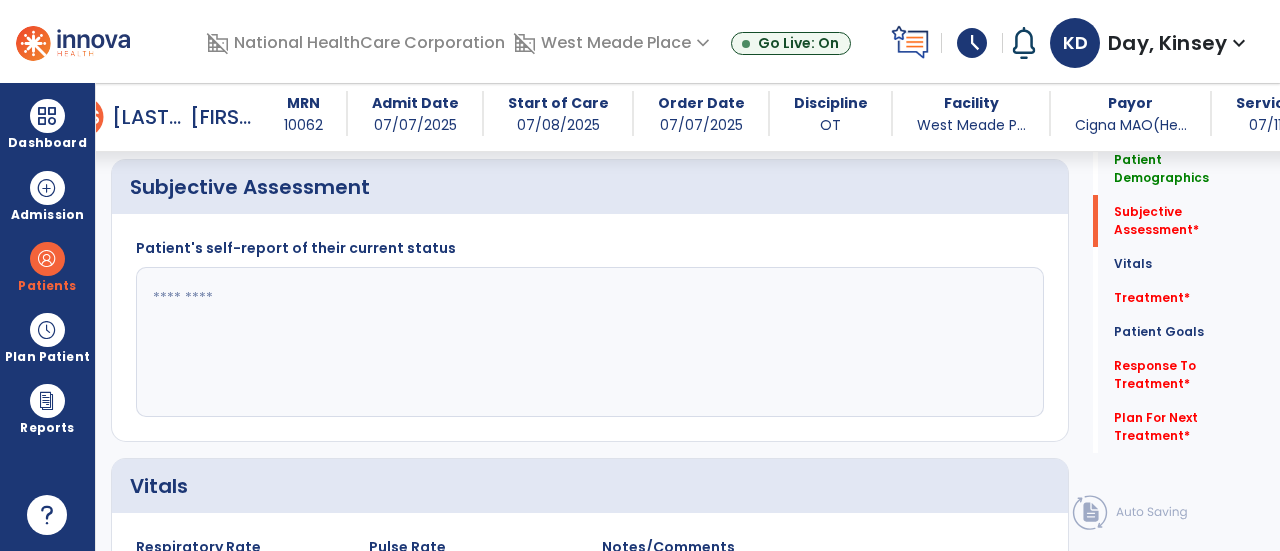 click 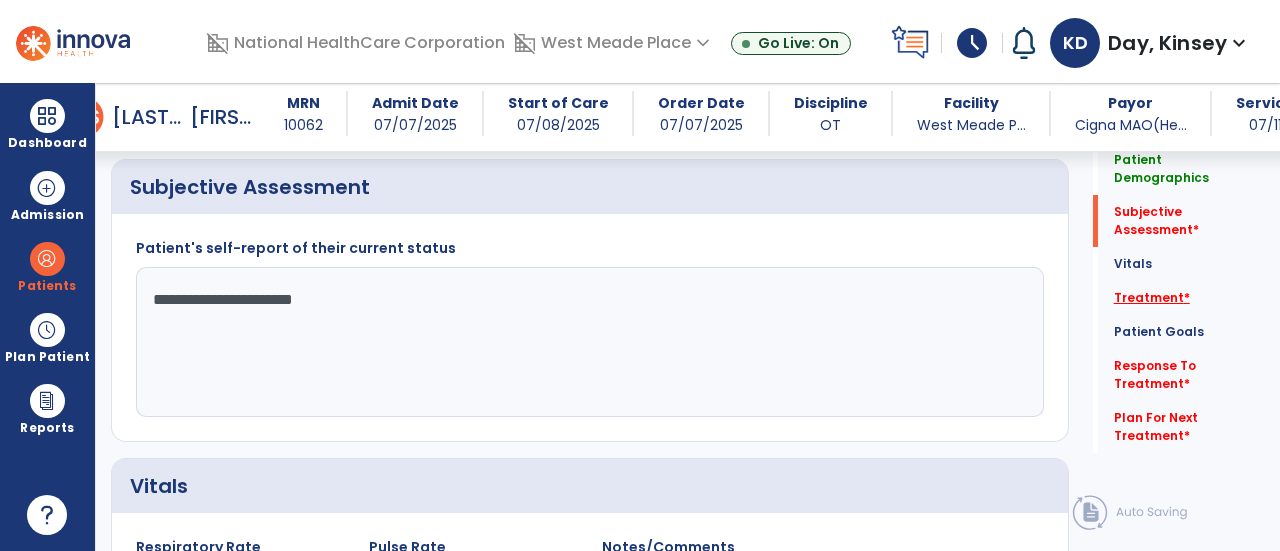type on "**********" 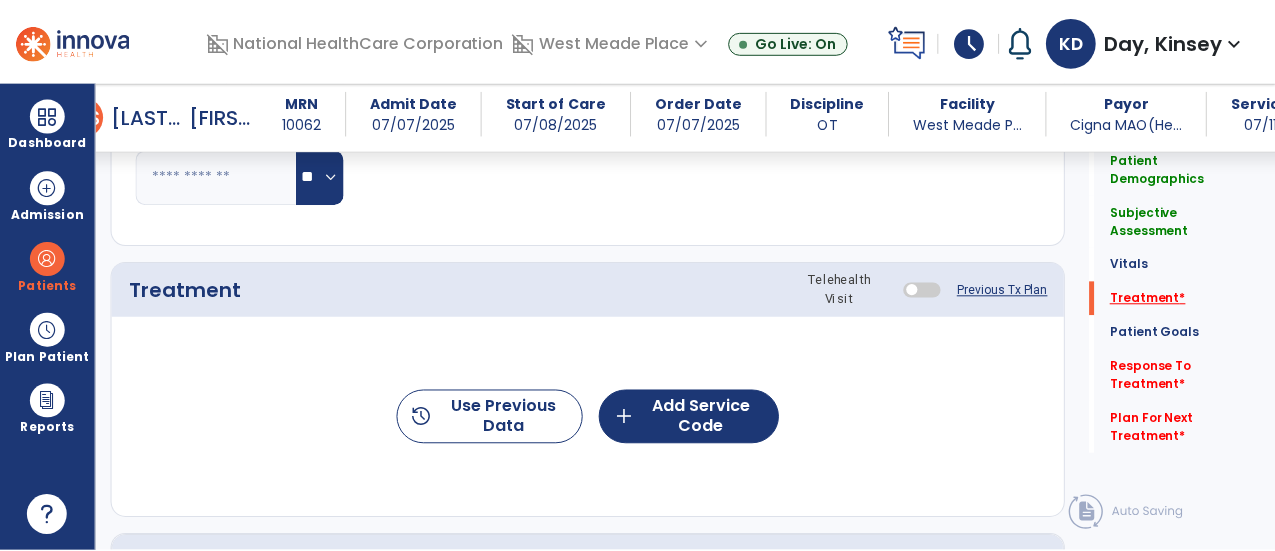 scroll, scrollTop: 1057, scrollLeft: 0, axis: vertical 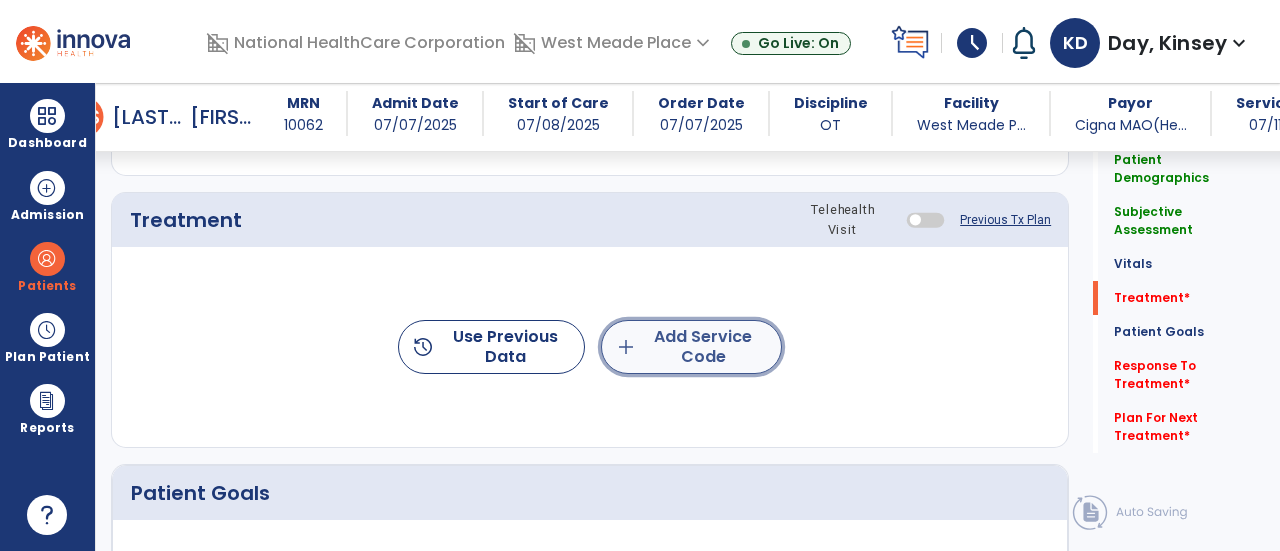 click on "add  Add Service Code" 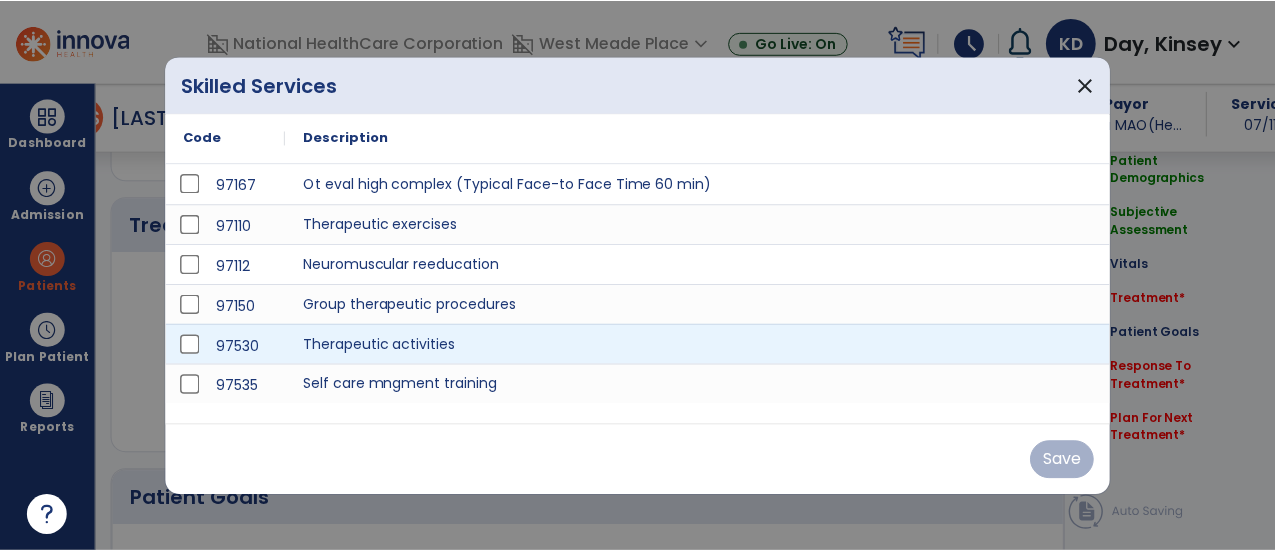 scroll, scrollTop: 1057, scrollLeft: 0, axis: vertical 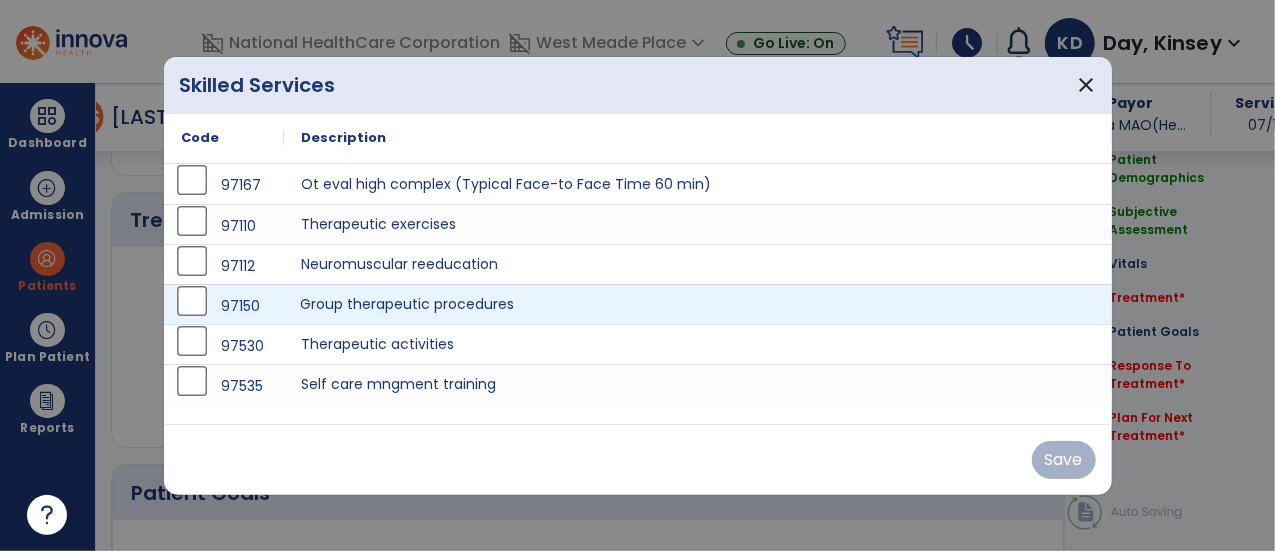 click on "Group therapeutic procedures" at bounding box center (698, 304) 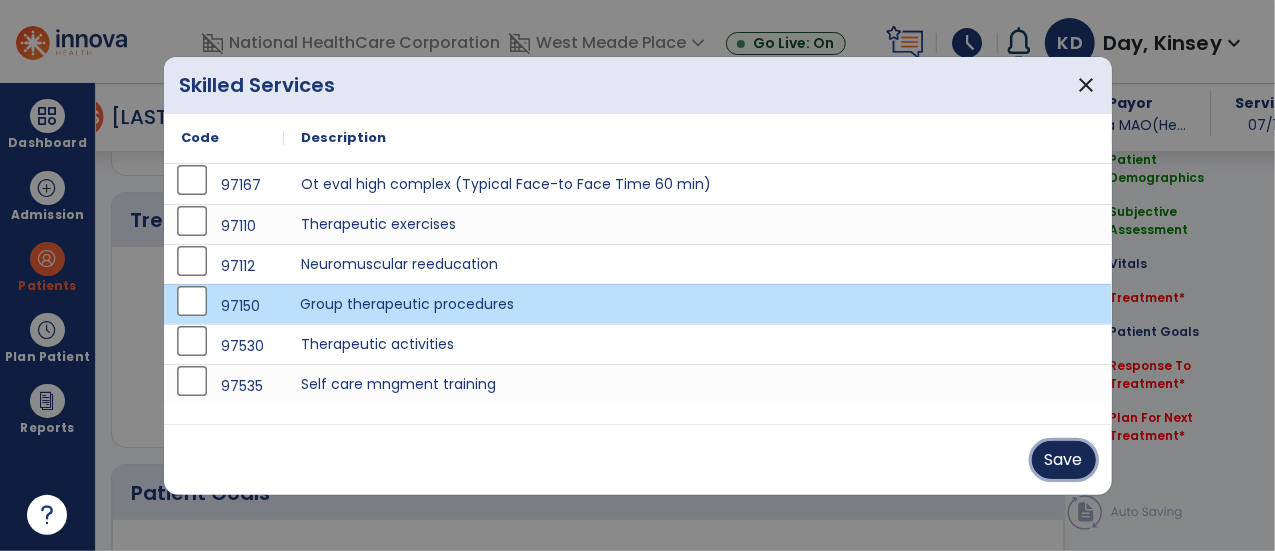 click on "Save" at bounding box center [1064, 460] 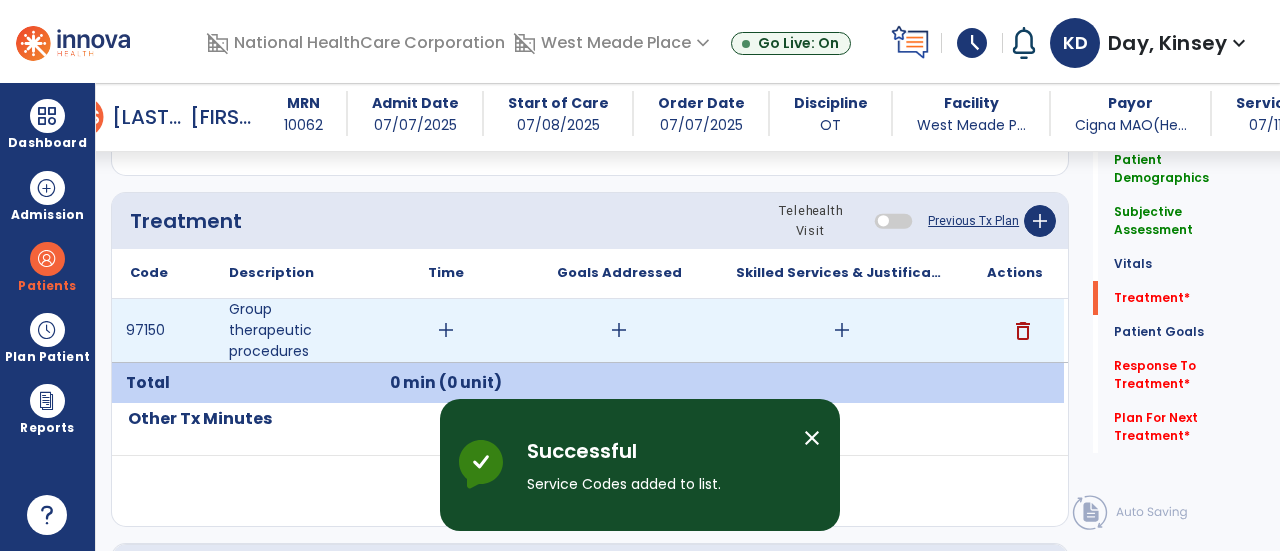 click on "add" at bounding box center [446, 330] 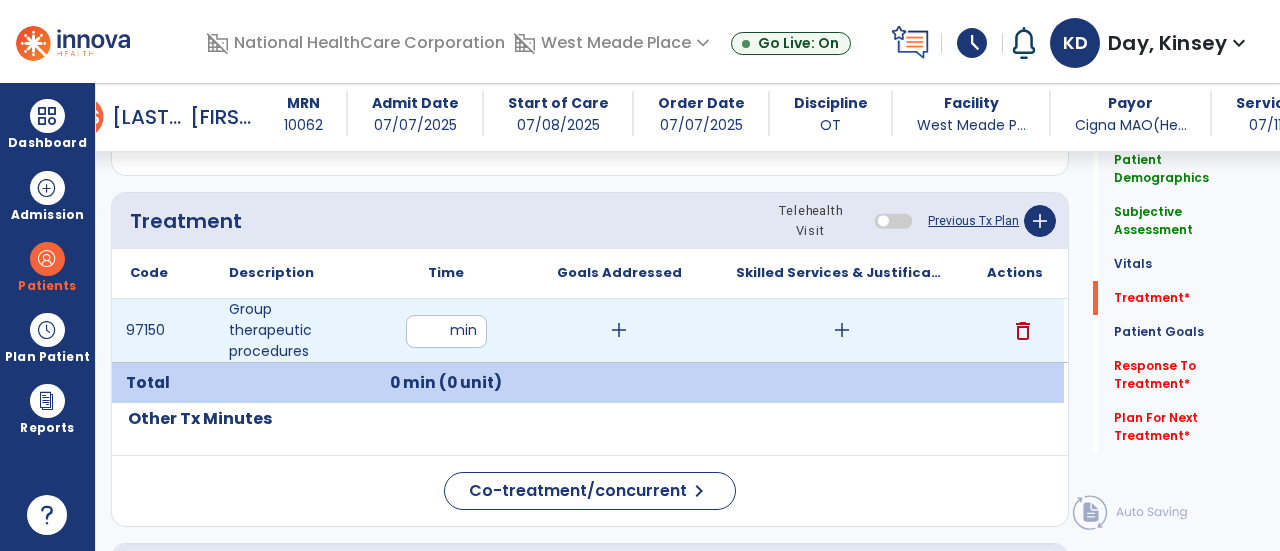 type on "**" 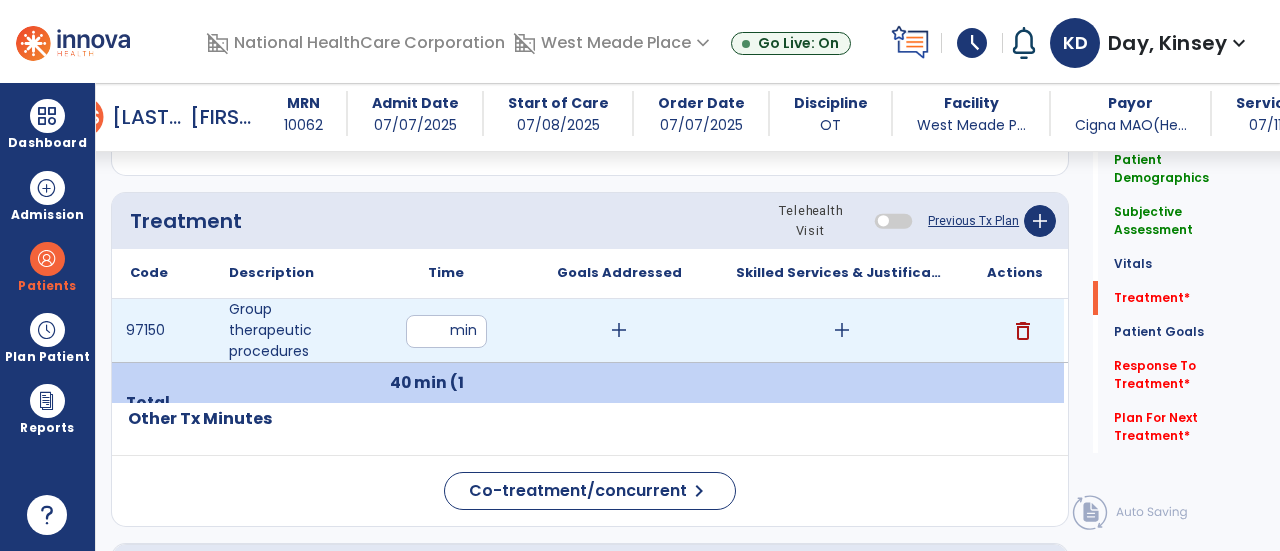 click on "add" at bounding box center (842, 330) 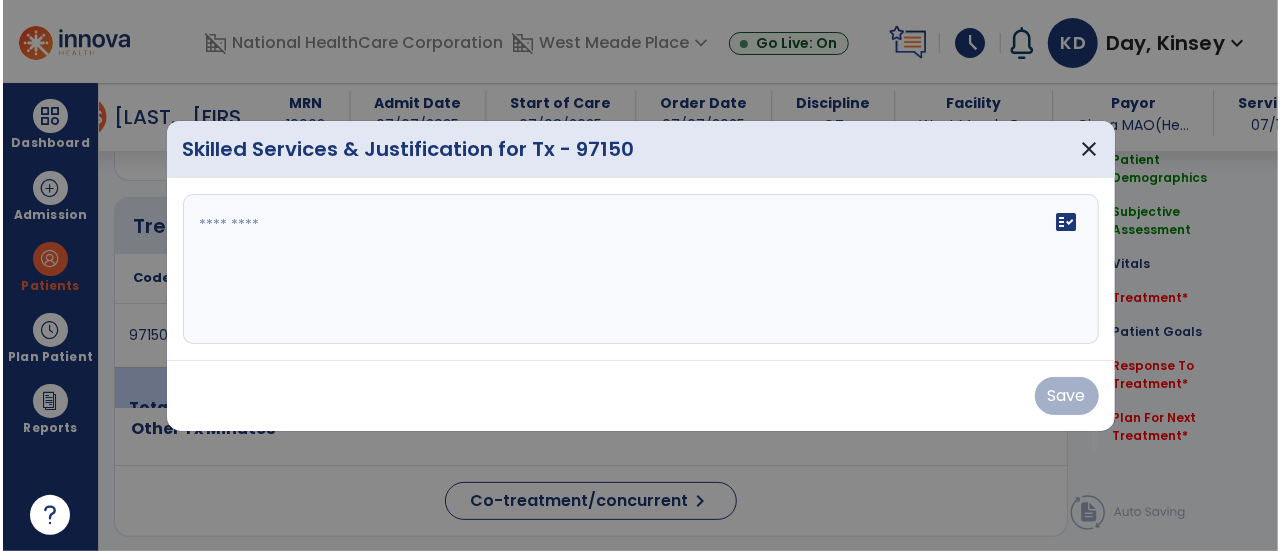 scroll, scrollTop: 1057, scrollLeft: 0, axis: vertical 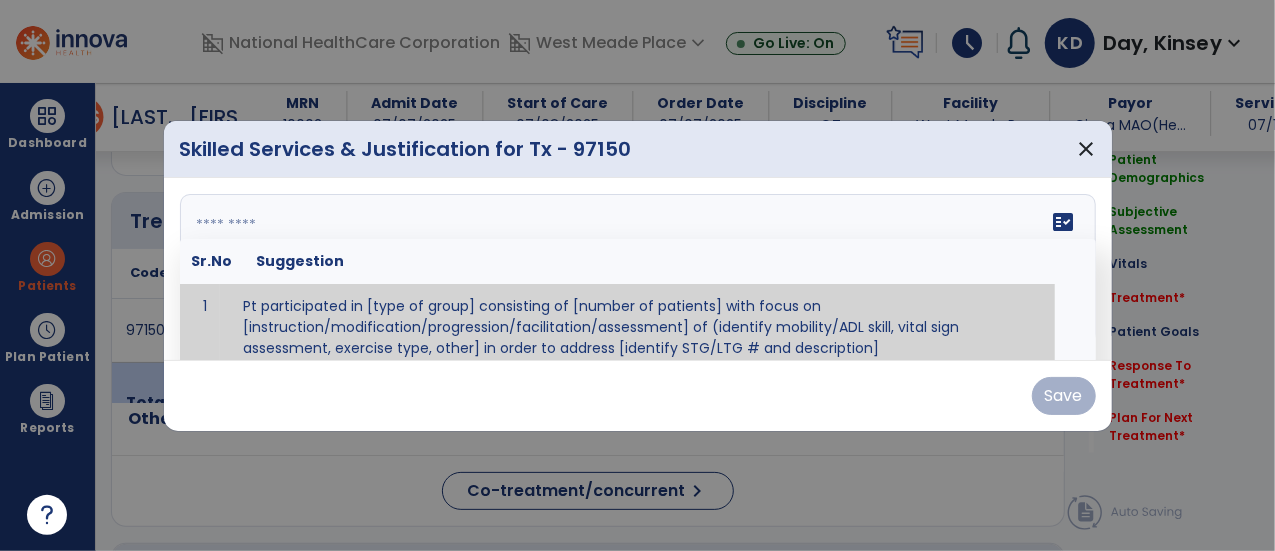 click at bounding box center (638, 269) 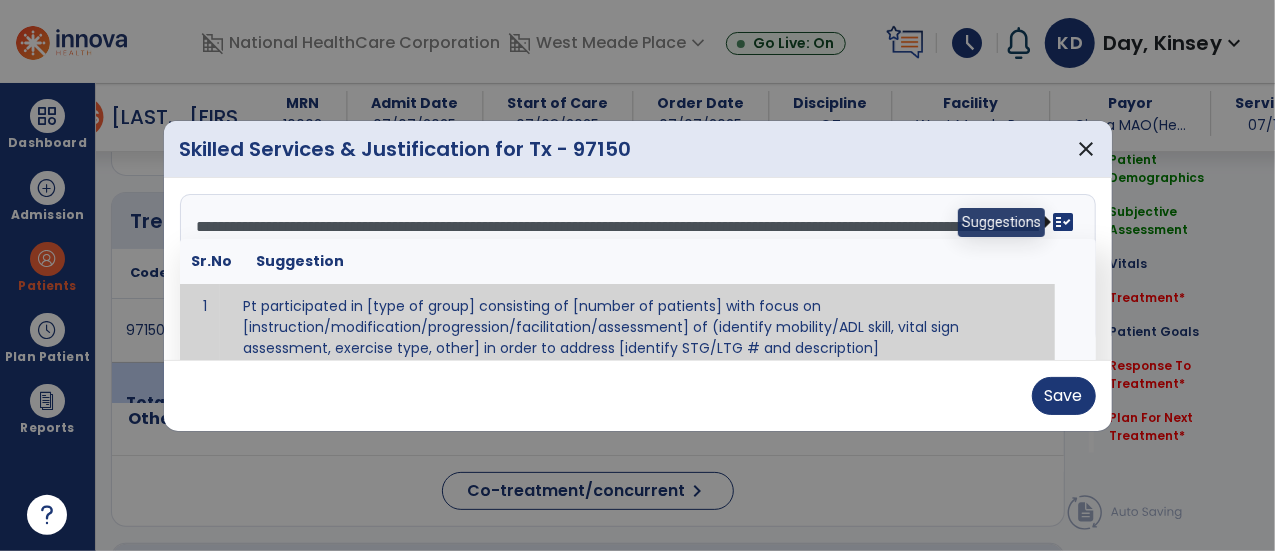 click on "fact_check" at bounding box center [1064, 222] 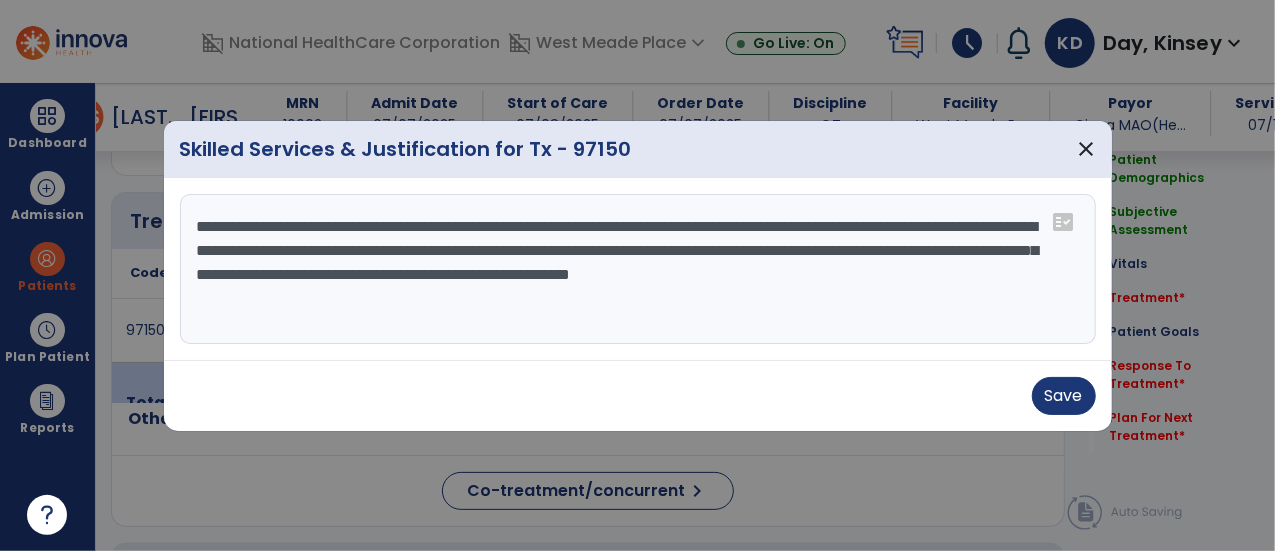 drag, startPoint x: 518, startPoint y: 295, endPoint x: 260, endPoint y: 301, distance: 258.06976 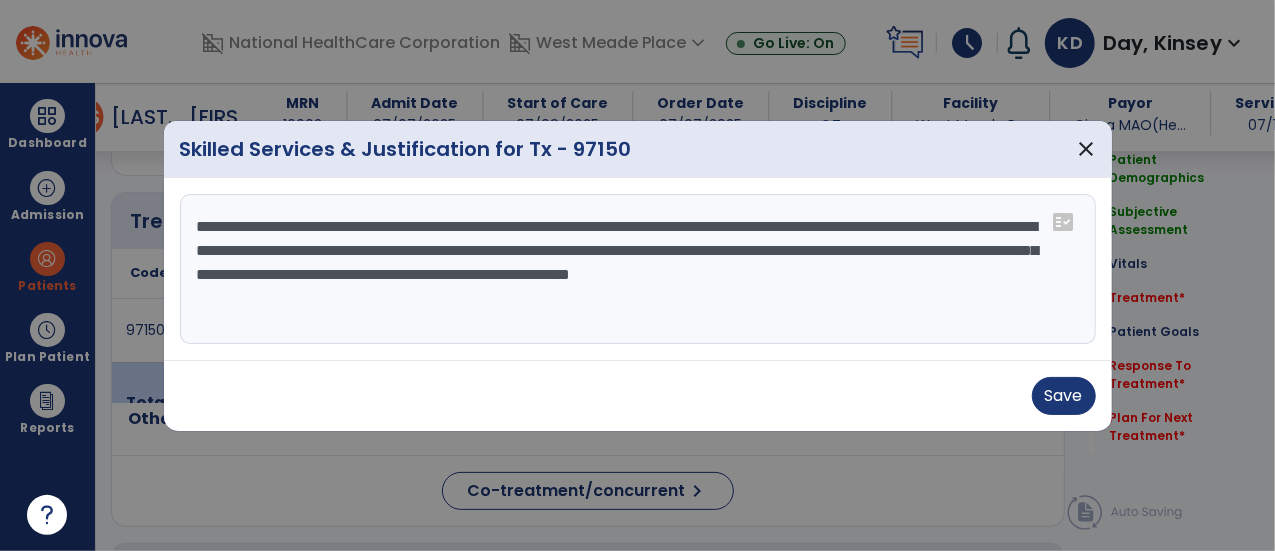 drag, startPoint x: 511, startPoint y: 303, endPoint x: 257, endPoint y: 312, distance: 254.1594 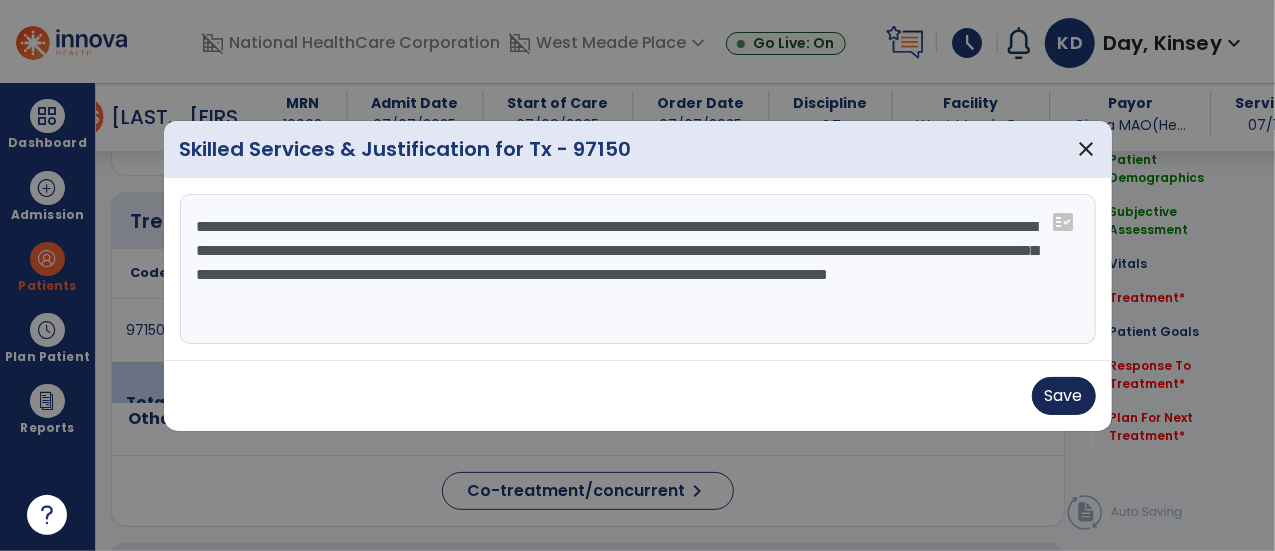 type on "**********" 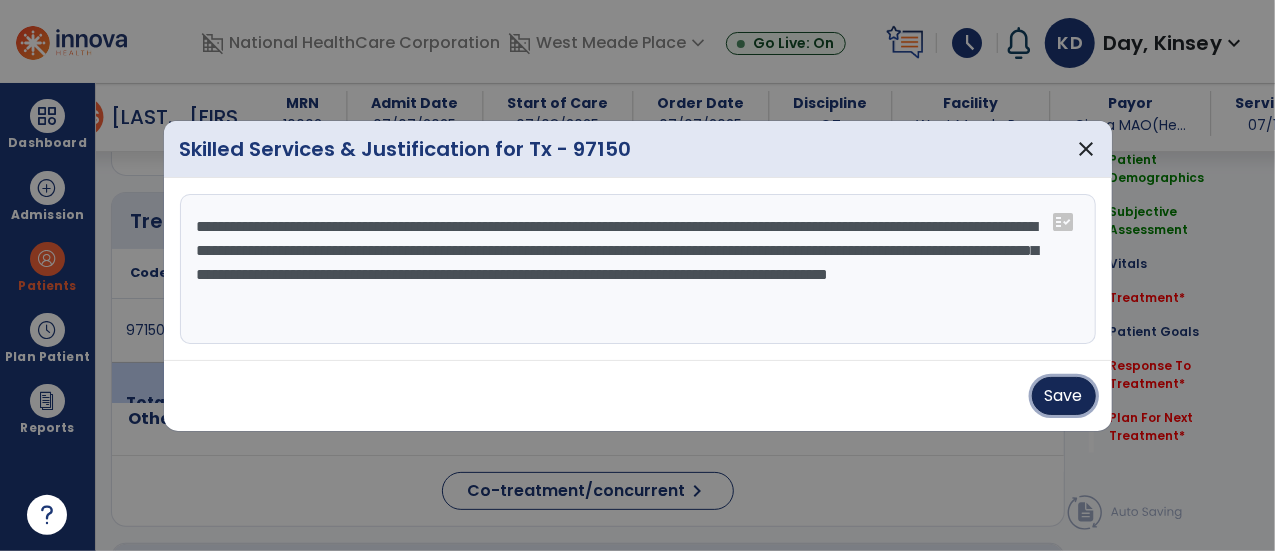 click on "Save" at bounding box center [1064, 396] 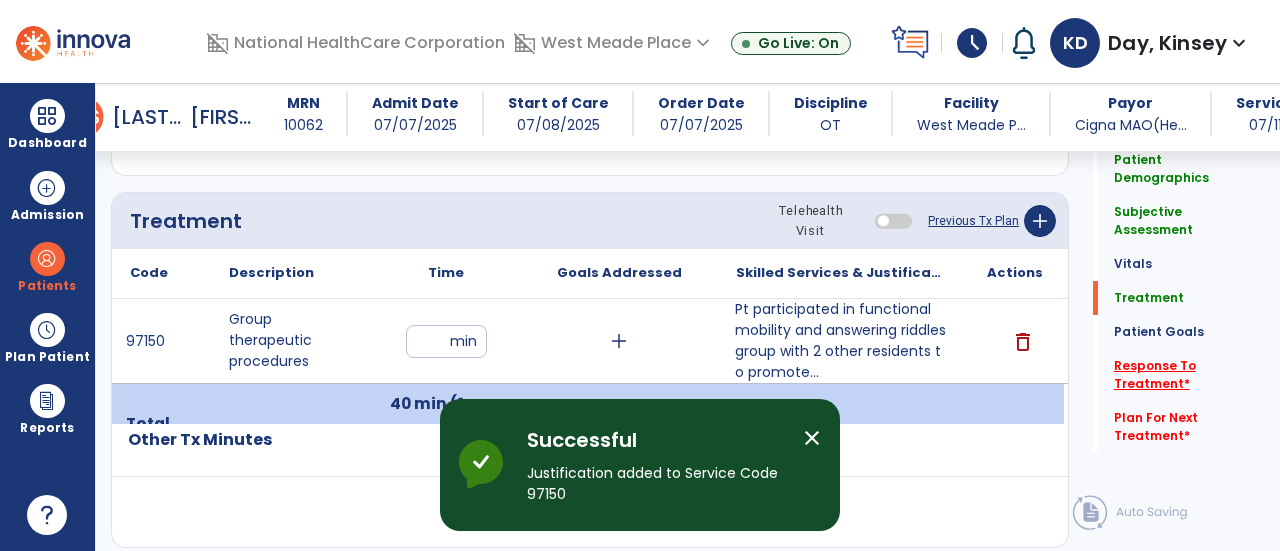click on "Response To Treatment   *" 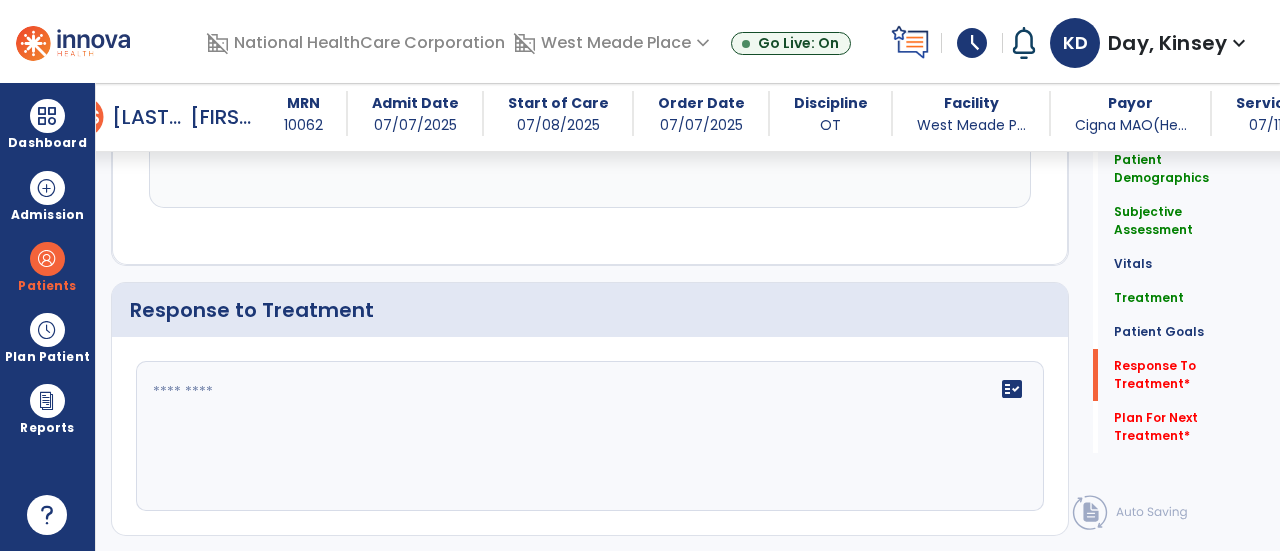 scroll, scrollTop: 2524, scrollLeft: 0, axis: vertical 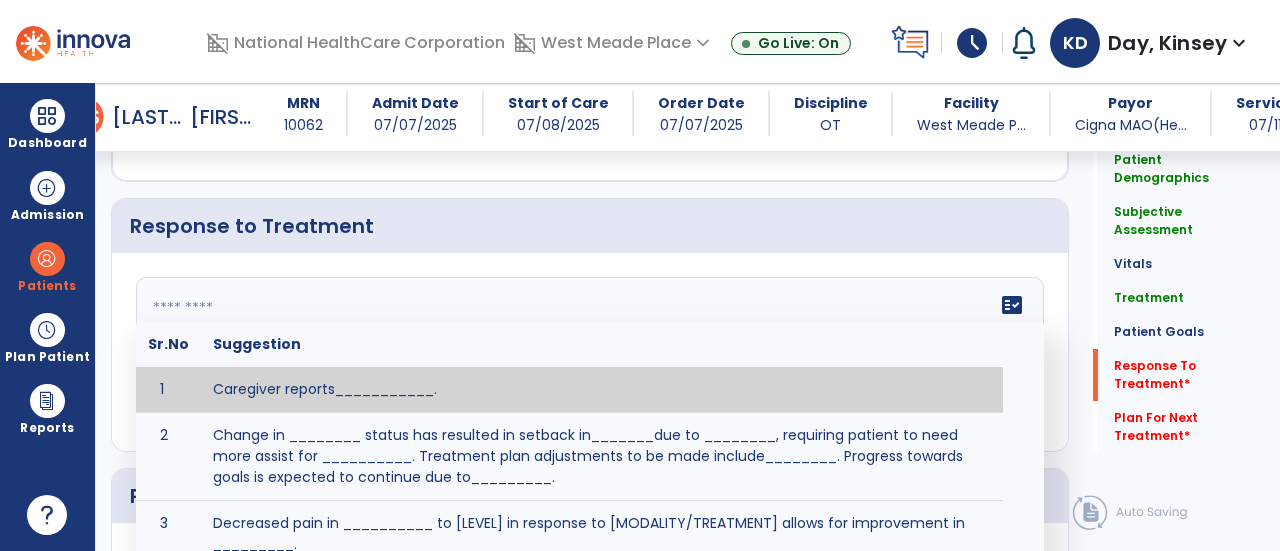click on "fact_check  Sr.No Suggestion 1 Caregiver reports___________. 2 Change in ________ status has resulted in setback in_______due to ________, requiring patient to need more assist for __________.   Treatment plan adjustments to be made include________.  Progress towards goals is expected to continue due to_________. 3 Decreased pain in __________ to [LEVEL] in response to [MODALITY/TREATMENT] allows for improvement in _________. 4 Functional gains in _______ have impacted the patient's ability to perform_________ with a reduction in assist levels to_________. 5 Functional progress this week has been significant due to__________. 6 Gains in ________ have improved the patient's ability to perform ______with decreased levels of assist to___________. 7 Improvement in ________allows patient to tolerate higher levels of challenges in_________. 8 Pain in [AREA] has decreased to [LEVEL] in response to [TREATMENT/MODALITY], allowing fore ease in completing__________. 9 10 11 12 13 14 15 16 17 18 19 20 21" 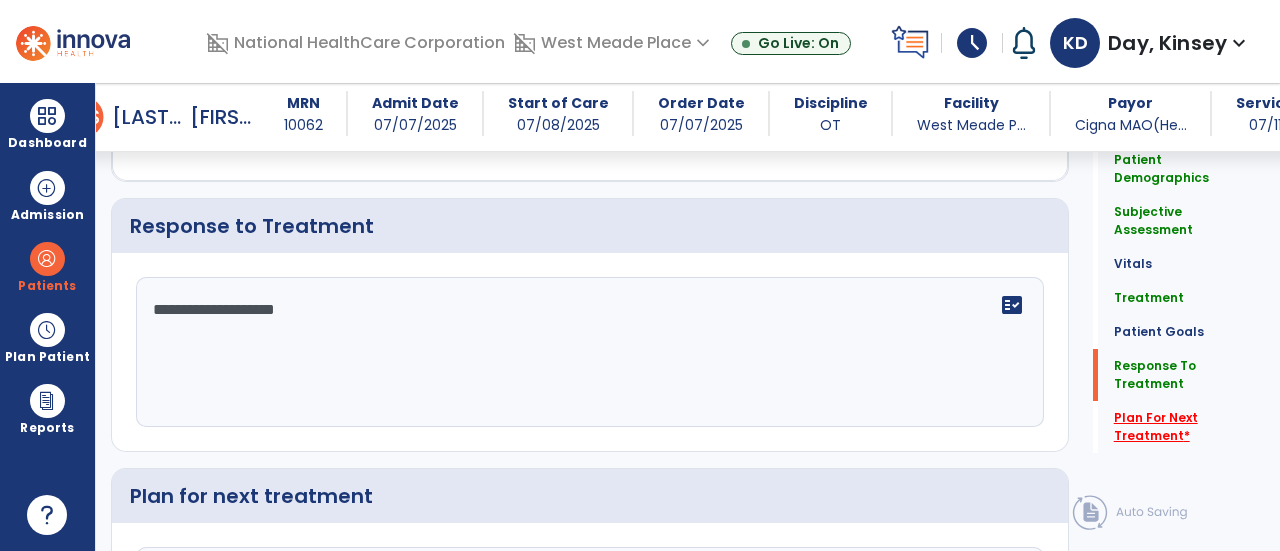 type on "**********" 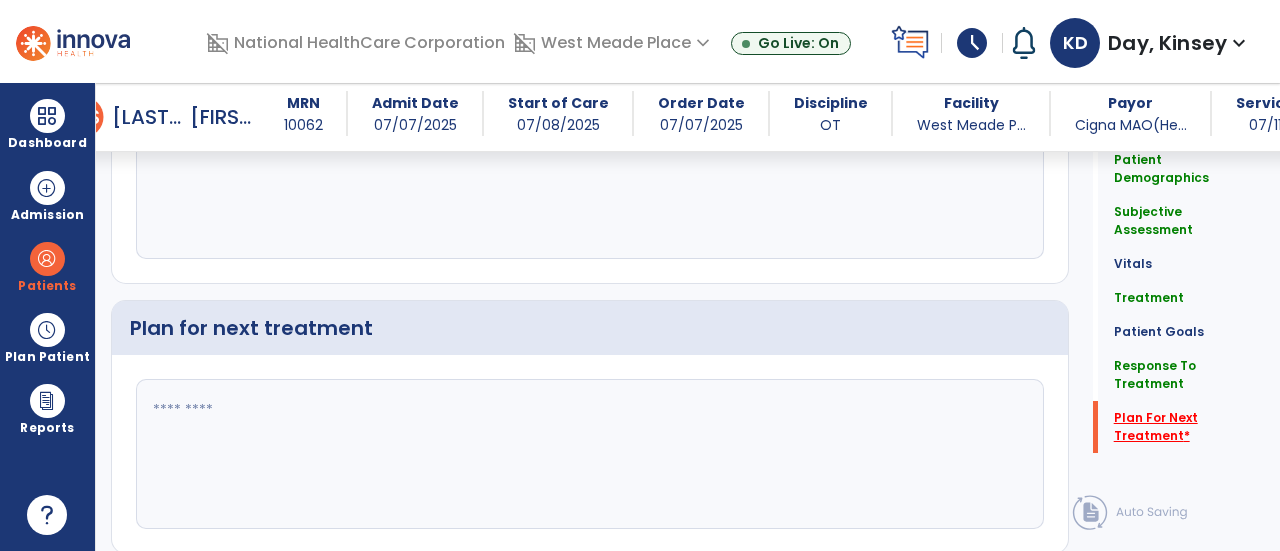 scroll, scrollTop: 2750, scrollLeft: 0, axis: vertical 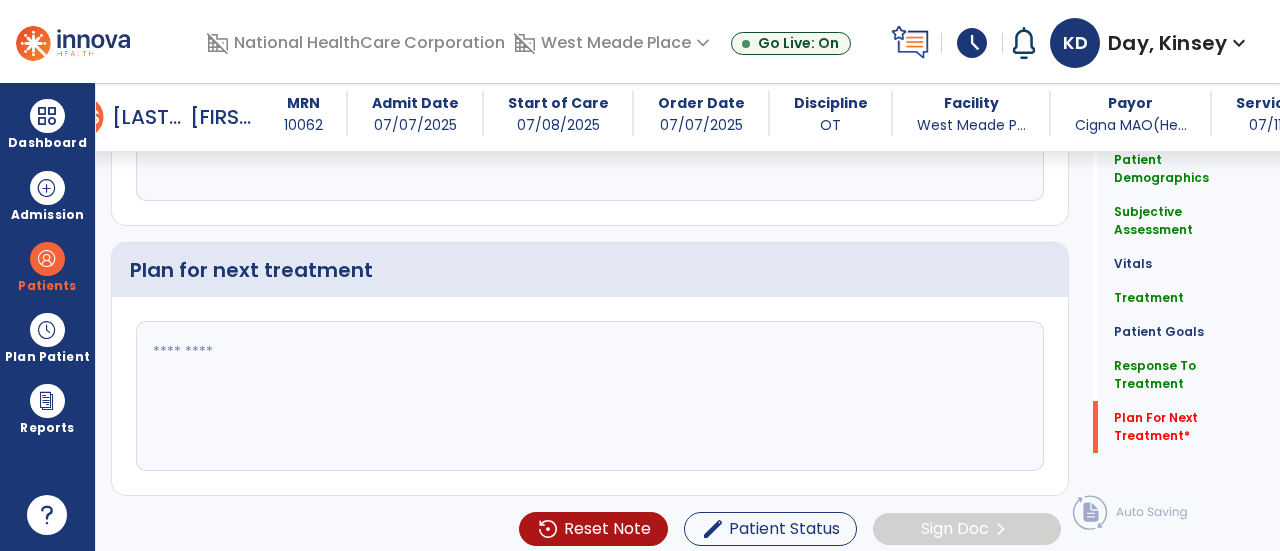 click 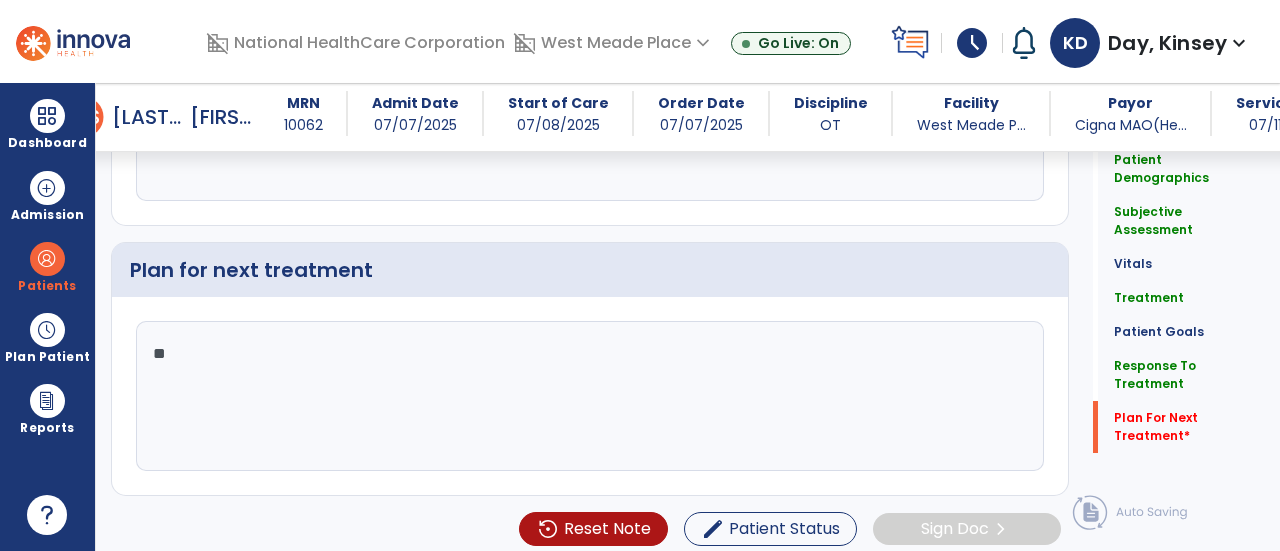 type on "*" 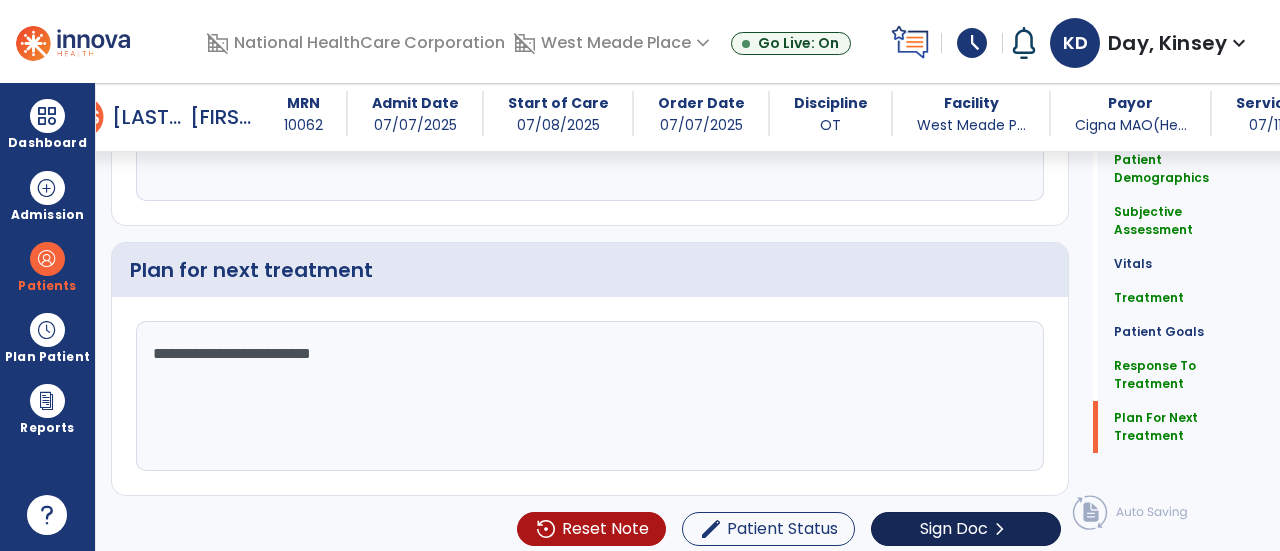 type on "**********" 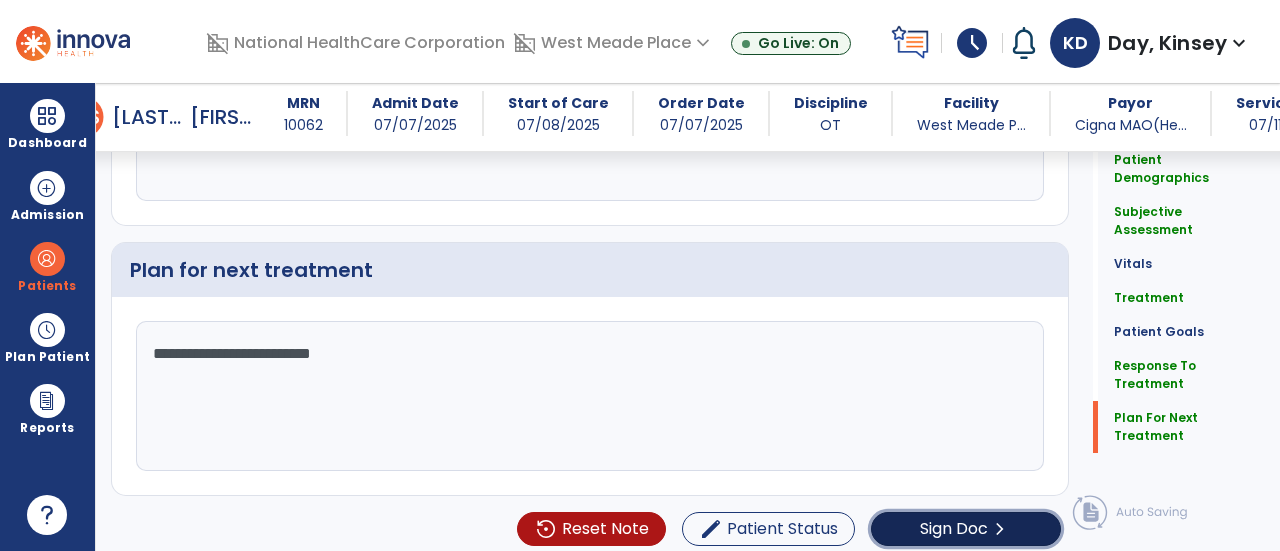click on "Sign Doc" 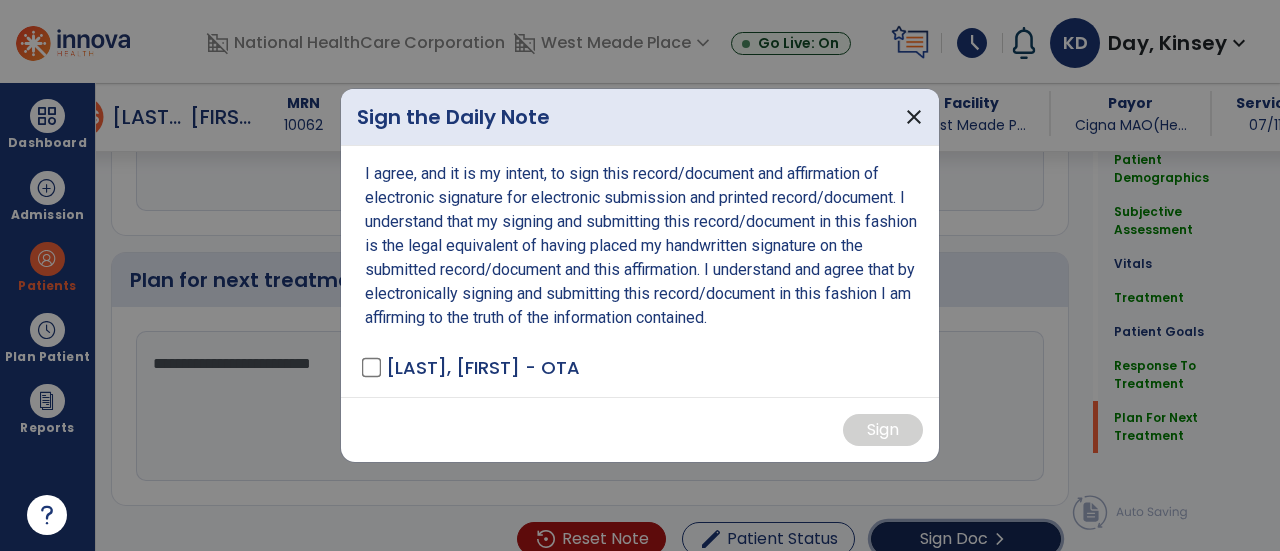 scroll, scrollTop: 2750, scrollLeft: 0, axis: vertical 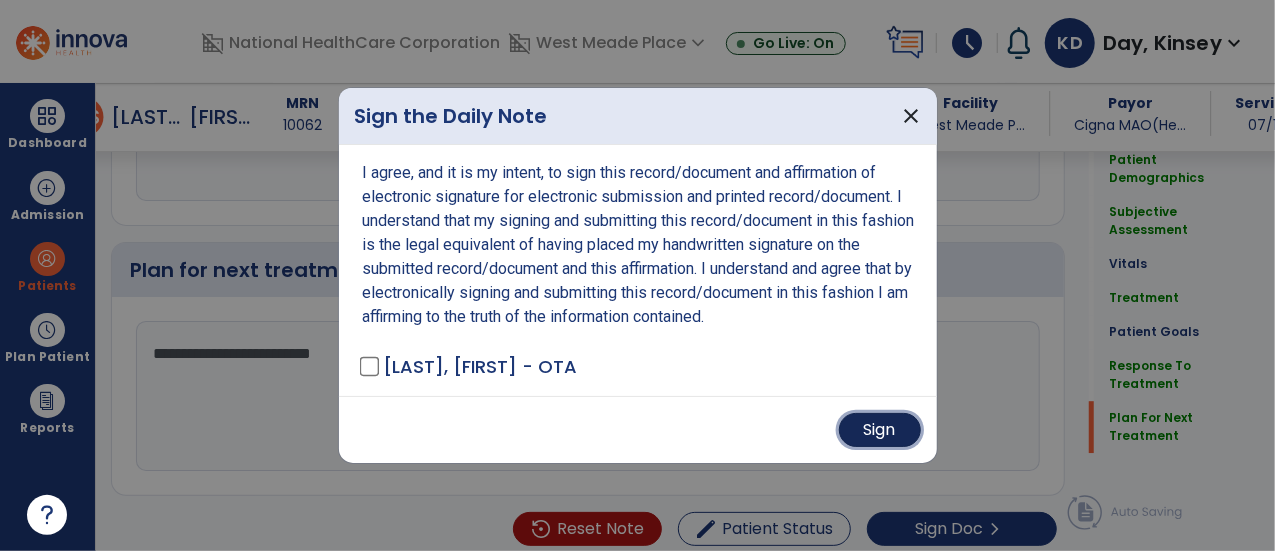 click on "Sign" at bounding box center [880, 430] 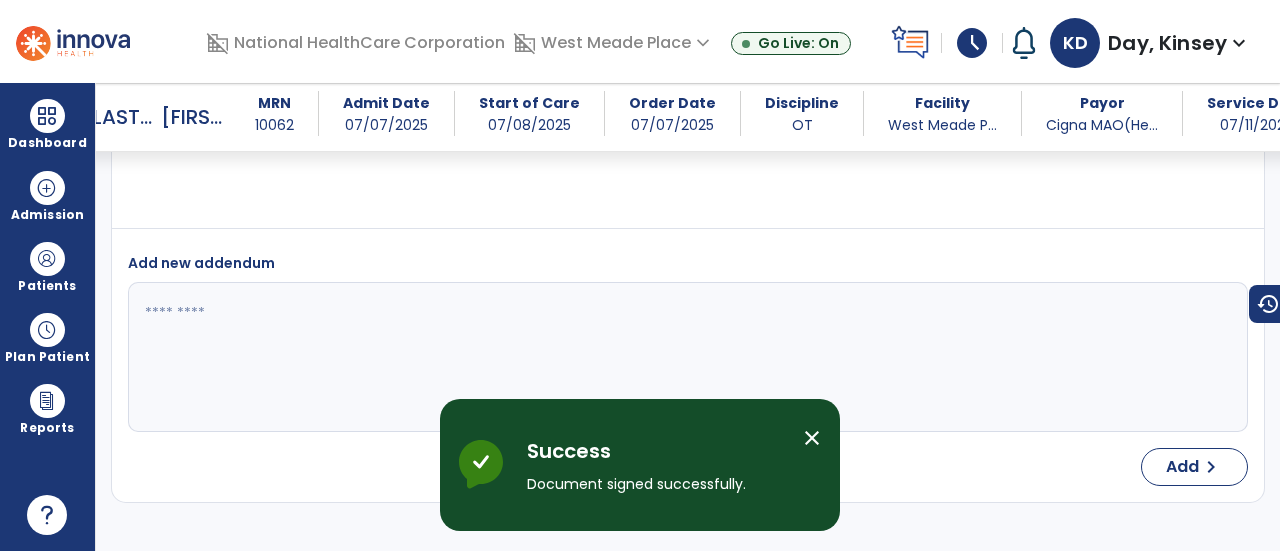 select on "*" 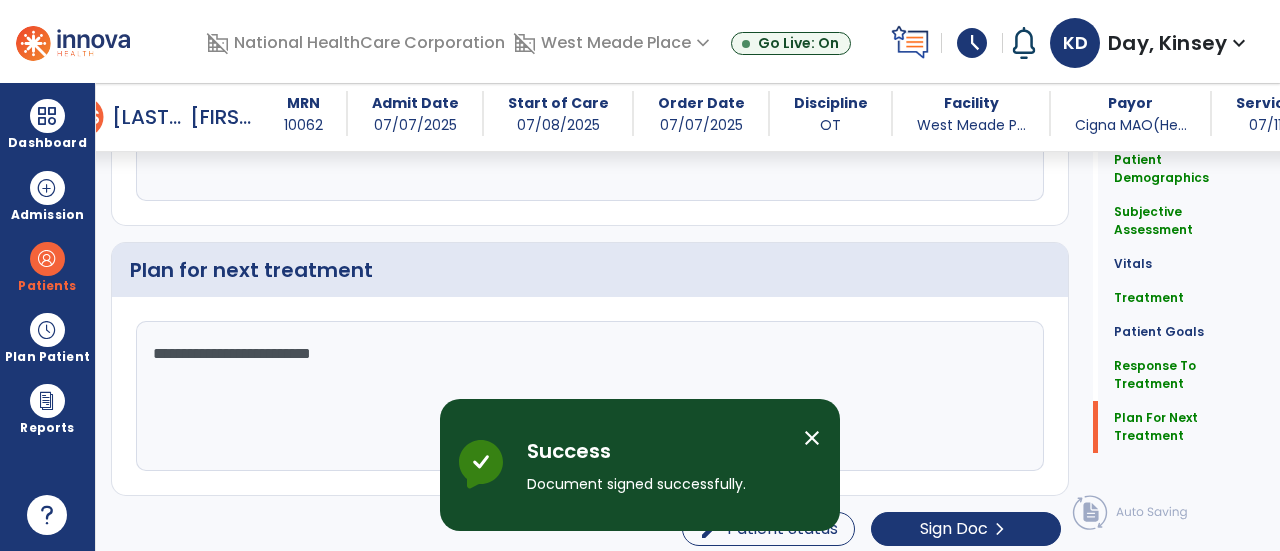 scroll, scrollTop: 108, scrollLeft: 0, axis: vertical 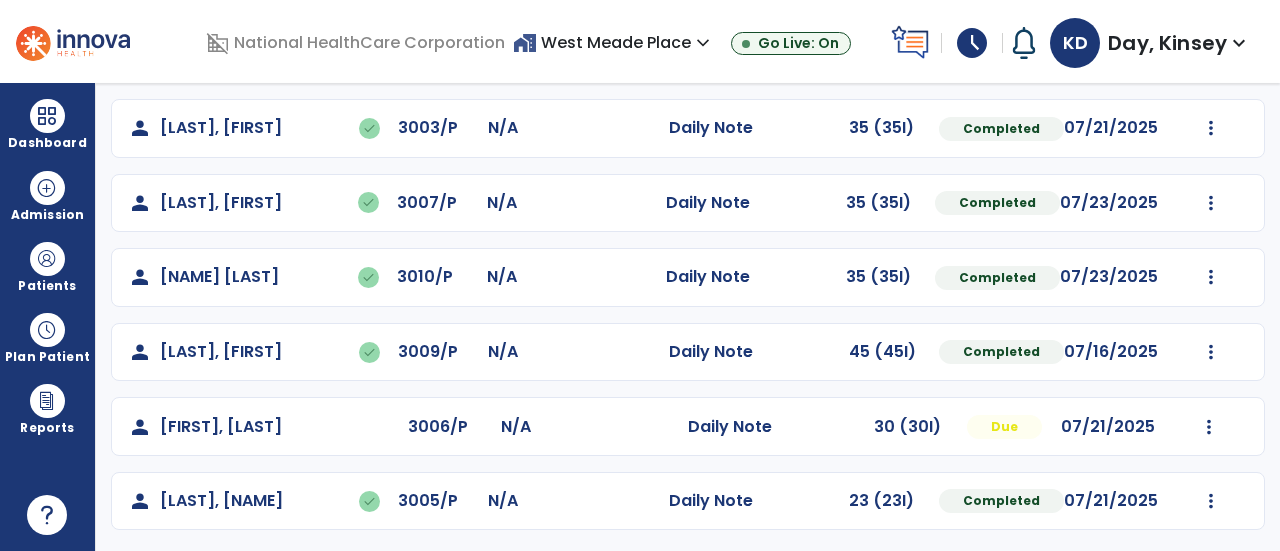 click on "schedule" at bounding box center [972, 43] 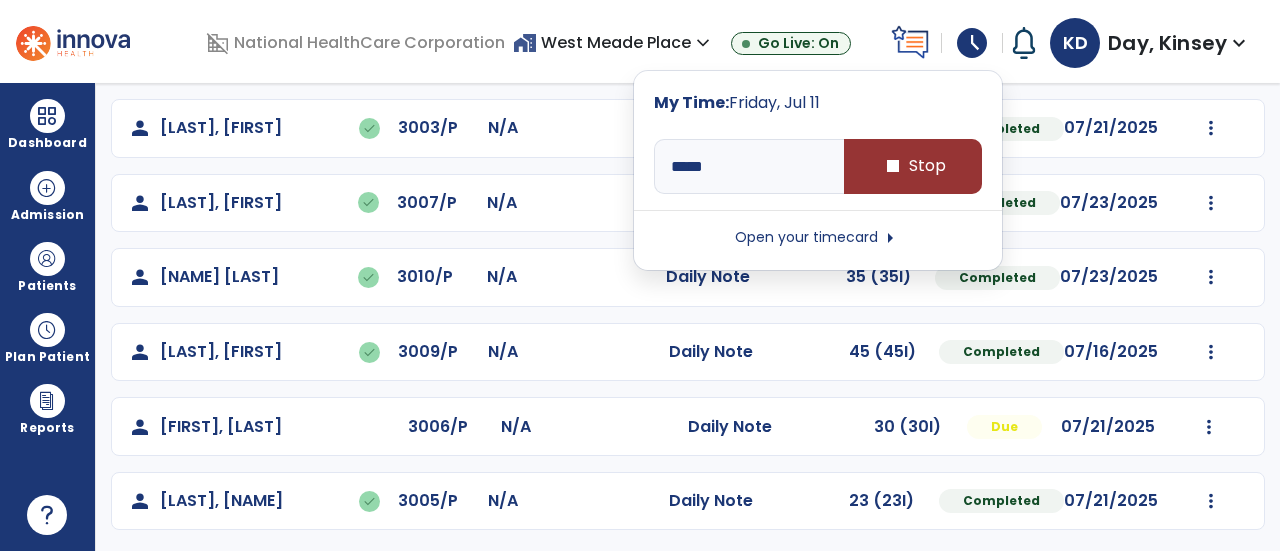 click on "stop  Stop" at bounding box center (913, 166) 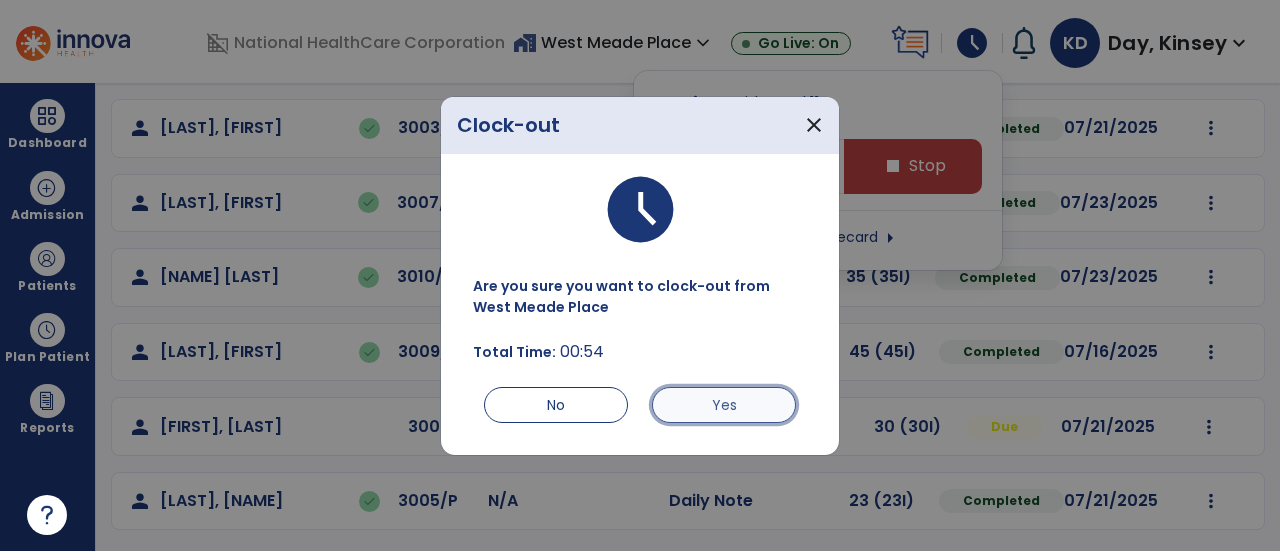 click on "Yes" at bounding box center [724, 405] 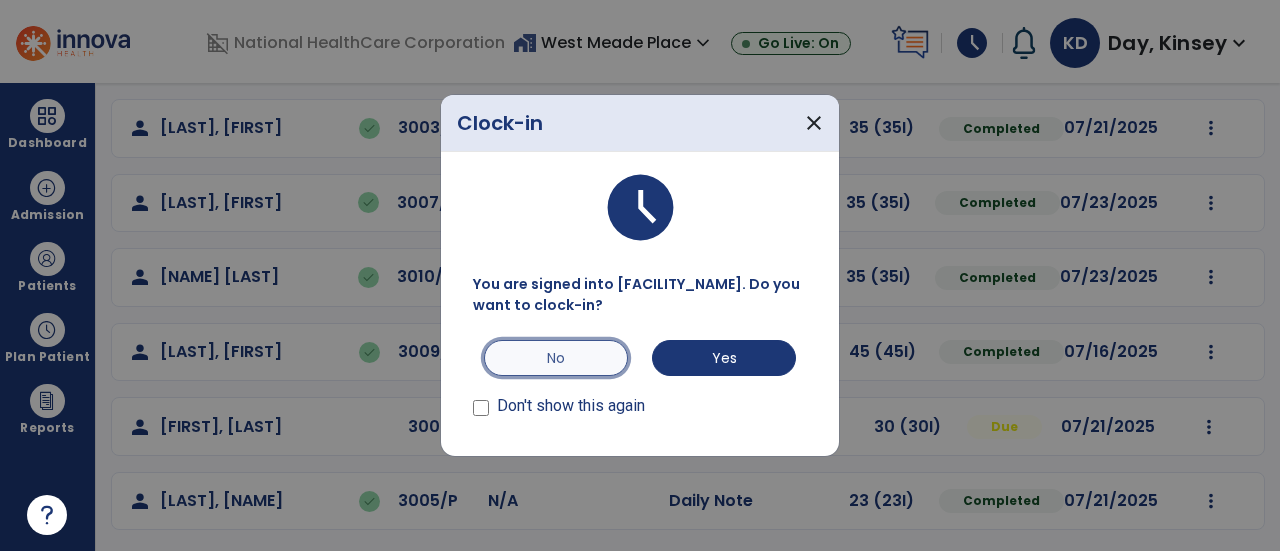 click on "No" at bounding box center [556, 358] 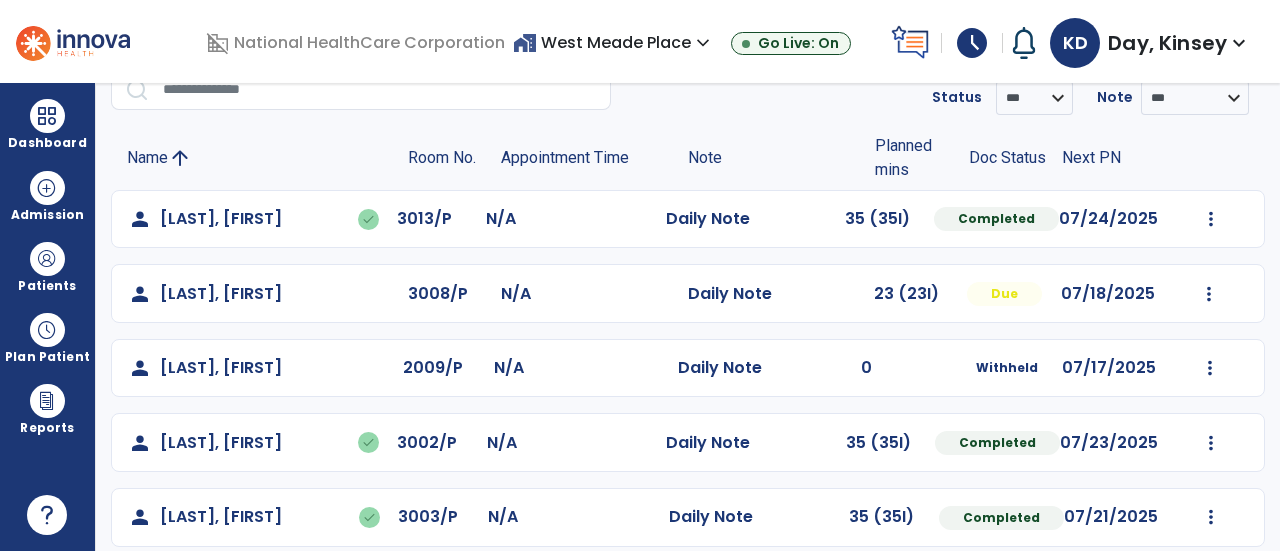 scroll, scrollTop: 80, scrollLeft: 0, axis: vertical 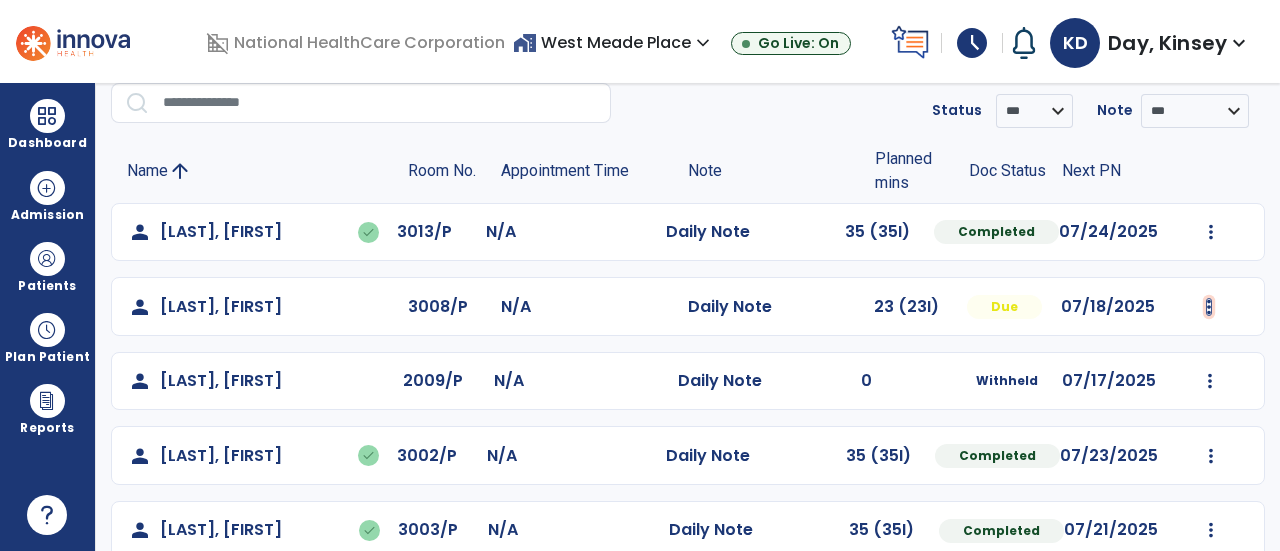 click at bounding box center (1211, 232) 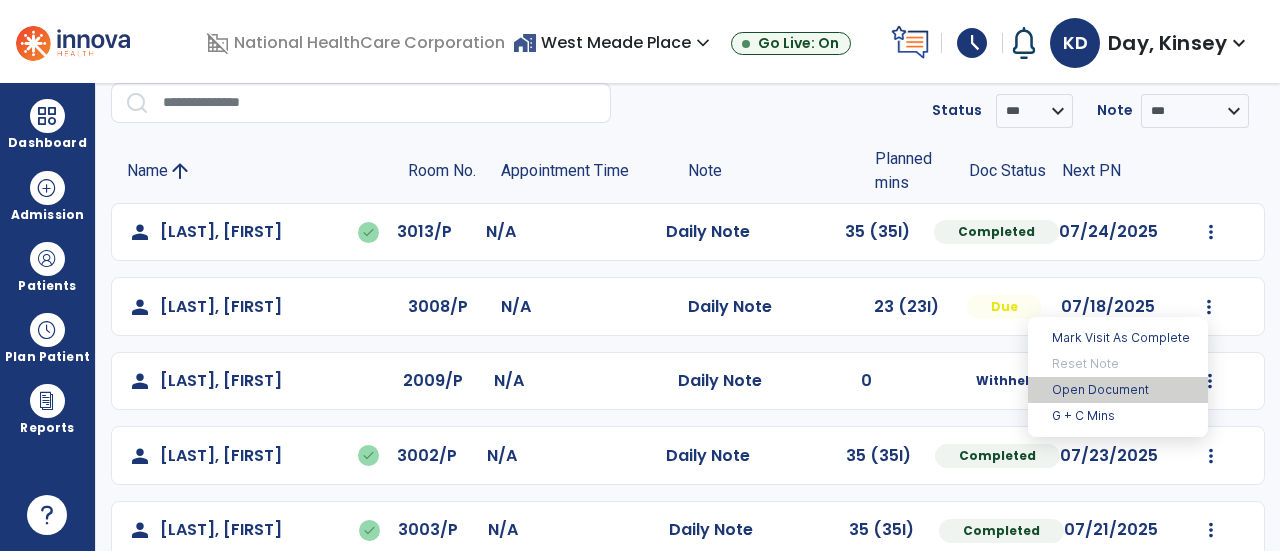 click on "Open Document" at bounding box center (1118, 390) 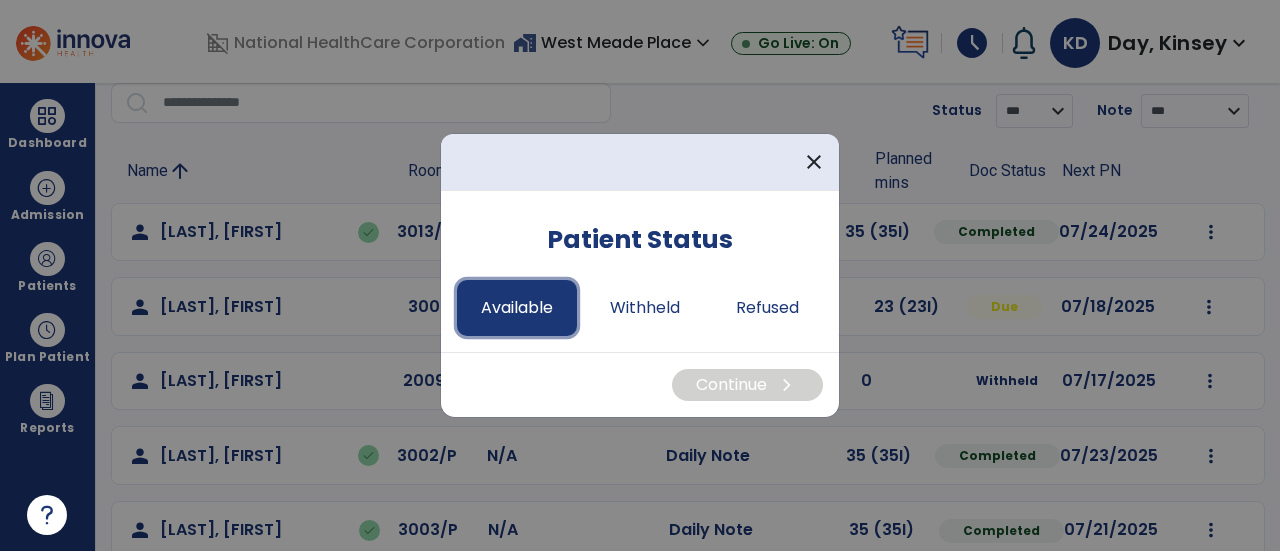 click on "Available" at bounding box center [517, 308] 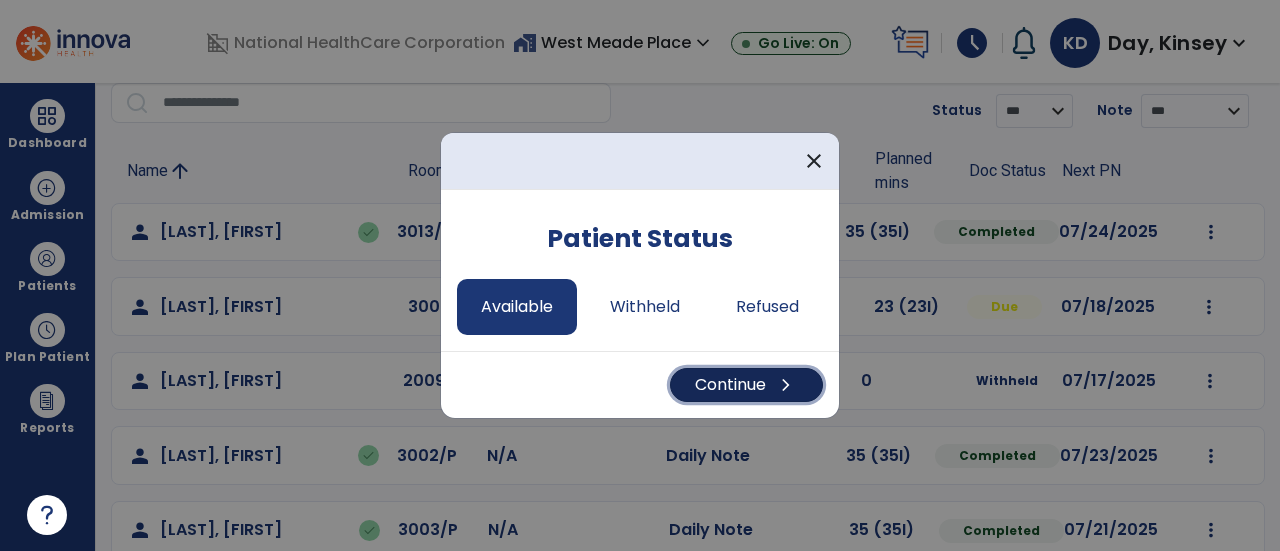 click on "chevron_right" at bounding box center [786, 385] 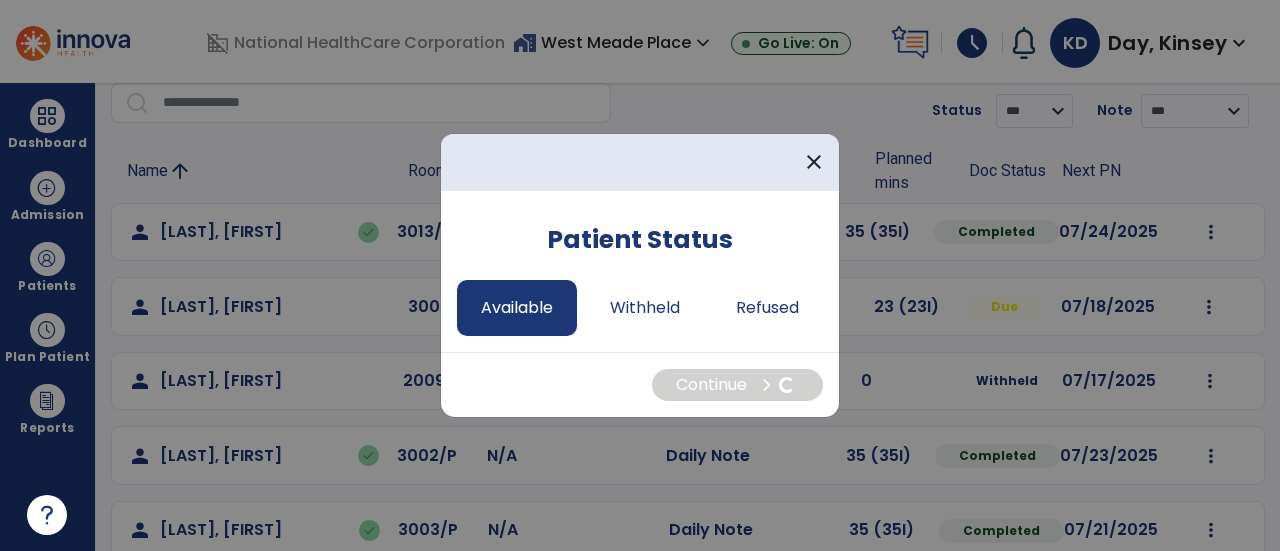 select on "*" 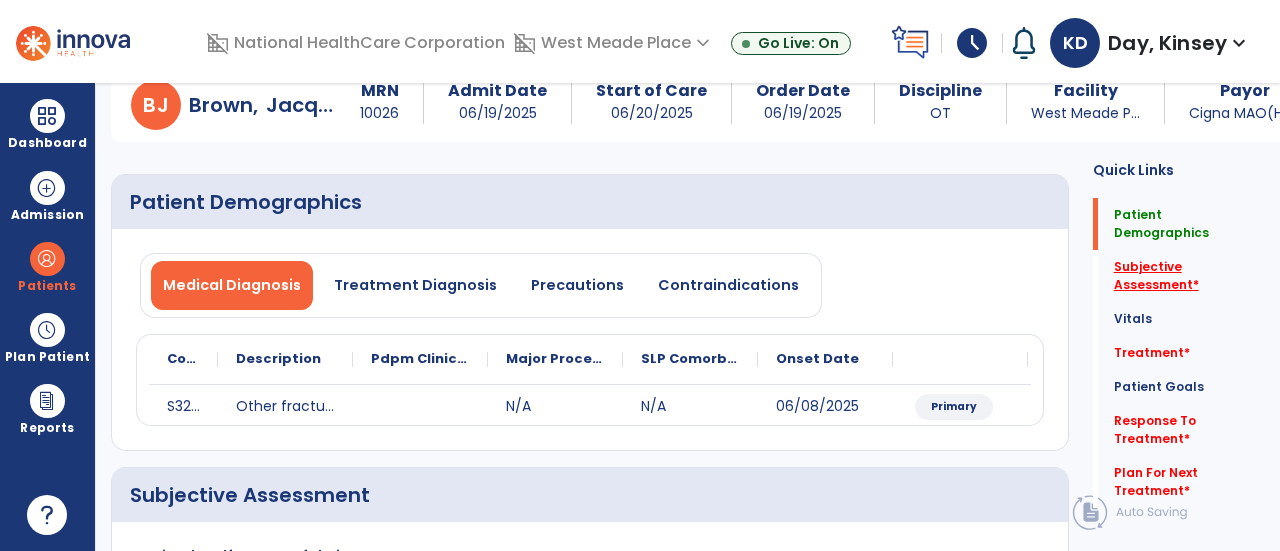 click on "Subjective Assessment   *" 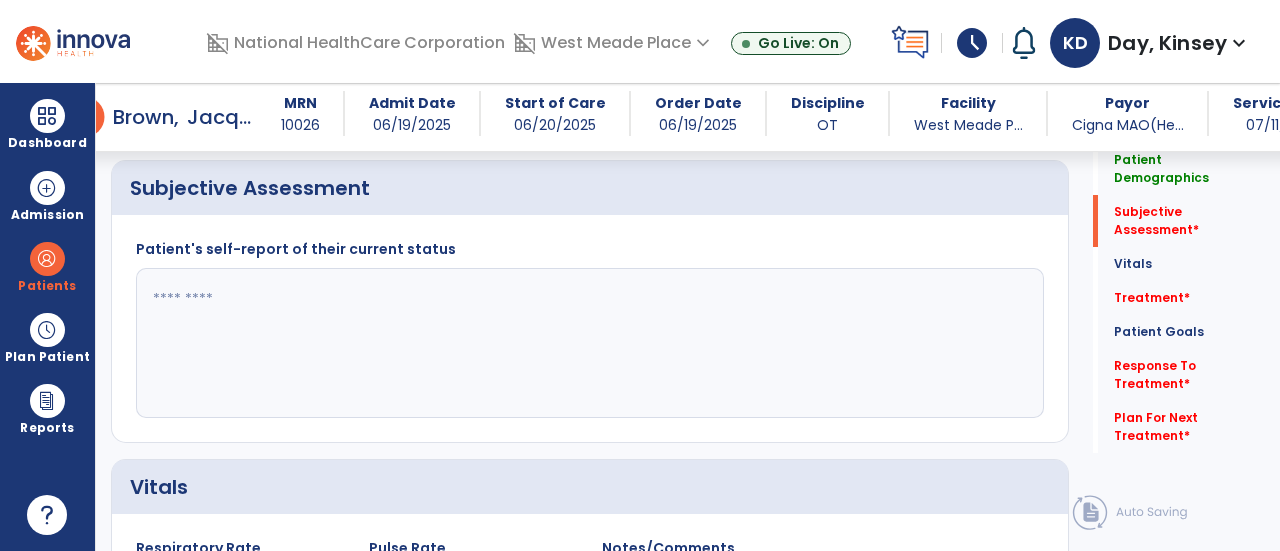 scroll, scrollTop: 369, scrollLeft: 0, axis: vertical 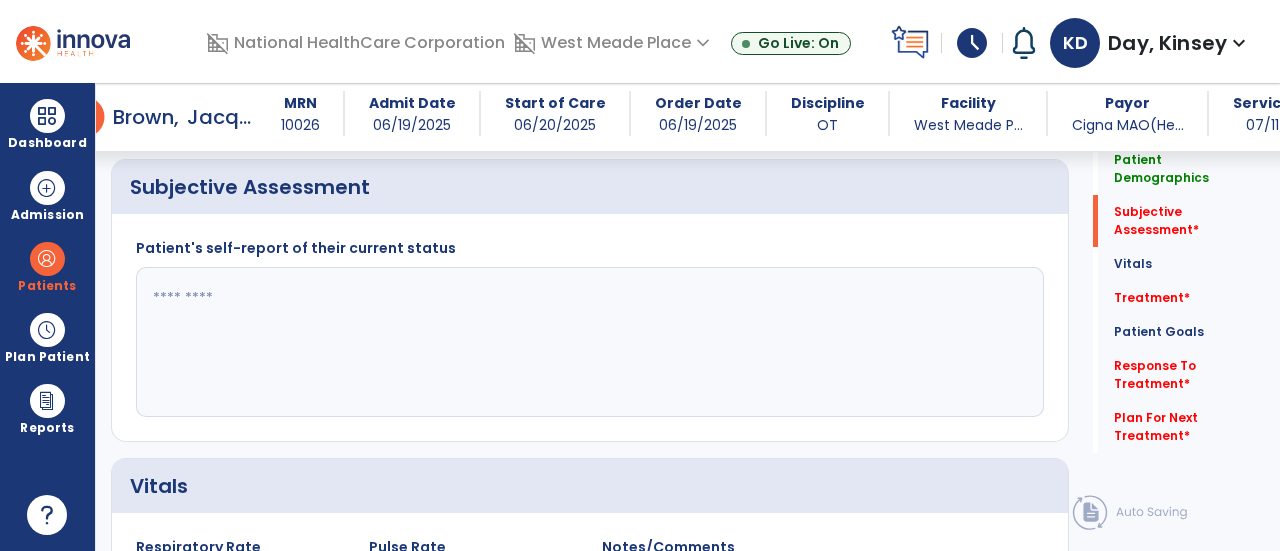 click 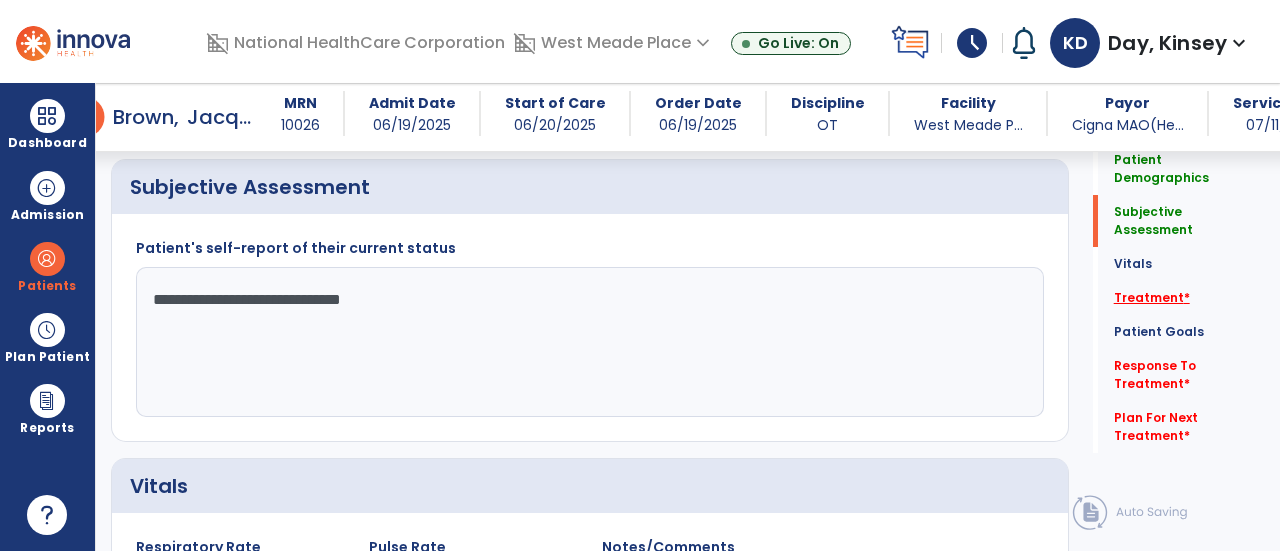 type on "**********" 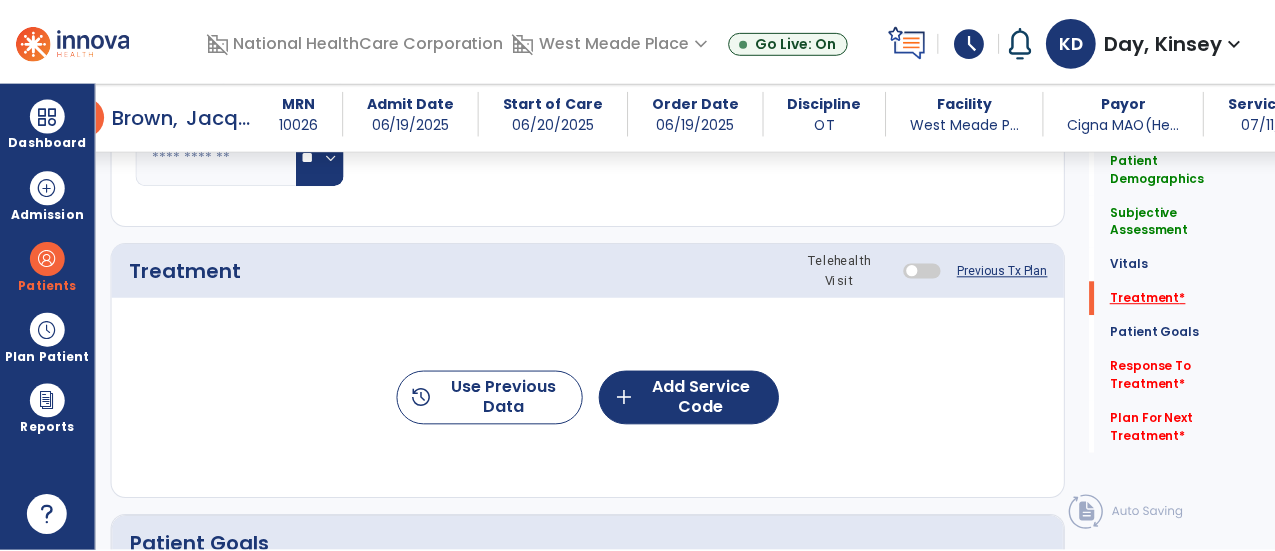 scroll, scrollTop: 1057, scrollLeft: 0, axis: vertical 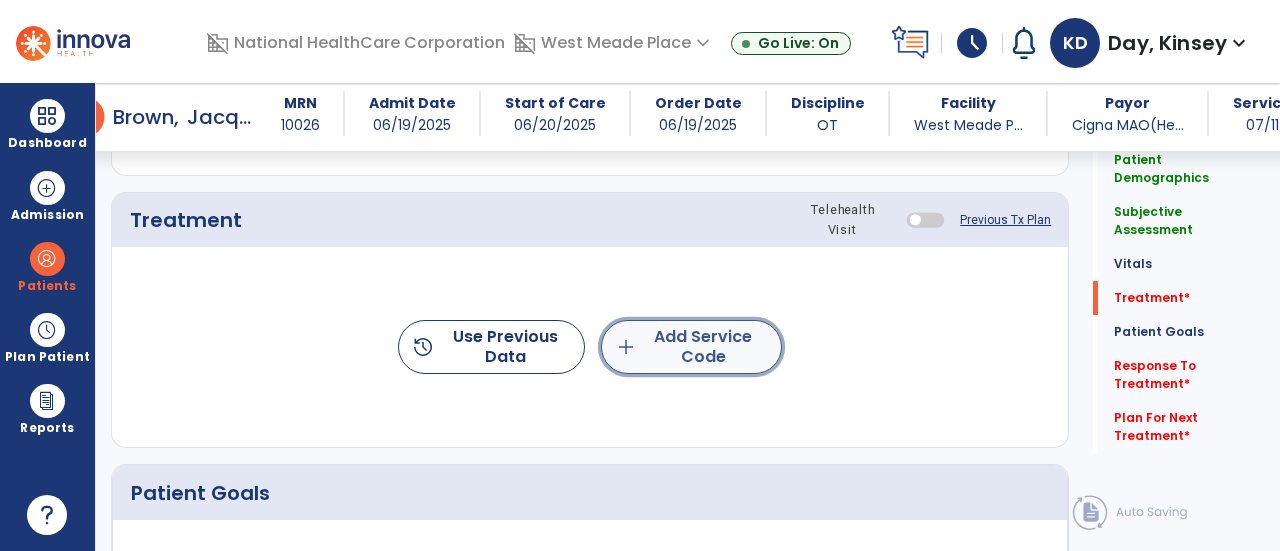 click on "add  Add Service Code" 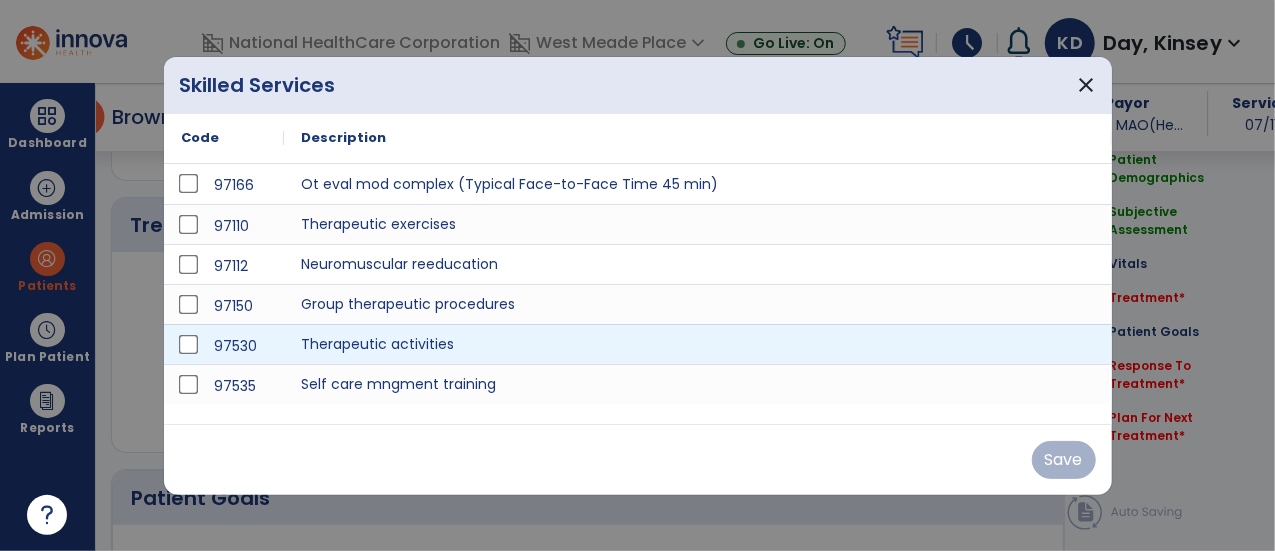 scroll, scrollTop: 1057, scrollLeft: 0, axis: vertical 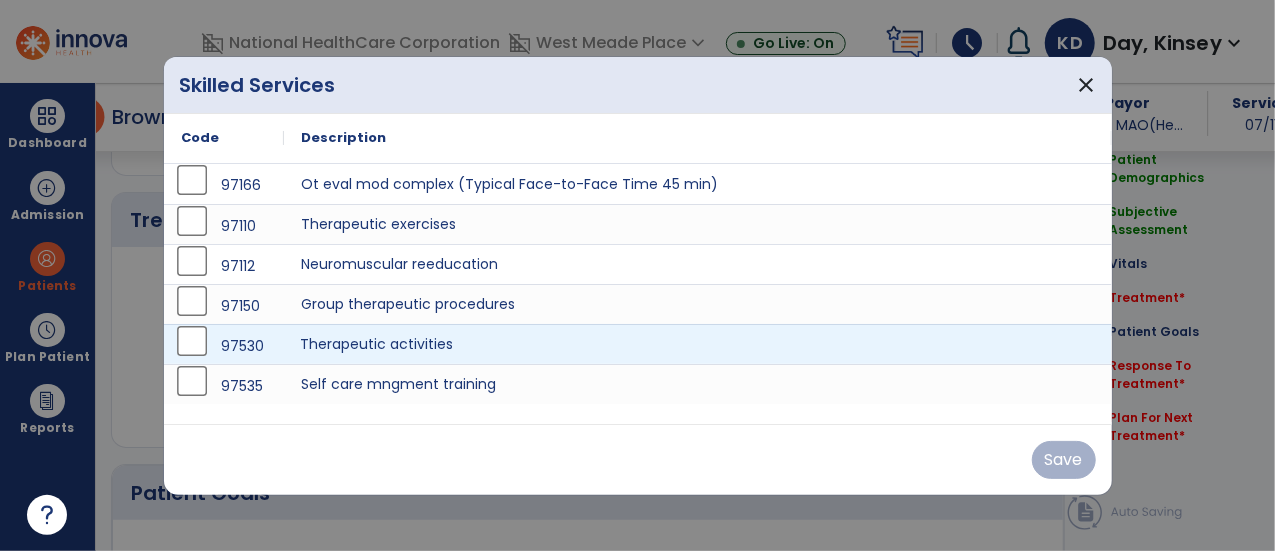 click on "Therapeutic activities" at bounding box center (698, 344) 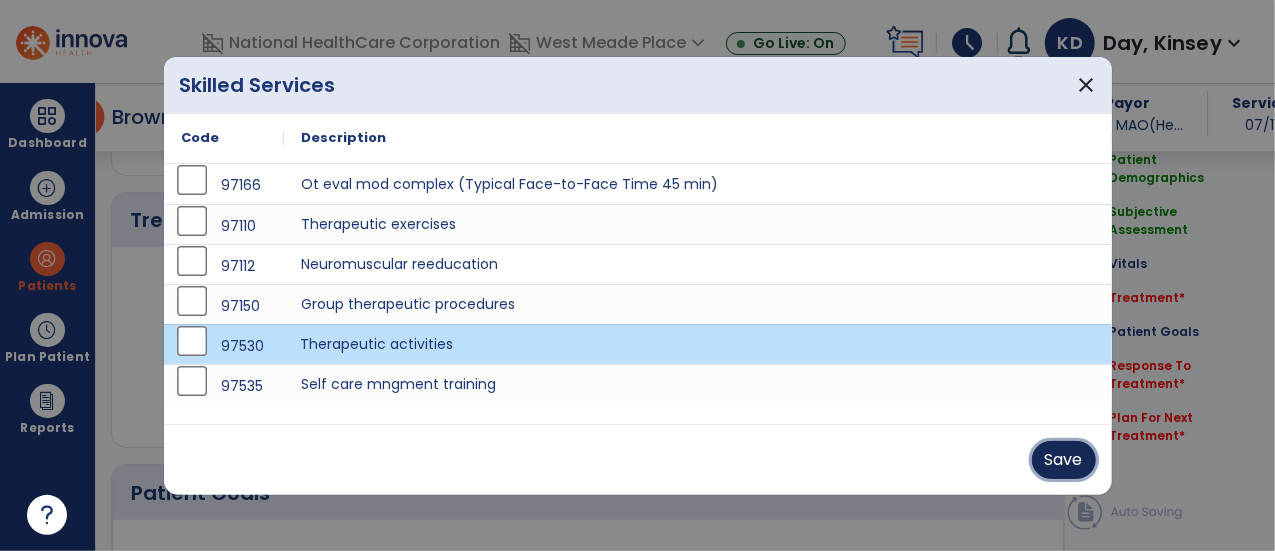 click on "Save" at bounding box center (1064, 460) 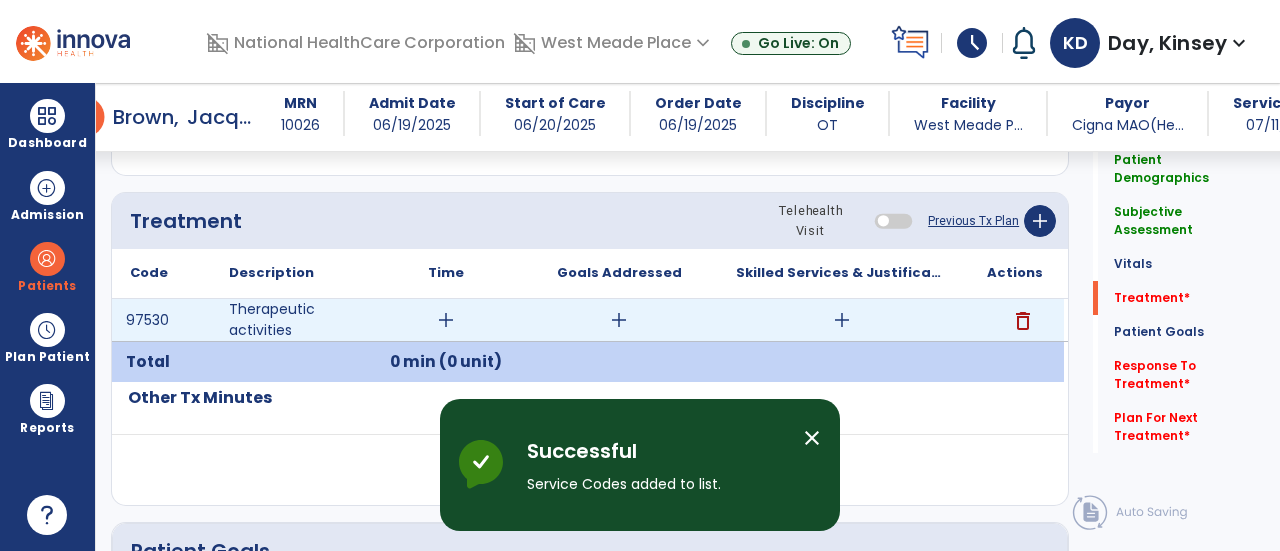 click on "add" at bounding box center [446, 320] 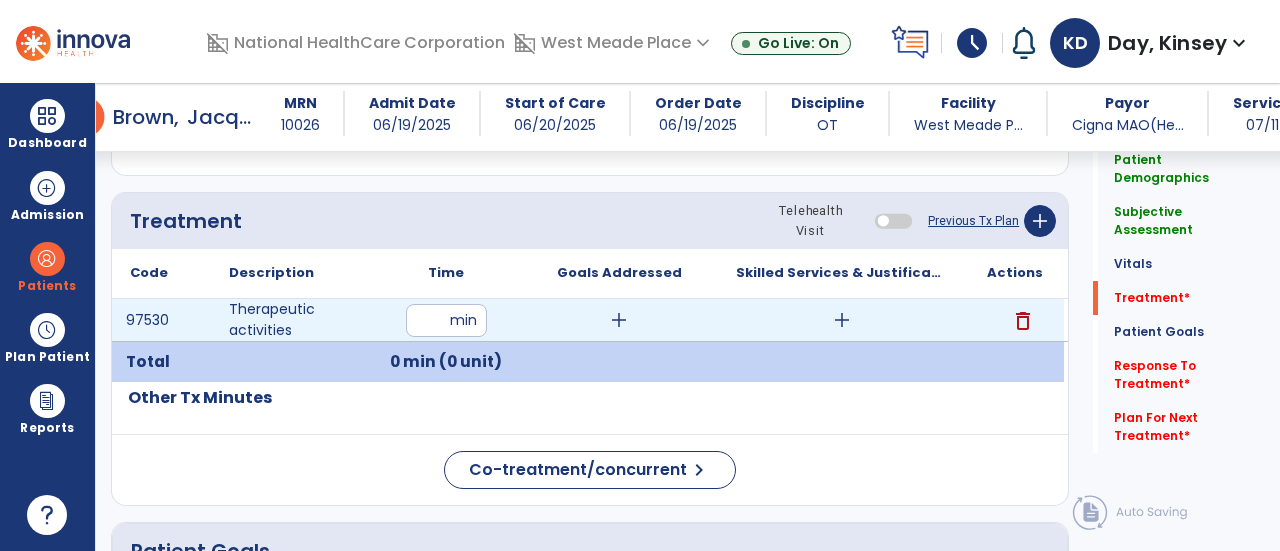 type on "**" 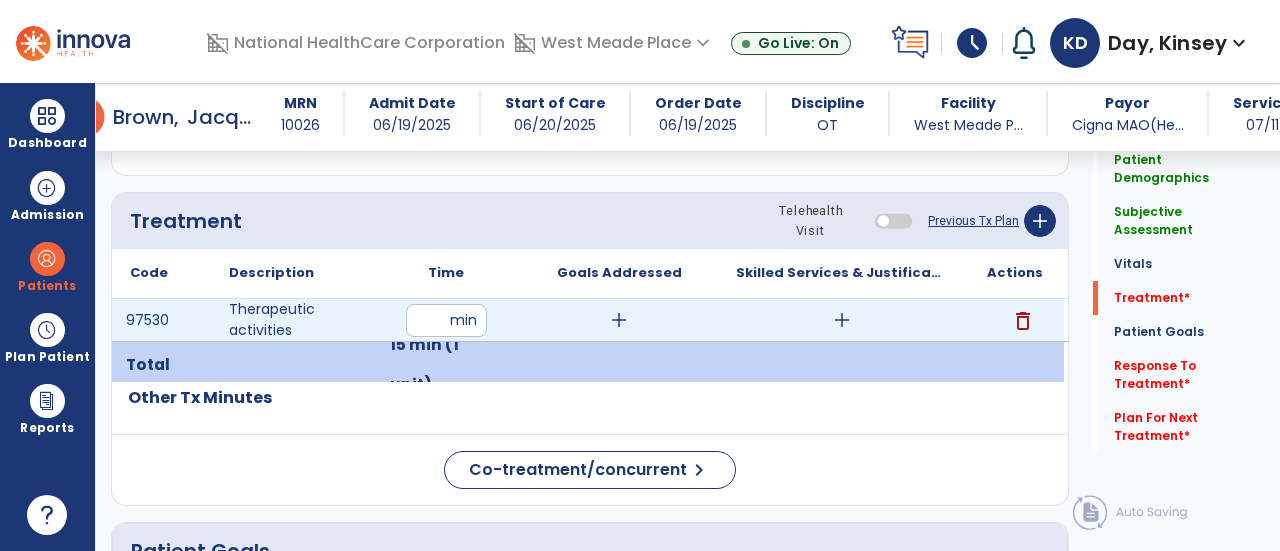 click on "add" at bounding box center [842, 320] 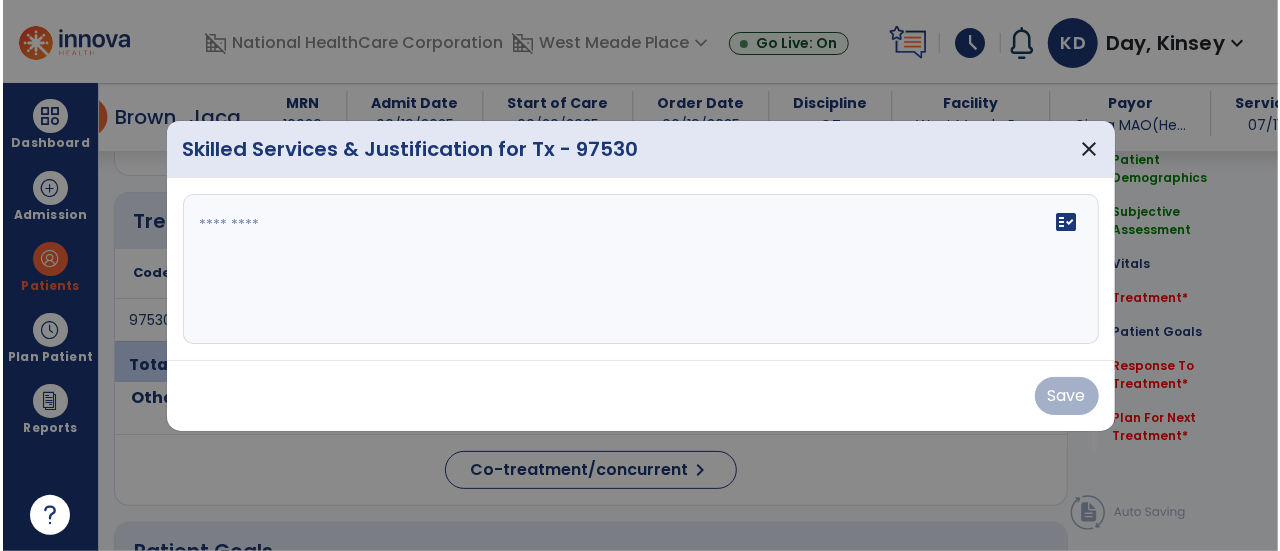 scroll, scrollTop: 1057, scrollLeft: 0, axis: vertical 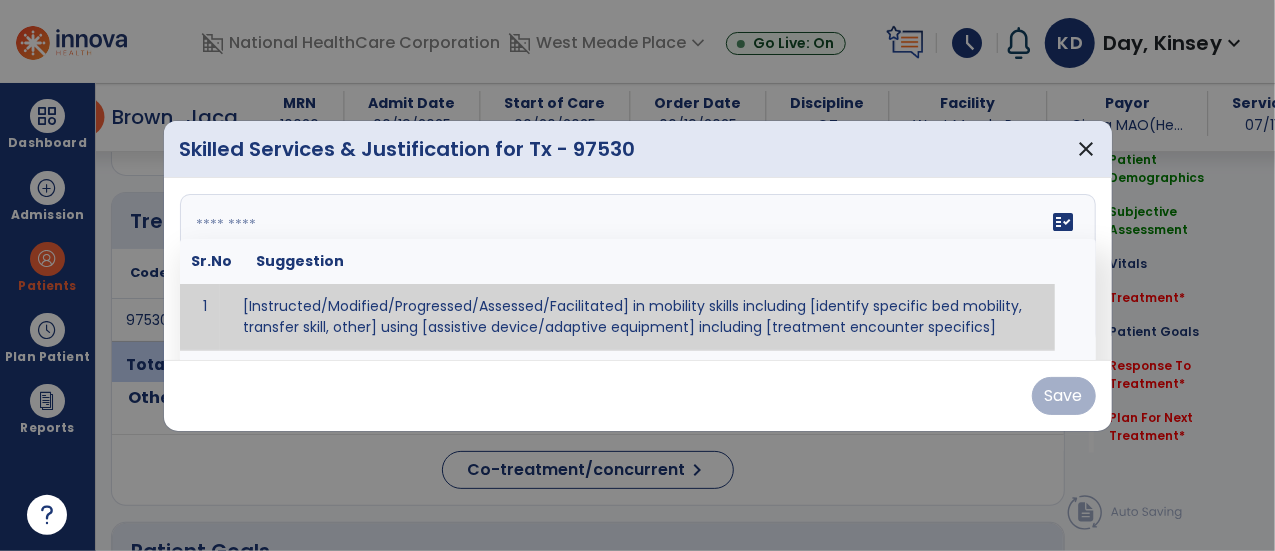 click at bounding box center [638, 269] 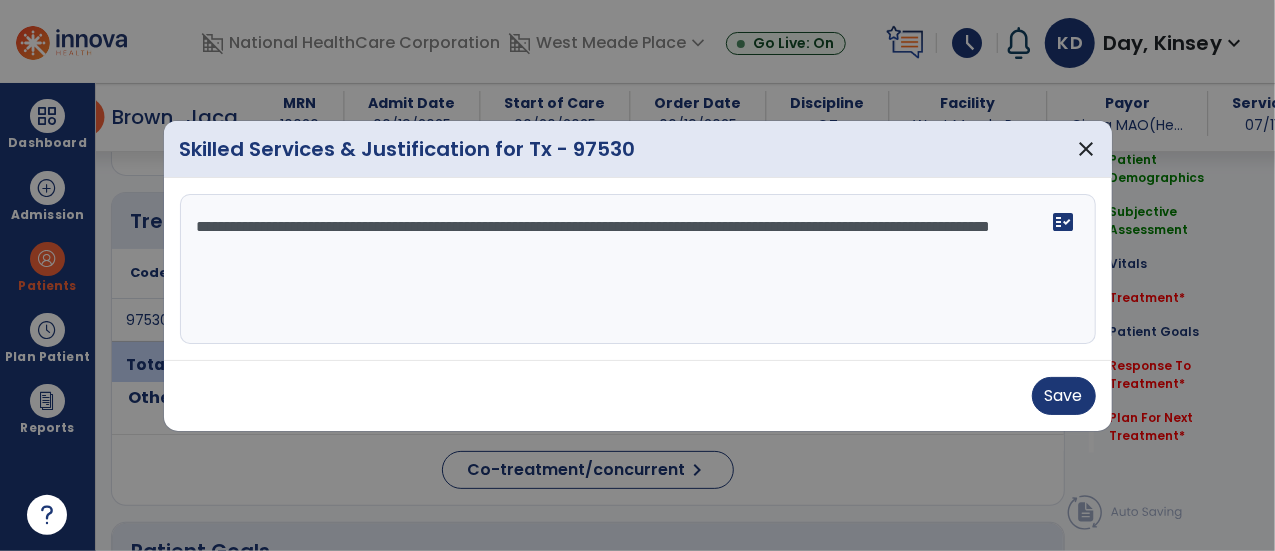drag, startPoint x: 802, startPoint y: 236, endPoint x: 662, endPoint y: 225, distance: 140.43147 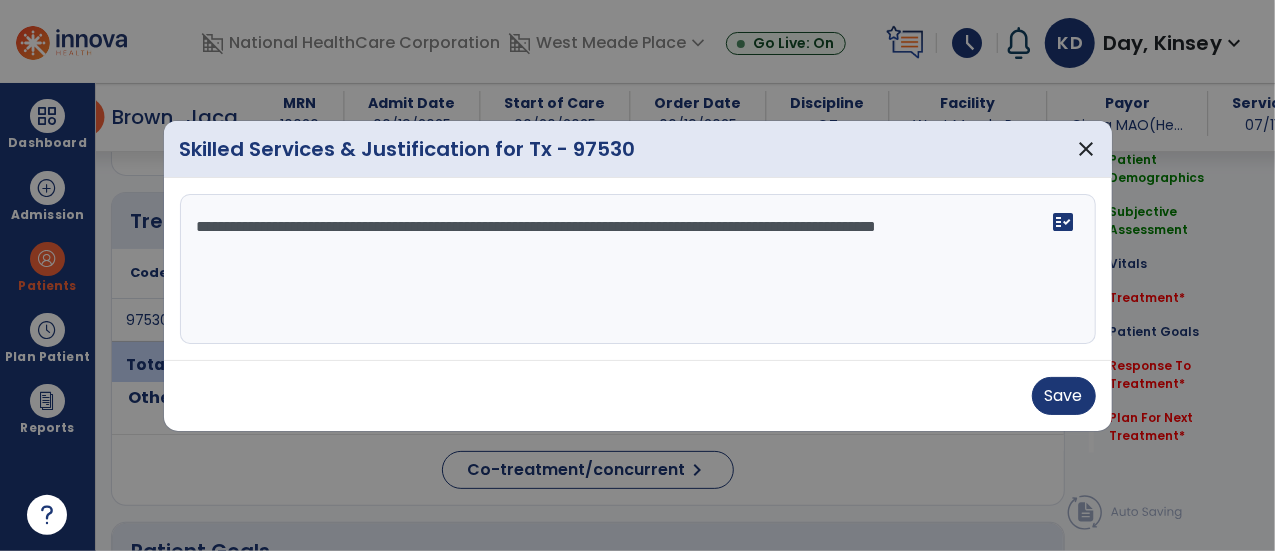 click on "**********" at bounding box center [638, 269] 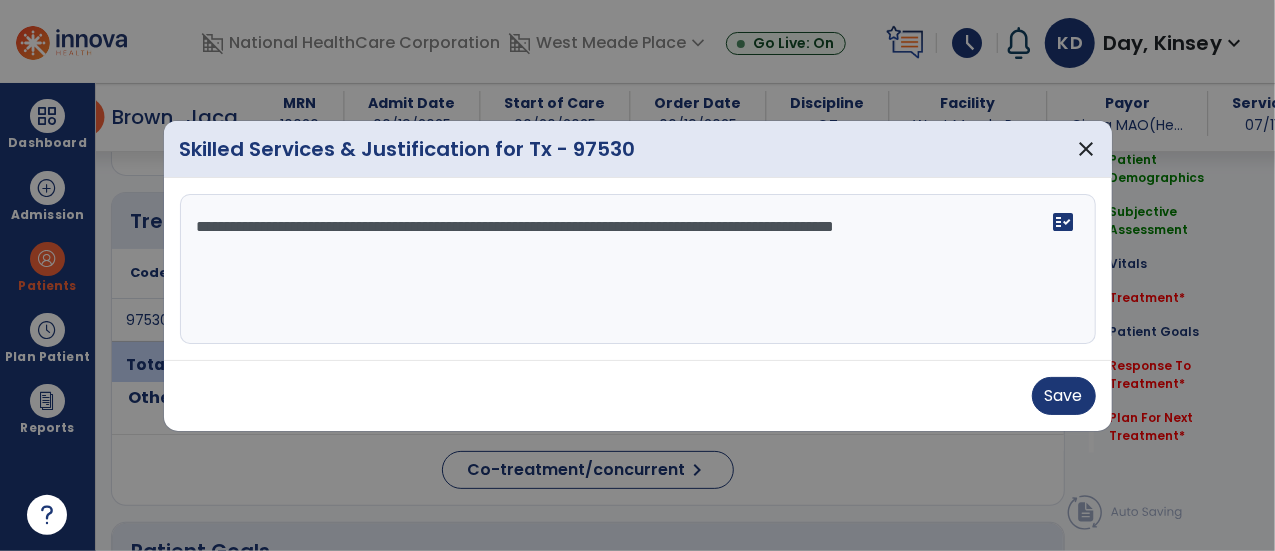 click on "**********" at bounding box center [638, 269] 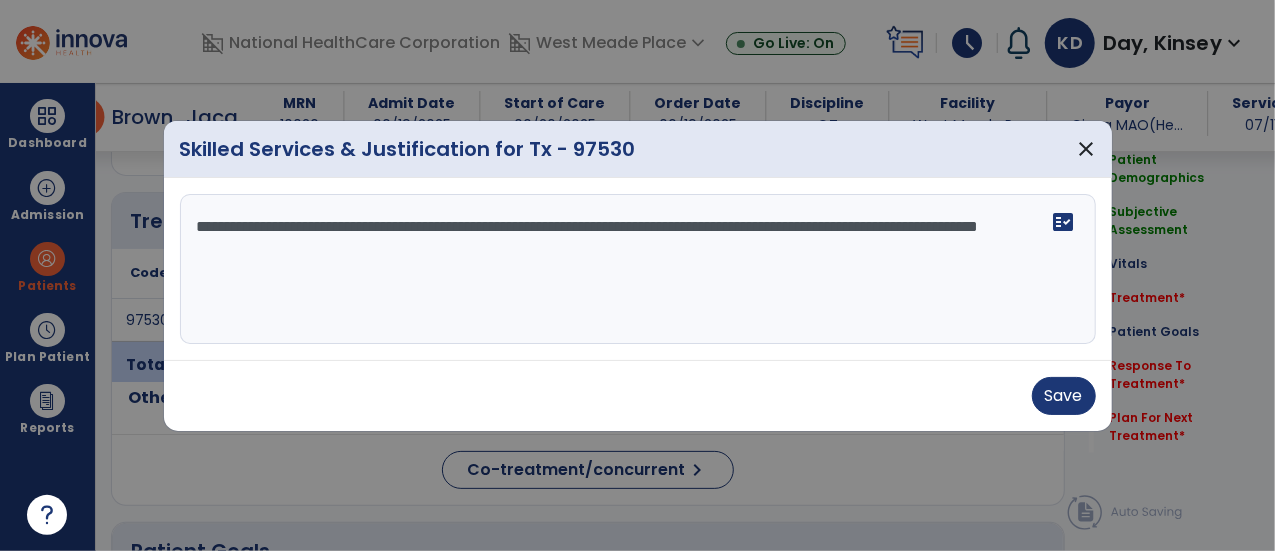 click on "**********" at bounding box center [638, 269] 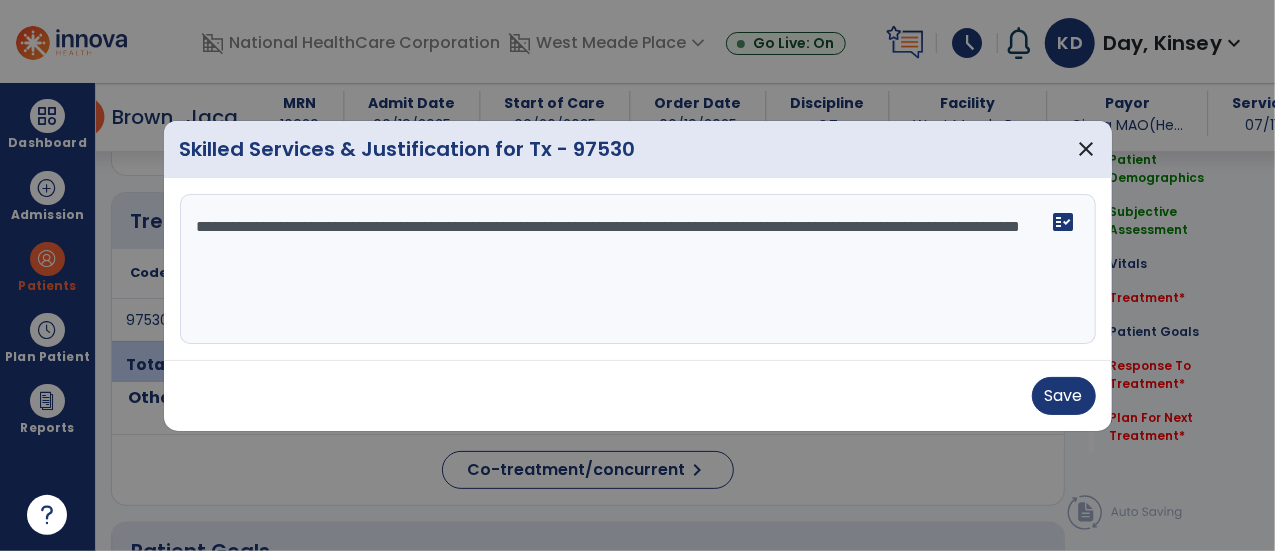 click on "**********" at bounding box center [638, 269] 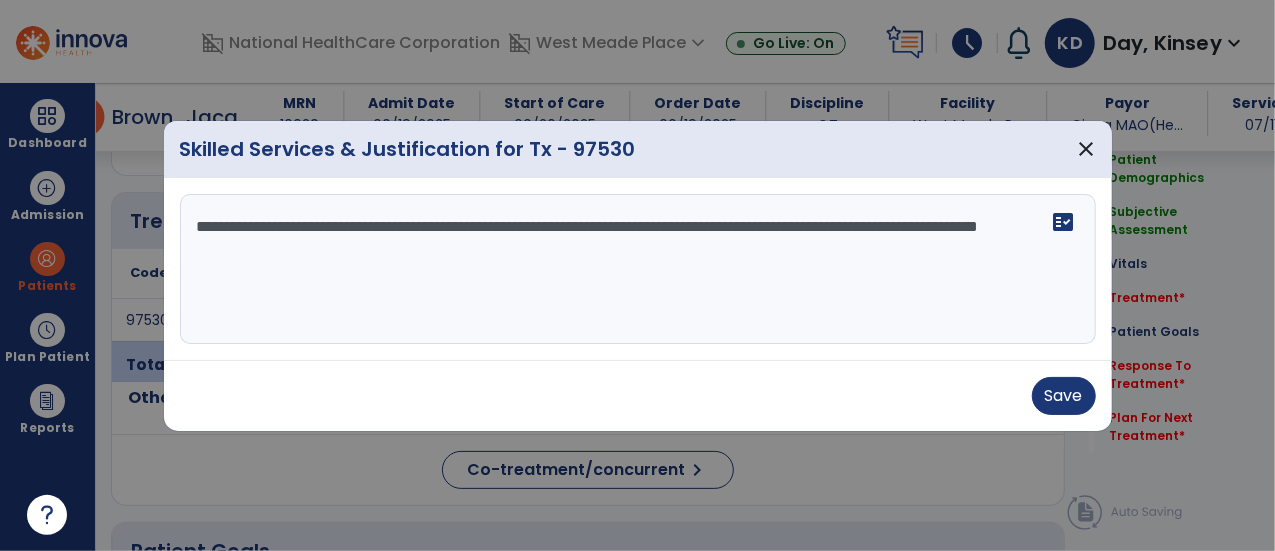 click on "**********" at bounding box center (638, 269) 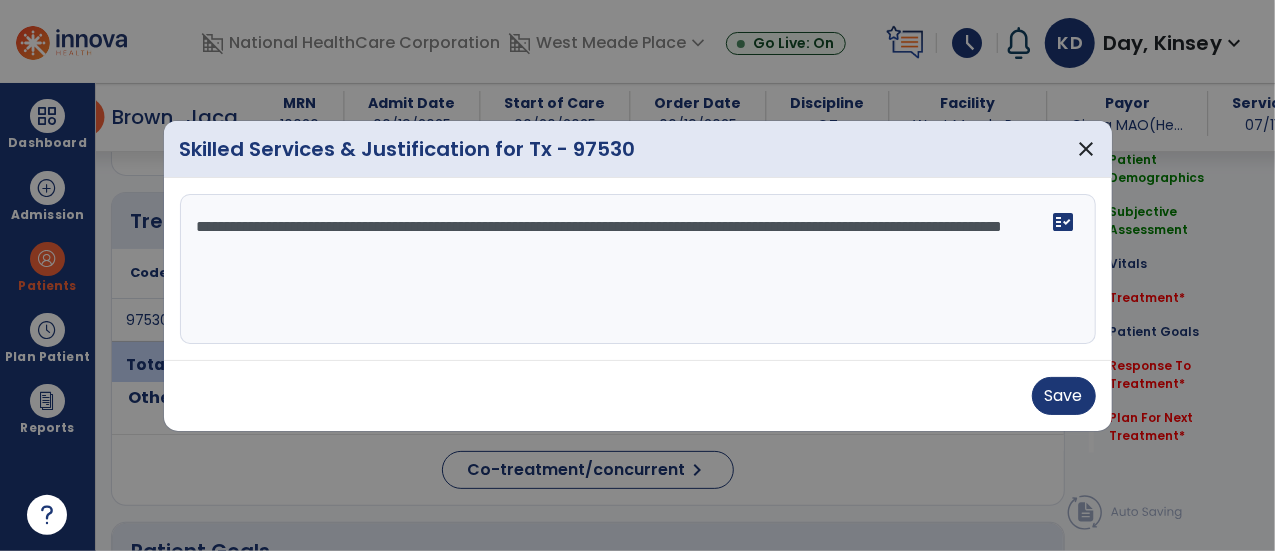 click on "**********" at bounding box center (638, 269) 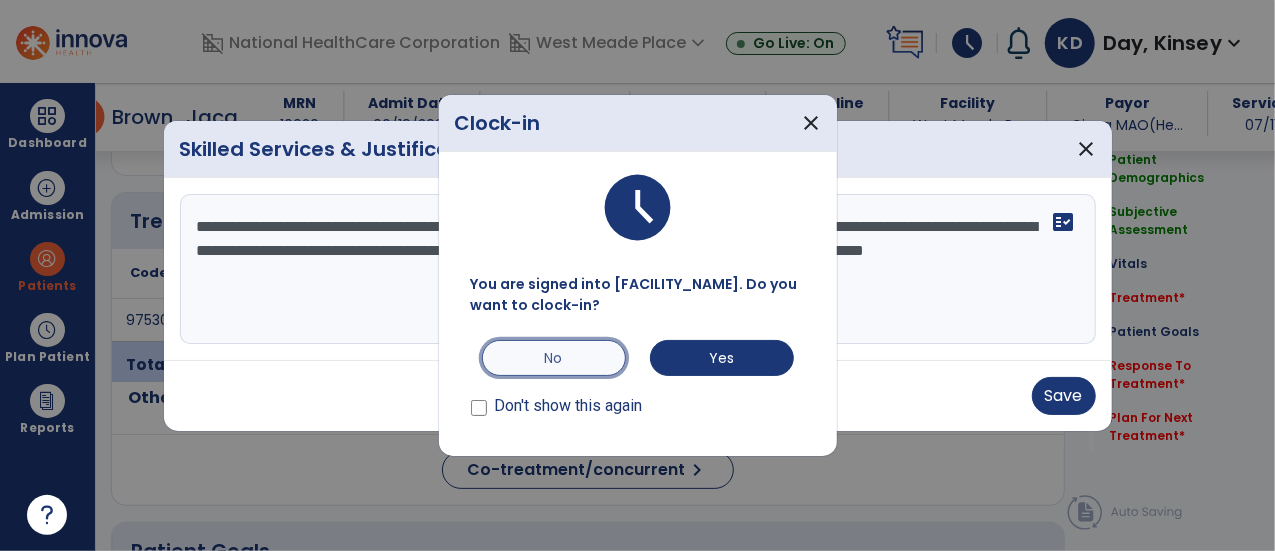 click on "No" at bounding box center (554, 358) 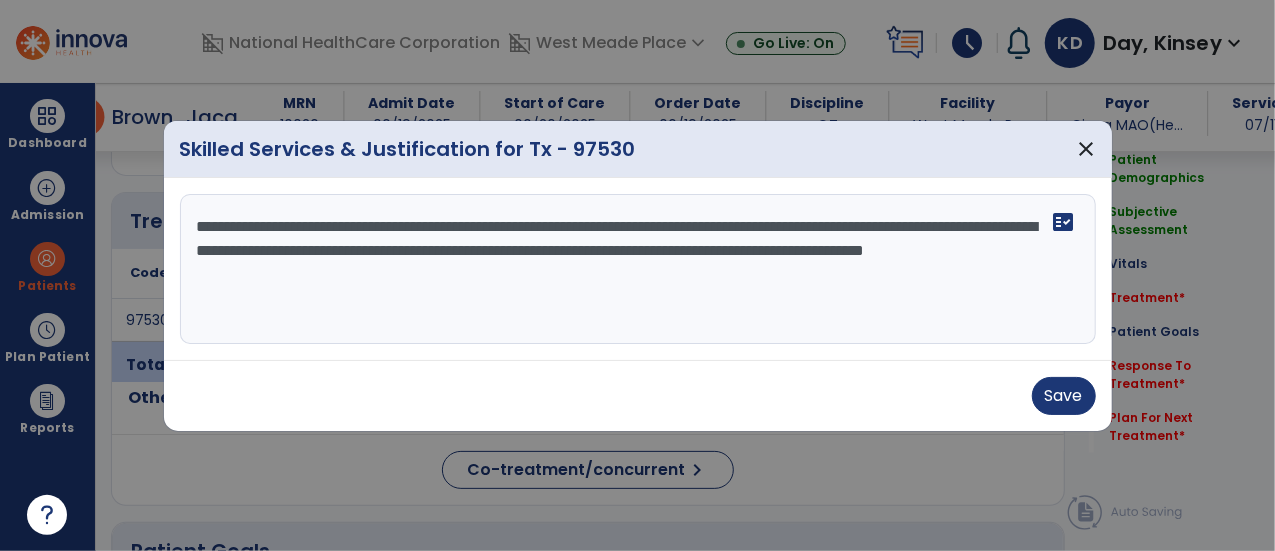 click on "**********" at bounding box center [638, 269] 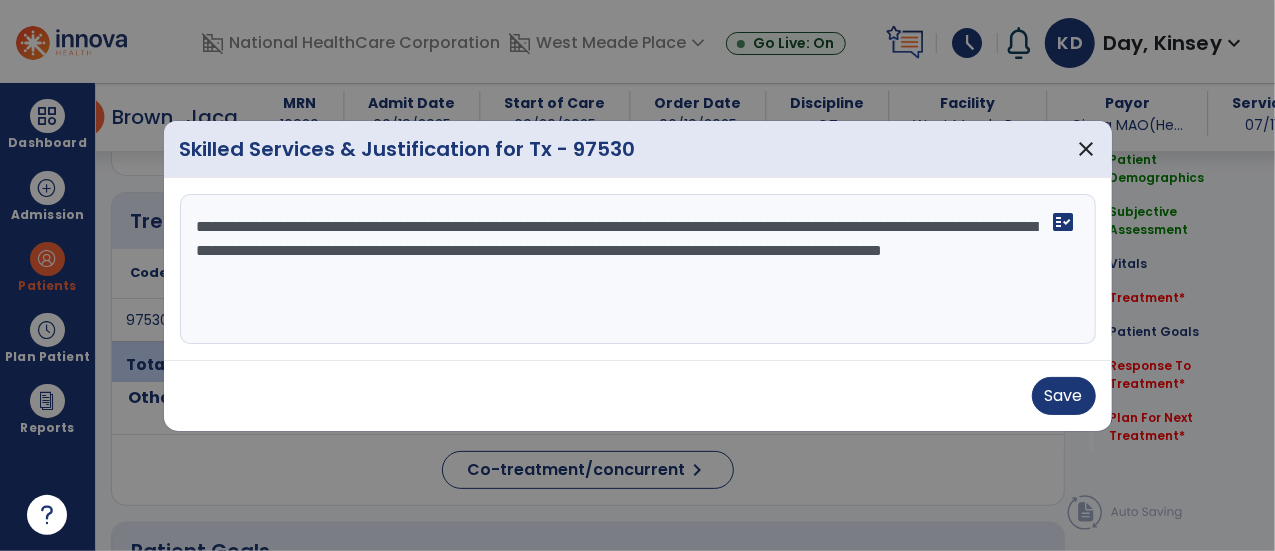 click on "**********" at bounding box center [638, 269] 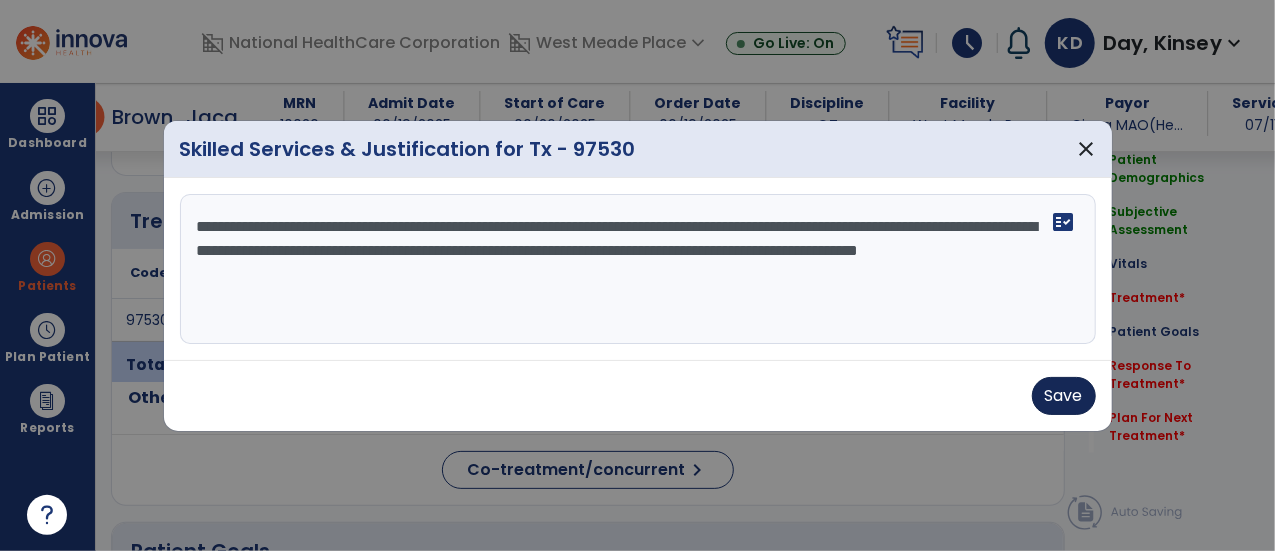 type on "**********" 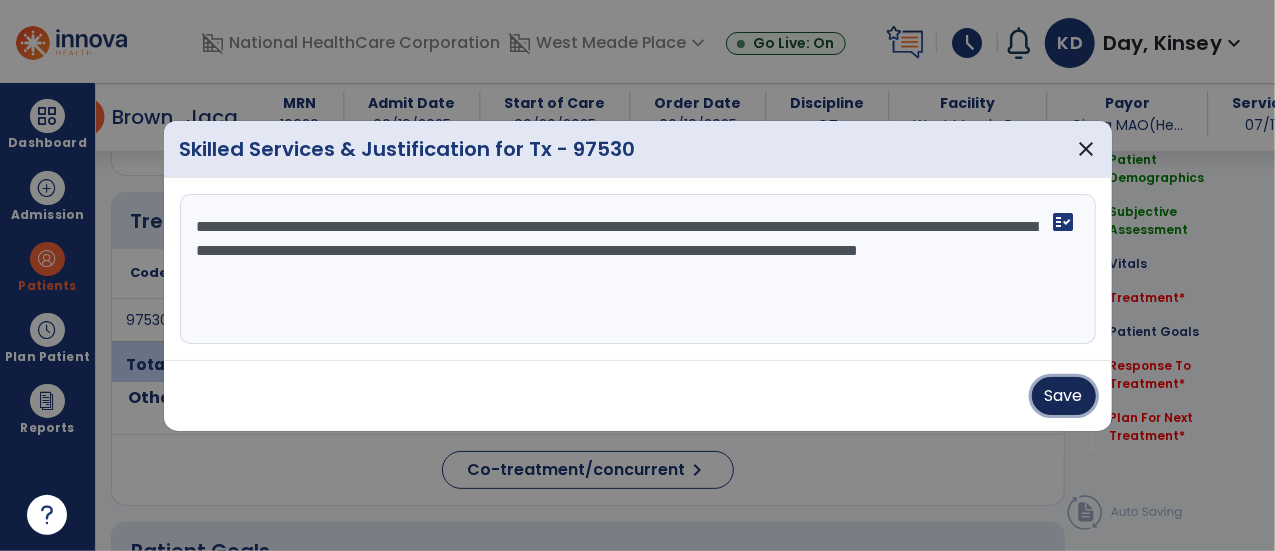 click on "Save" at bounding box center [1064, 396] 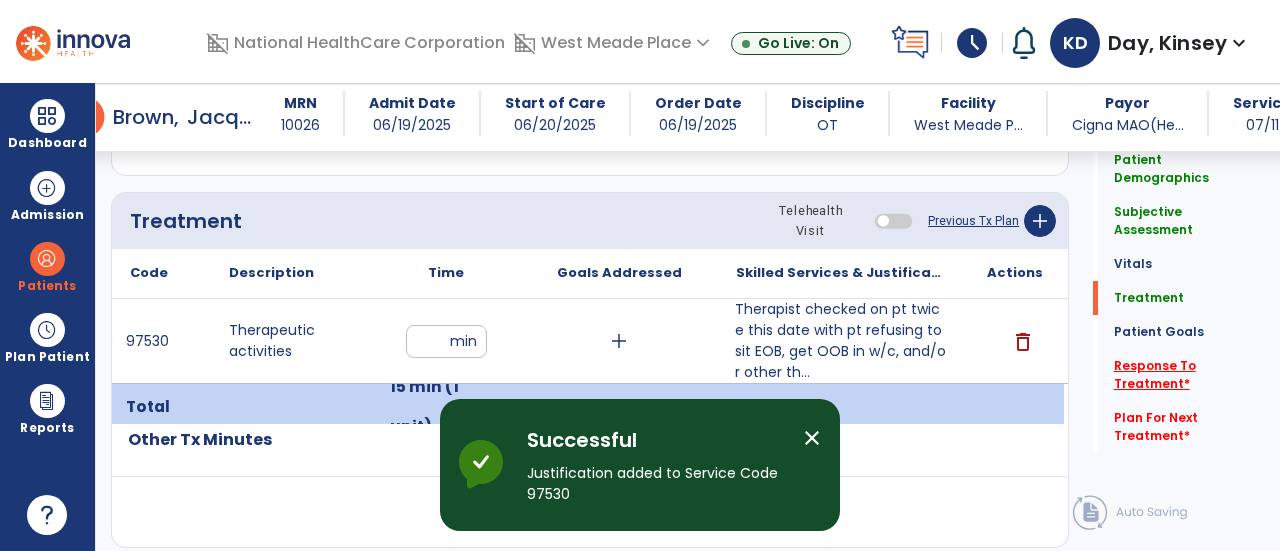 click on "Response To Treatment   *" 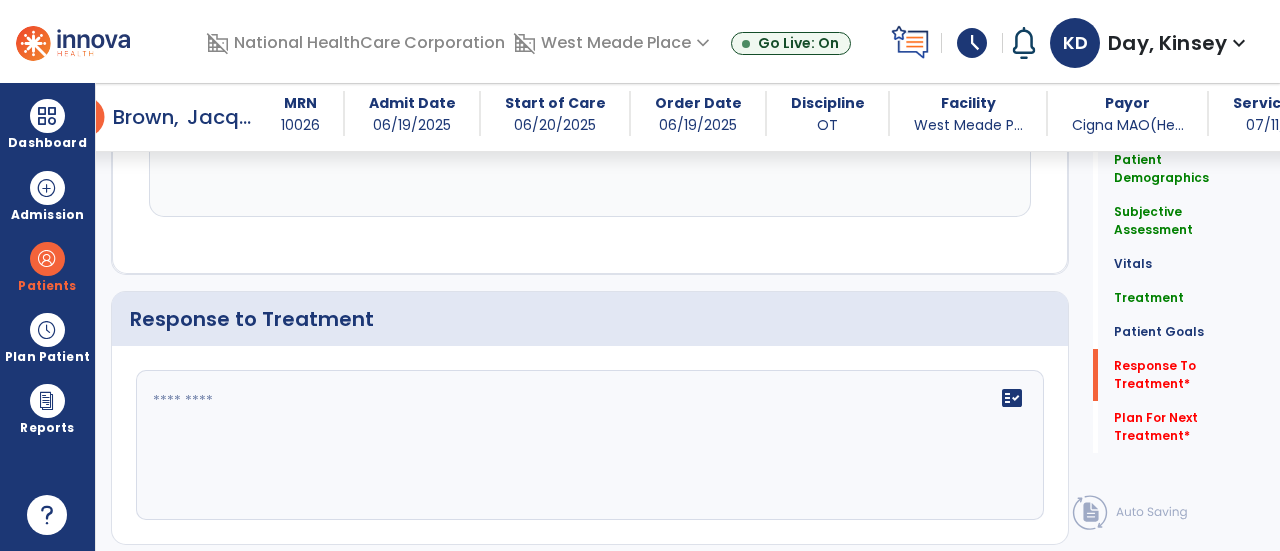 scroll, scrollTop: 2684, scrollLeft: 0, axis: vertical 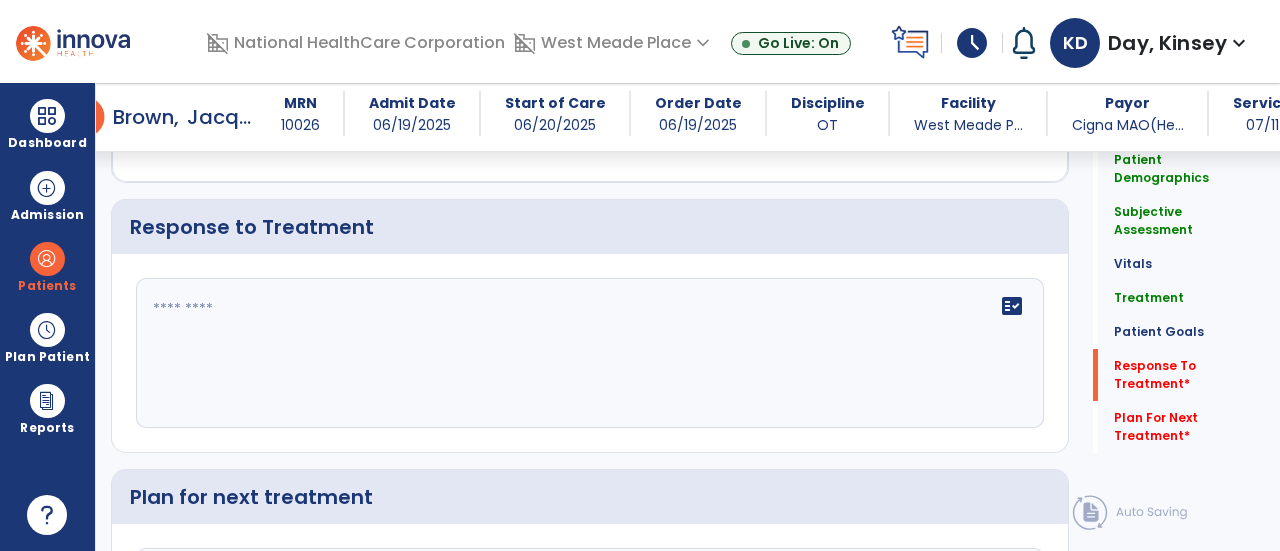 click 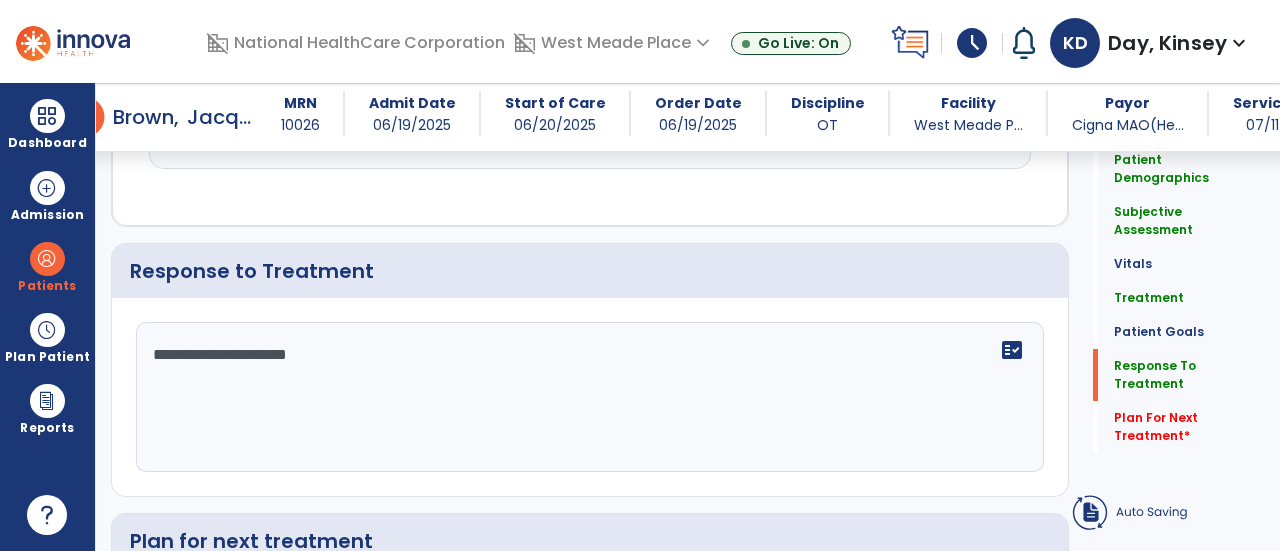 type on "**********" 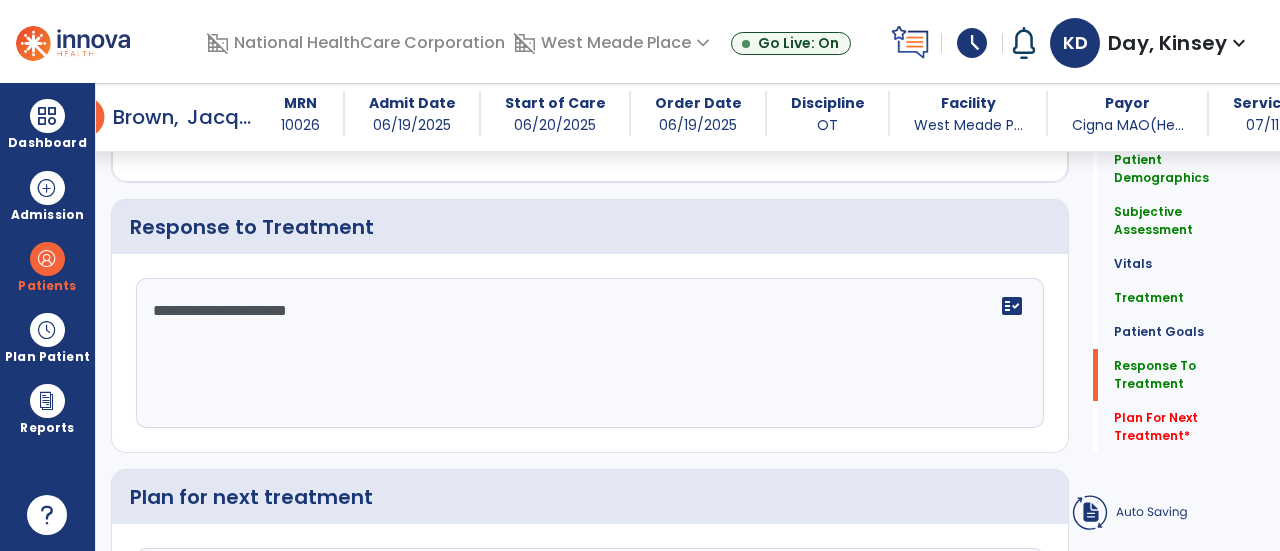 click on "Treatment   Treatment" 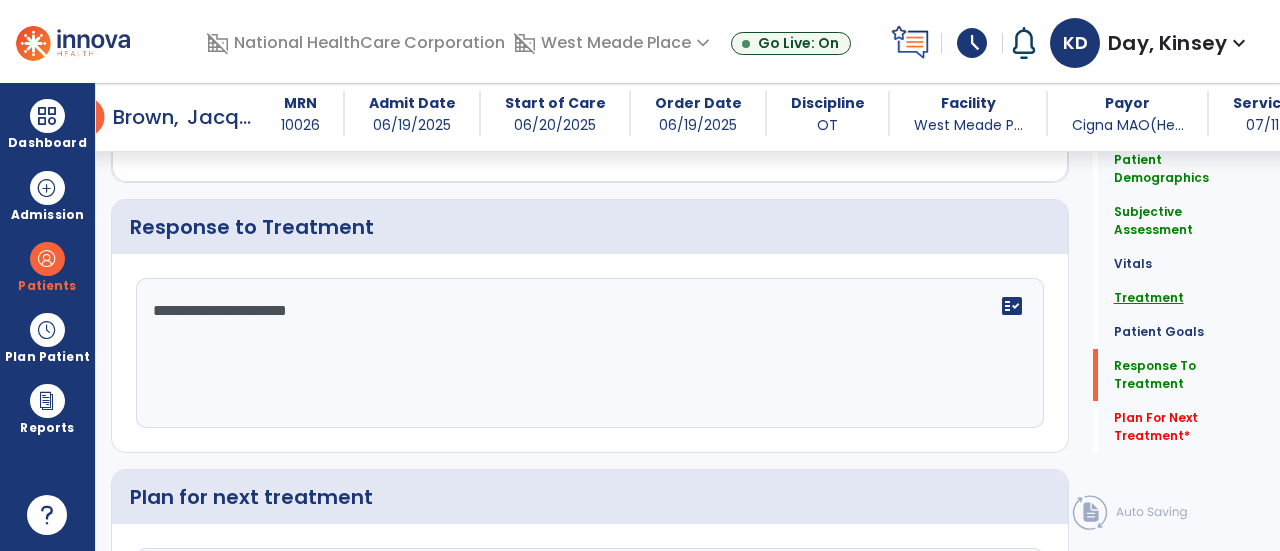 scroll, scrollTop: 2684, scrollLeft: 0, axis: vertical 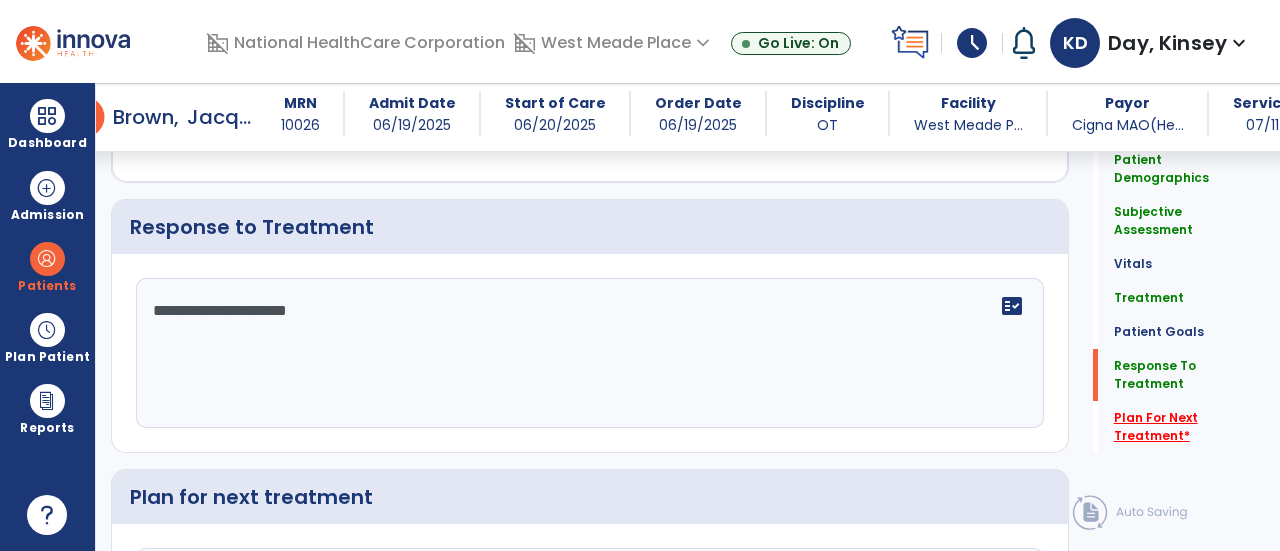 click on "Plan For Next Treatment   *" 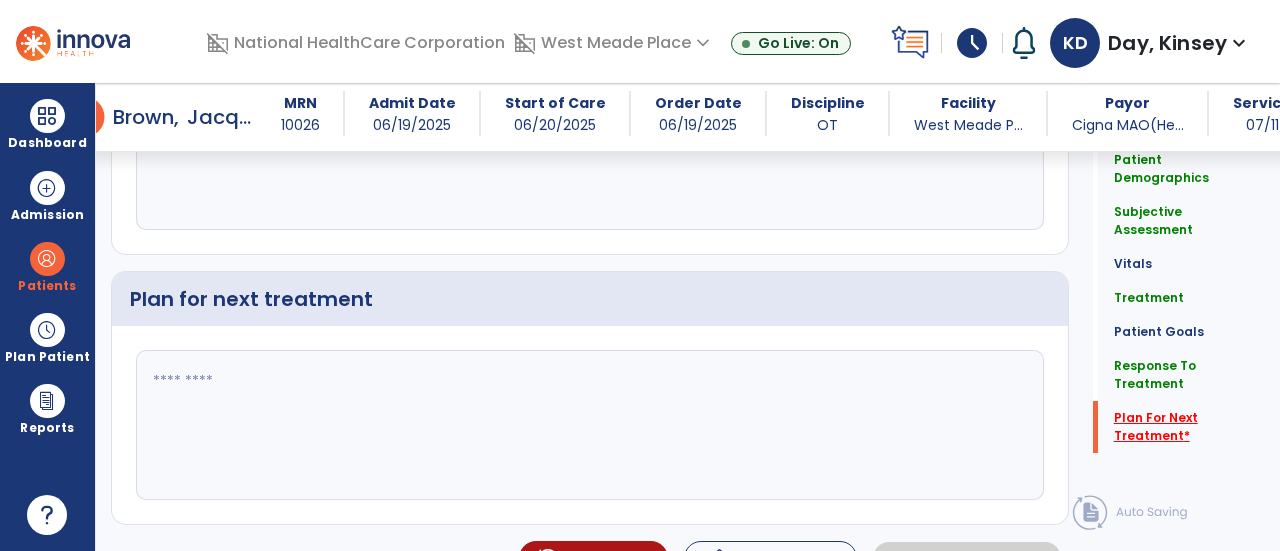 scroll, scrollTop: 2910, scrollLeft: 0, axis: vertical 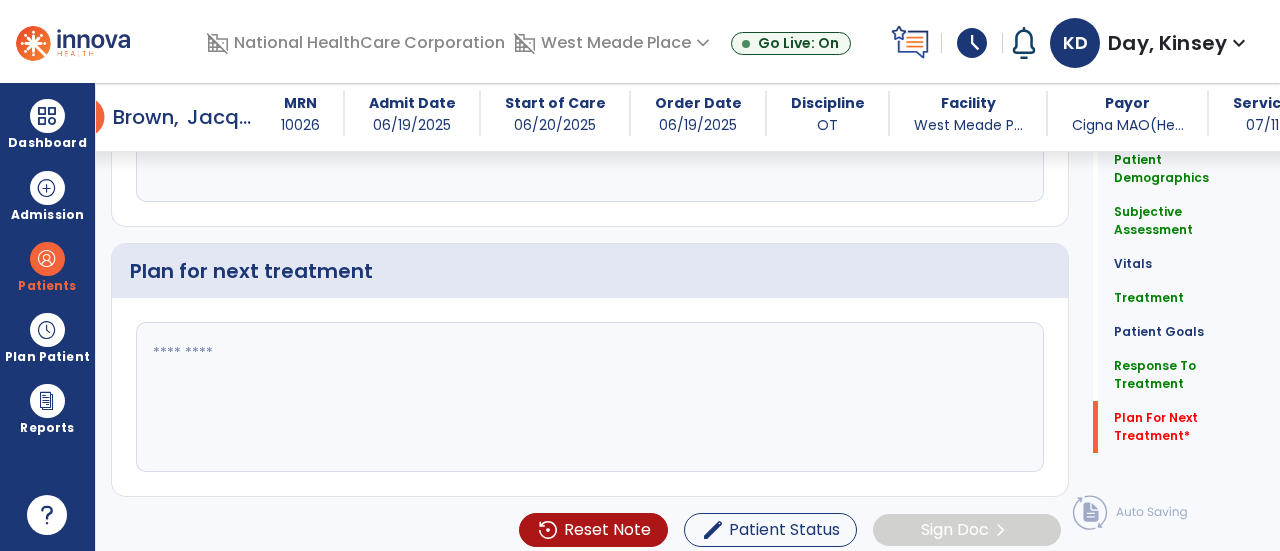 click 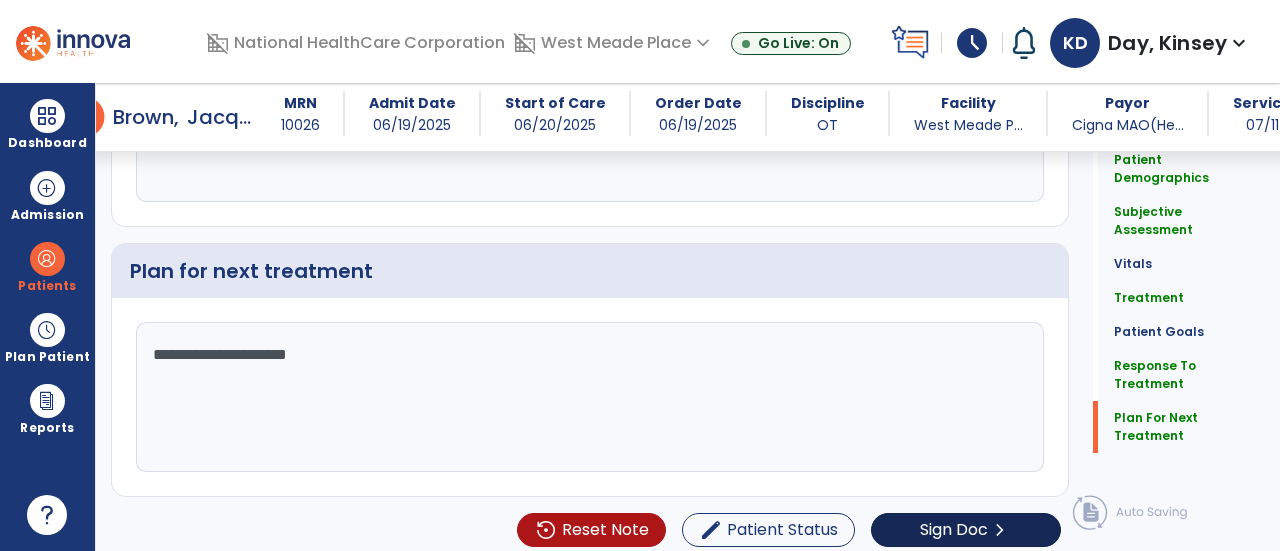 type on "**********" 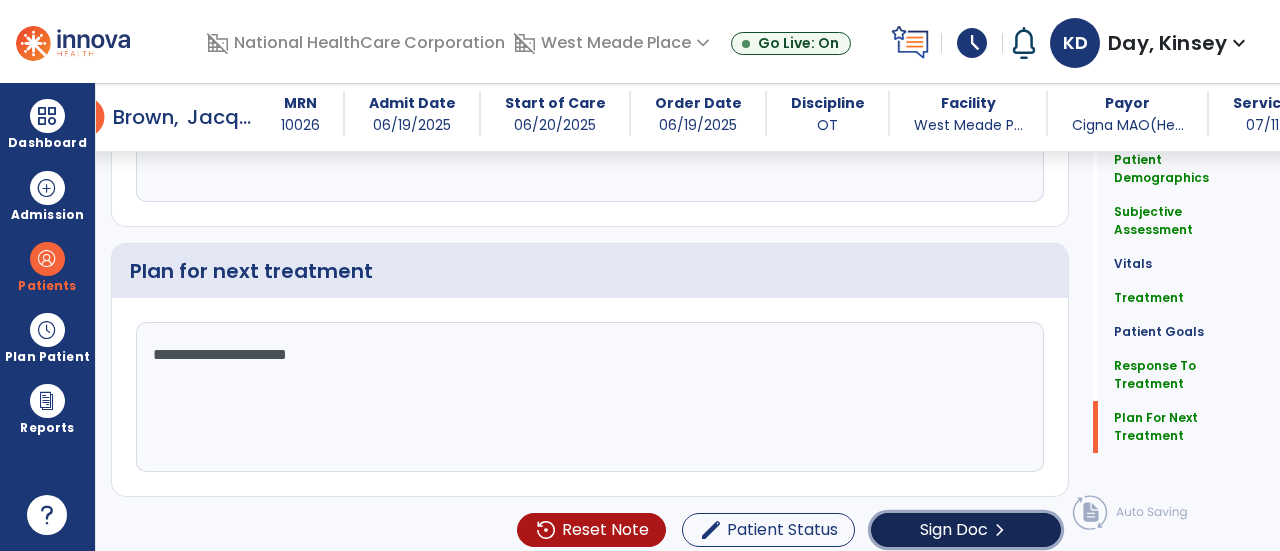click on "Sign Doc" 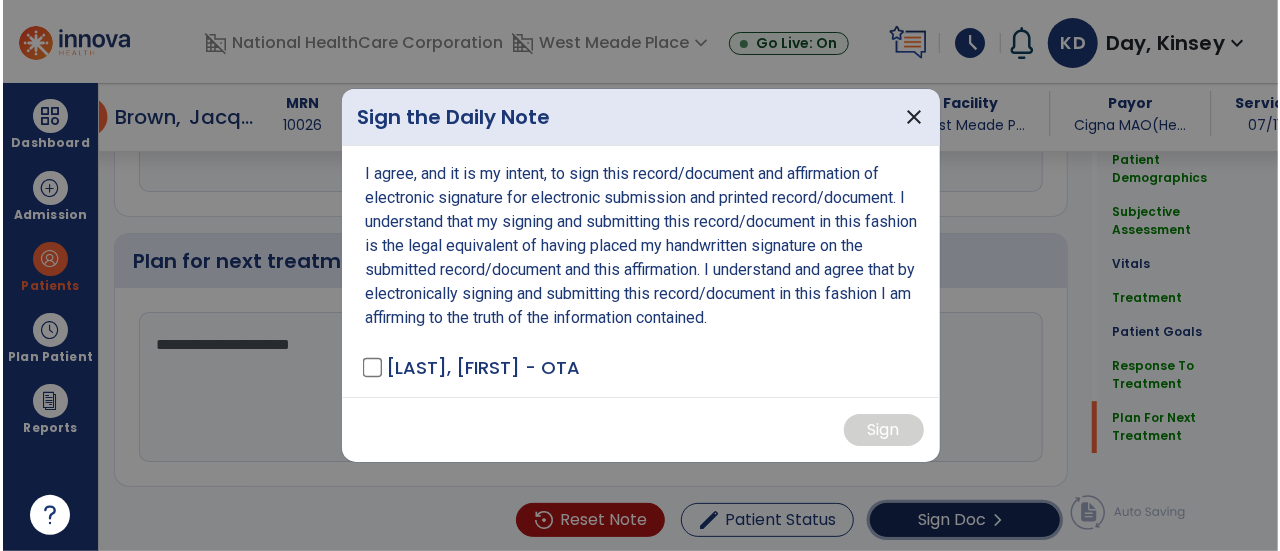 scroll, scrollTop: 2910, scrollLeft: 0, axis: vertical 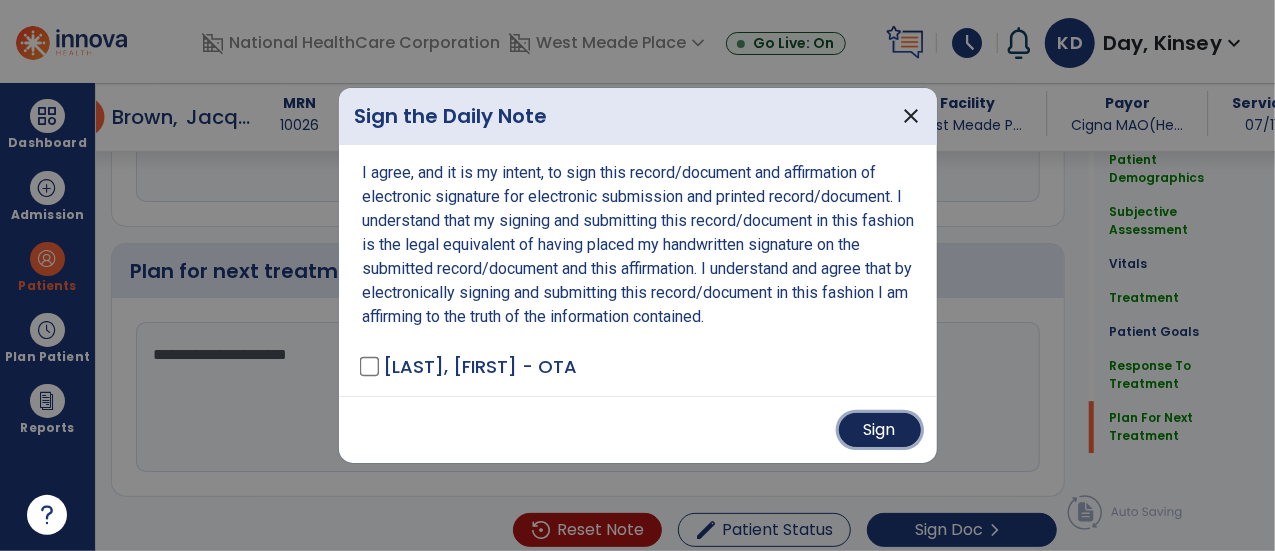 click on "Sign" at bounding box center (880, 430) 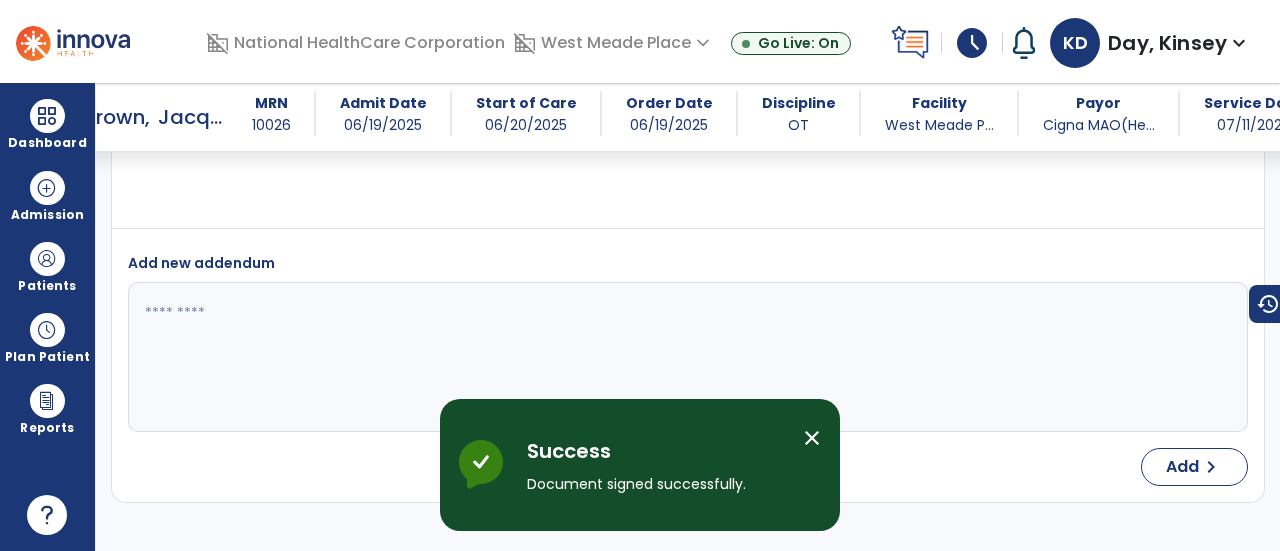 scroll, scrollTop: 4060, scrollLeft: 0, axis: vertical 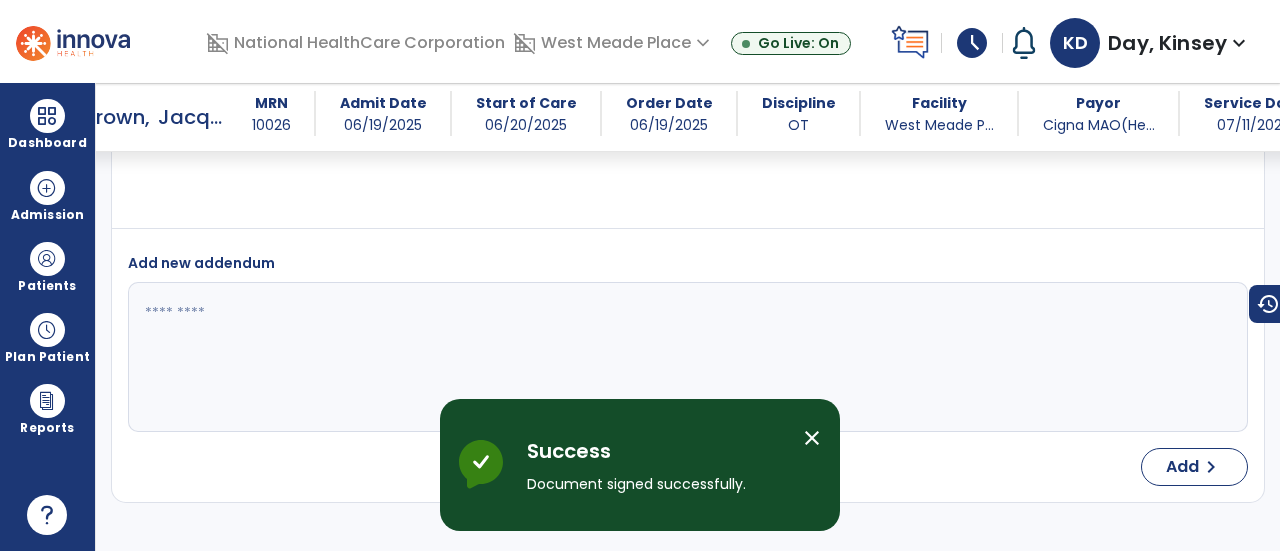 select on "*" 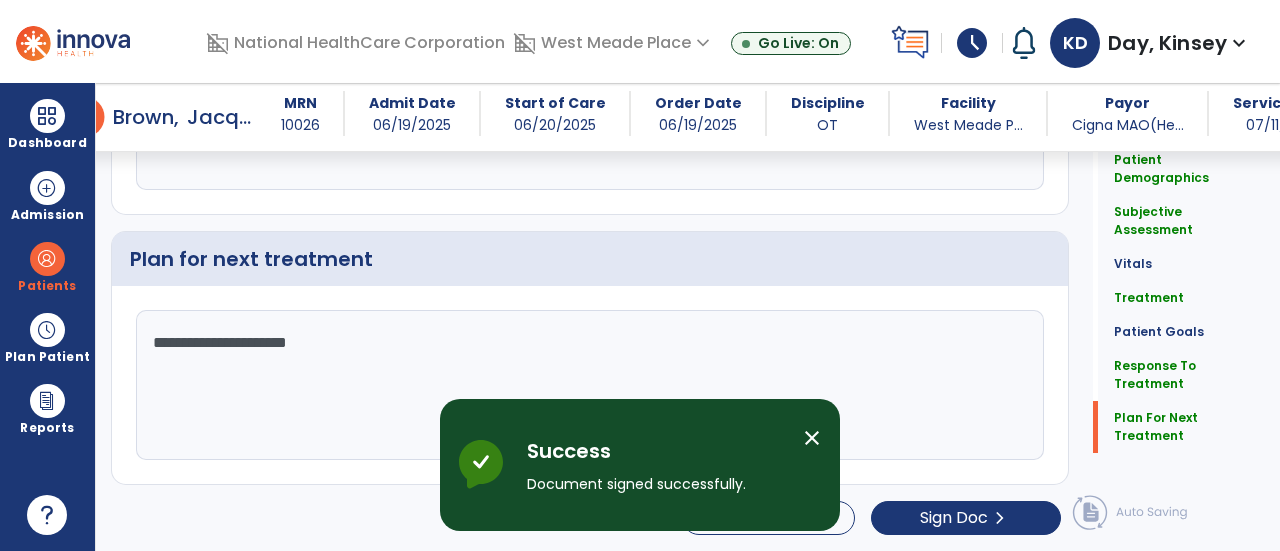 scroll, scrollTop: 108, scrollLeft: 0, axis: vertical 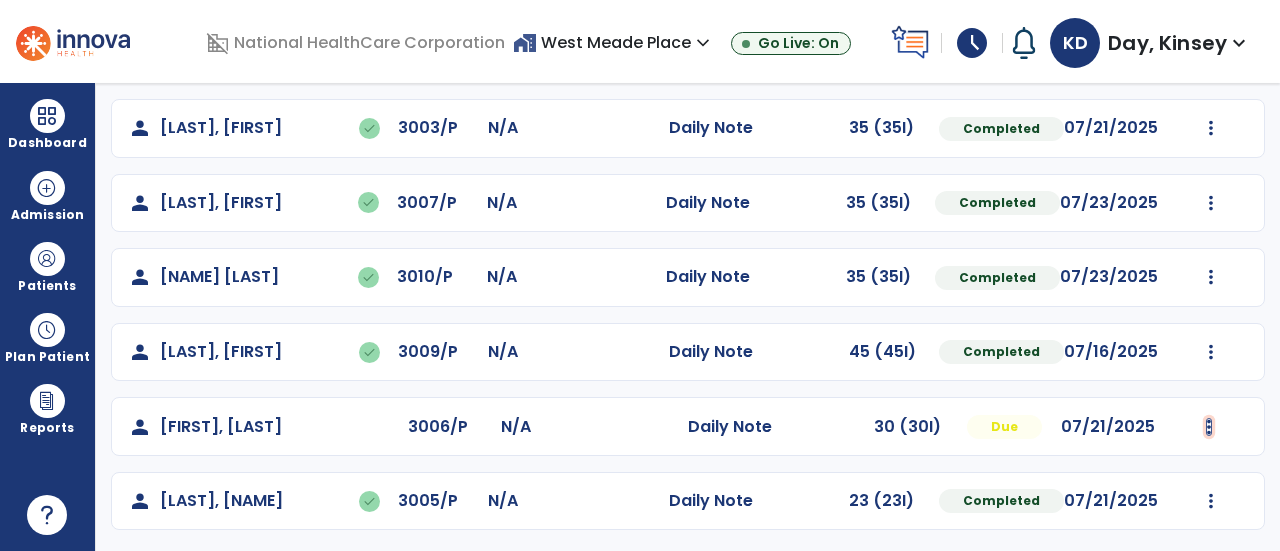 click at bounding box center [1211, -170] 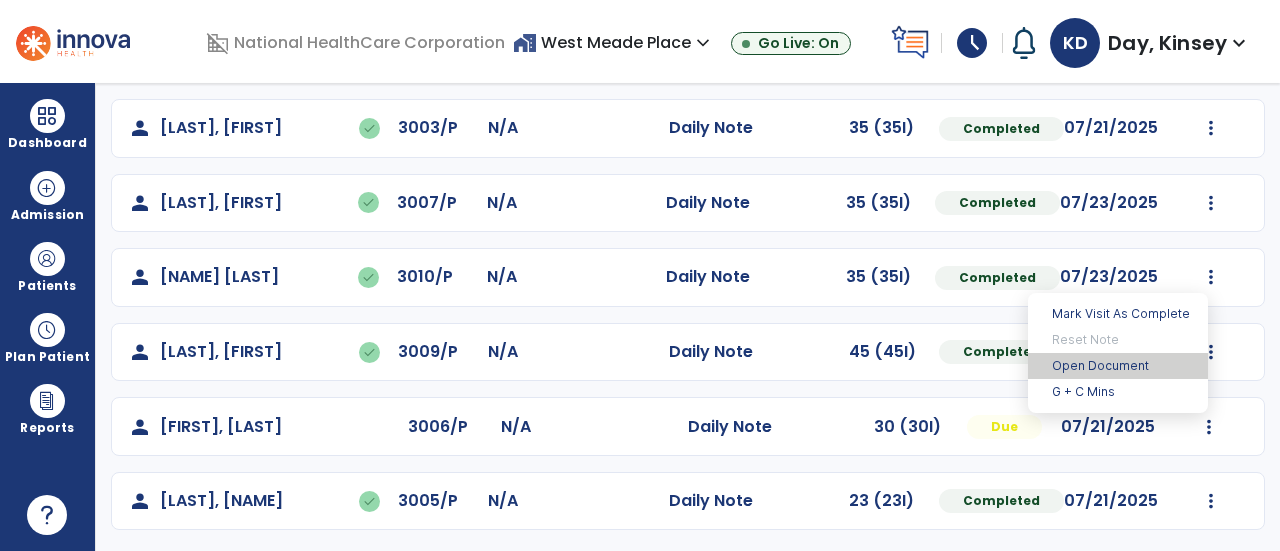 click on "Open Document" at bounding box center (1118, 366) 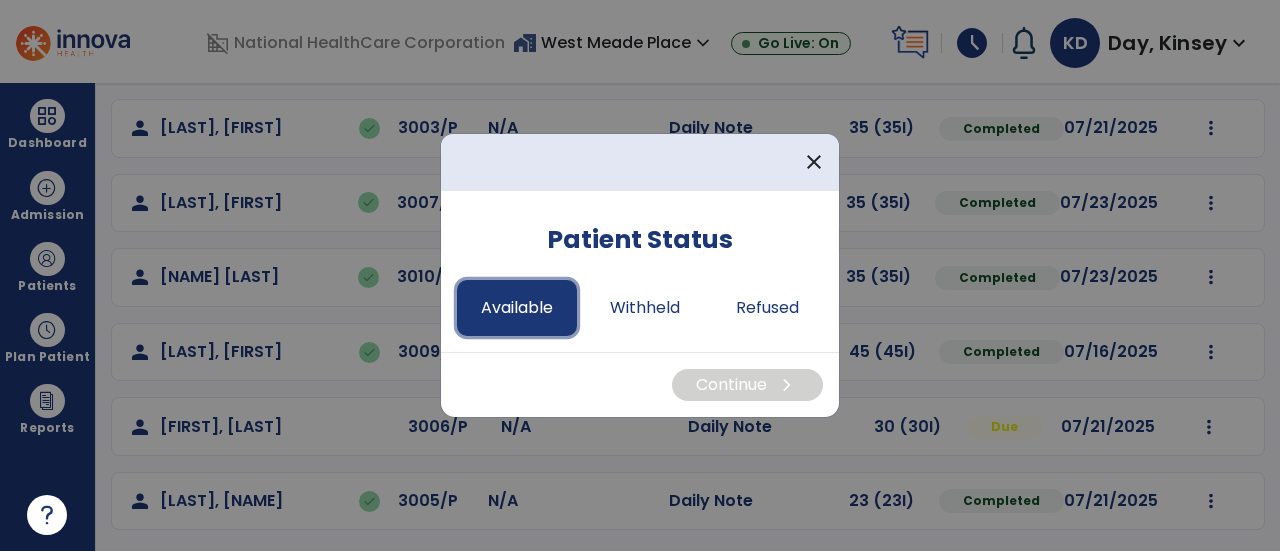 click on "Available" at bounding box center [517, 308] 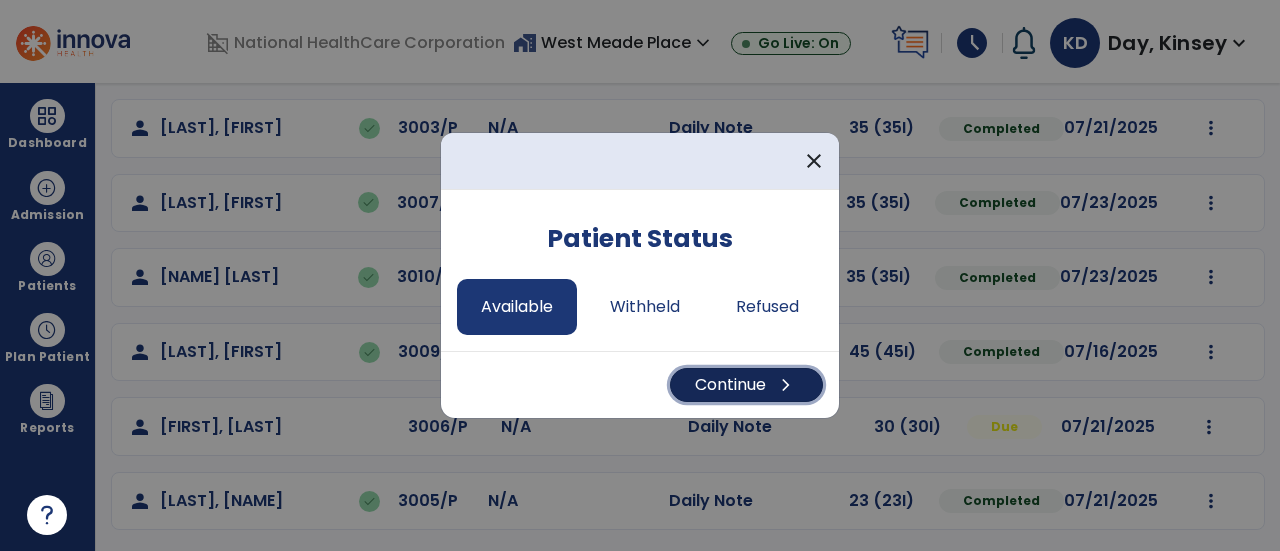 click on "Continue   chevron_right" at bounding box center (746, 385) 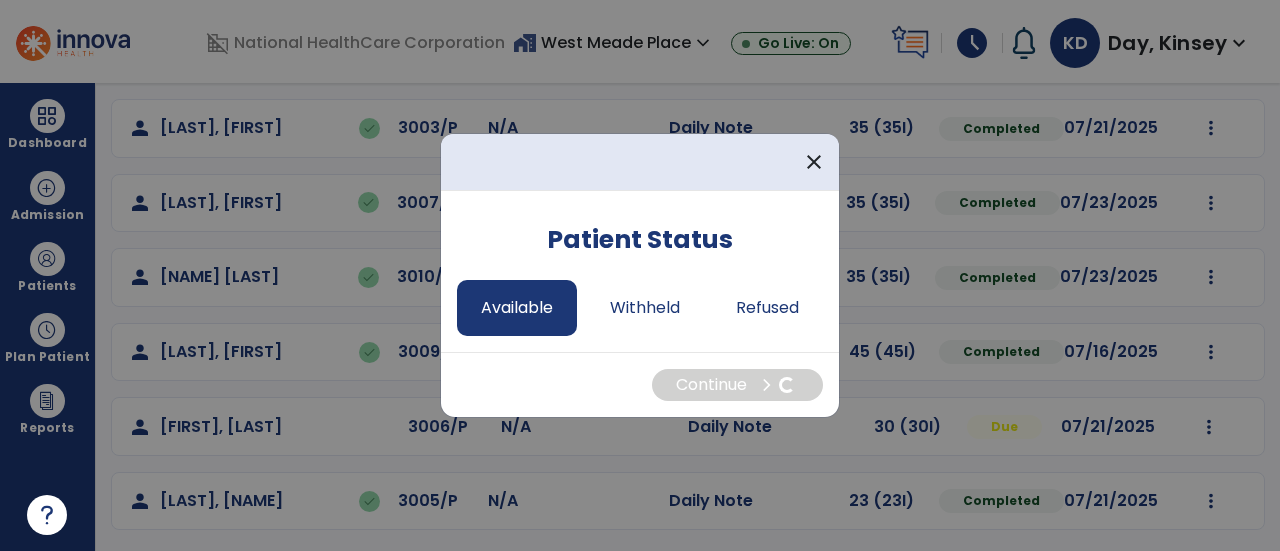 select on "*" 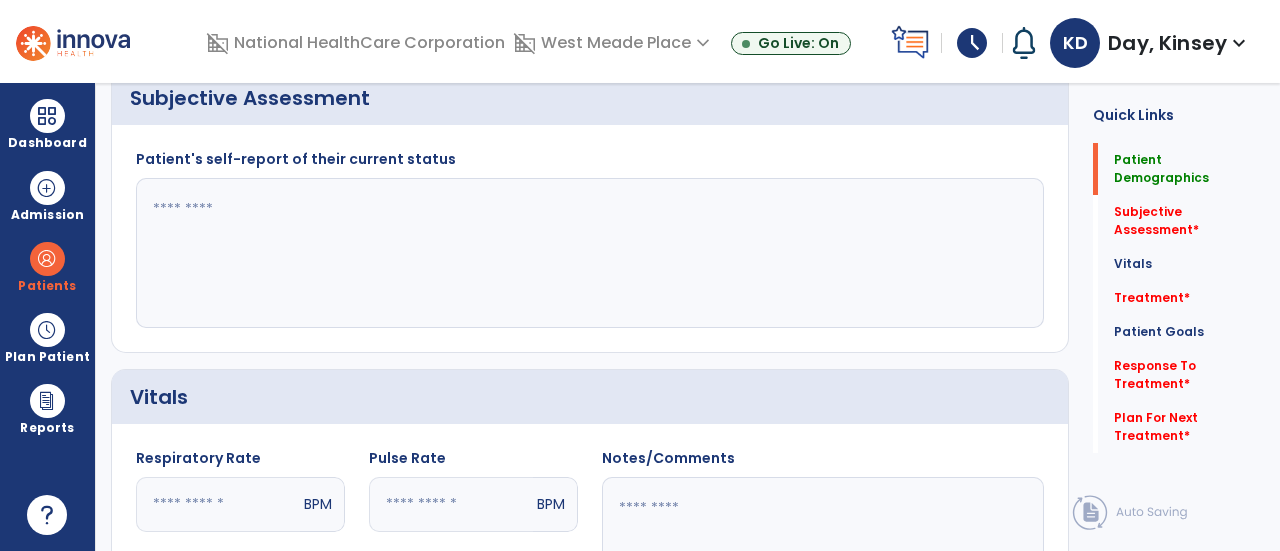 scroll, scrollTop: 0, scrollLeft: 0, axis: both 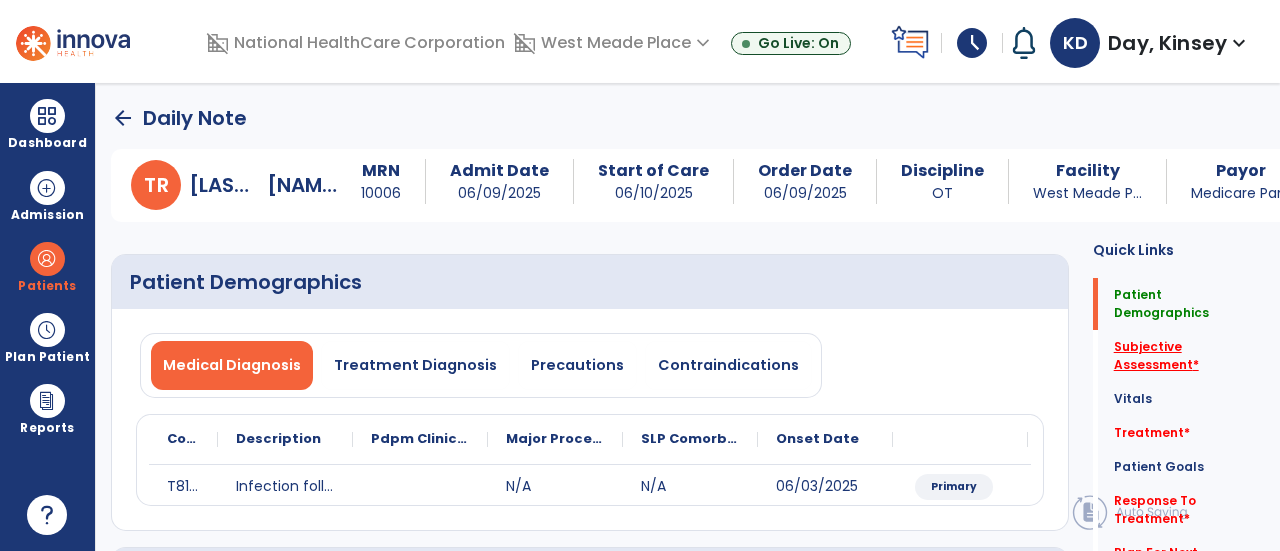 click on "Subjective Assessment   *" 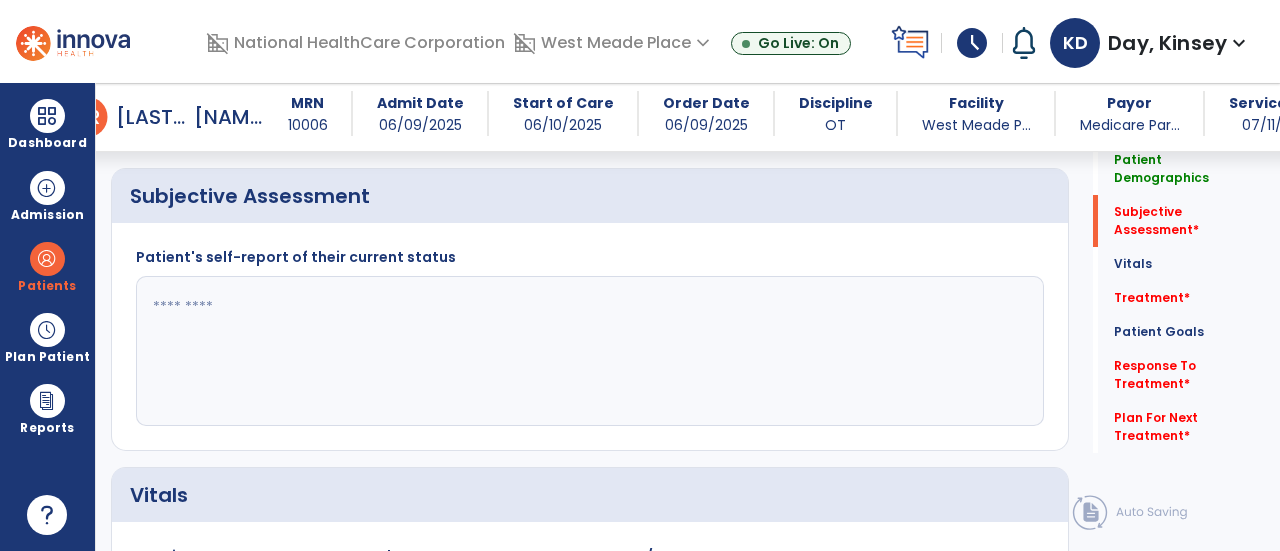 scroll, scrollTop: 369, scrollLeft: 0, axis: vertical 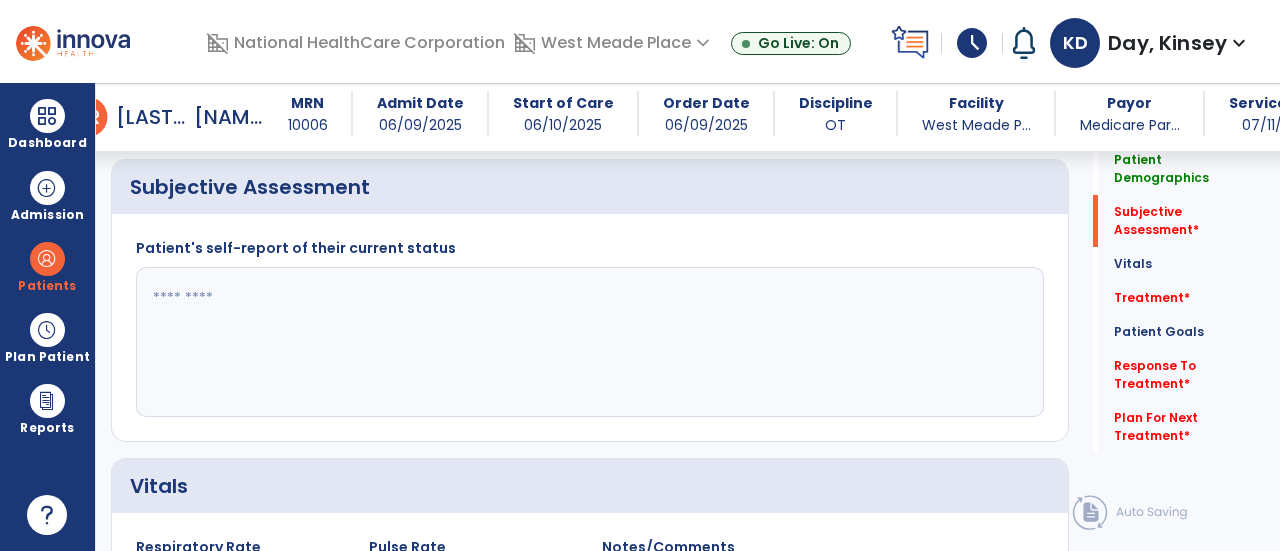 click 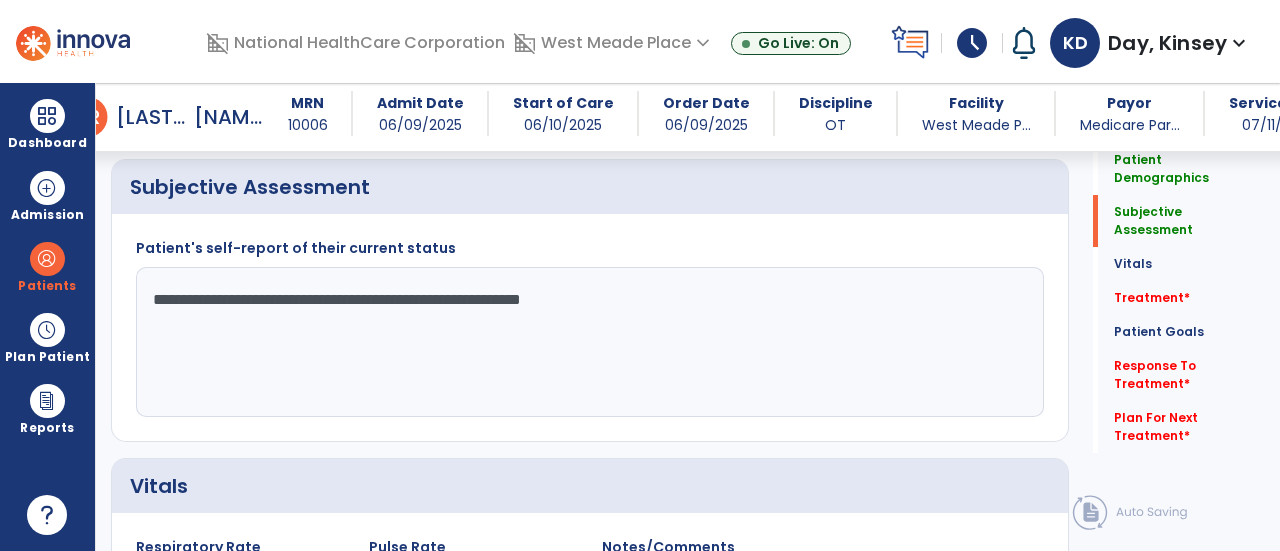 click on "**********" 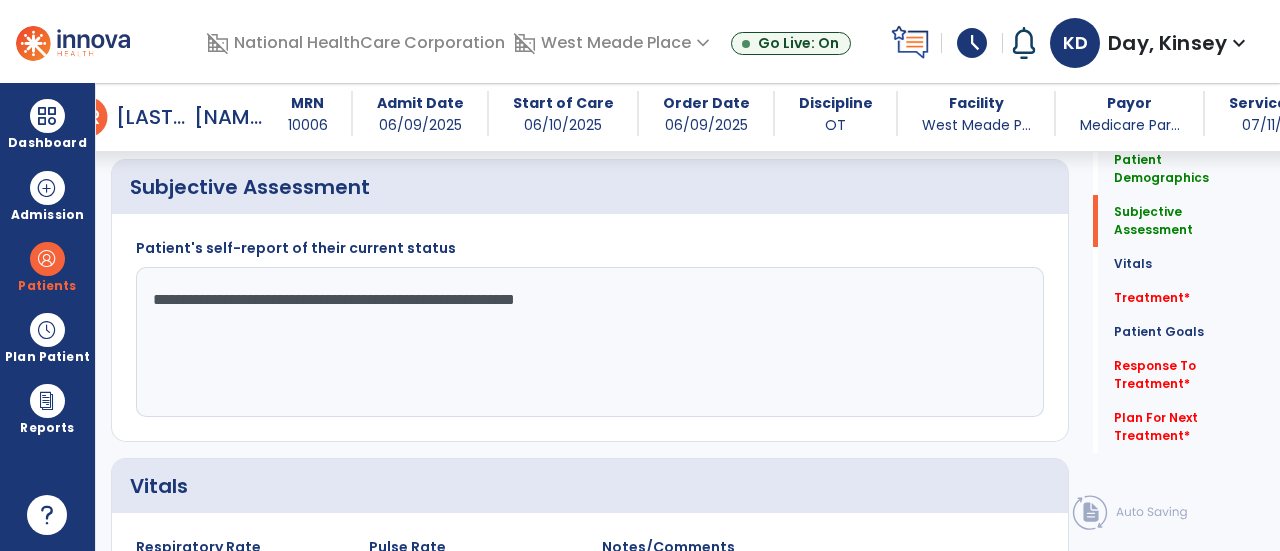 click on "**********" 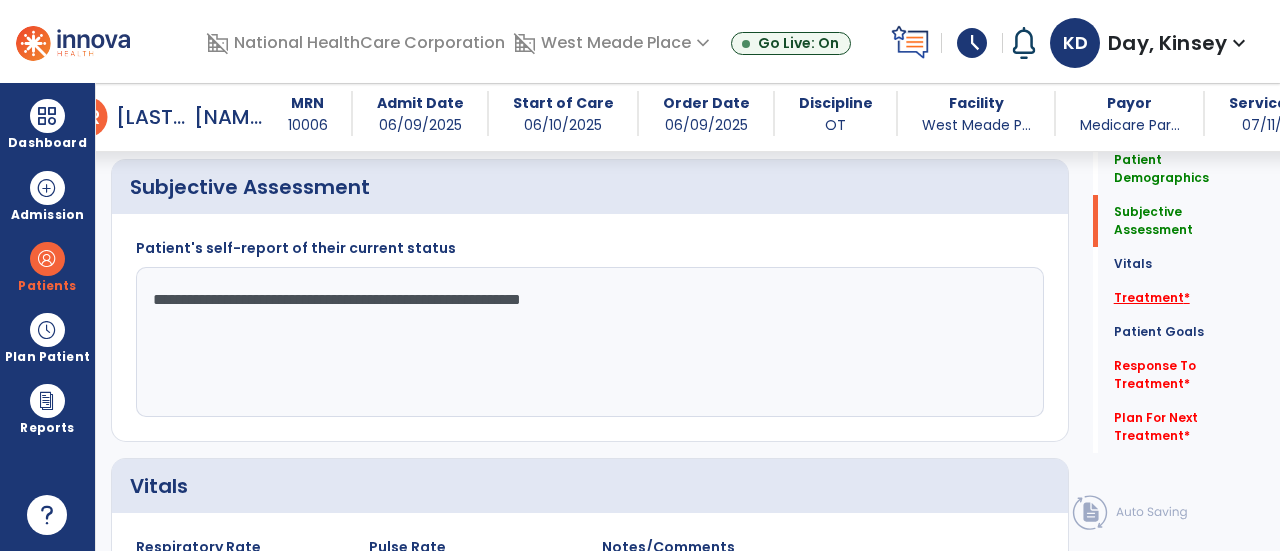 type on "**********" 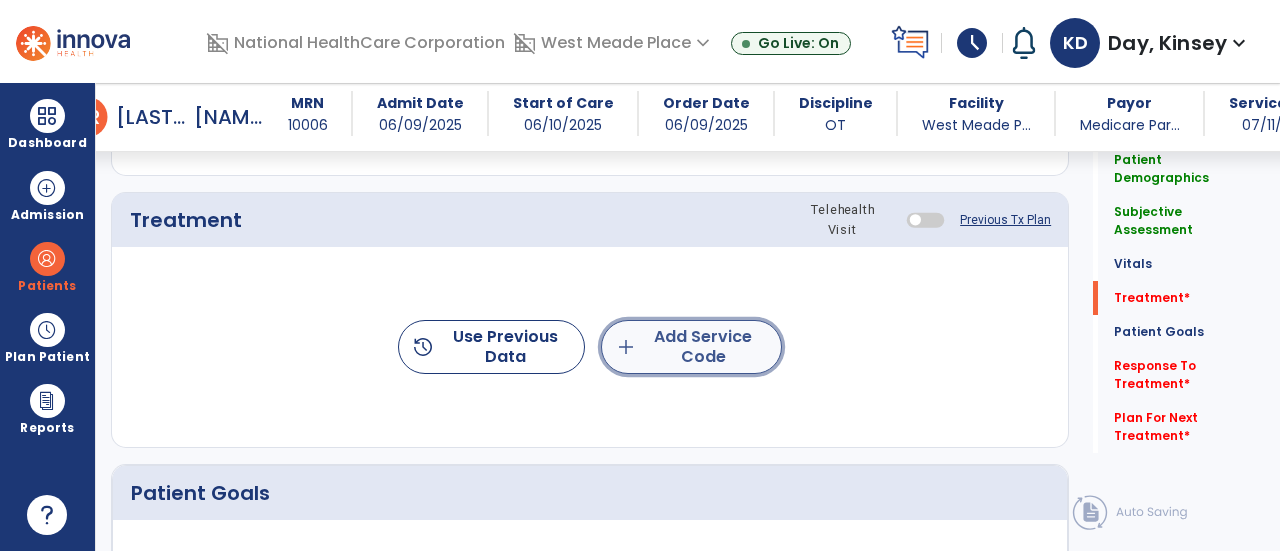 click on "add  Add Service Code" 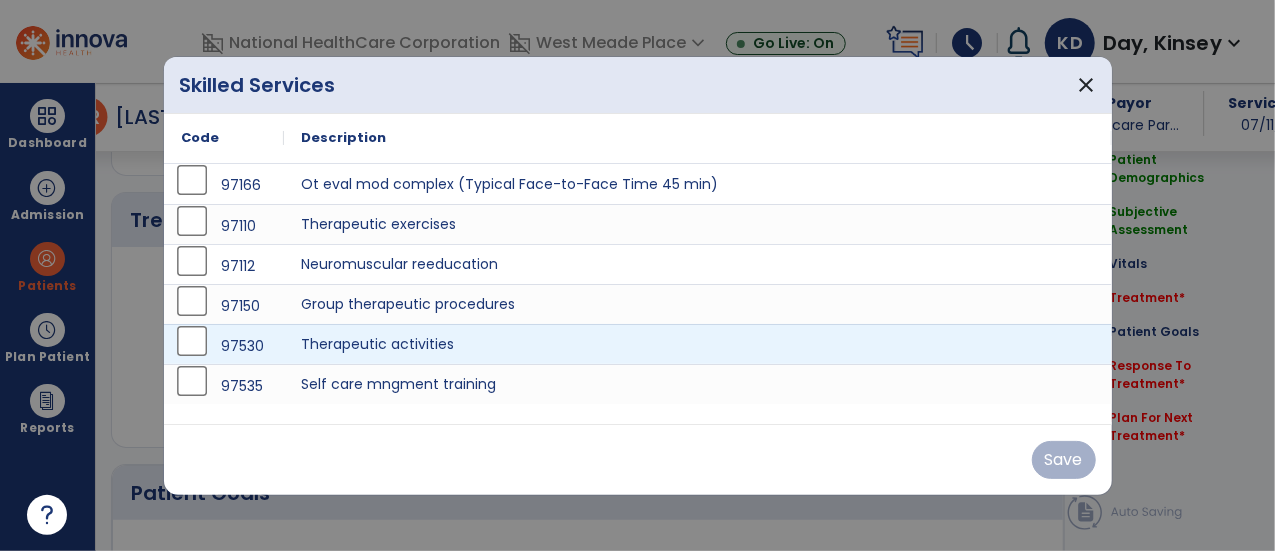 scroll, scrollTop: 1057, scrollLeft: 0, axis: vertical 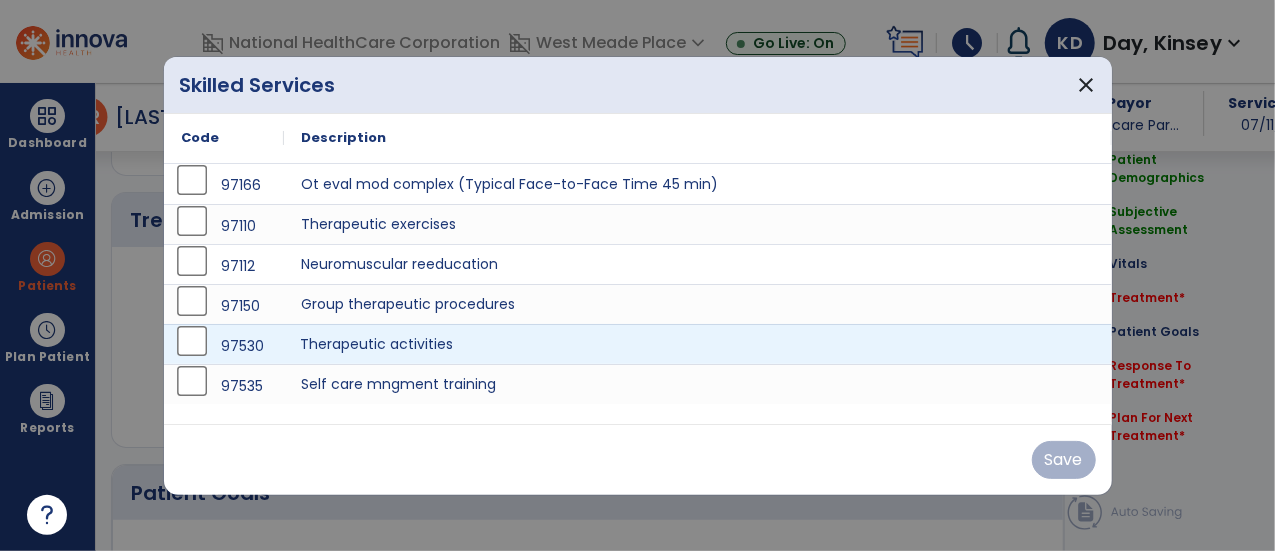 click on "Therapeutic activities" at bounding box center (698, 344) 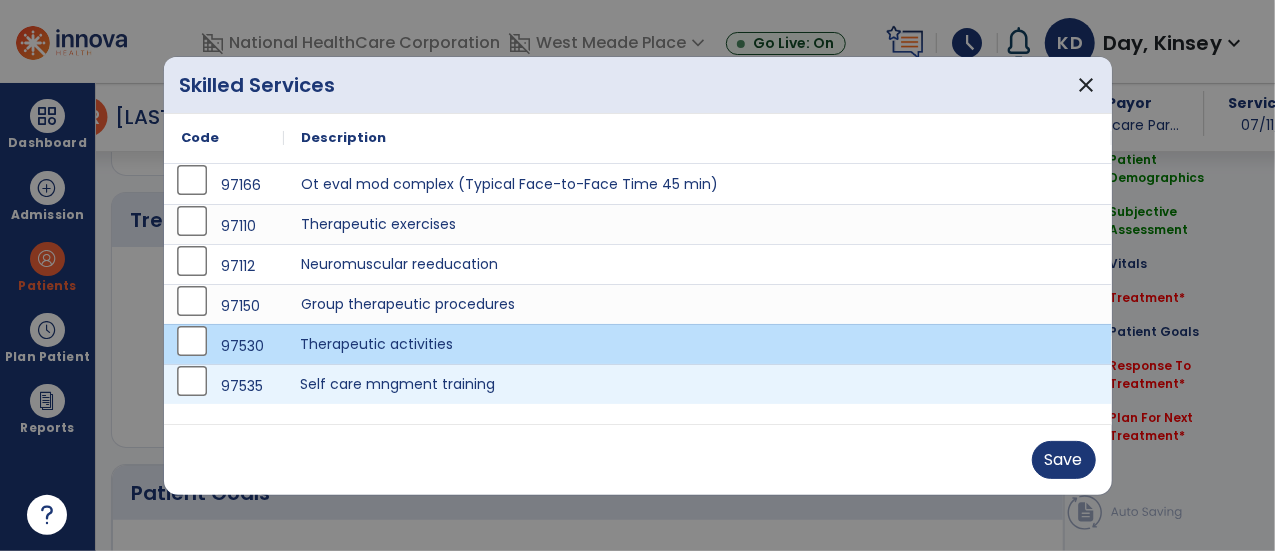 click on "Self care mngment training" at bounding box center [698, 384] 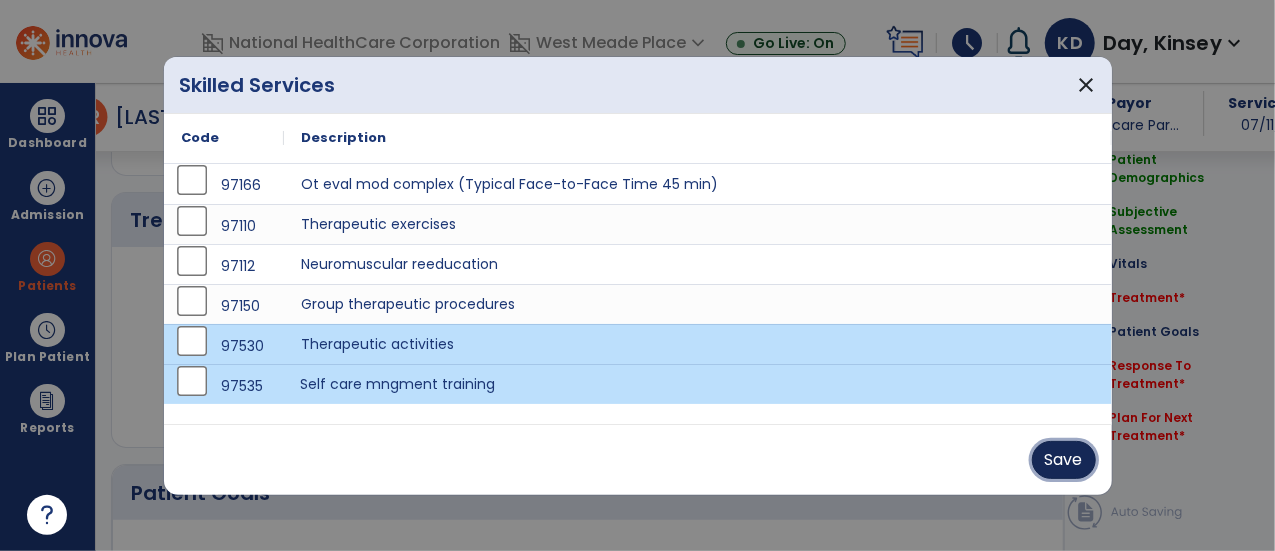 click on "Save" at bounding box center [1064, 460] 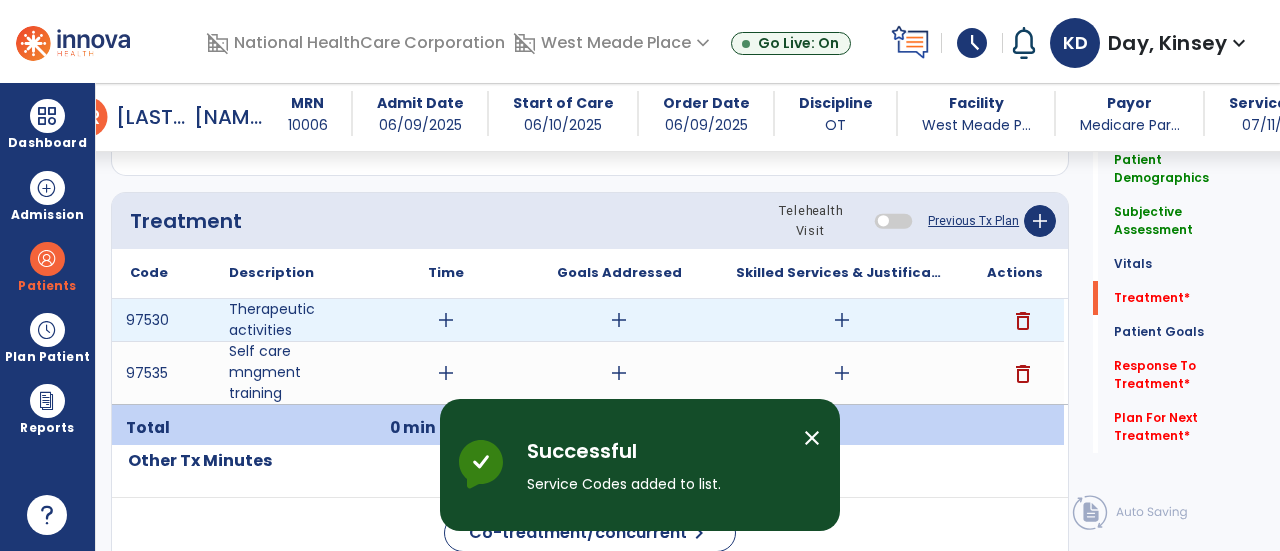 click on "add" at bounding box center (446, 320) 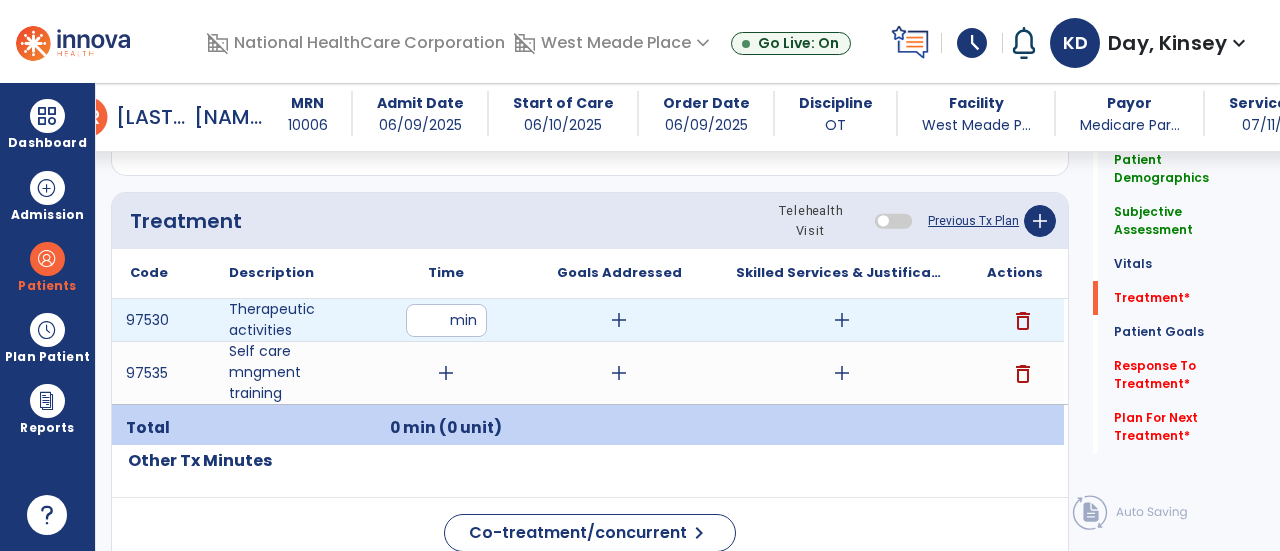 type on "*" 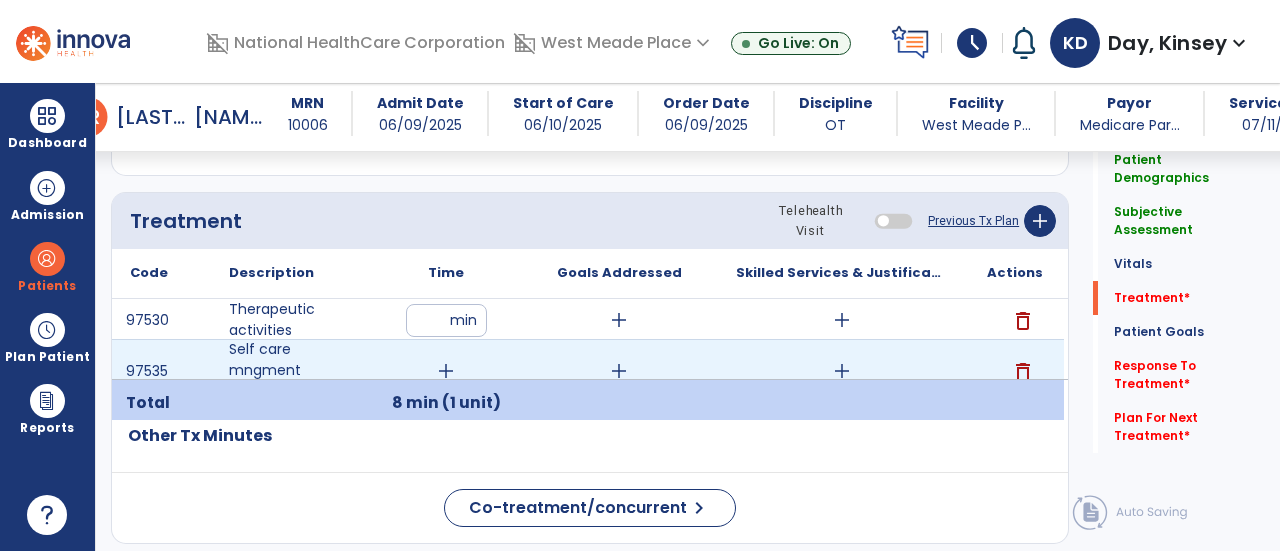 click on "add" at bounding box center [446, 371] 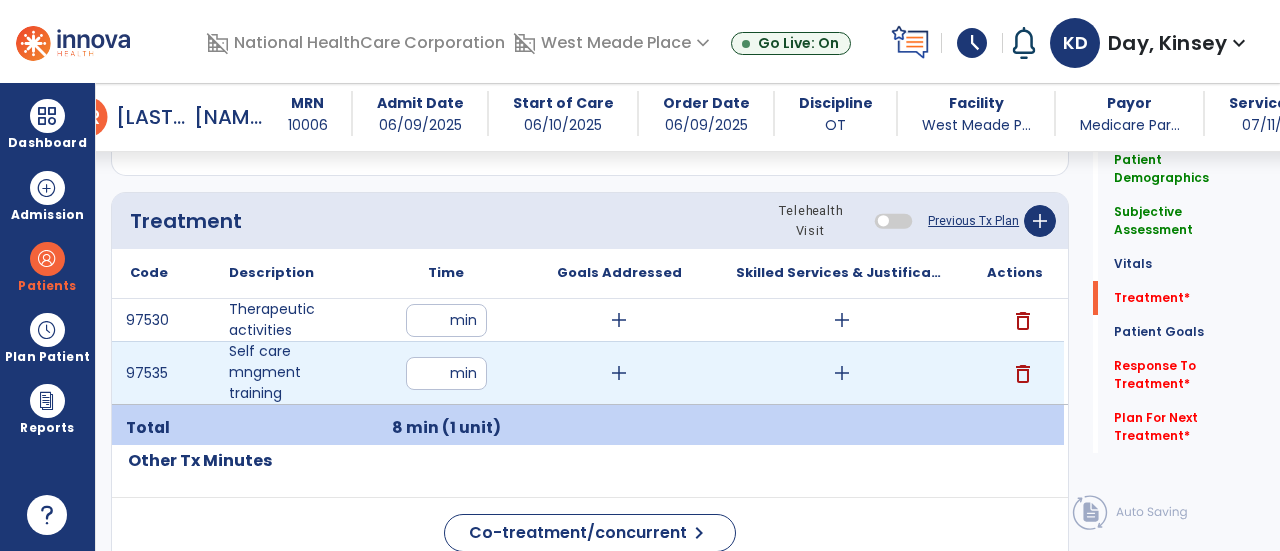 type on "**" 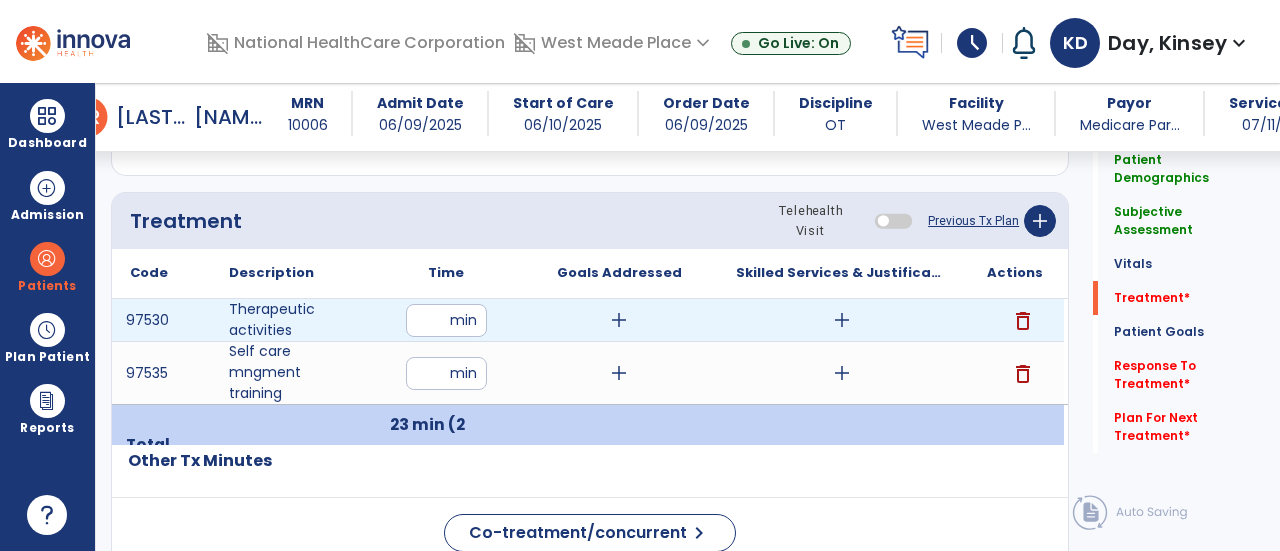click on "add" at bounding box center (842, 320) 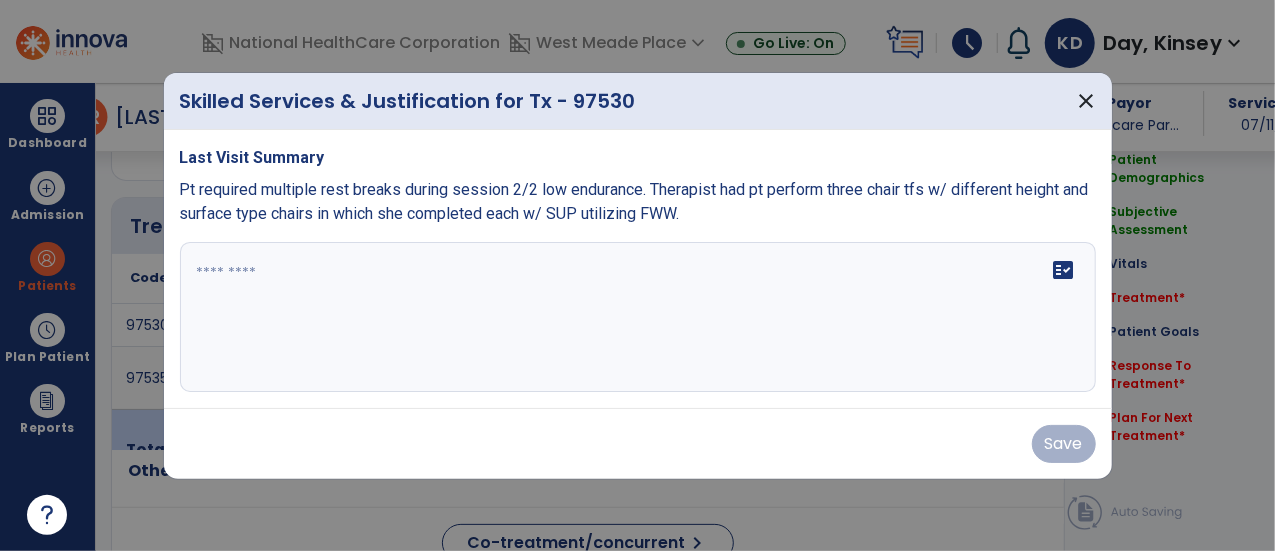 scroll, scrollTop: 1057, scrollLeft: 0, axis: vertical 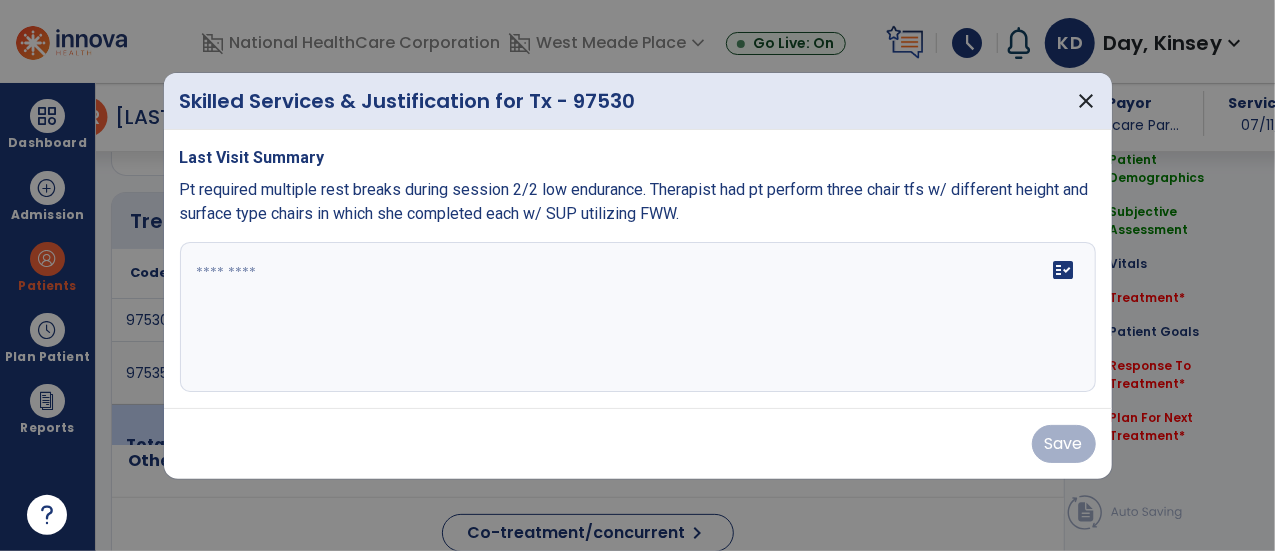 click at bounding box center [638, 317] 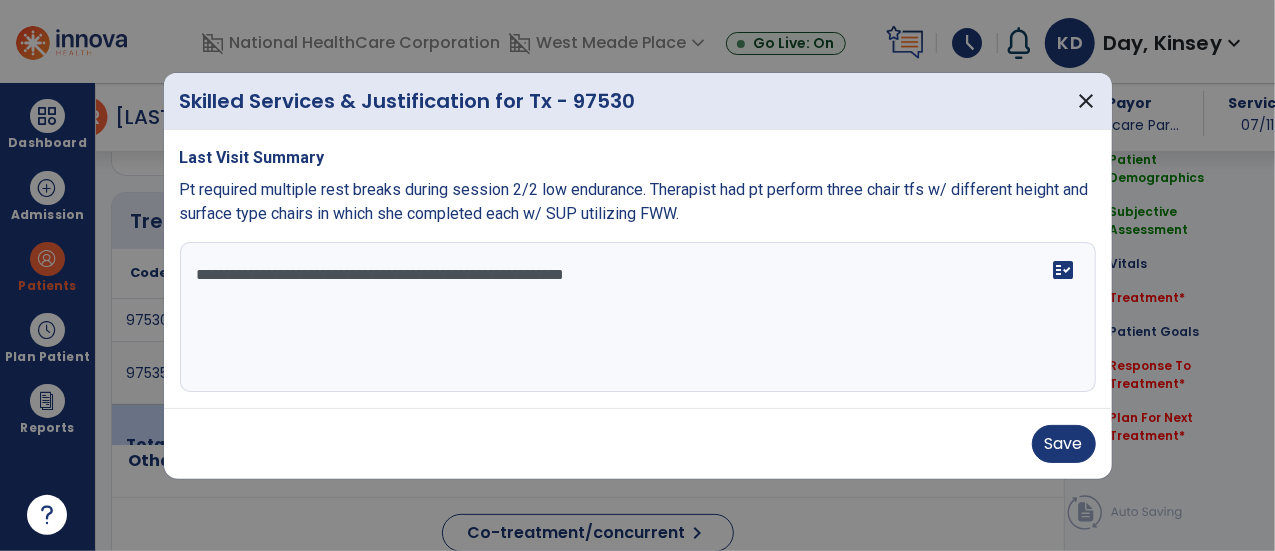 click on "**********" at bounding box center (638, 317) 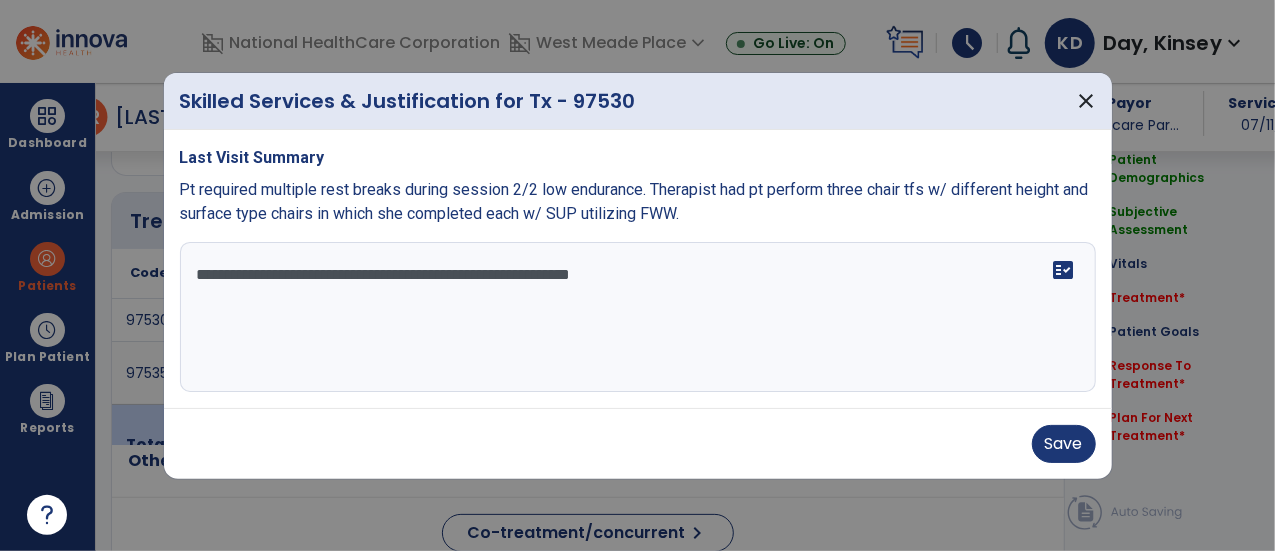 click on "**********" at bounding box center [638, 317] 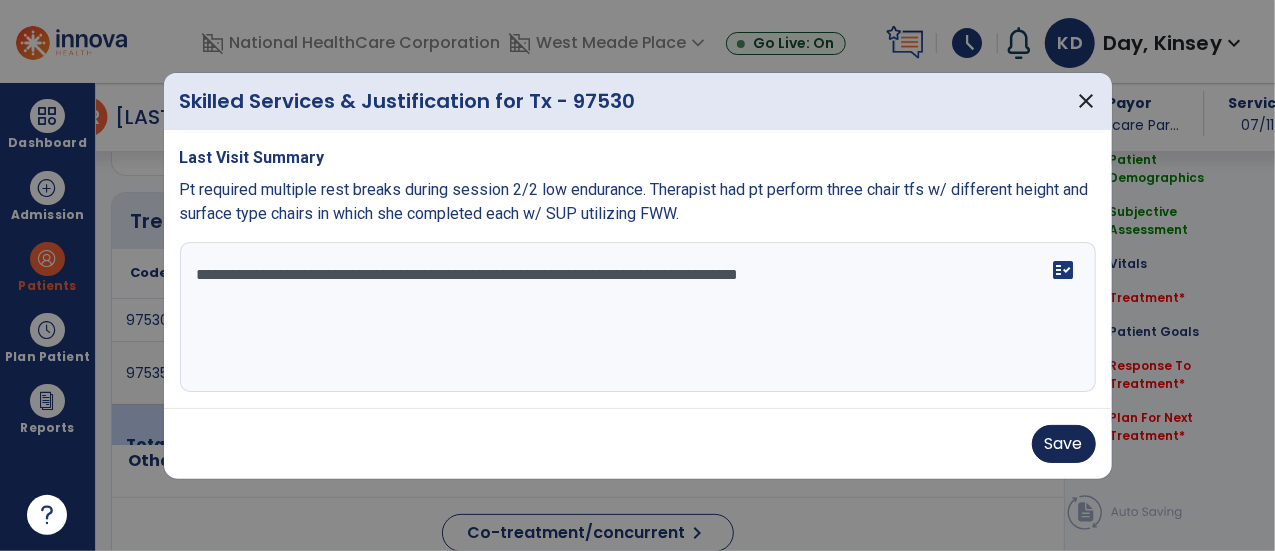 type on "**********" 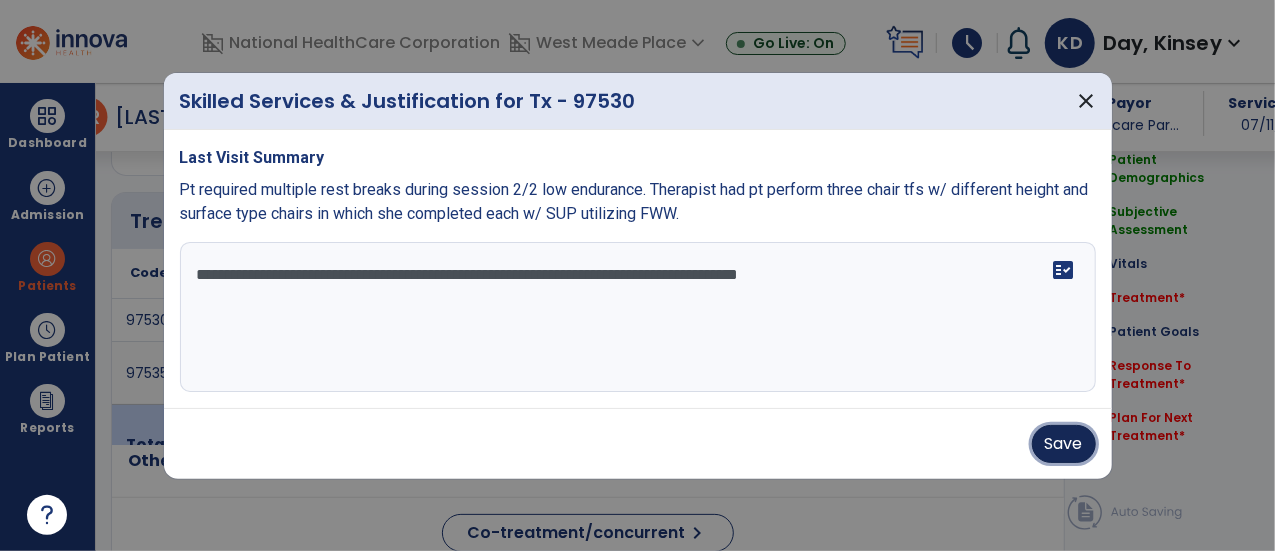 click on "Save" at bounding box center [1064, 444] 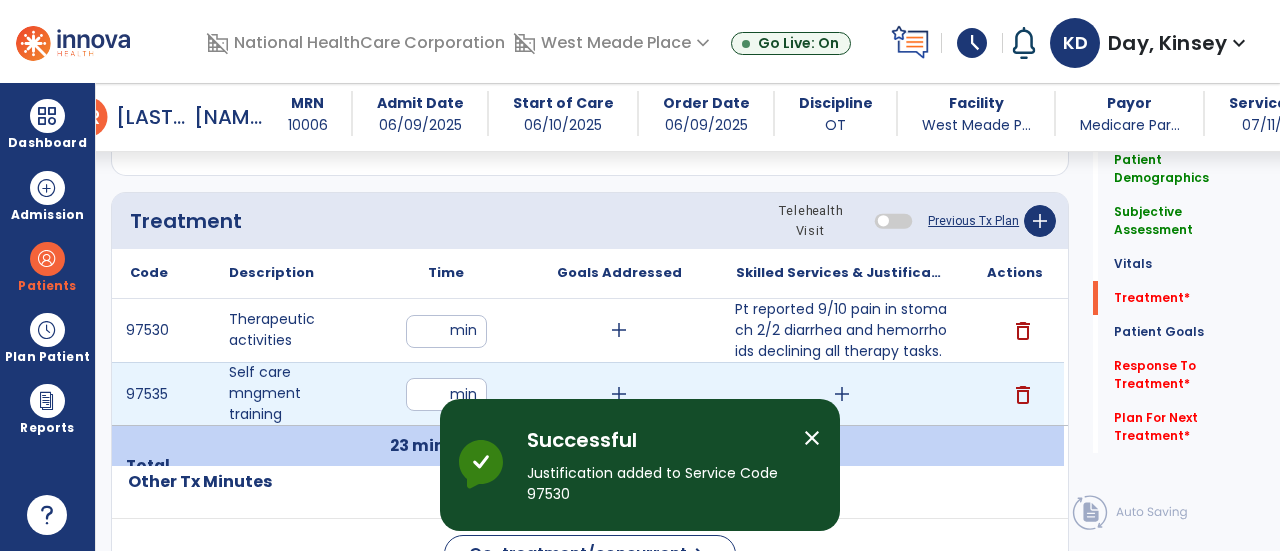 click on "add" at bounding box center (842, 394) 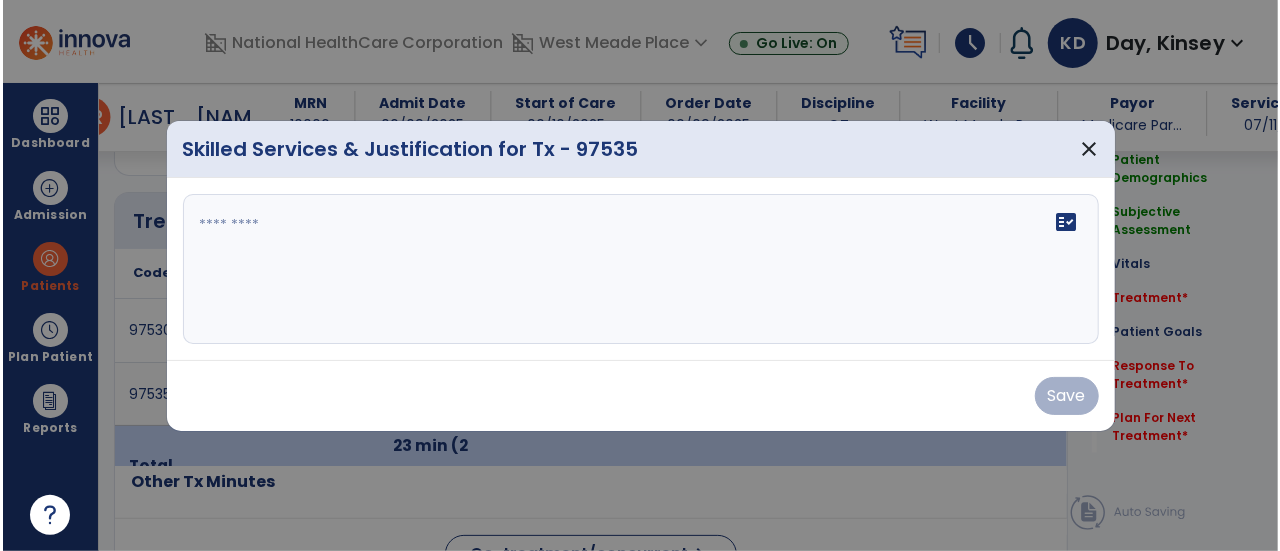 scroll, scrollTop: 1057, scrollLeft: 0, axis: vertical 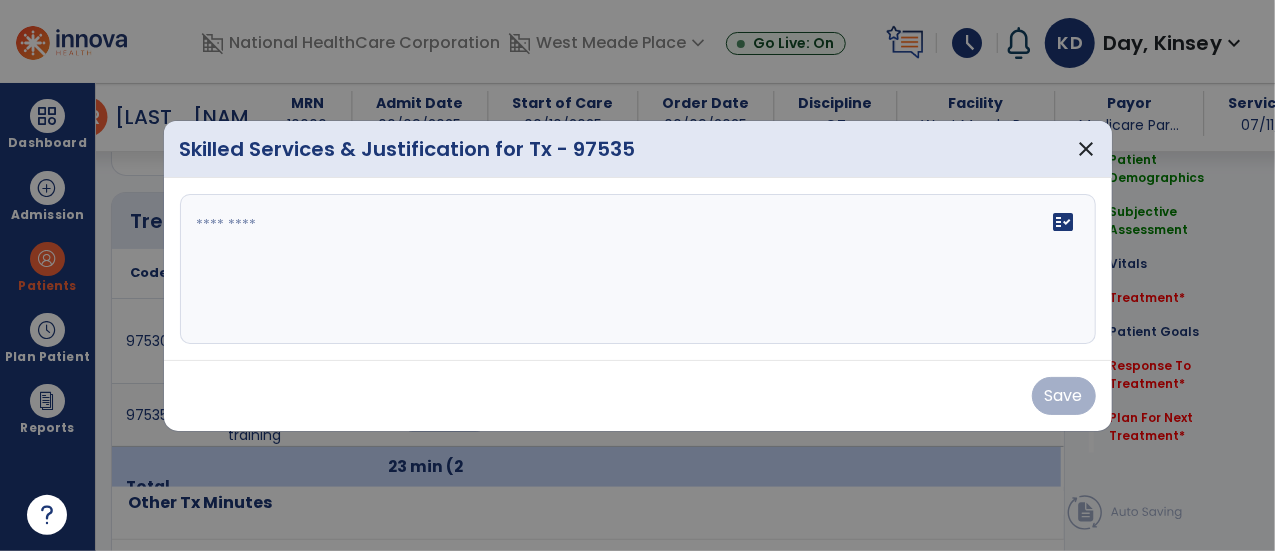 click at bounding box center (638, 269) 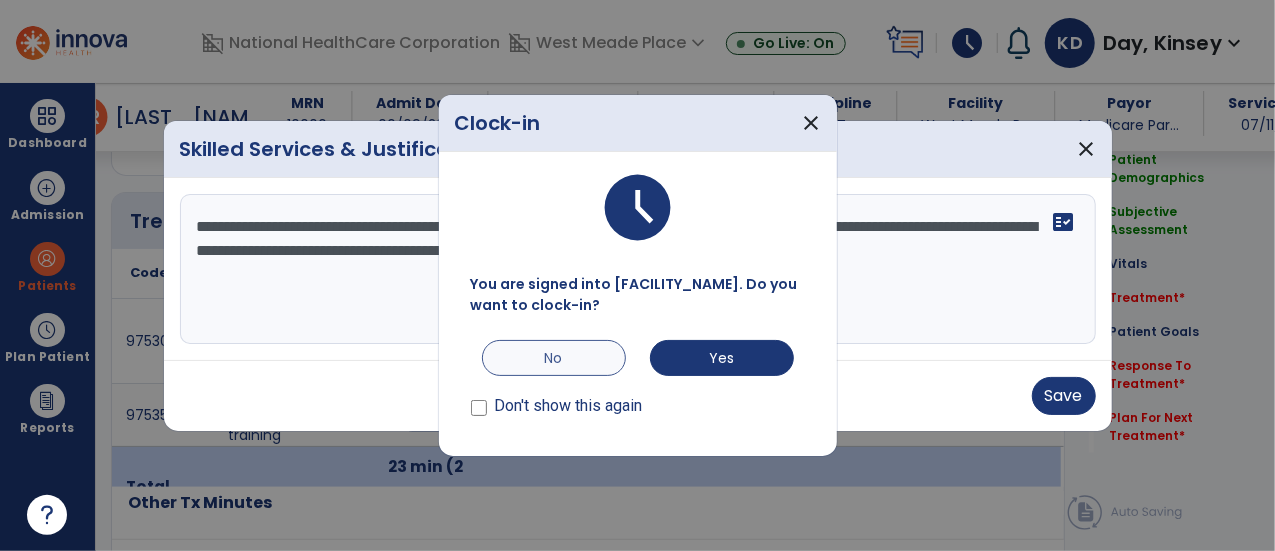 type on "**********" 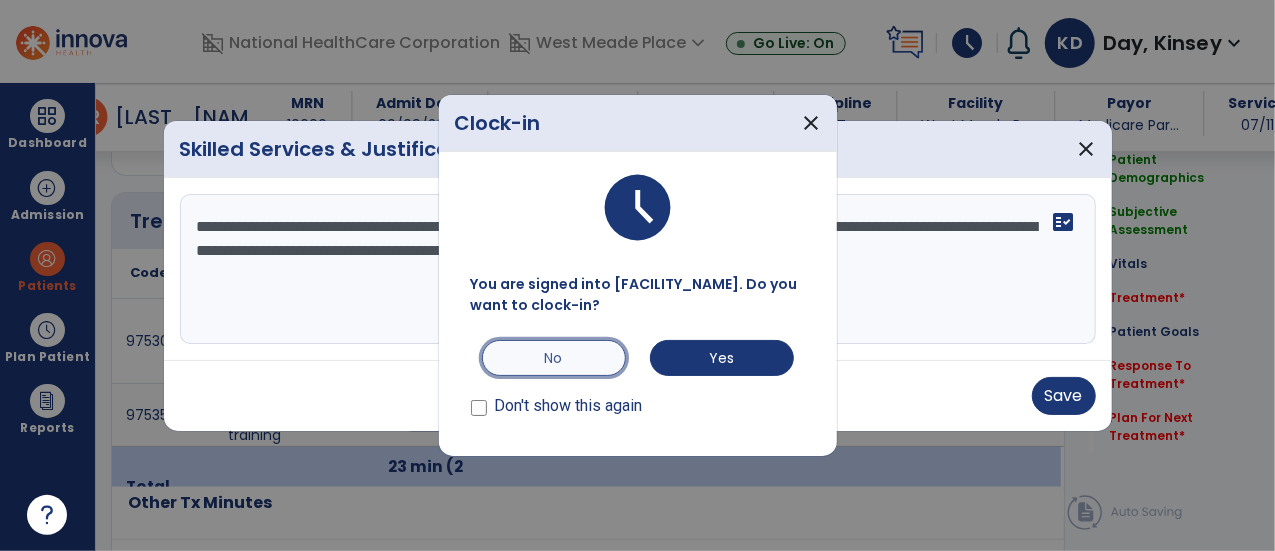 click on "No" at bounding box center [554, 358] 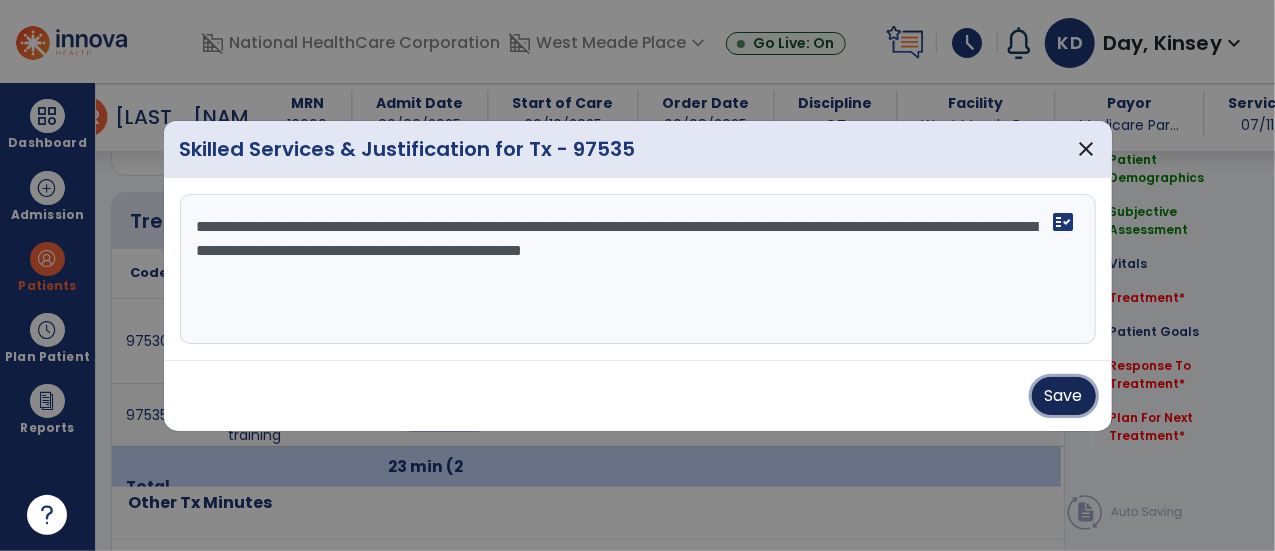click on "Save" at bounding box center [1064, 396] 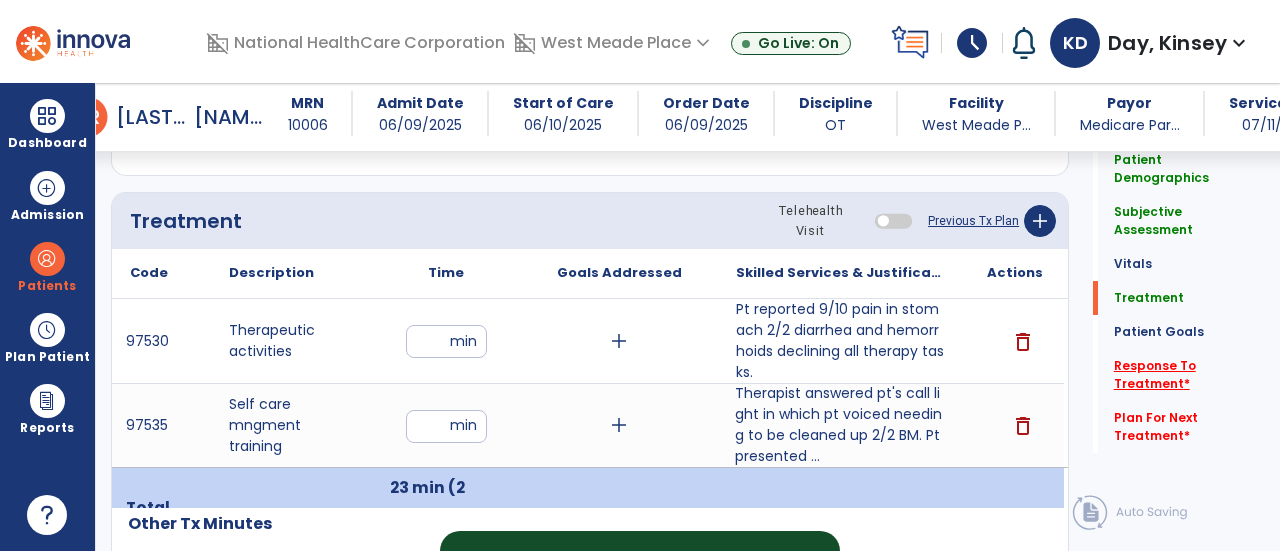 click on "Response To Treatment   *" 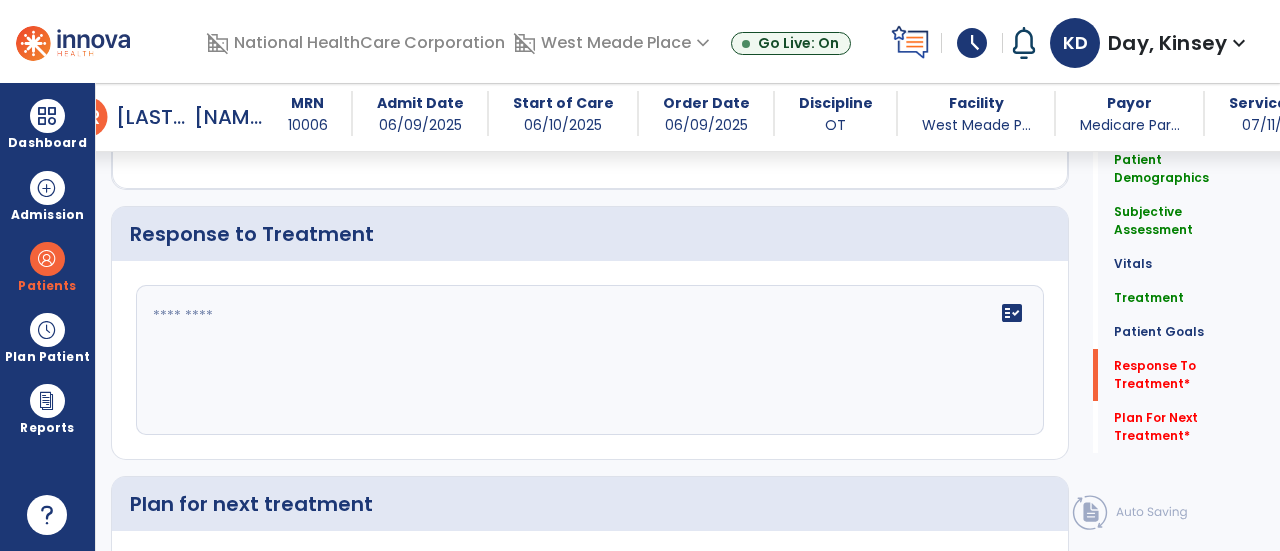 scroll, scrollTop: 2608, scrollLeft: 0, axis: vertical 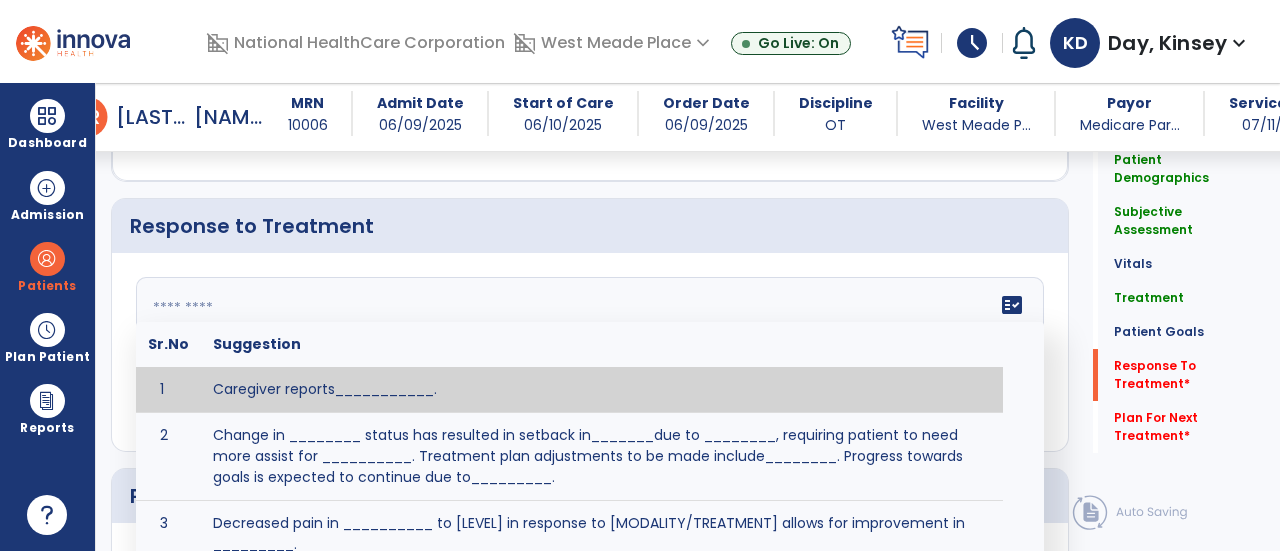 click on "fact_check  Sr.No Suggestion 1 Caregiver reports___________. 2 Change in ________ status has resulted in setback in_______due to ________, requiring patient to need more assist for __________.   Treatment plan adjustments to be made include________.  Progress towards goals is expected to continue due to_________. 3 Decreased pain in __________ to [LEVEL] in response to [MODALITY/TREATMENT] allows for improvement in _________. 4 Functional gains in _______ have impacted the patient's ability to perform_________ with a reduction in assist levels to_________. 5 Functional progress this week has been significant due to__________. 6 Gains in ________ have improved the patient's ability to perform ______with decreased levels of assist to___________. 7 Improvement in ________allows patient to tolerate higher levels of challenges in_________. 8 Pain in [AREA] has decreased to [LEVEL] in response to [TREATMENT/MODALITY], allowing fore ease in completing__________. 9 10 11 12 13 14 15 16 17 18 19 20 21" 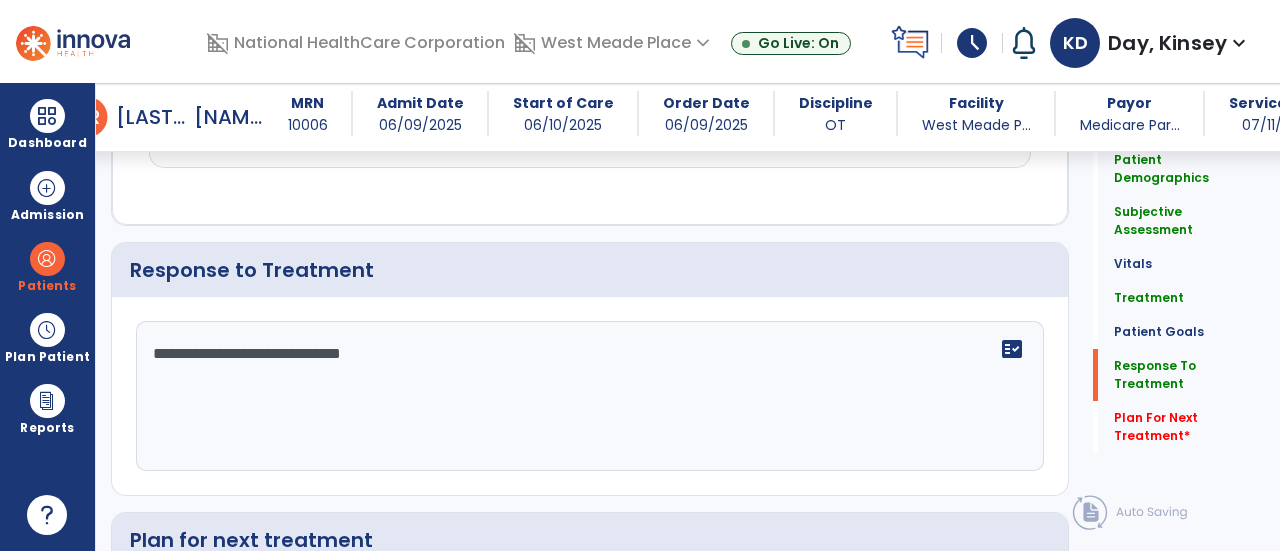scroll, scrollTop: 2608, scrollLeft: 0, axis: vertical 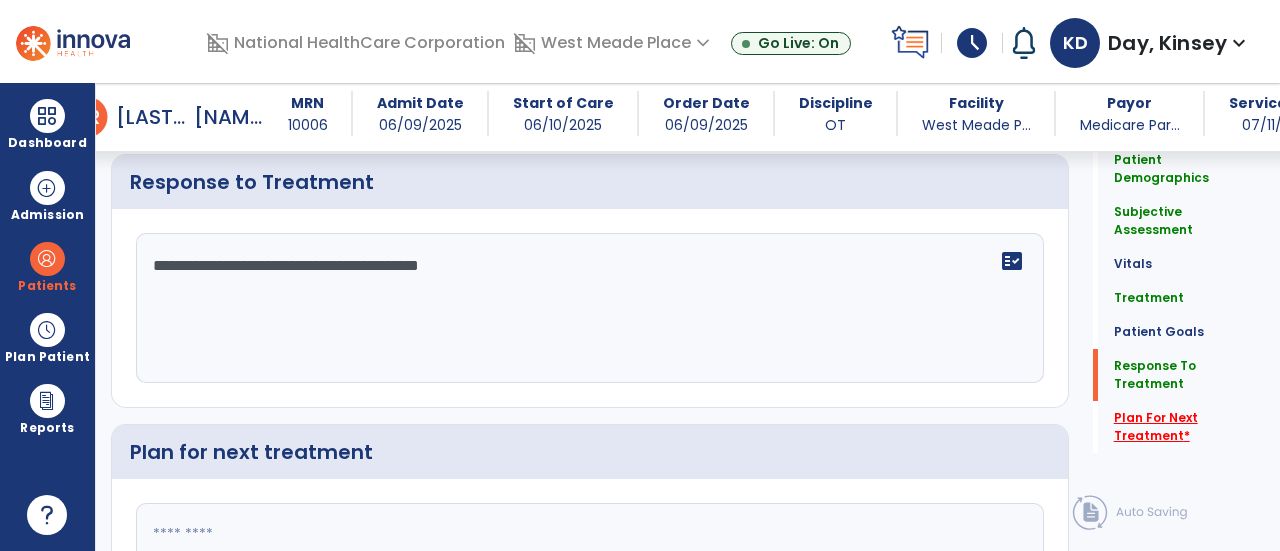 type on "**********" 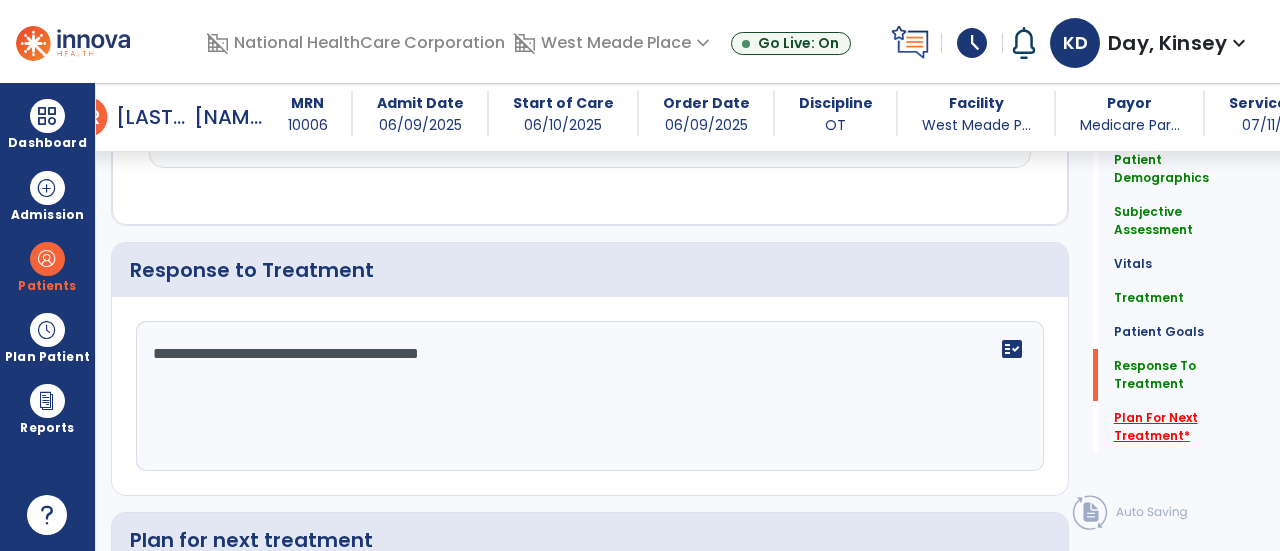 click on "Plan For Next Treatment   *" 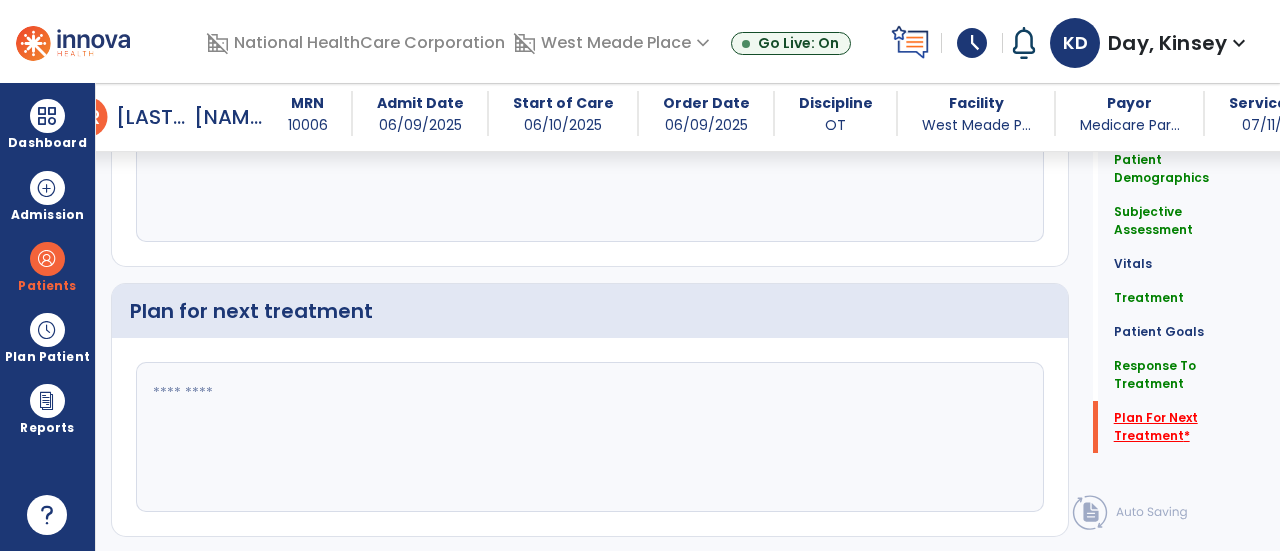 scroll, scrollTop: 2834, scrollLeft: 0, axis: vertical 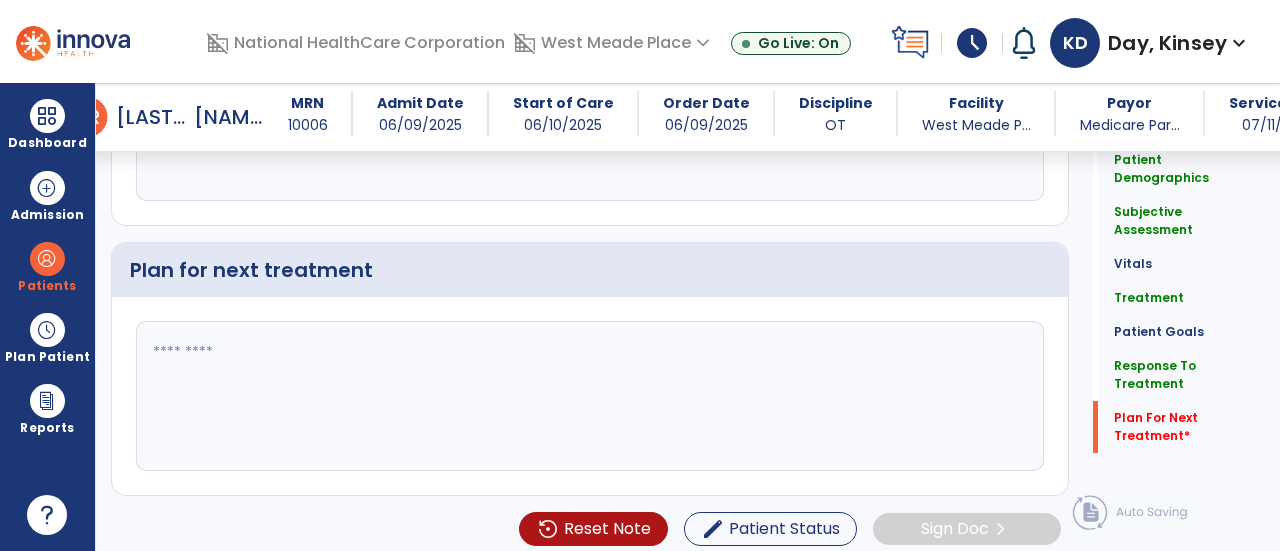 click 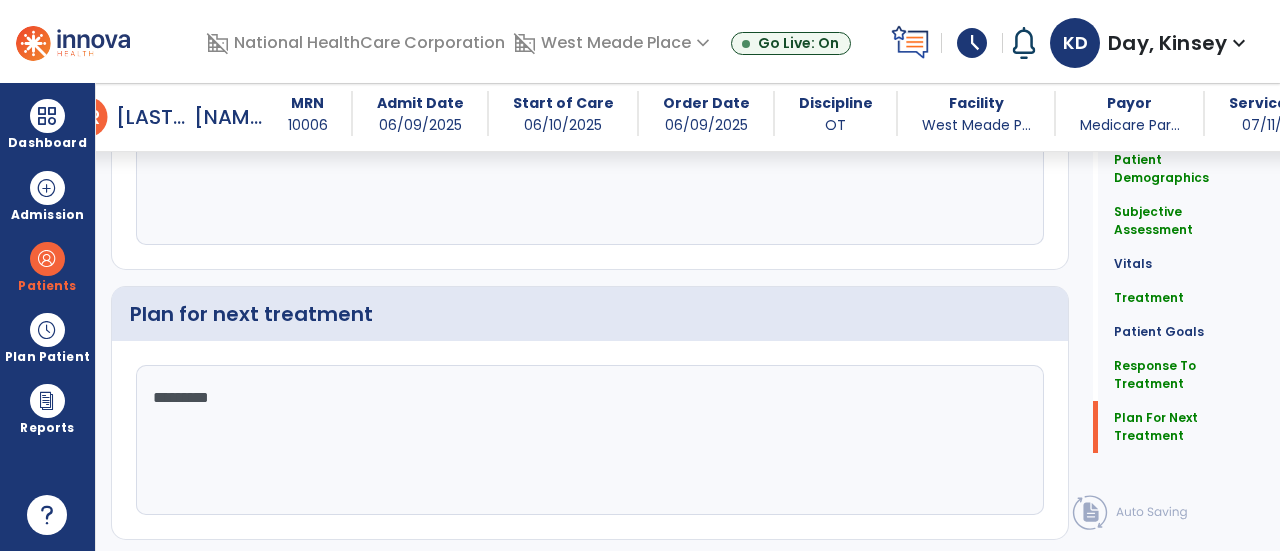 scroll, scrollTop: 2834, scrollLeft: 0, axis: vertical 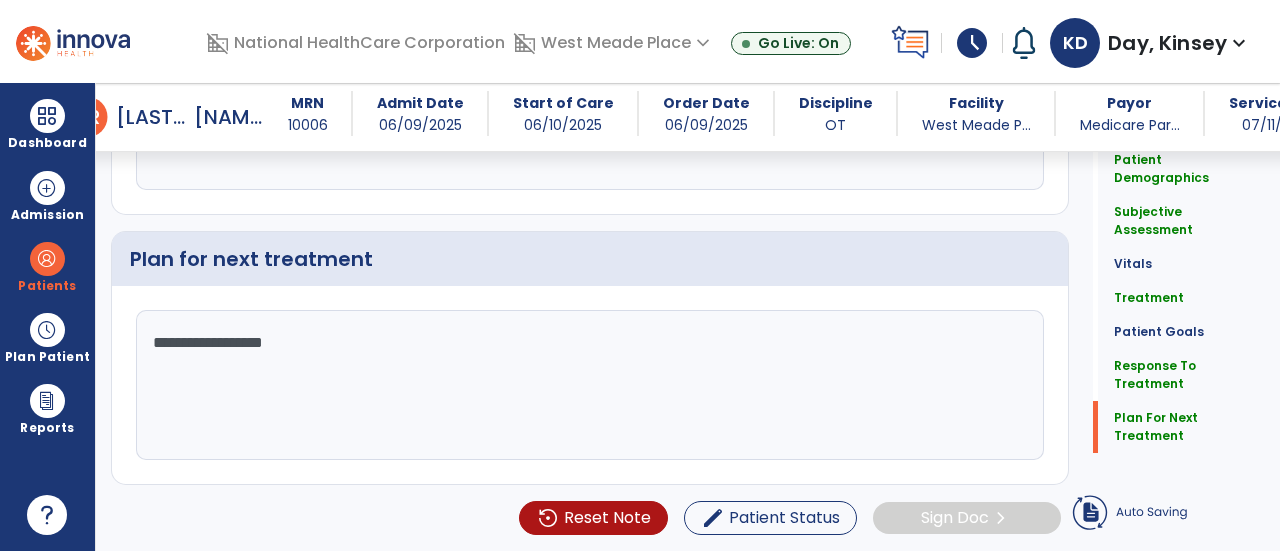type on "**********" 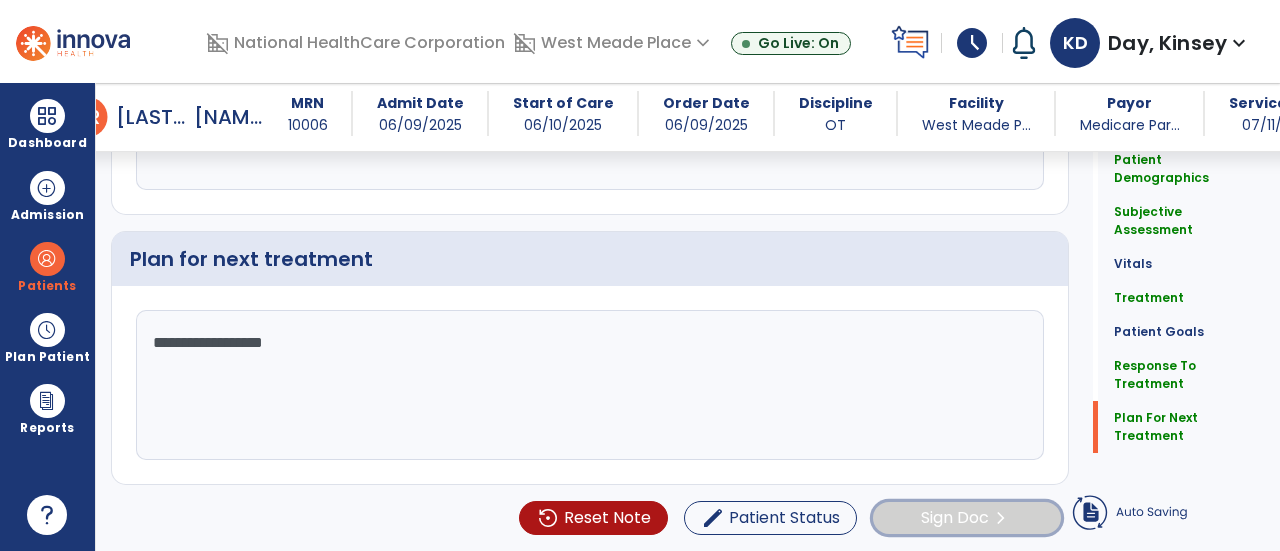 click on "Sign Doc" 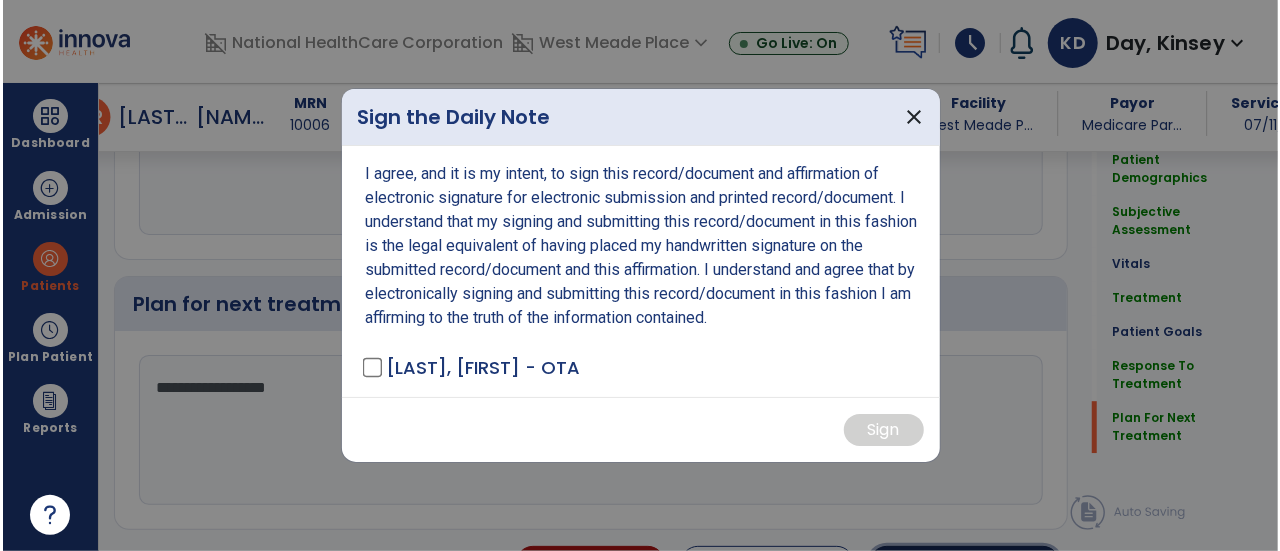 scroll, scrollTop: 2834, scrollLeft: 0, axis: vertical 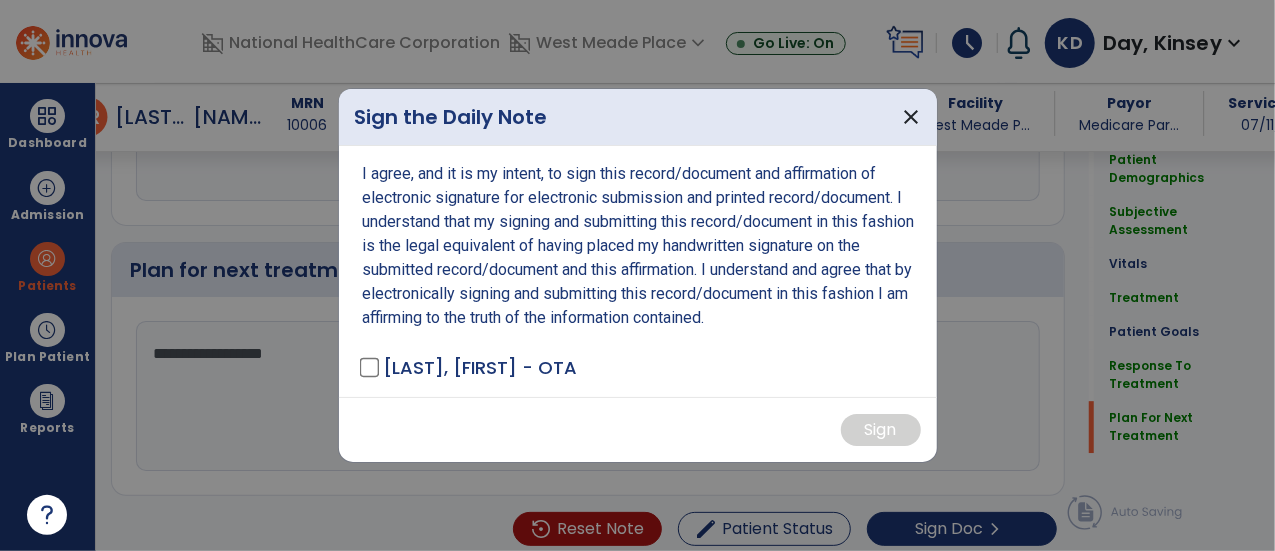 click on "[LAST], [FIRST]  - OTA" at bounding box center [470, 367] 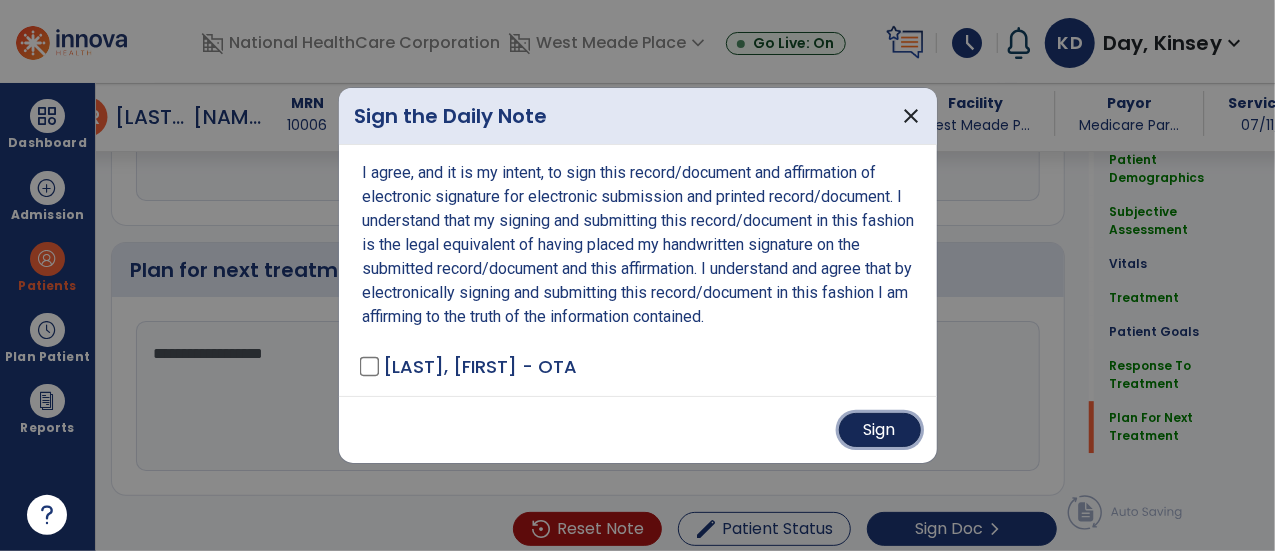 click on "Sign" at bounding box center [880, 430] 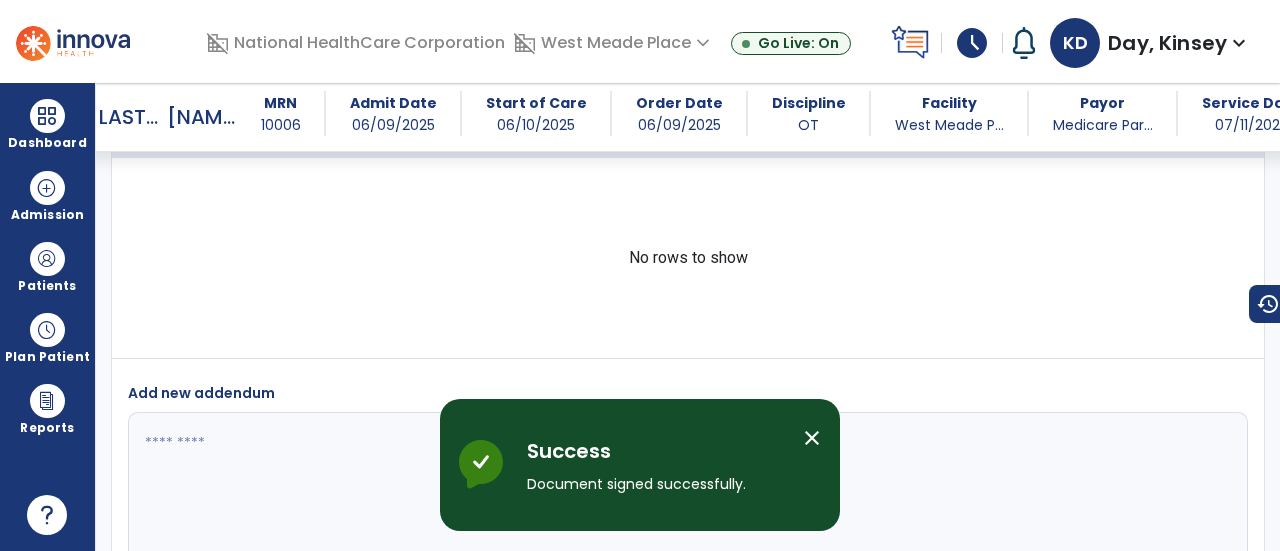 scroll, scrollTop: 3874, scrollLeft: 0, axis: vertical 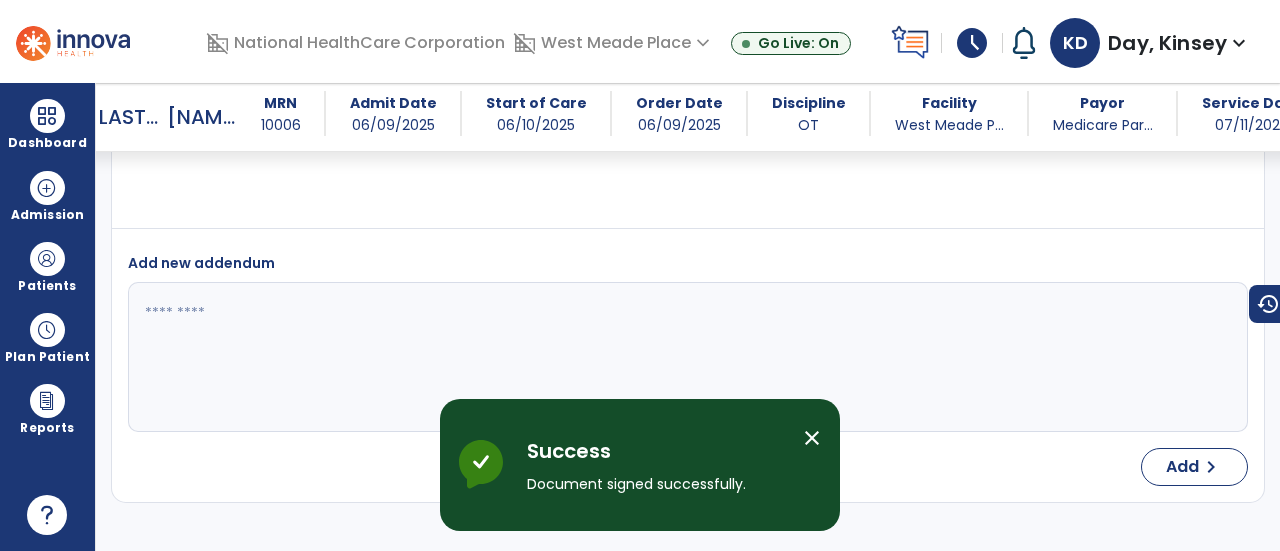select on "*" 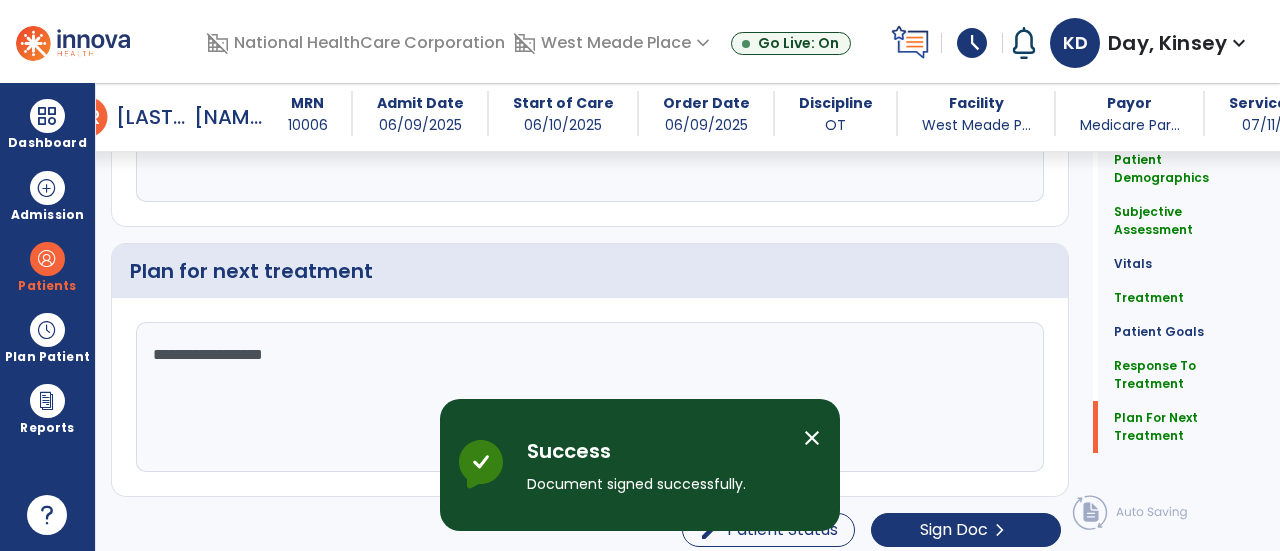 scroll, scrollTop: 108, scrollLeft: 0, axis: vertical 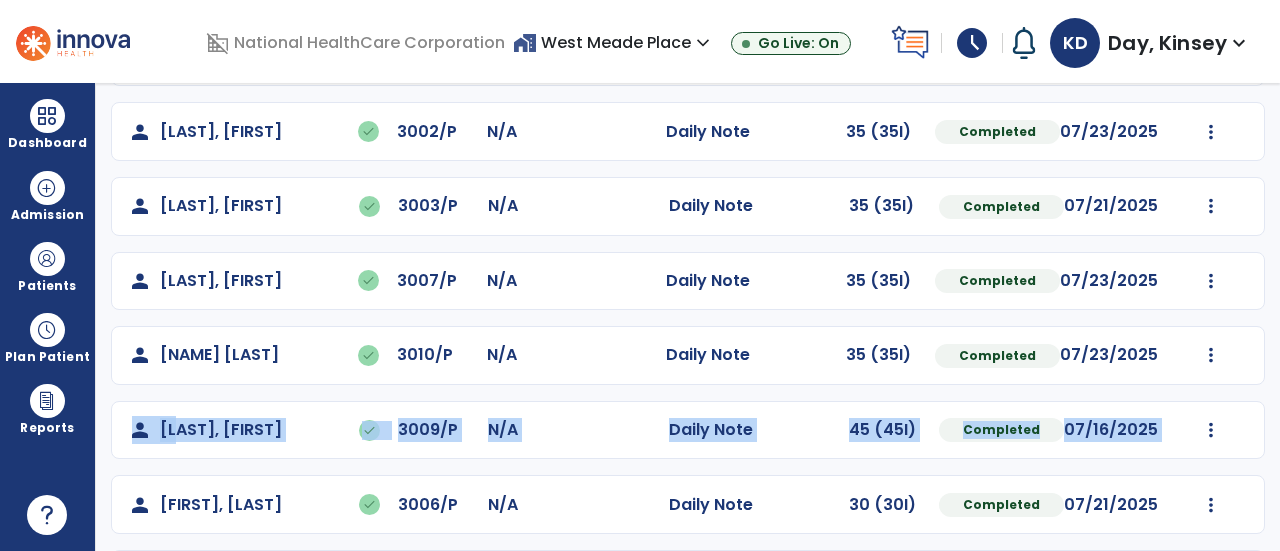 drag, startPoint x: 1270, startPoint y: 323, endPoint x: 1254, endPoint y: 419, distance: 97.3242 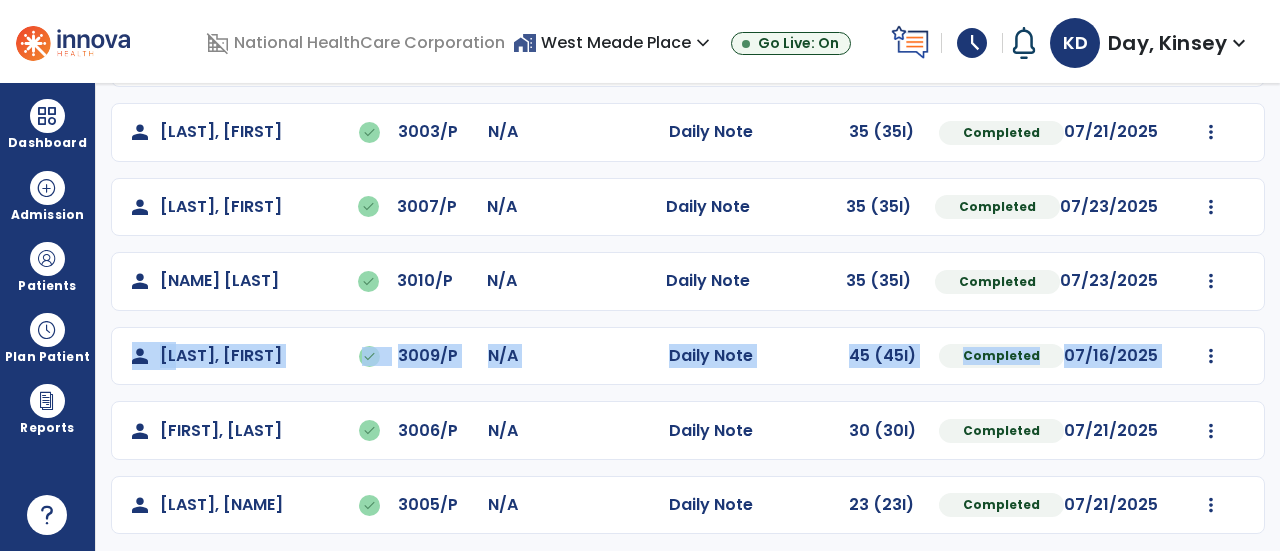 scroll, scrollTop: 482, scrollLeft: 0, axis: vertical 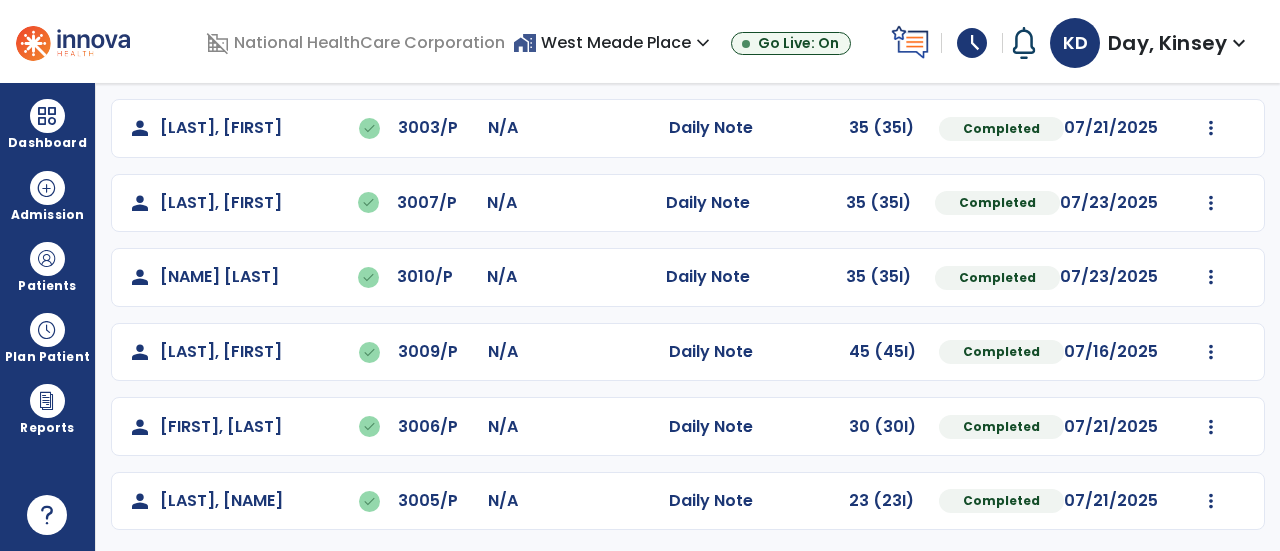 click on "**********" at bounding box center (688, 317) 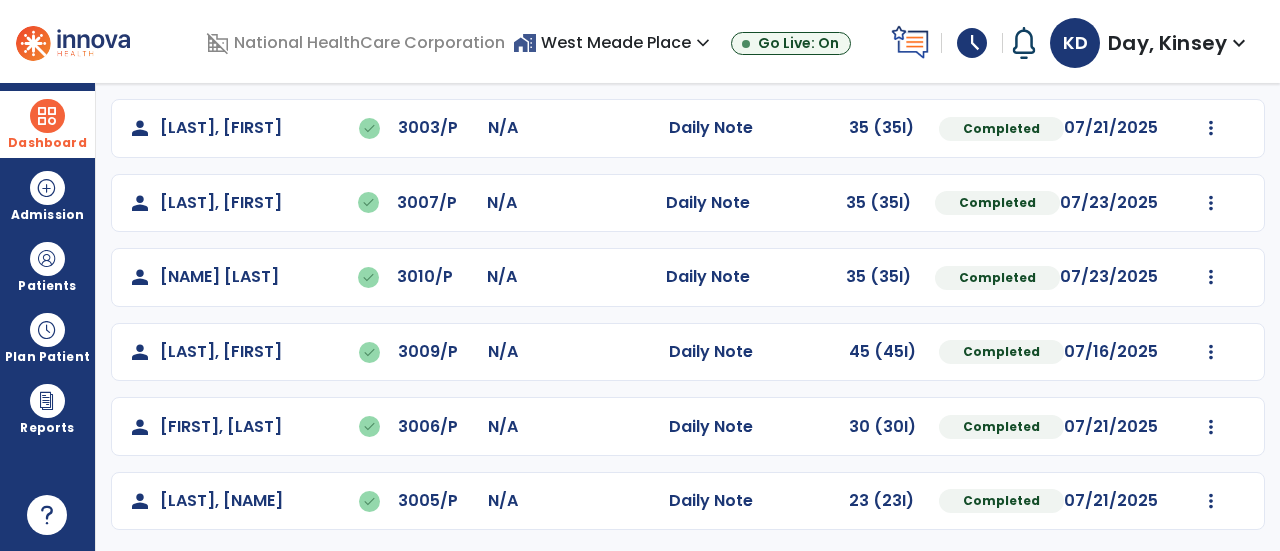 click at bounding box center (47, 116) 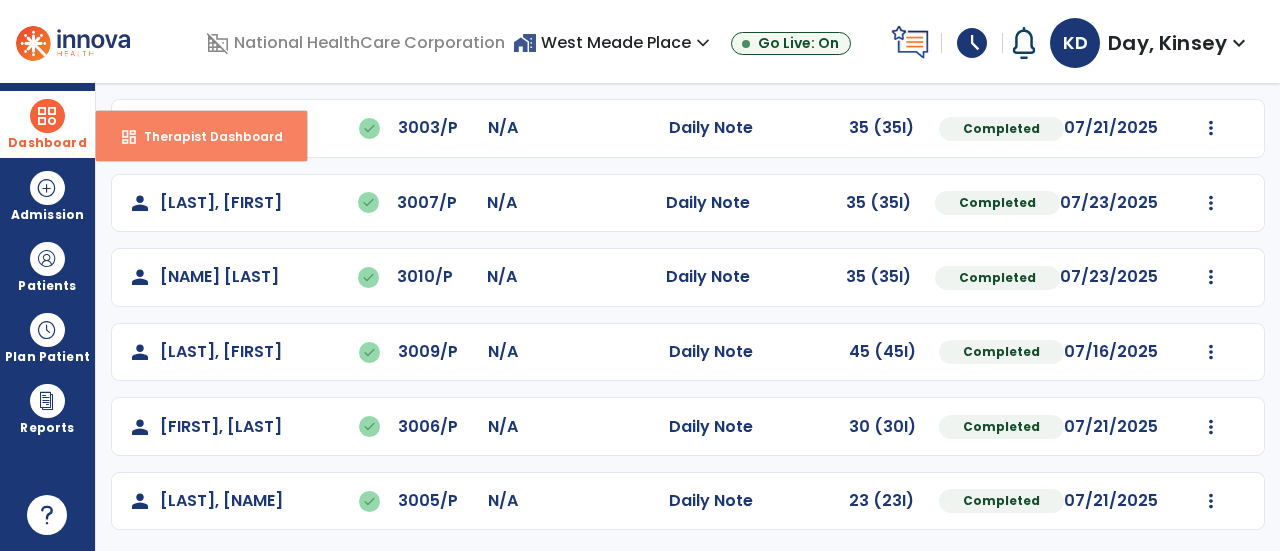click on "dashboard  Therapist Dashboard" at bounding box center (201, 136) 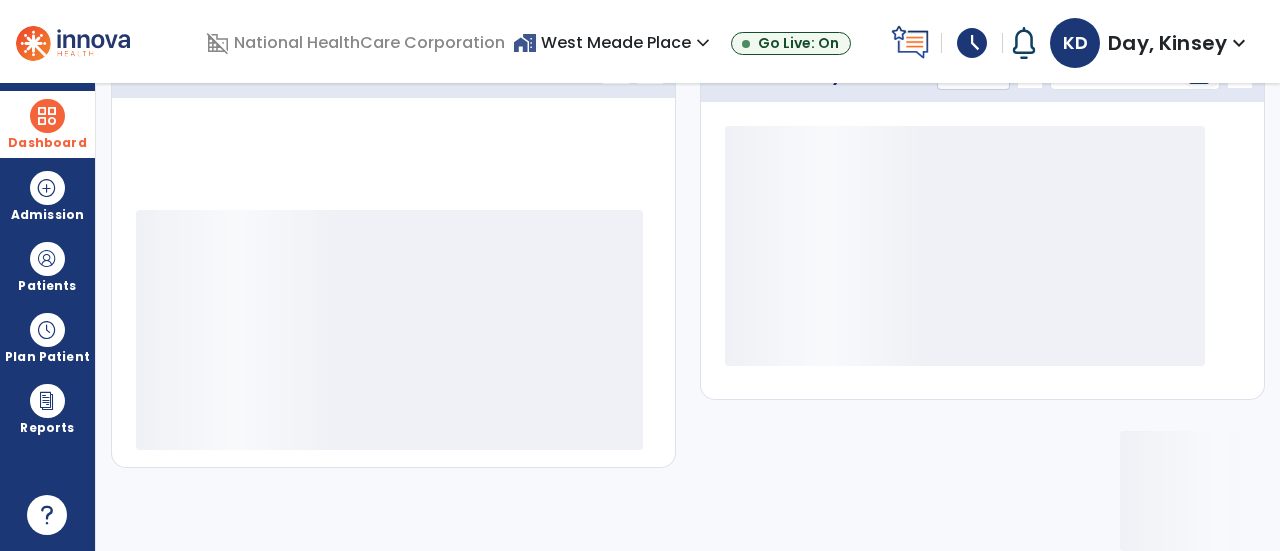 scroll, scrollTop: 320, scrollLeft: 0, axis: vertical 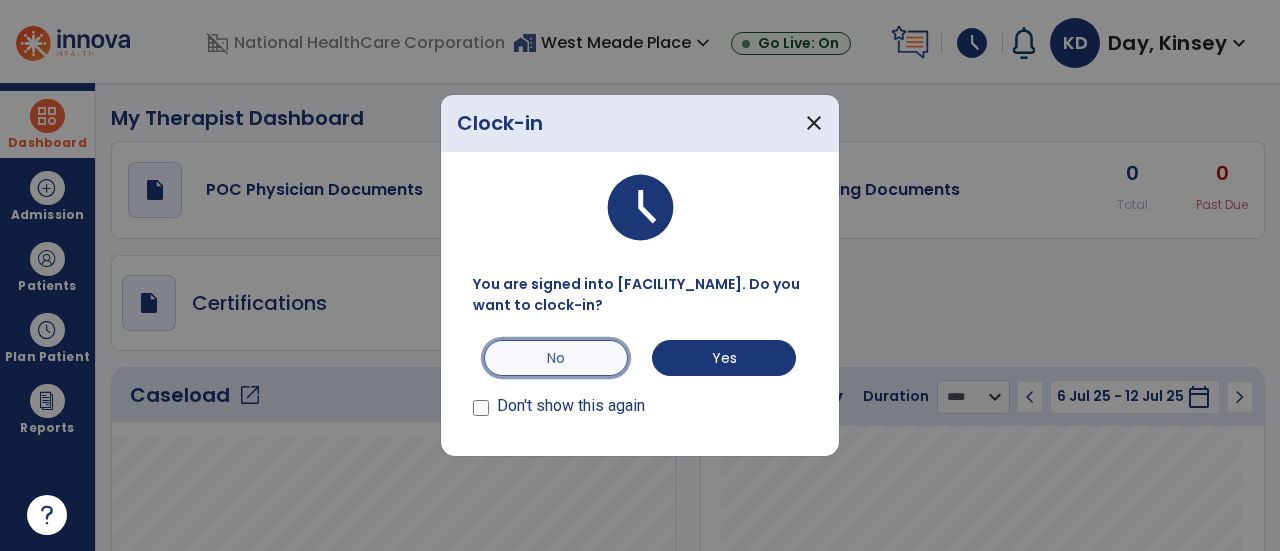 click on "No" at bounding box center [556, 358] 